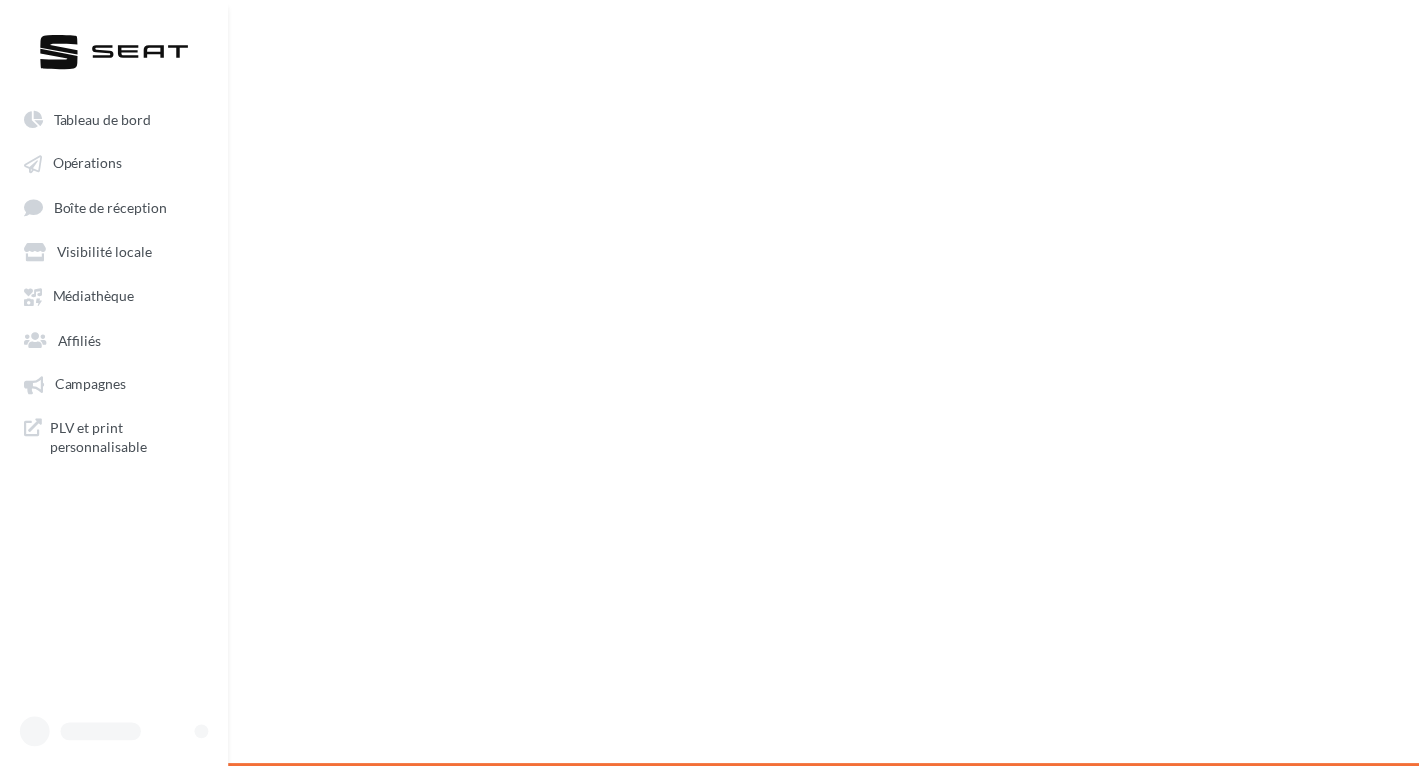 scroll, scrollTop: 0, scrollLeft: 0, axis: both 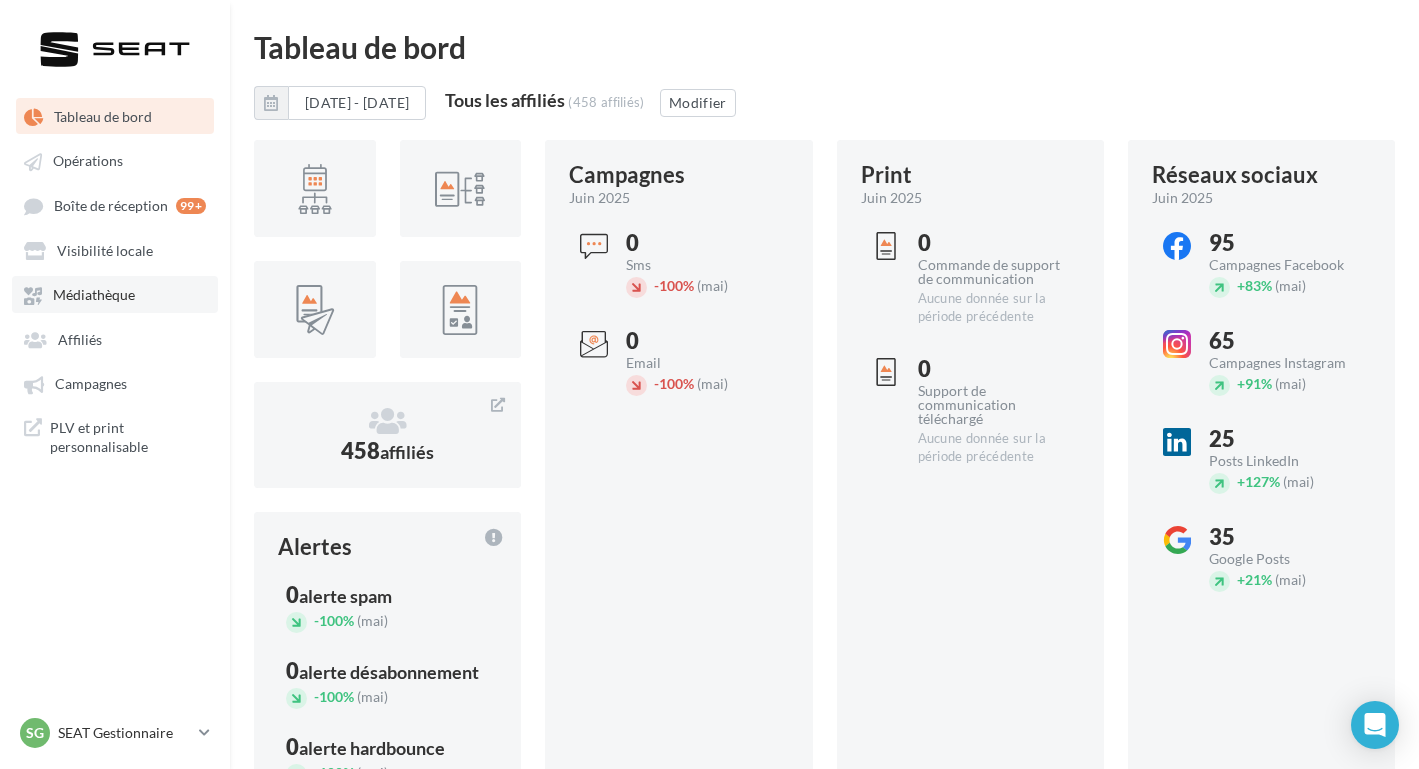 click on "Médiathèque" at bounding box center [115, 294] 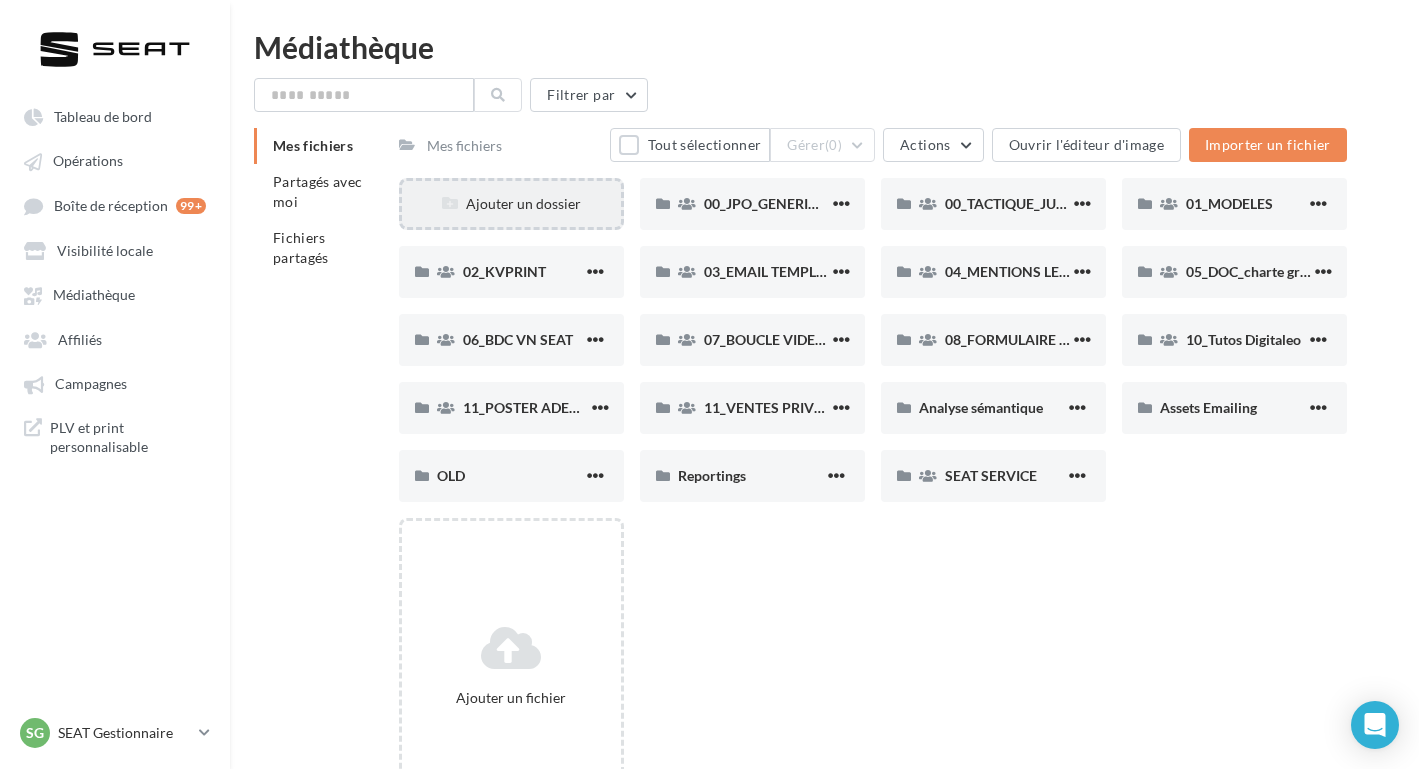 click on "Ajouter un dossier" at bounding box center (511, 204) 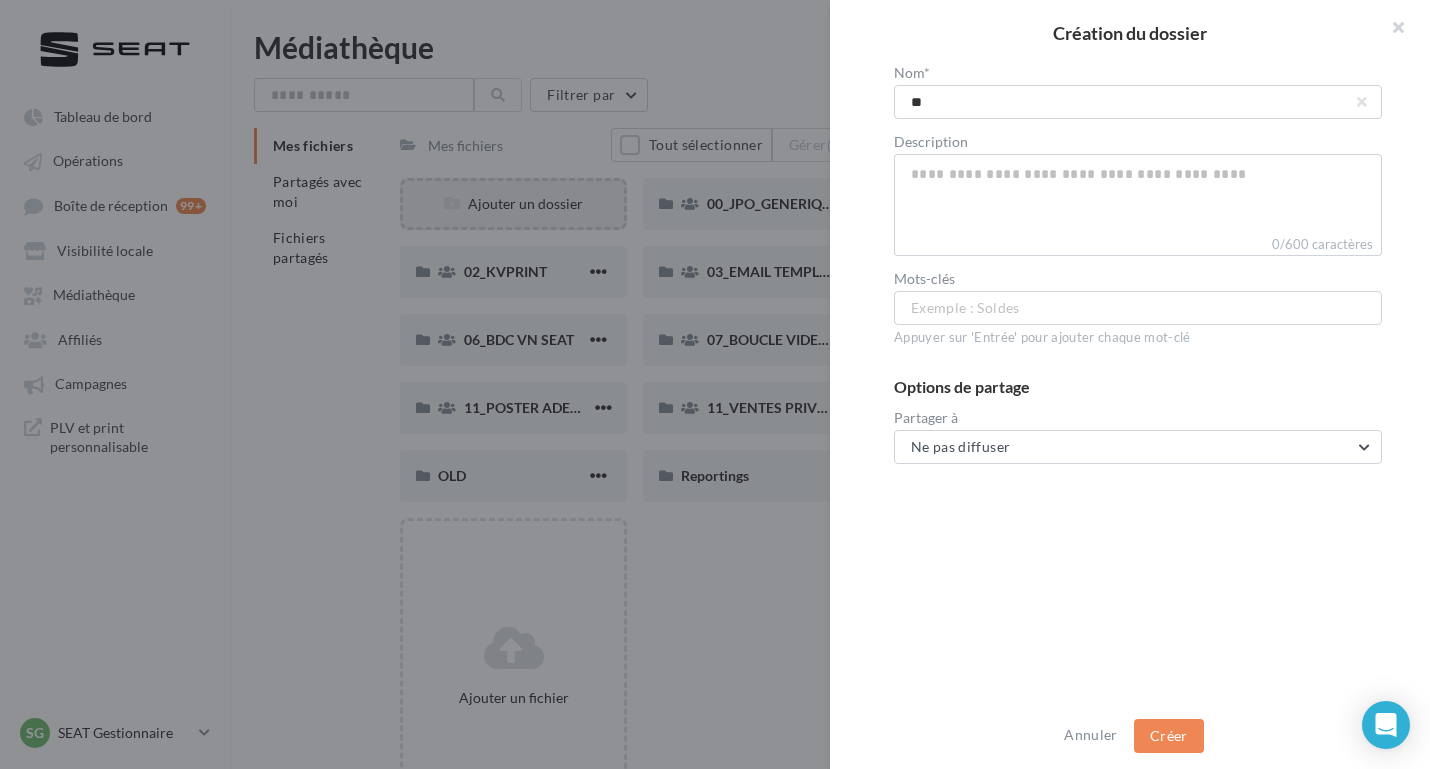 type on "*" 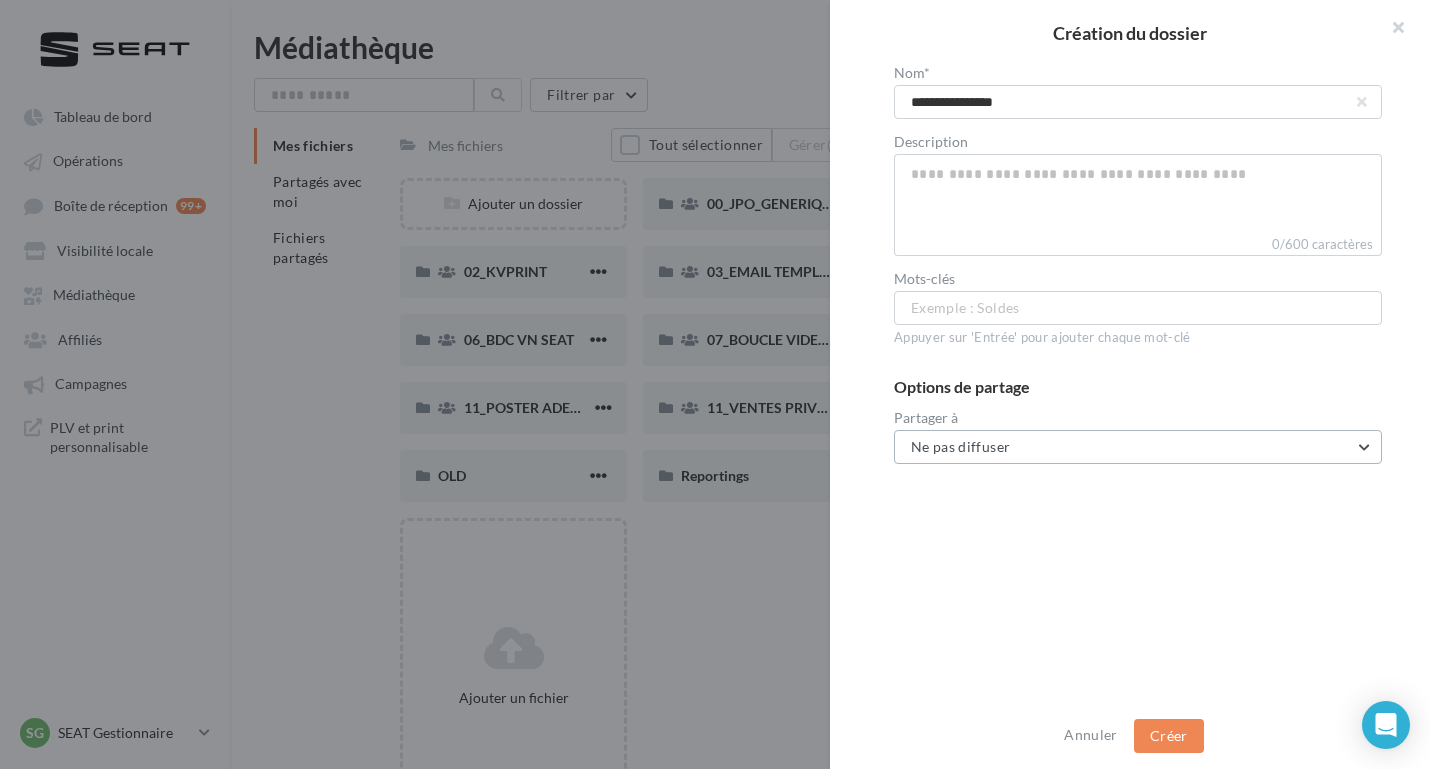 click on "Ne pas diffuser" at bounding box center [960, 446] 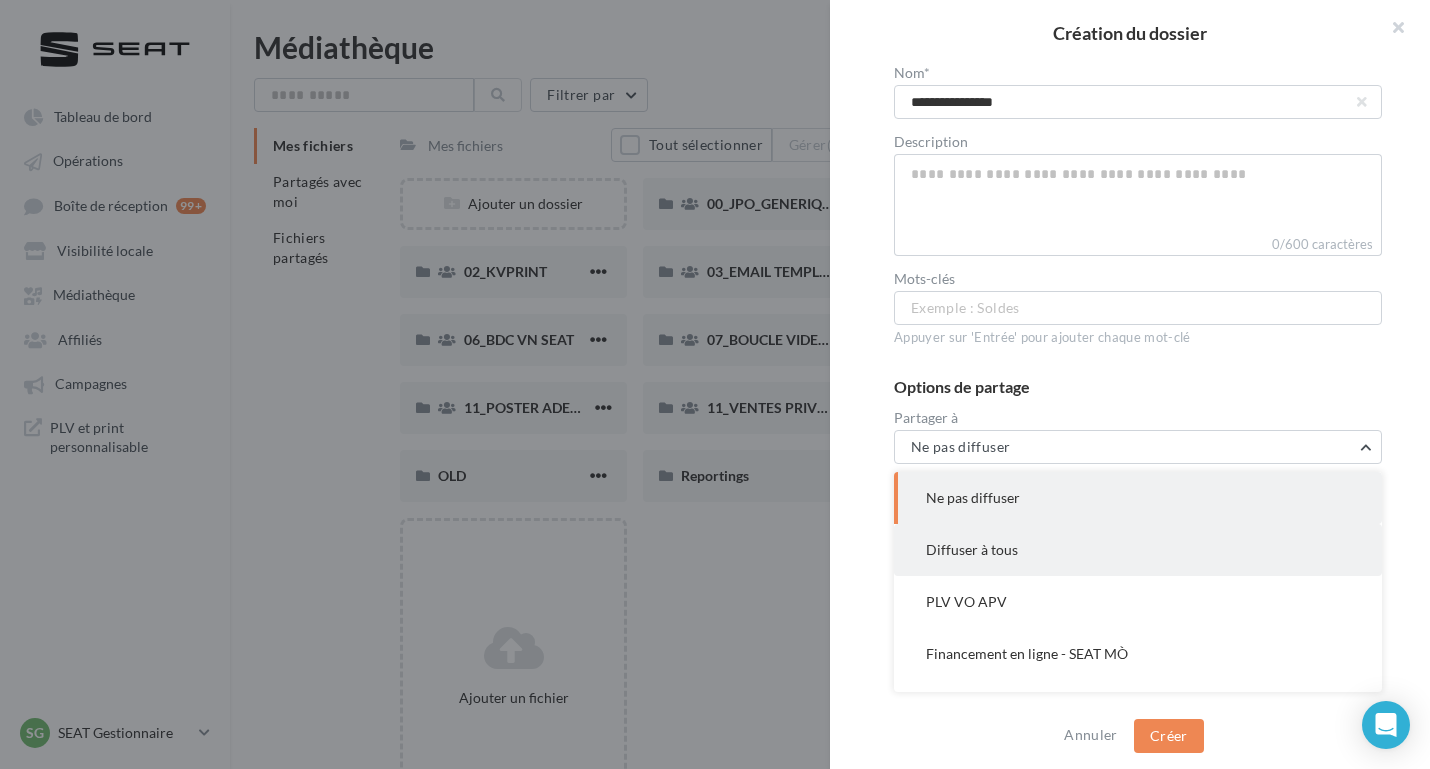 click on "Diffuser à tous" at bounding box center (972, 549) 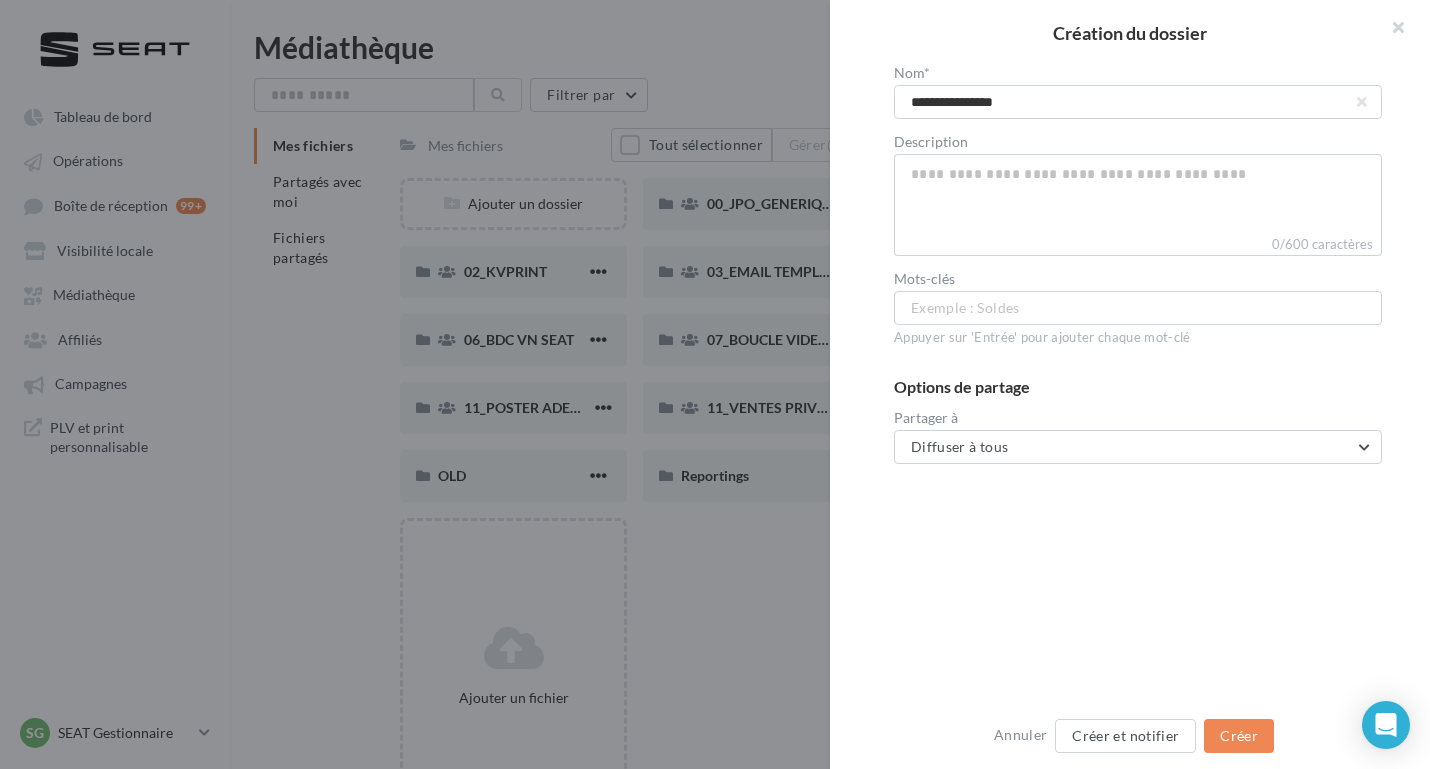 click on "**********" at bounding box center (1138, 385) 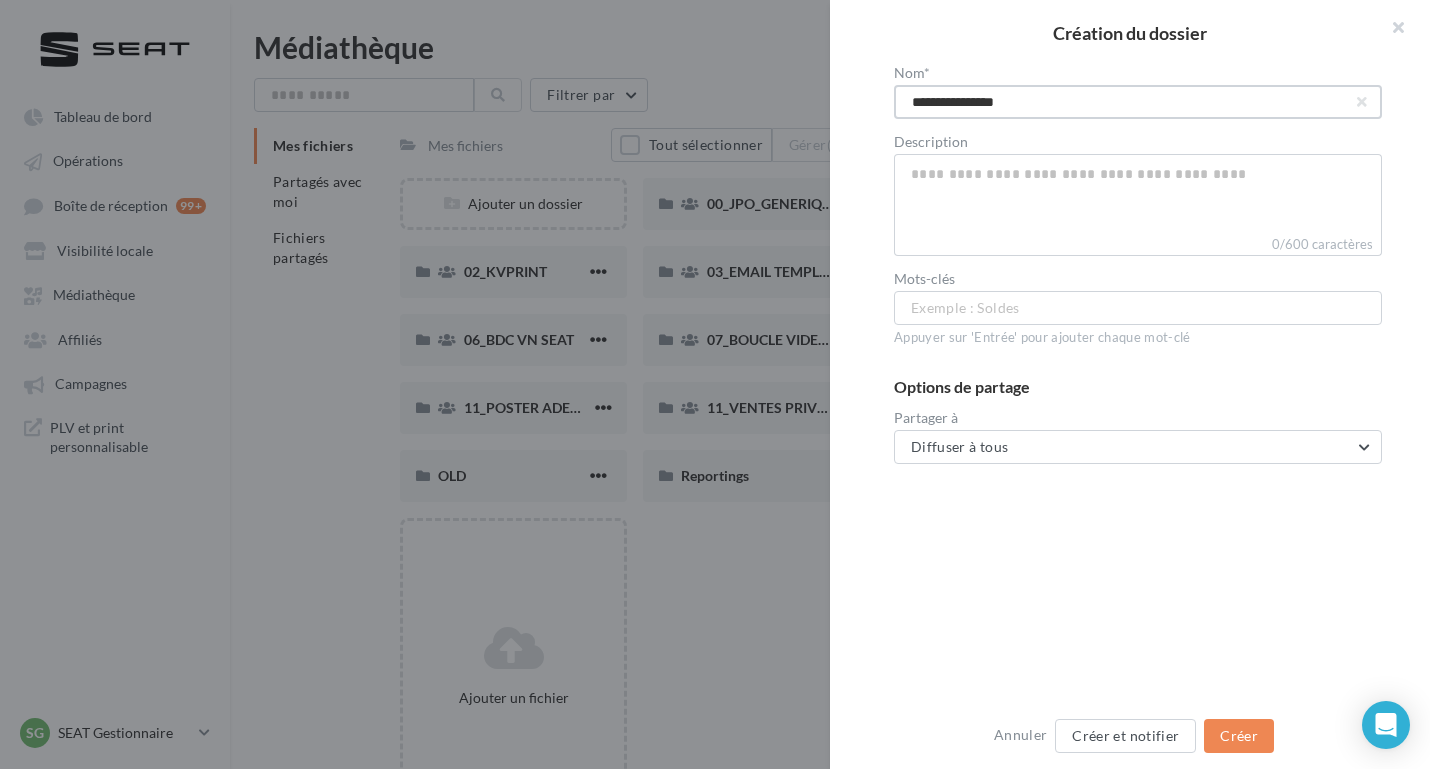 click on "**********" at bounding box center (1138, 102) 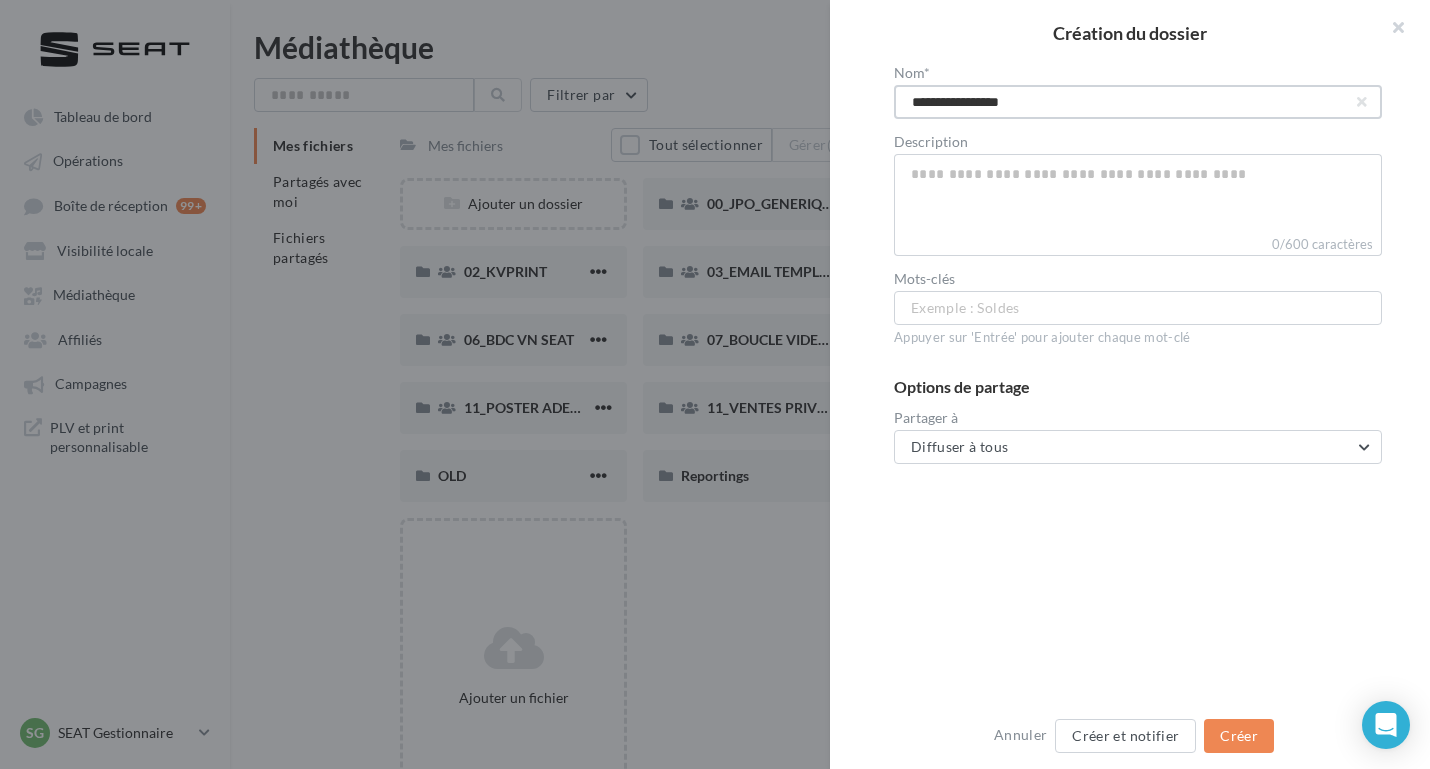 type on "**********" 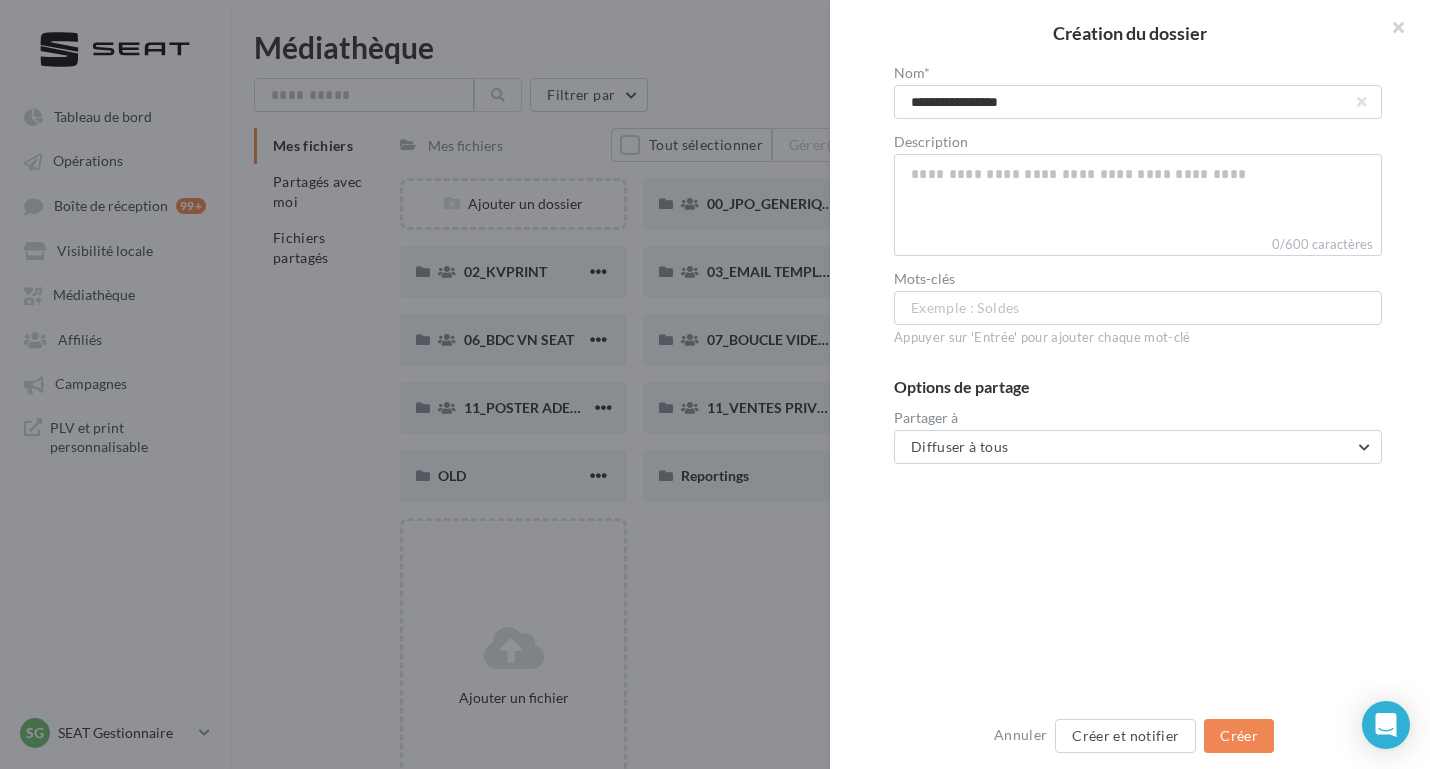 click on "**********" at bounding box center [1138, 385] 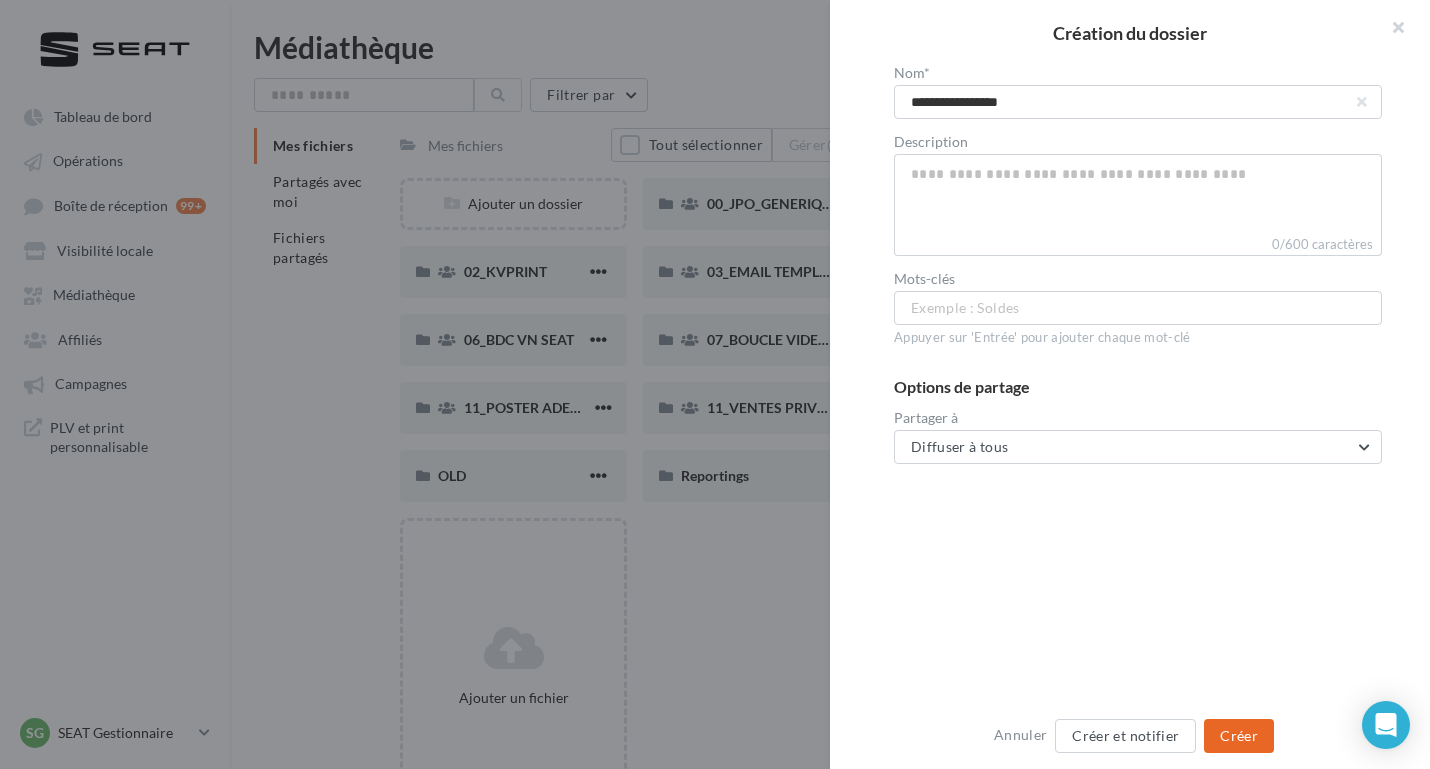 click on "Créer" at bounding box center [1239, 736] 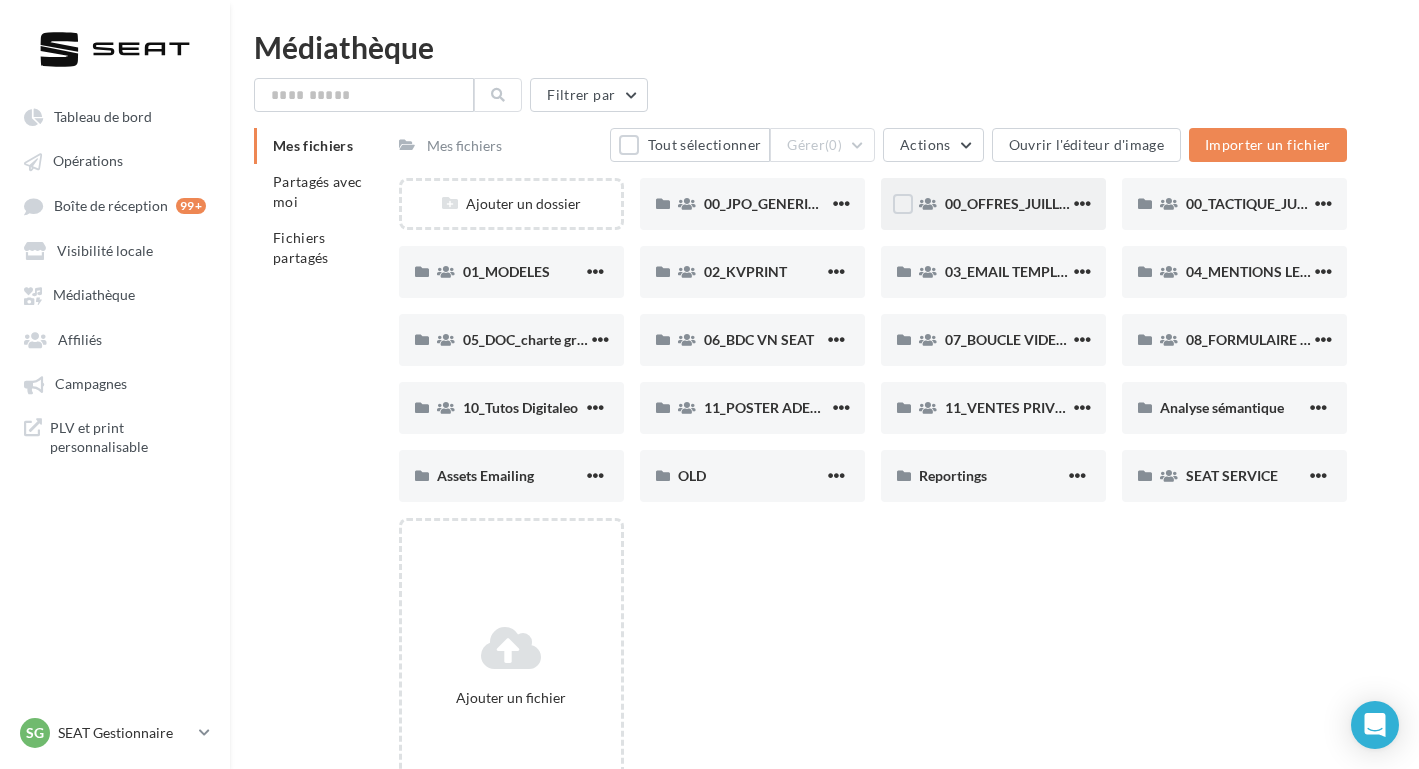 click on "00_OFFRES_JUILLET" at bounding box center (993, 204) 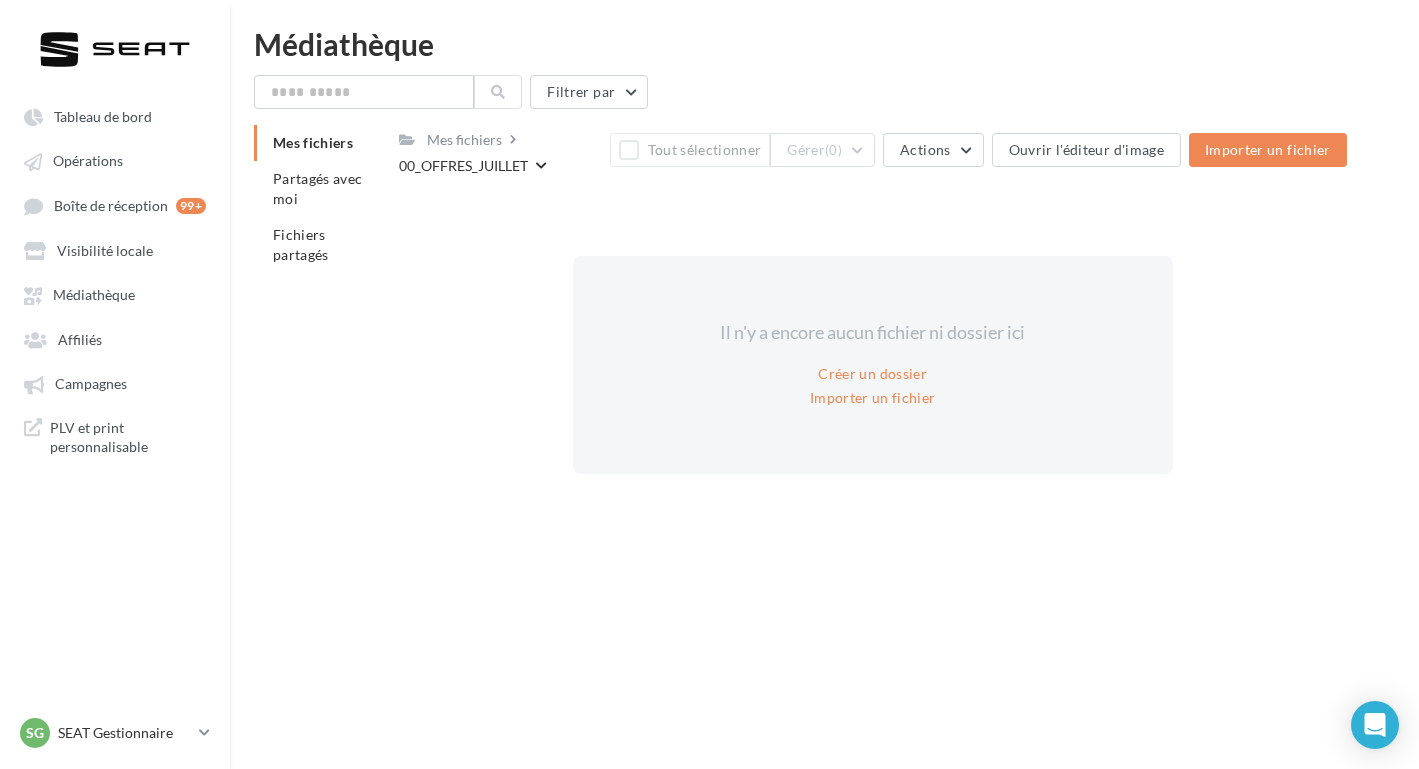 scroll, scrollTop: 0, scrollLeft: 0, axis: both 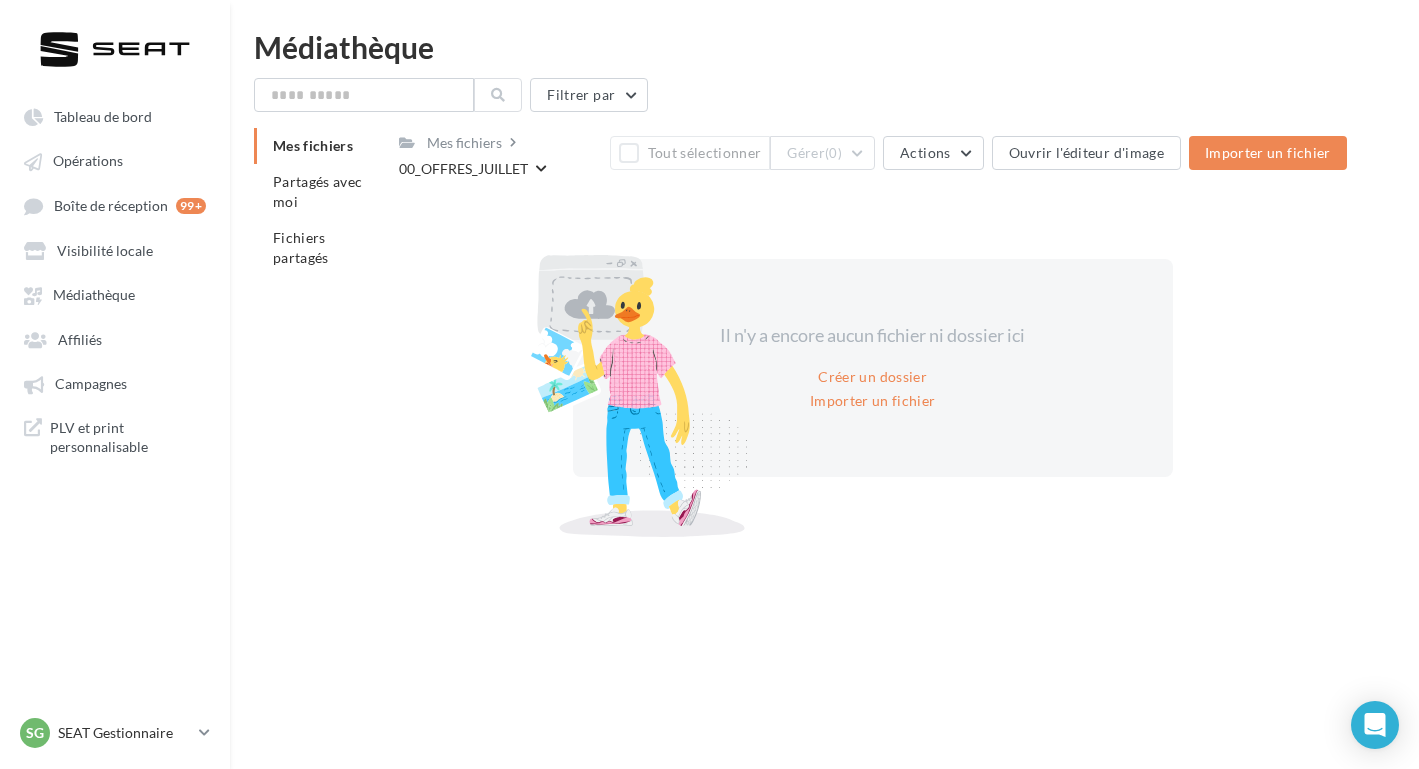 click on "Tableau de bord
Opérations
Affiliés" at bounding box center [709, 416] 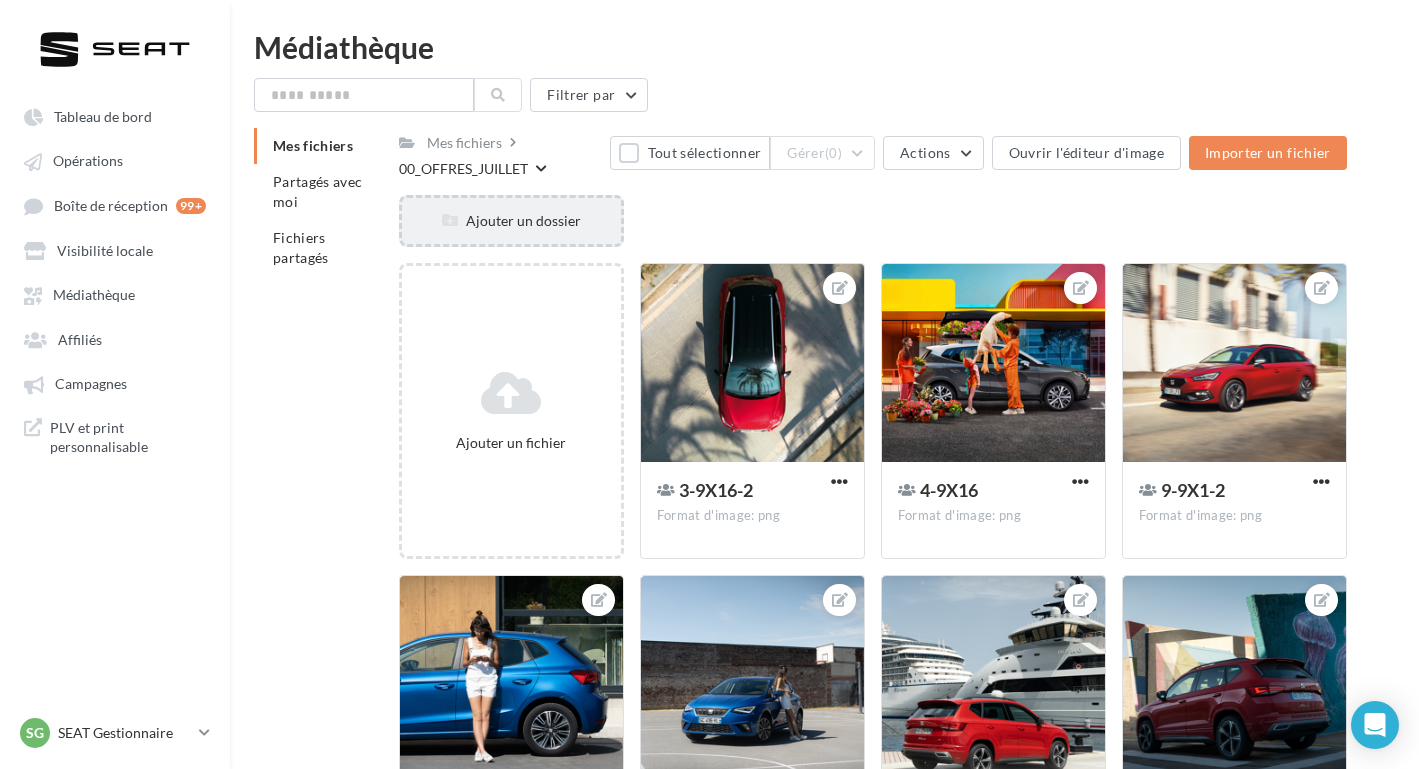 click on "Ajouter un dossier" at bounding box center [511, 221] 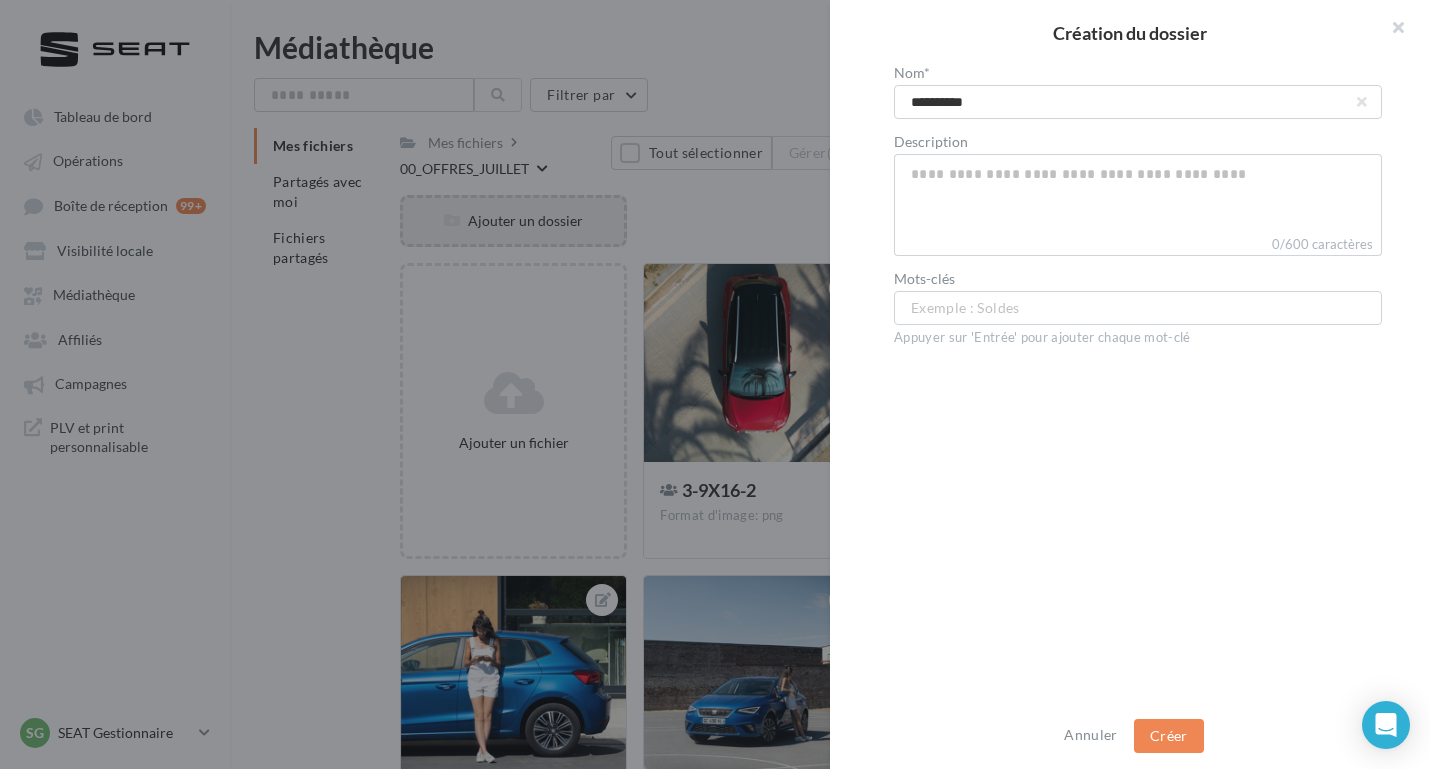 type on "**********" 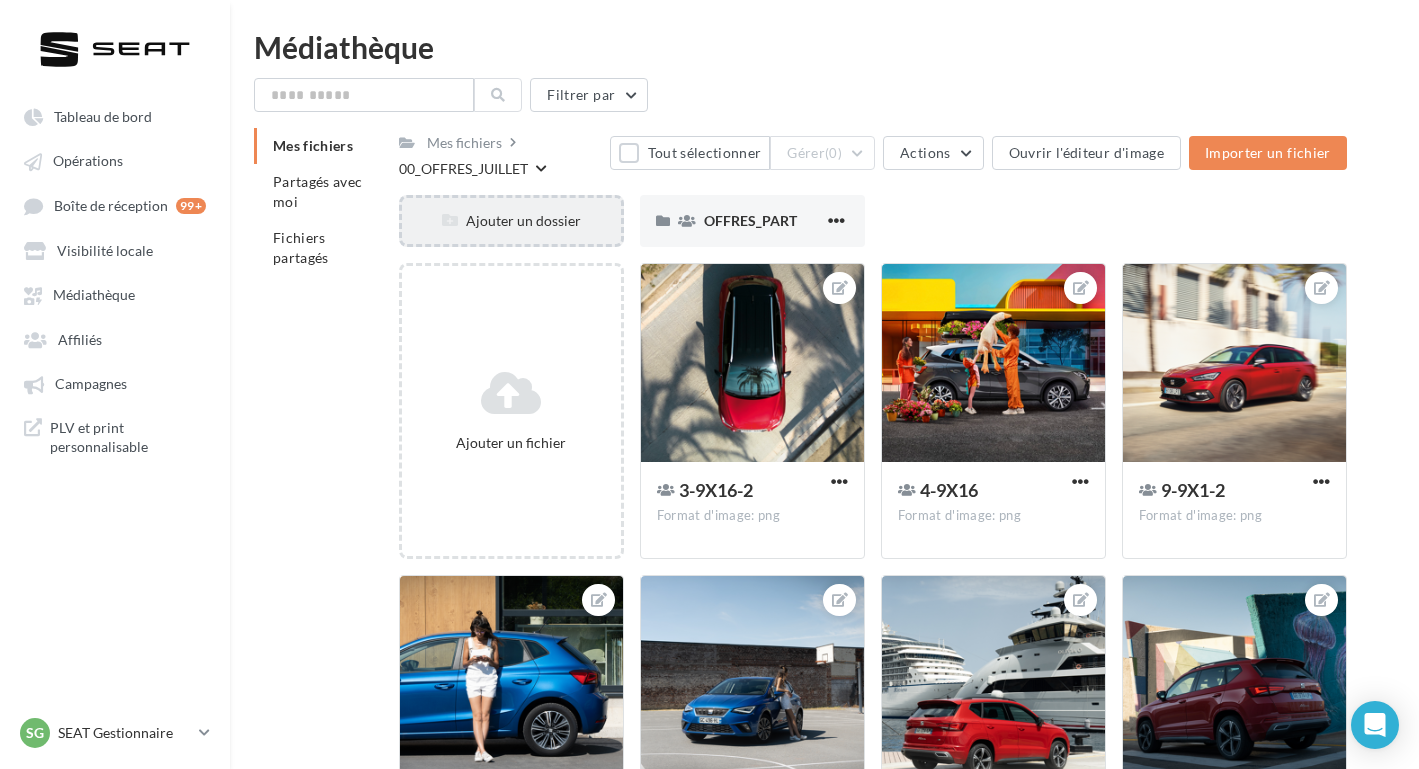 click on "Ajouter un dossier" at bounding box center (511, 221) 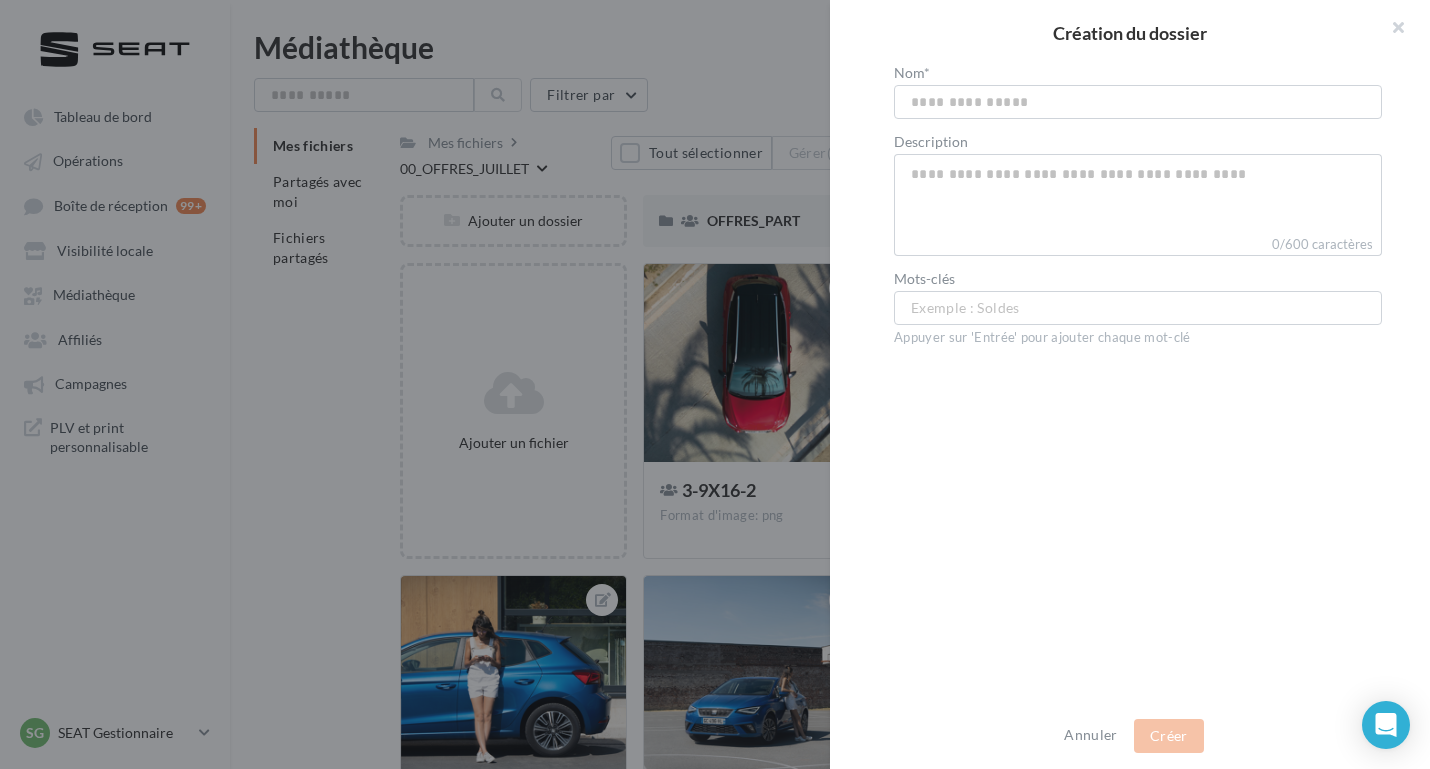 click at bounding box center (715, 384) 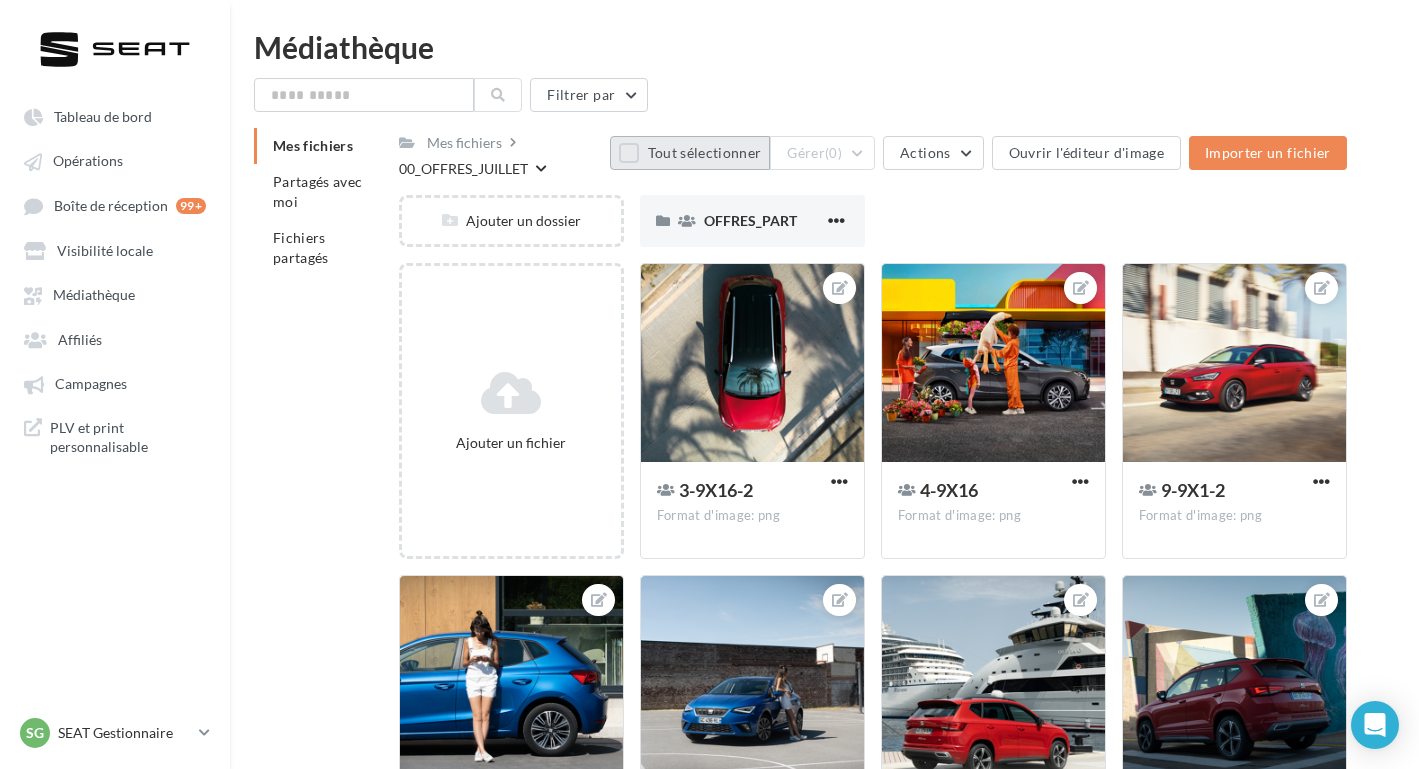 click on "Tout sélectionner" at bounding box center (690, 153) 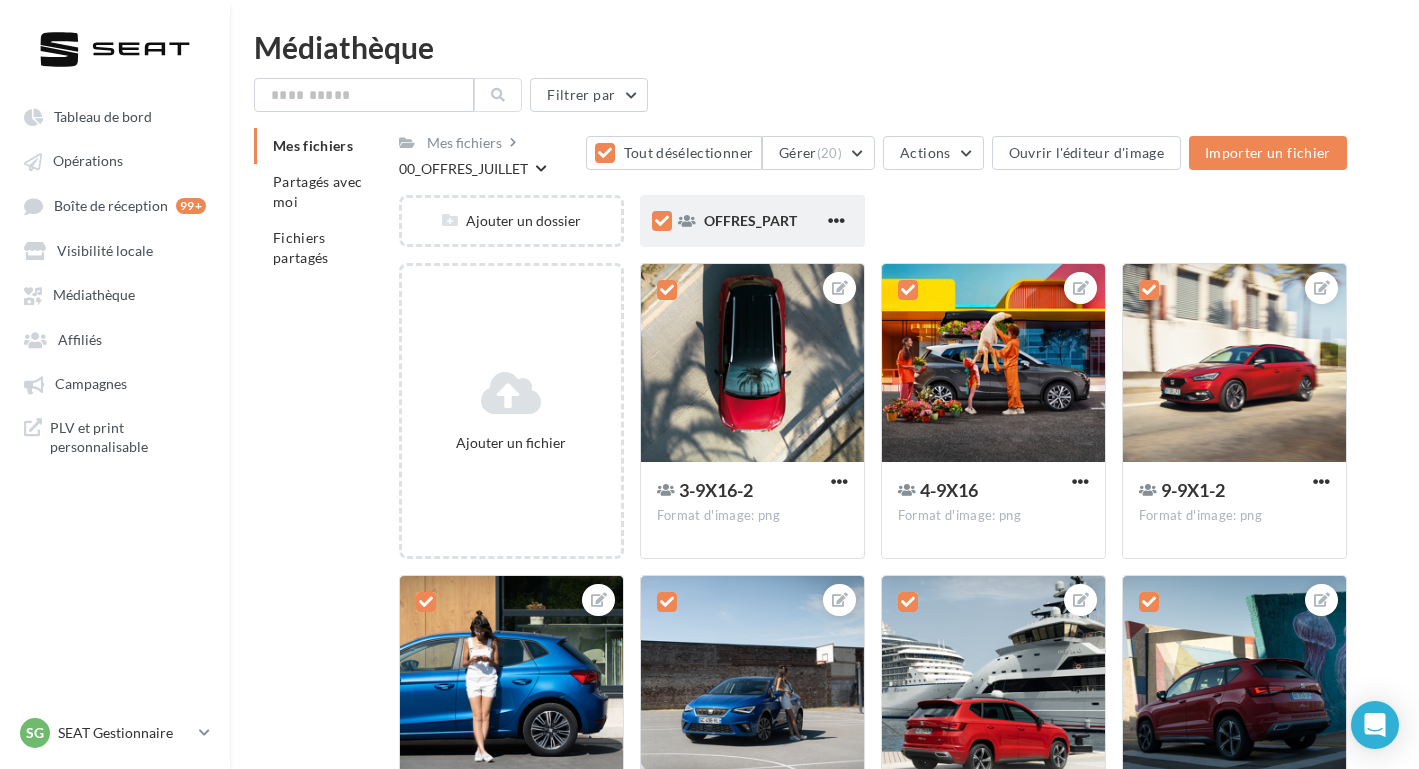 click at bounding box center (662, 221) 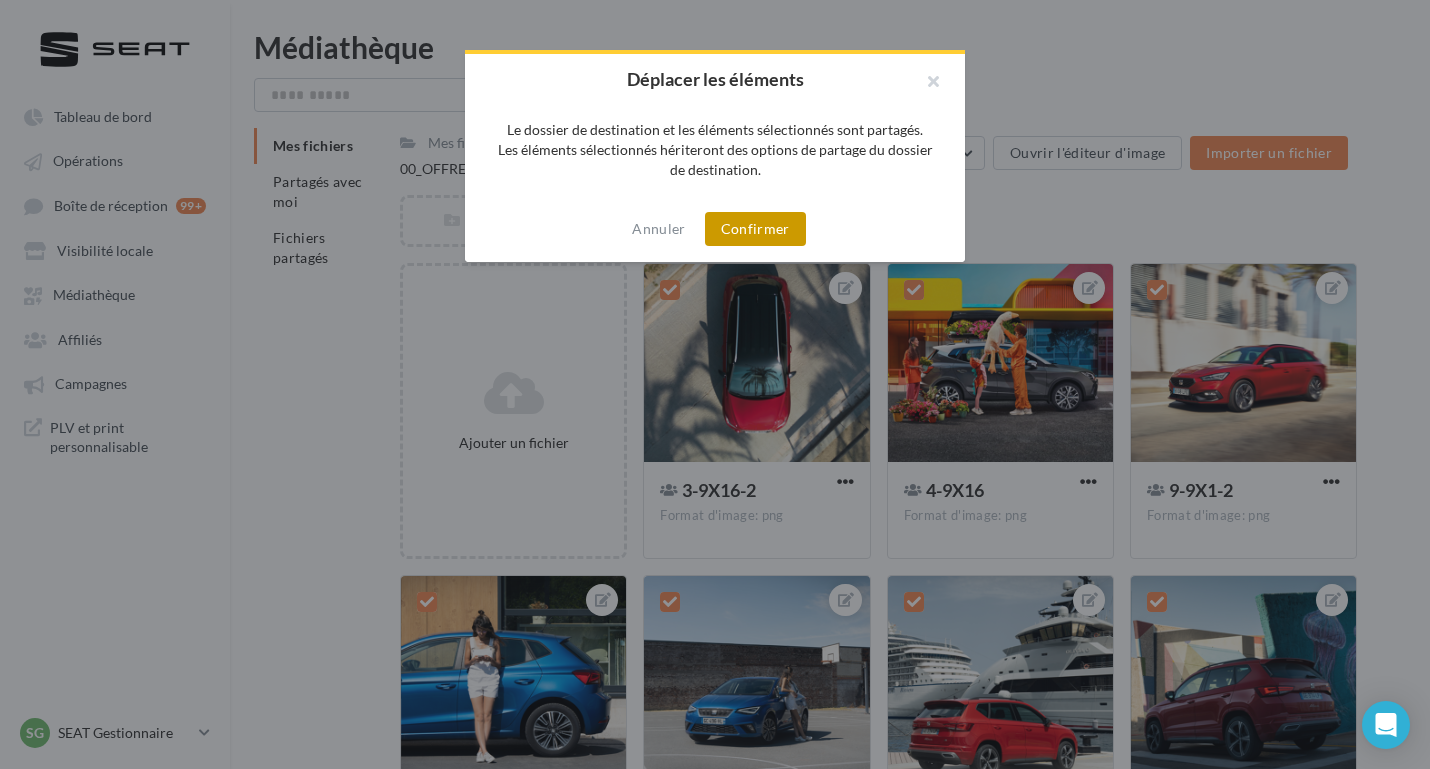 click on "Confirmer" at bounding box center (755, 229) 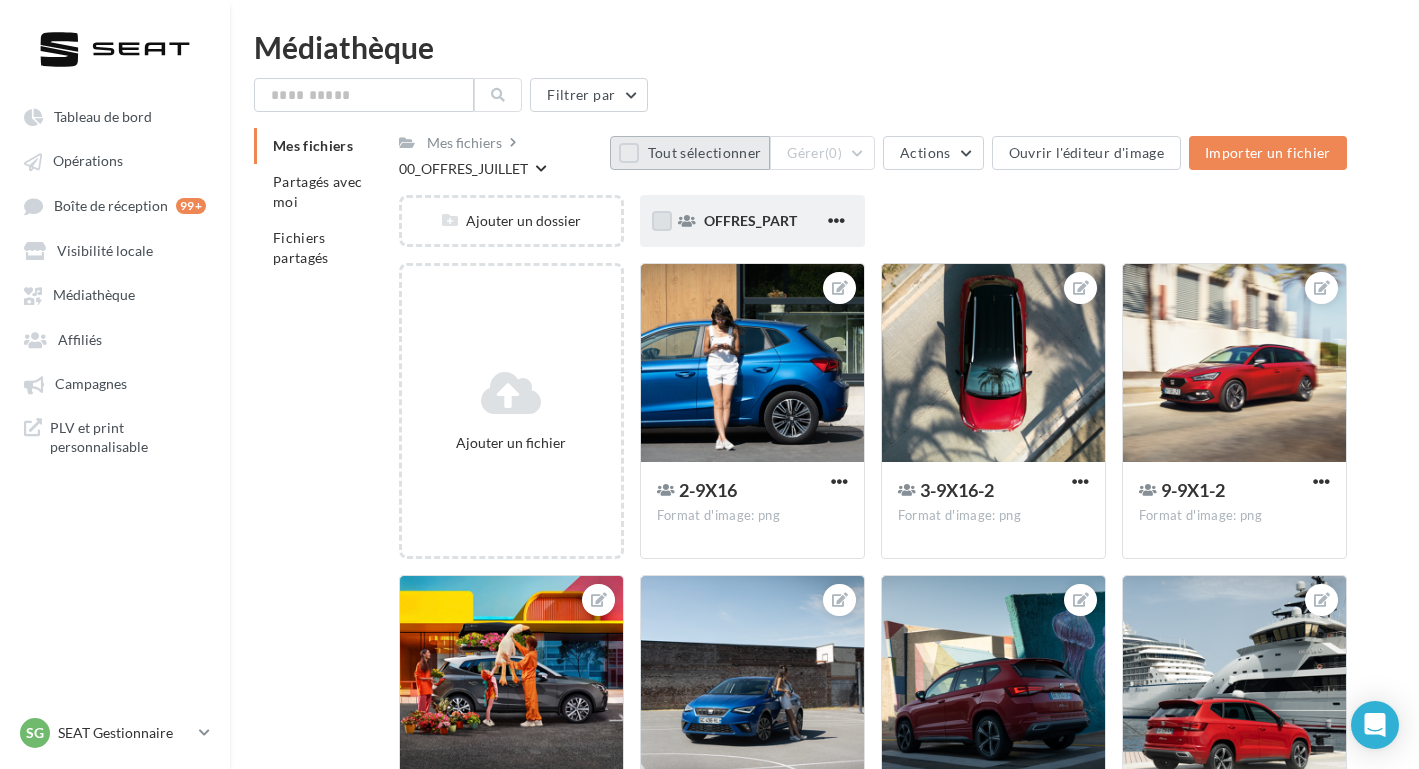 click on "Tout sélectionner" at bounding box center [690, 153] 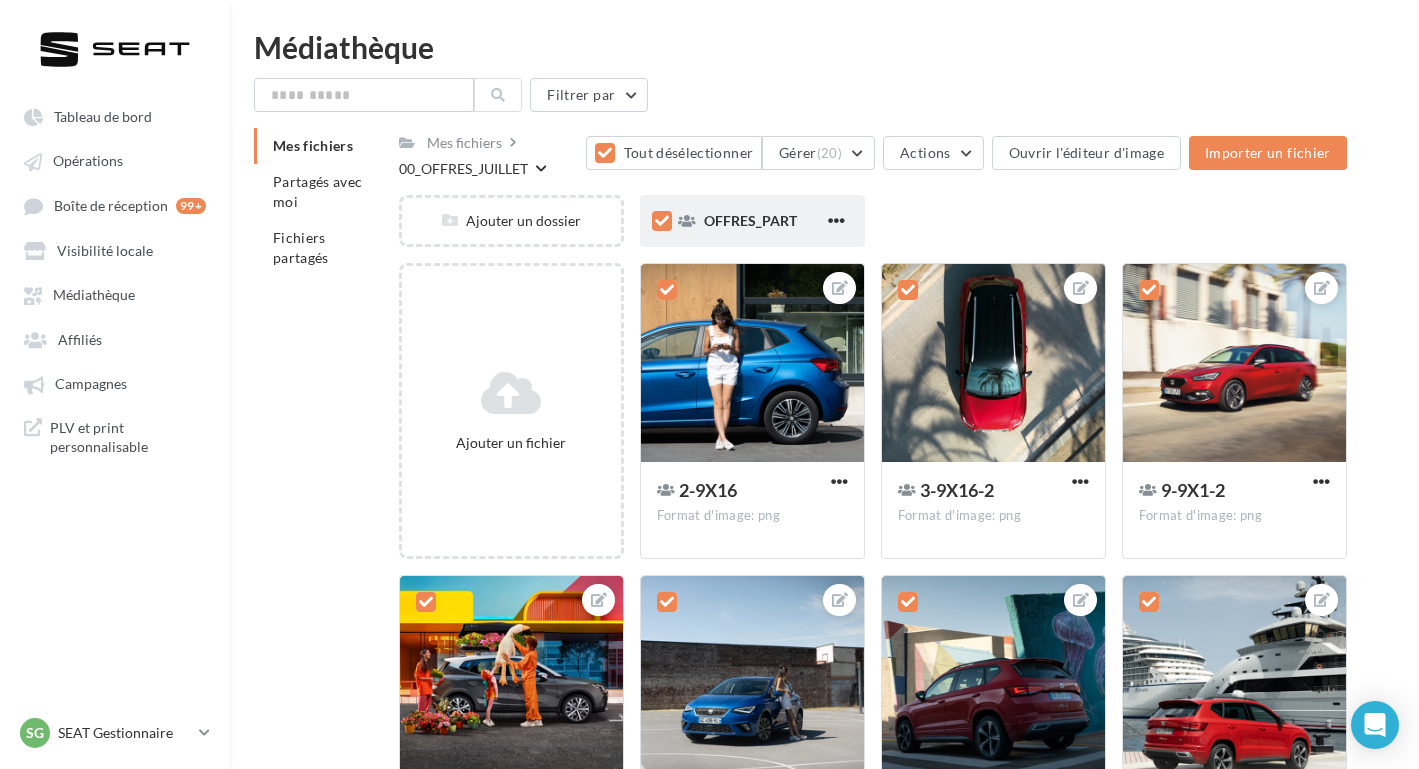 click at bounding box center (662, 221) 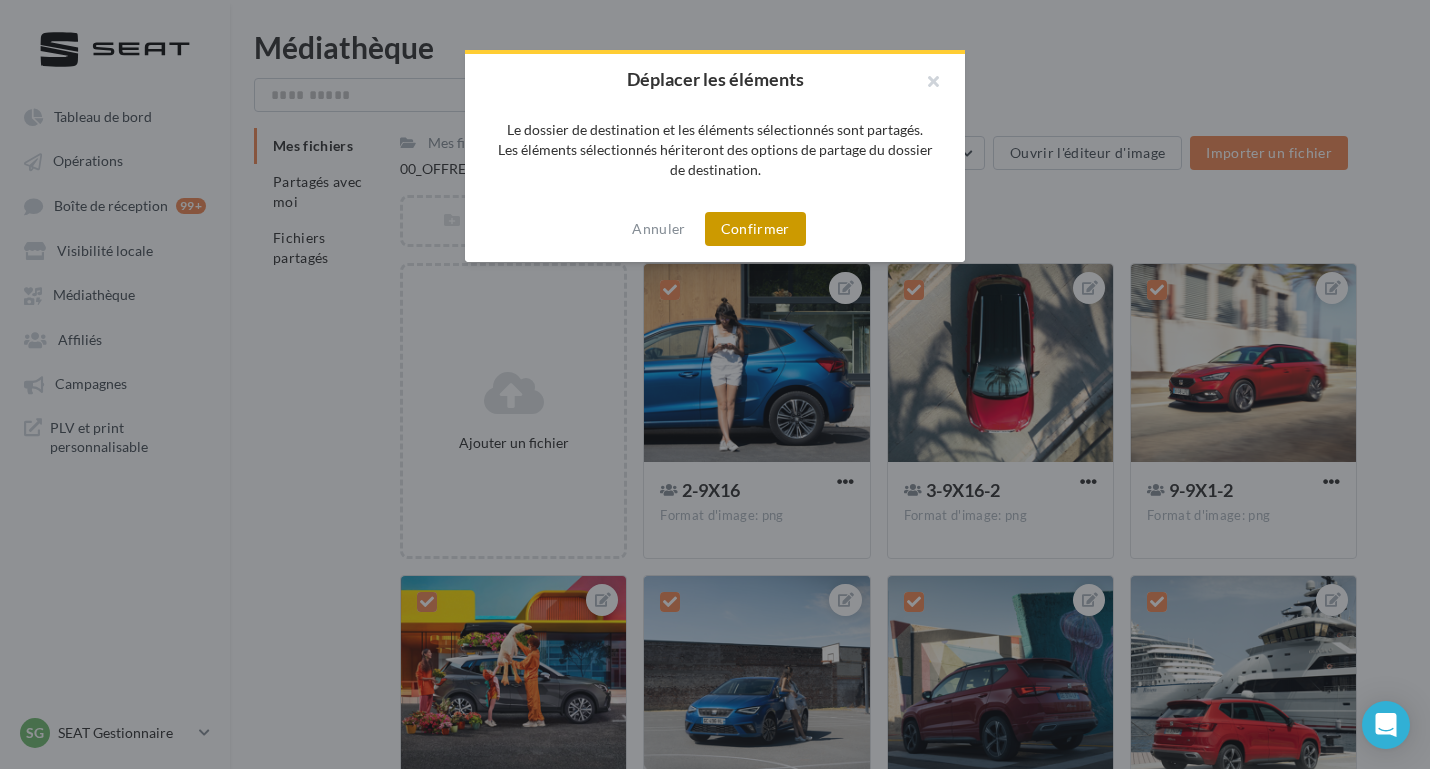 click on "Confirmer" at bounding box center (755, 229) 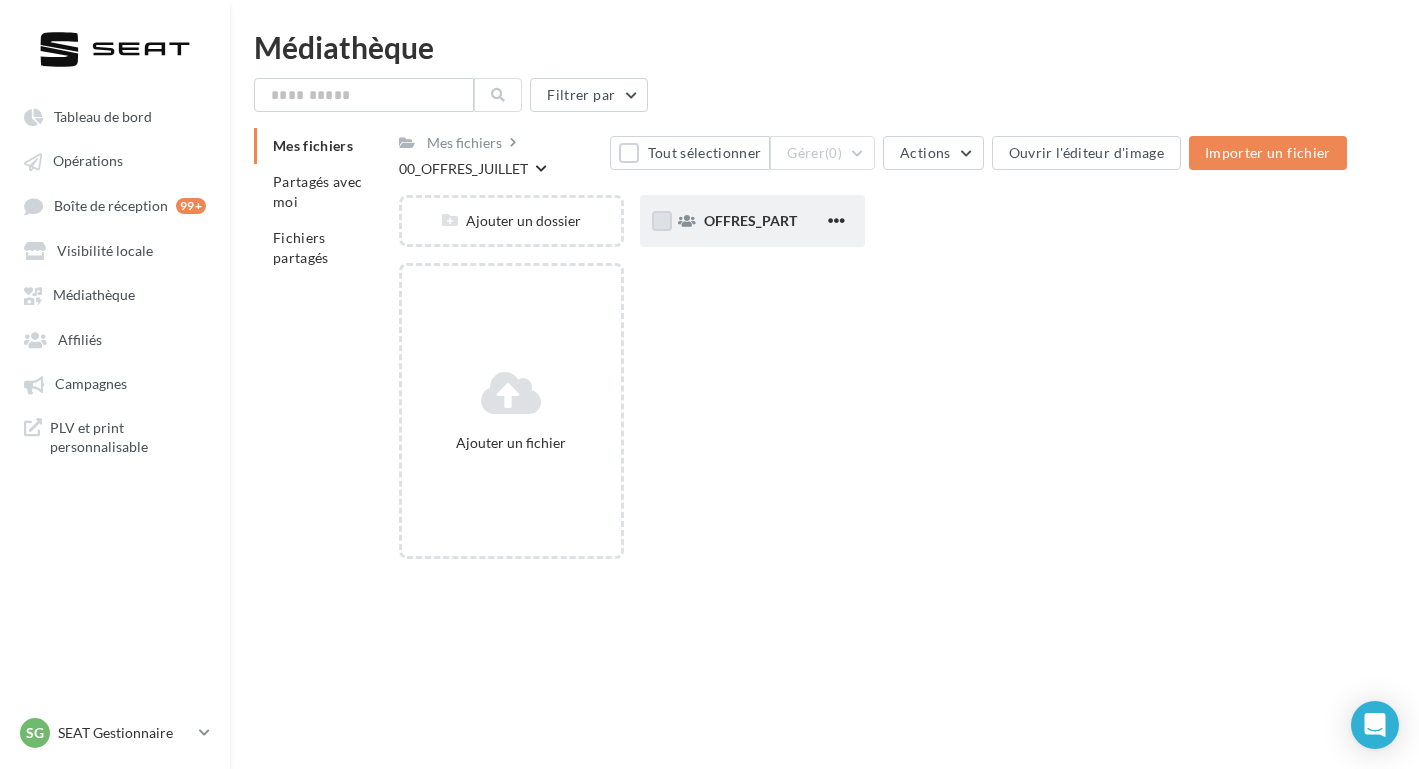 click on "OFFRES_PART" at bounding box center (752, 221) 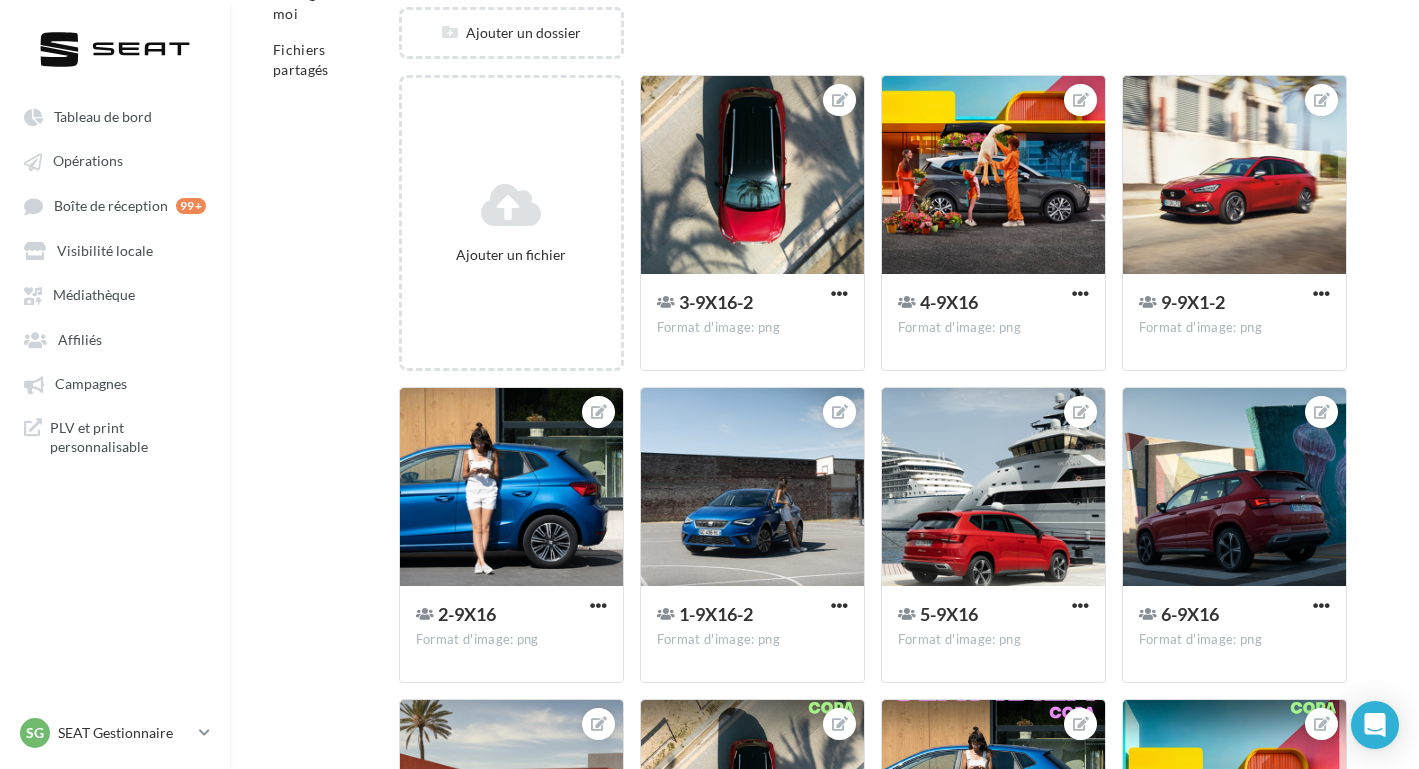 scroll, scrollTop: 0, scrollLeft: 0, axis: both 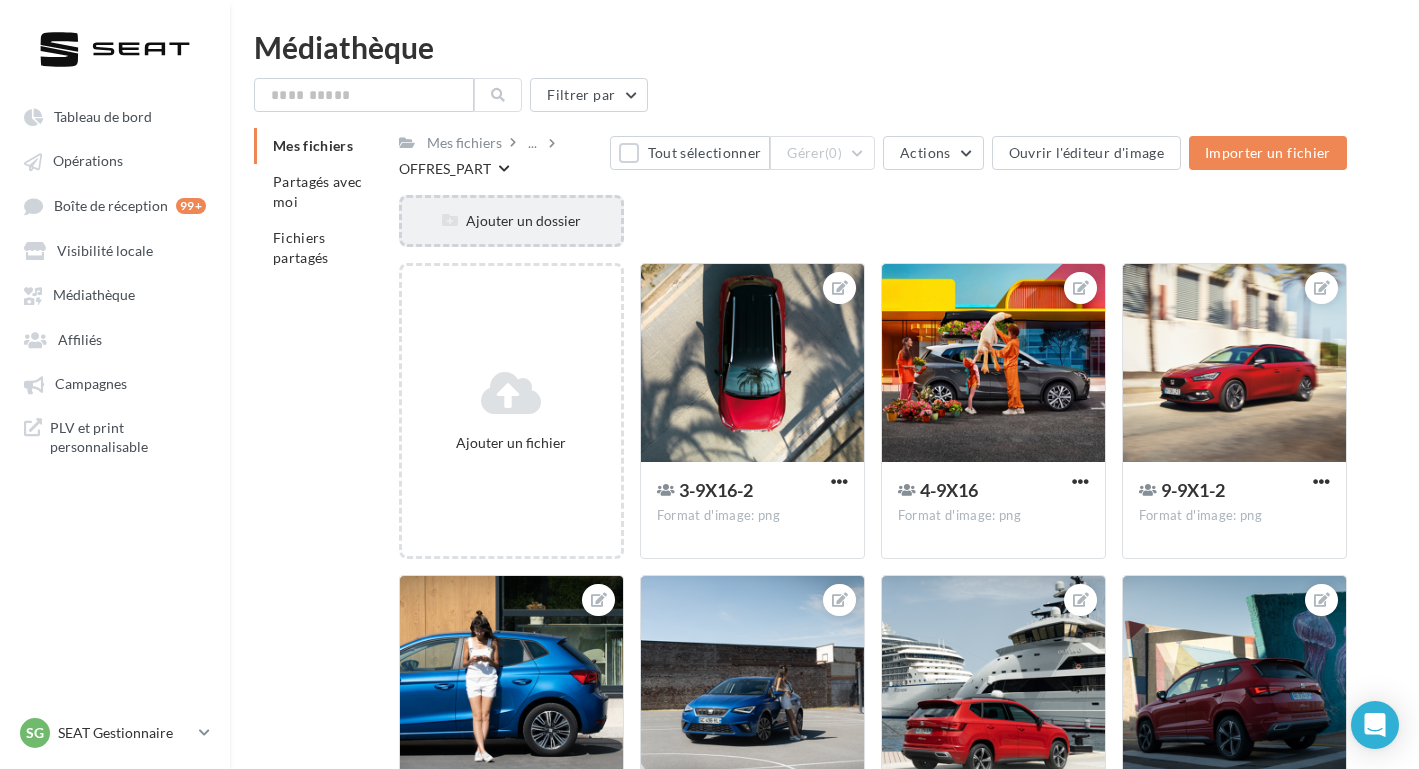 click on "Ajouter un dossier" at bounding box center [511, 221] 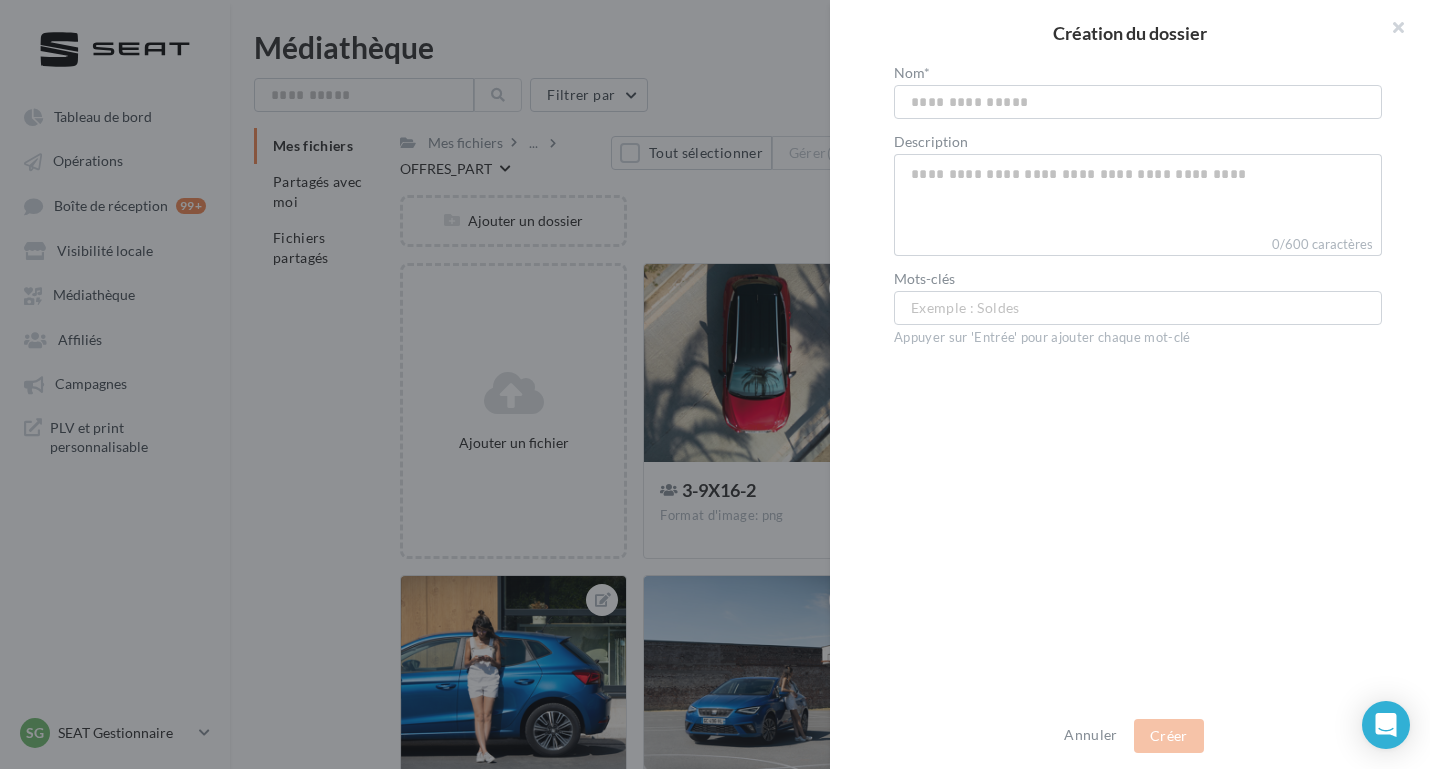 click at bounding box center [715, 384] 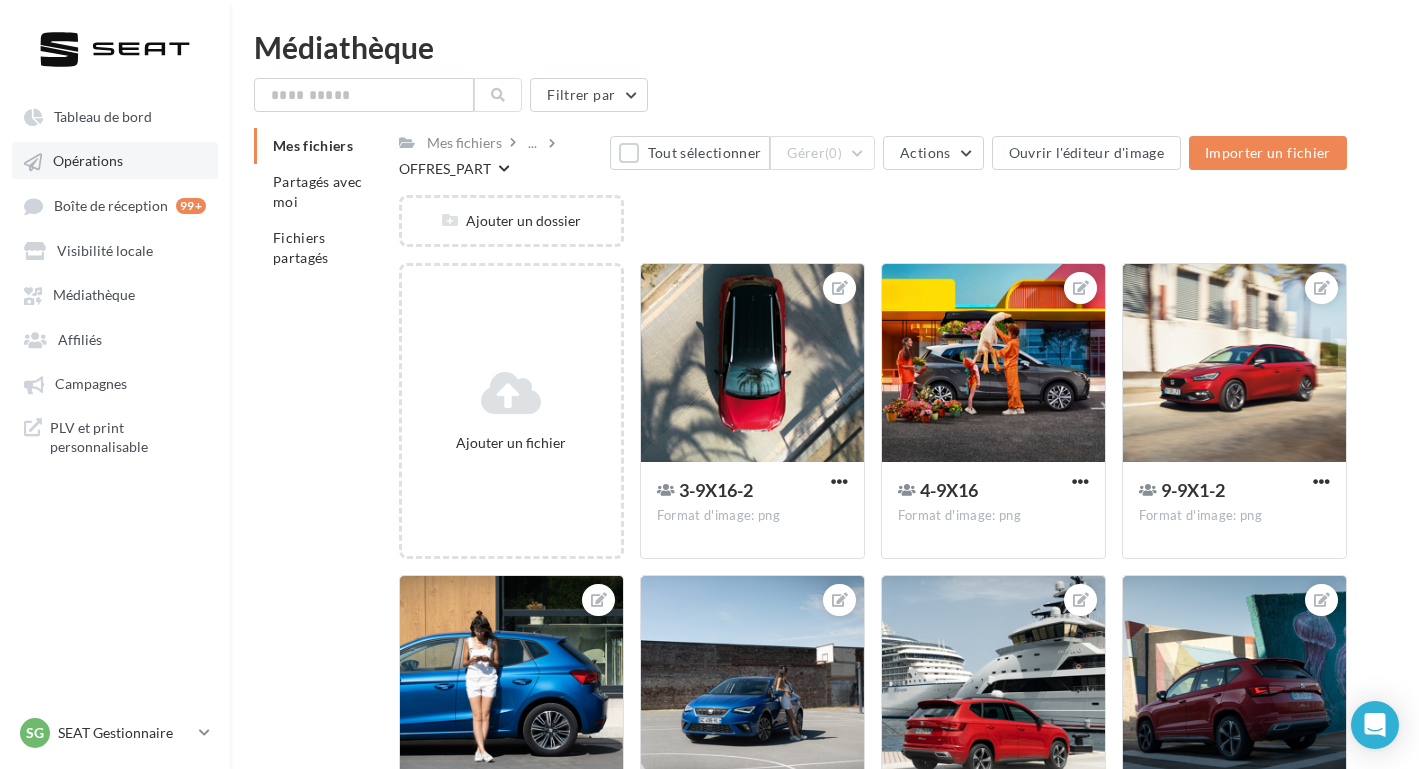 click on "Opérations" at bounding box center (88, 161) 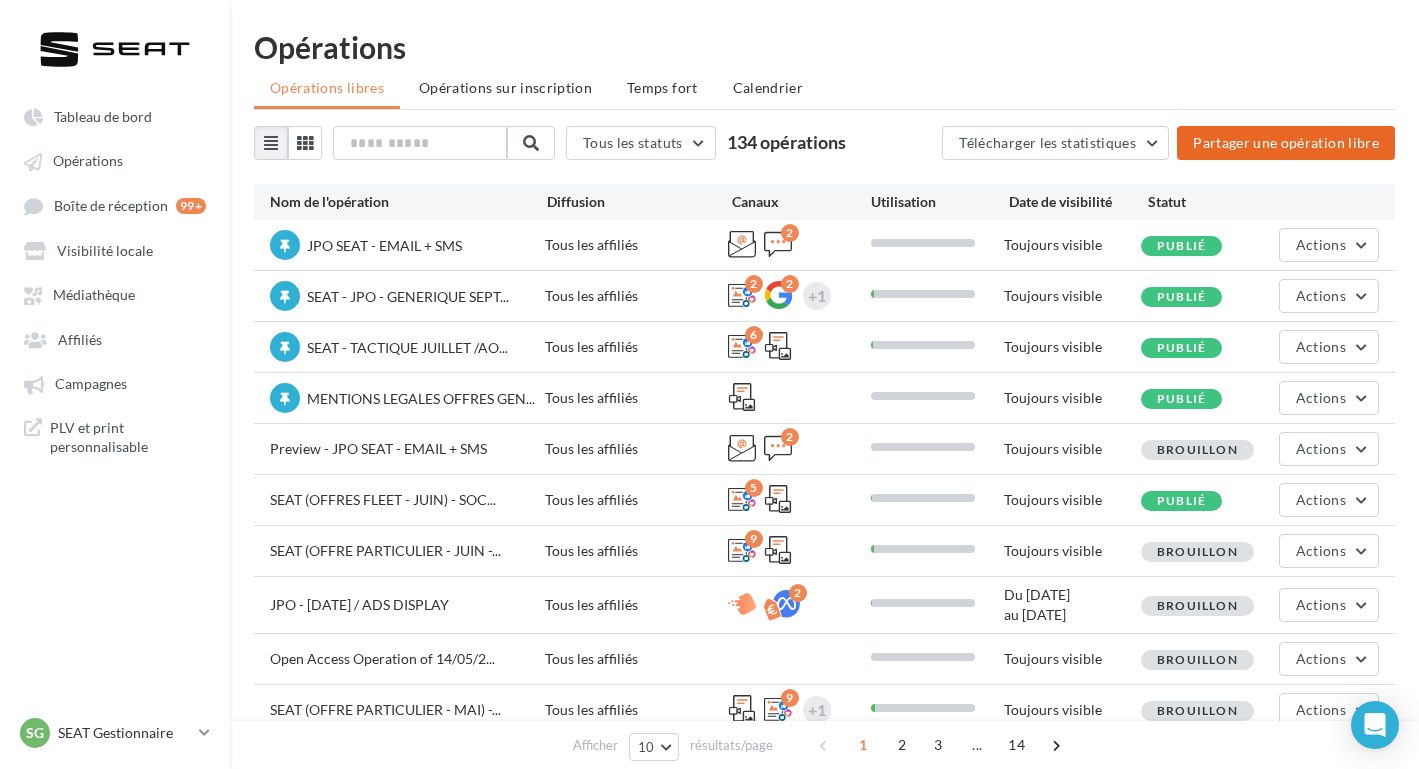 click on "Partager une opération libre" at bounding box center (1286, 143) 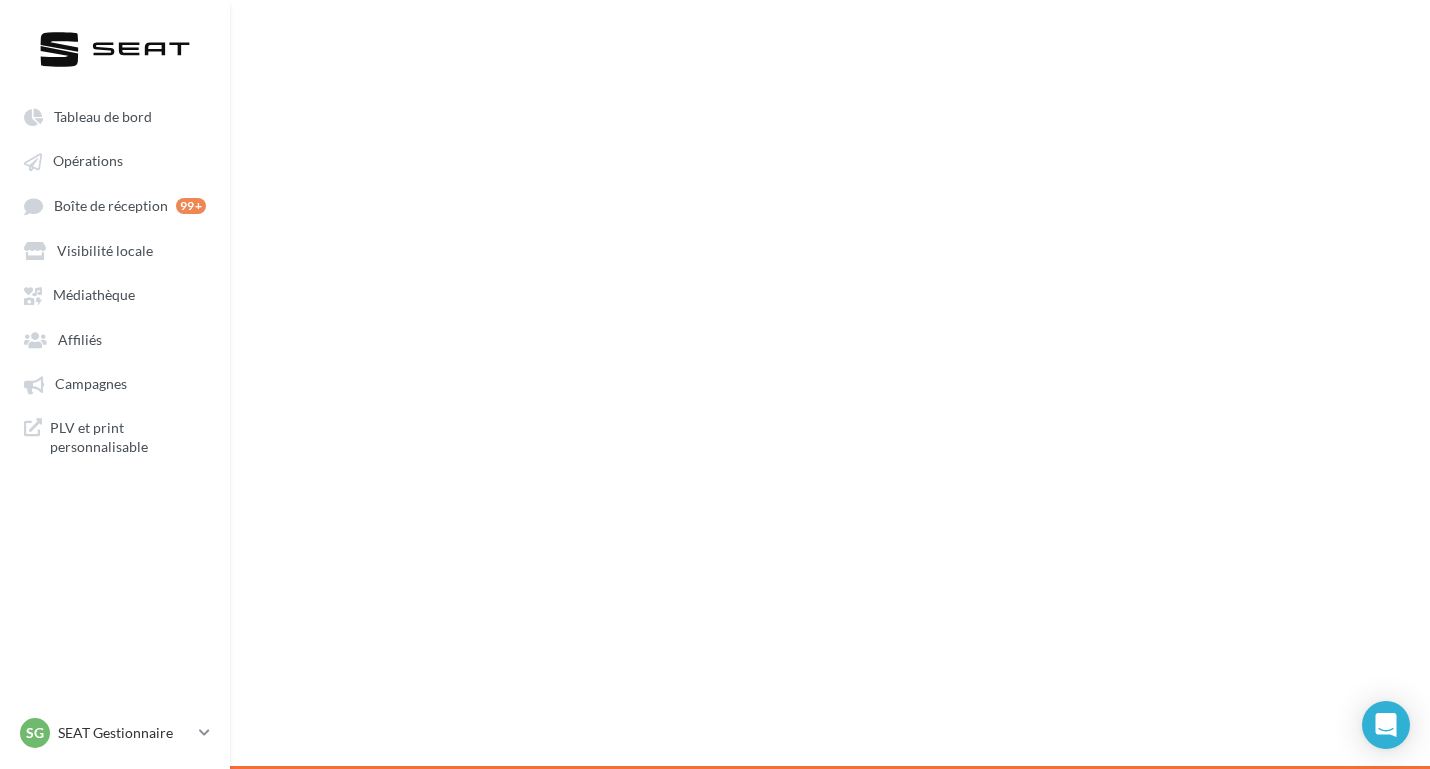 scroll, scrollTop: 0, scrollLeft: 0, axis: both 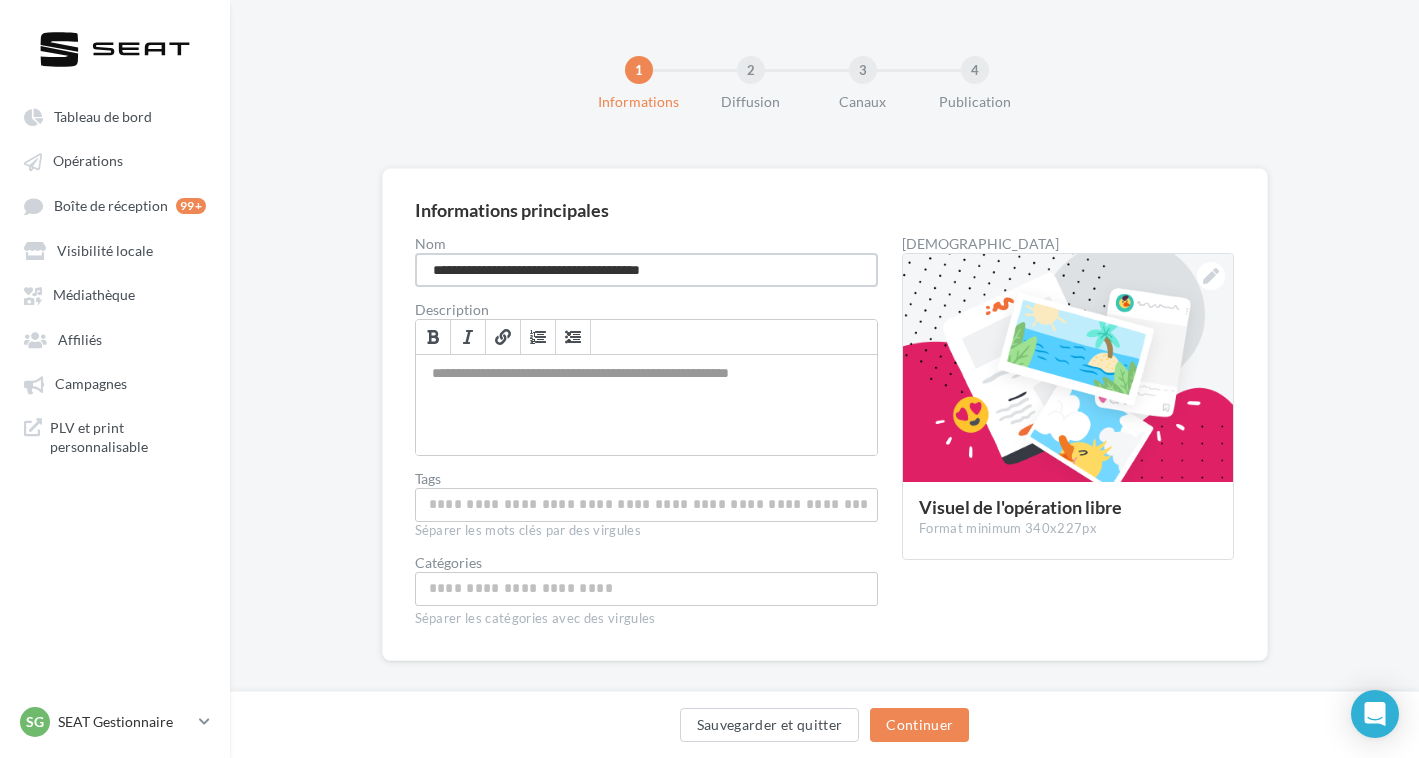 click on "**********" at bounding box center (647, 270) 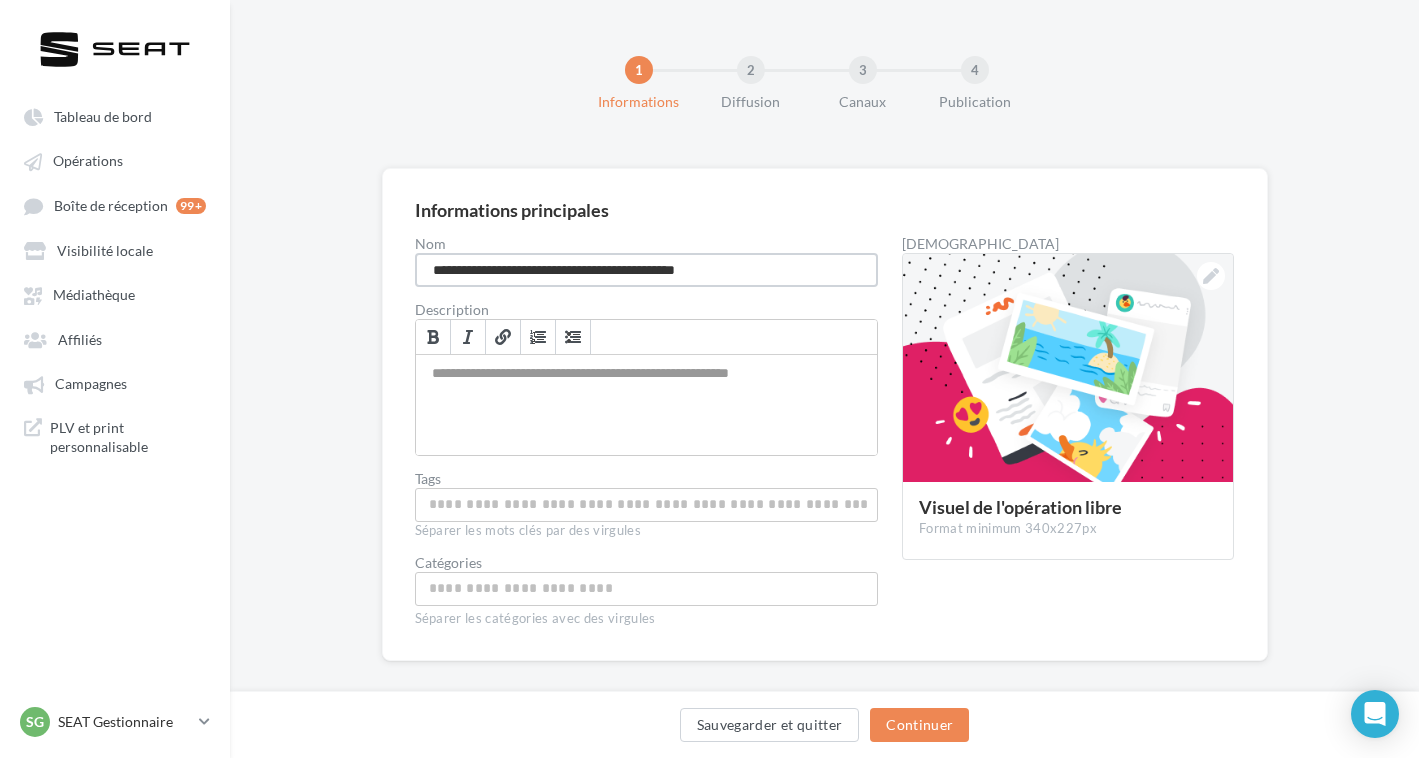 click on "**********" at bounding box center (647, 270) 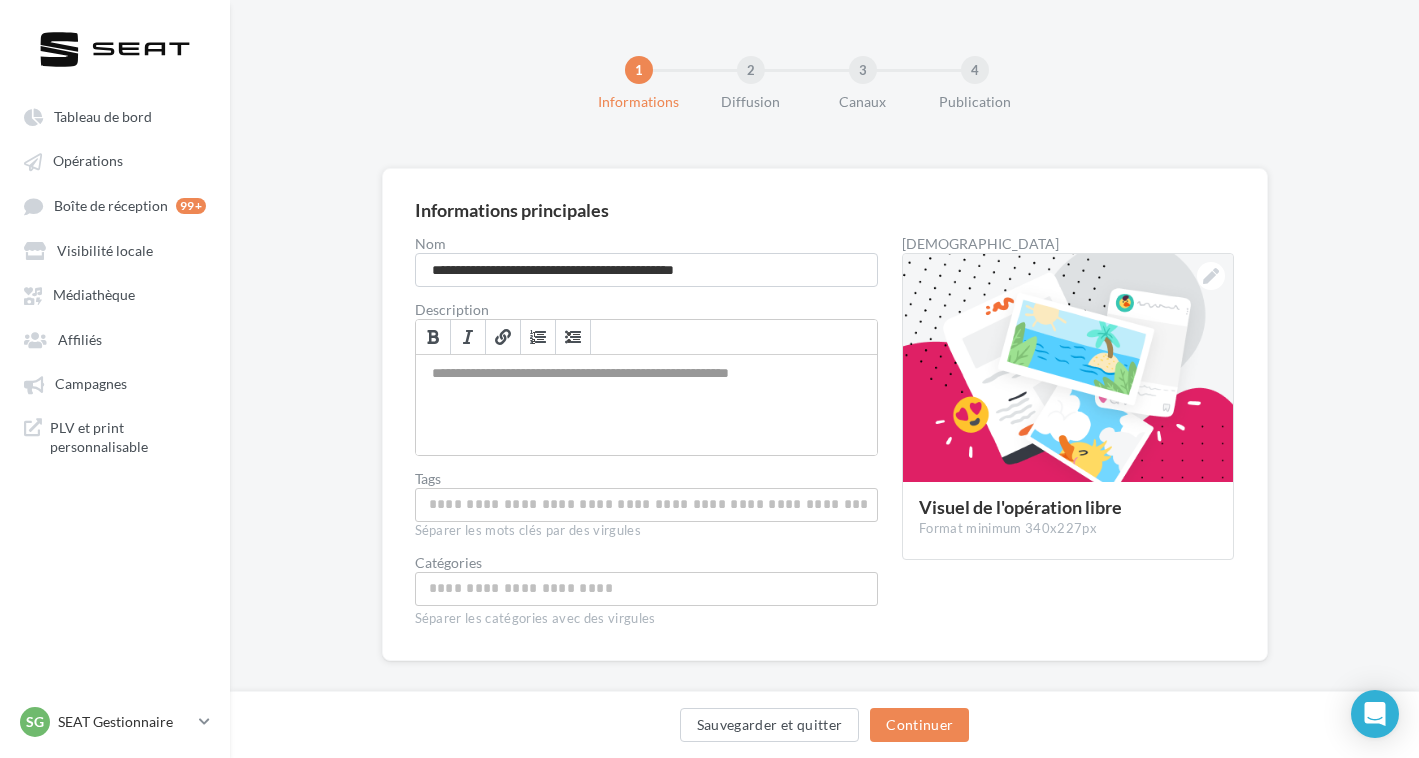 click on "Barres d'outils de l'éditeur Styles de base   Gras  Raccourci clavier Commande+B   Italique  Raccourci clavier Commande+I   Lien Paragraphe   Insérer/Supprimer une liste numérotée   Insérer/Supprimer une liste à puces" at bounding box center [647, 337] 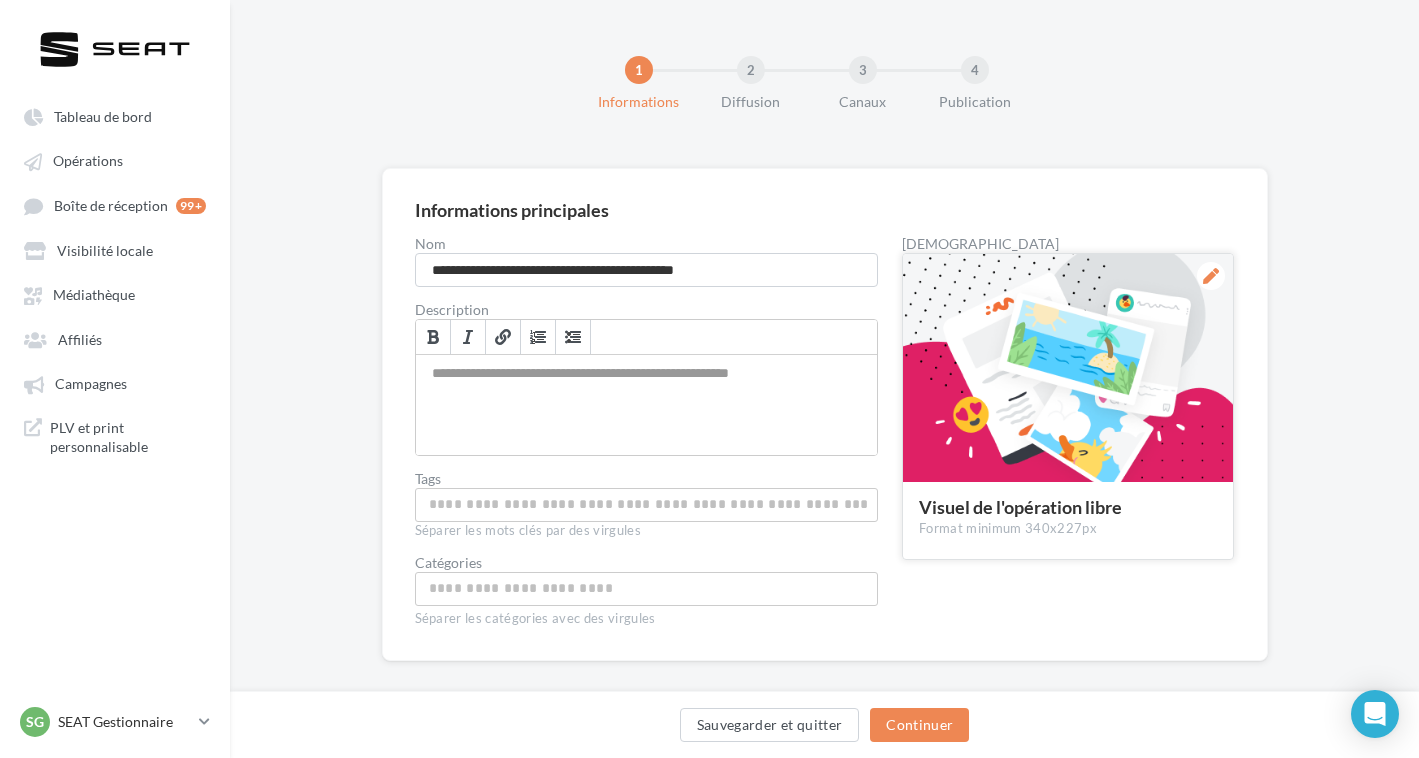 click at bounding box center (1068, 369) 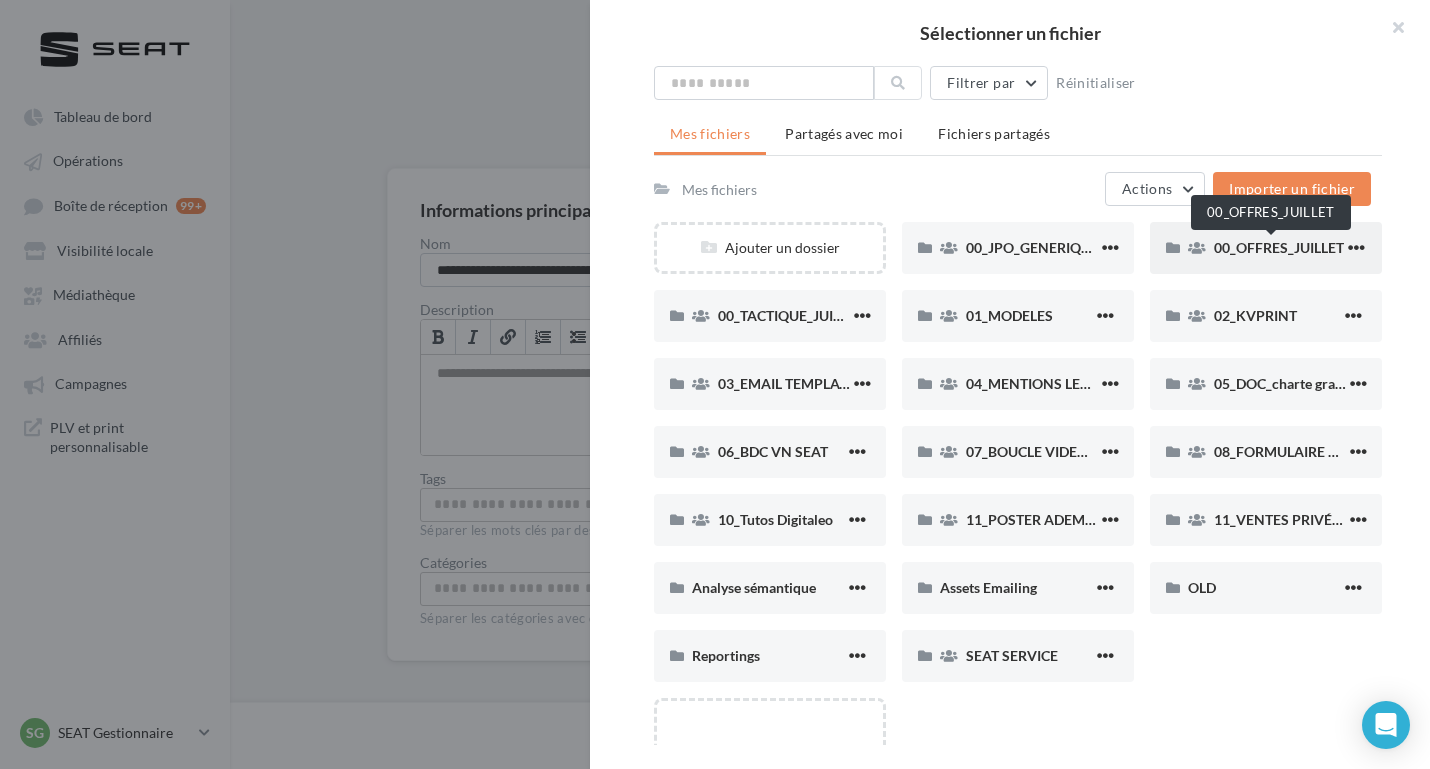 click on "00_OFFRES_JUILLET" at bounding box center [1279, 247] 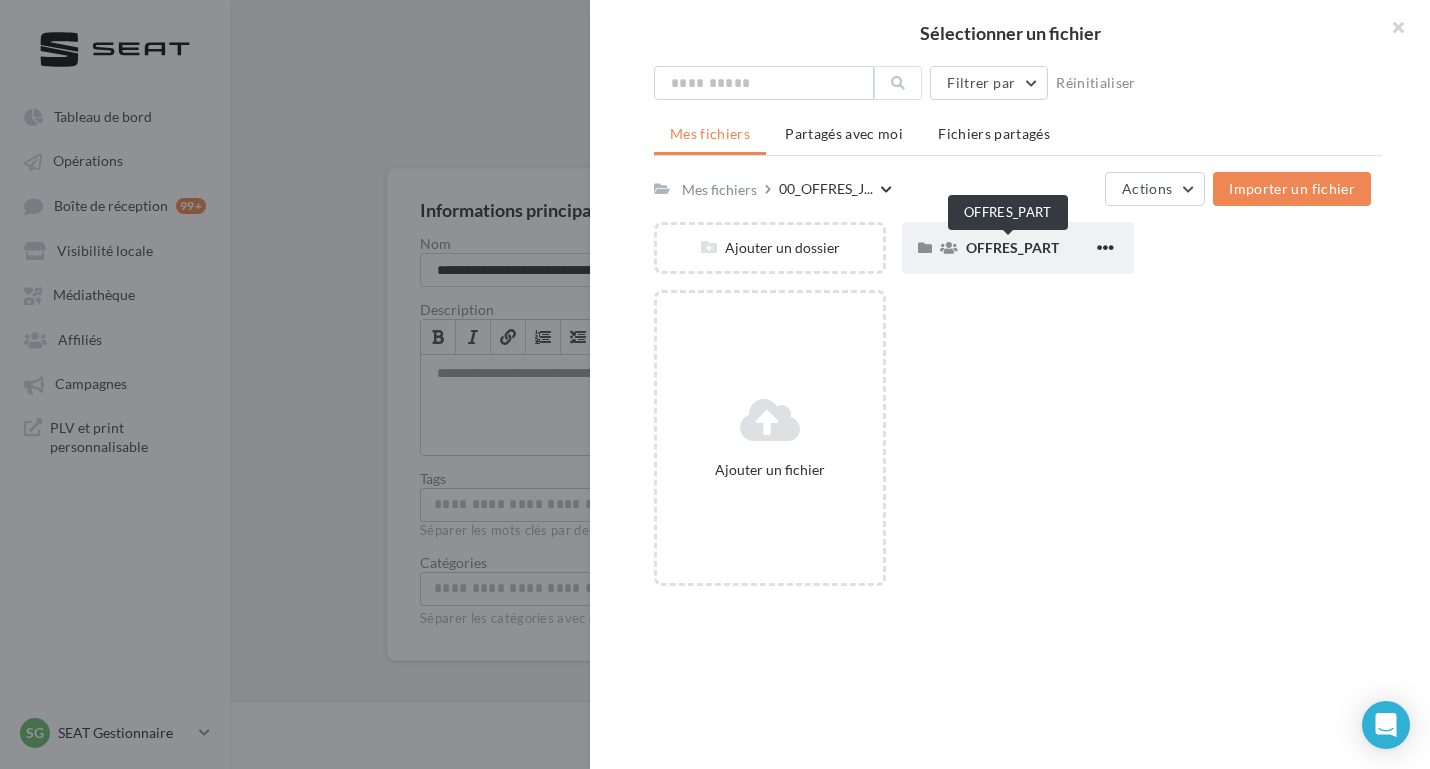 click on "OFFRES_PART" at bounding box center (1012, 247) 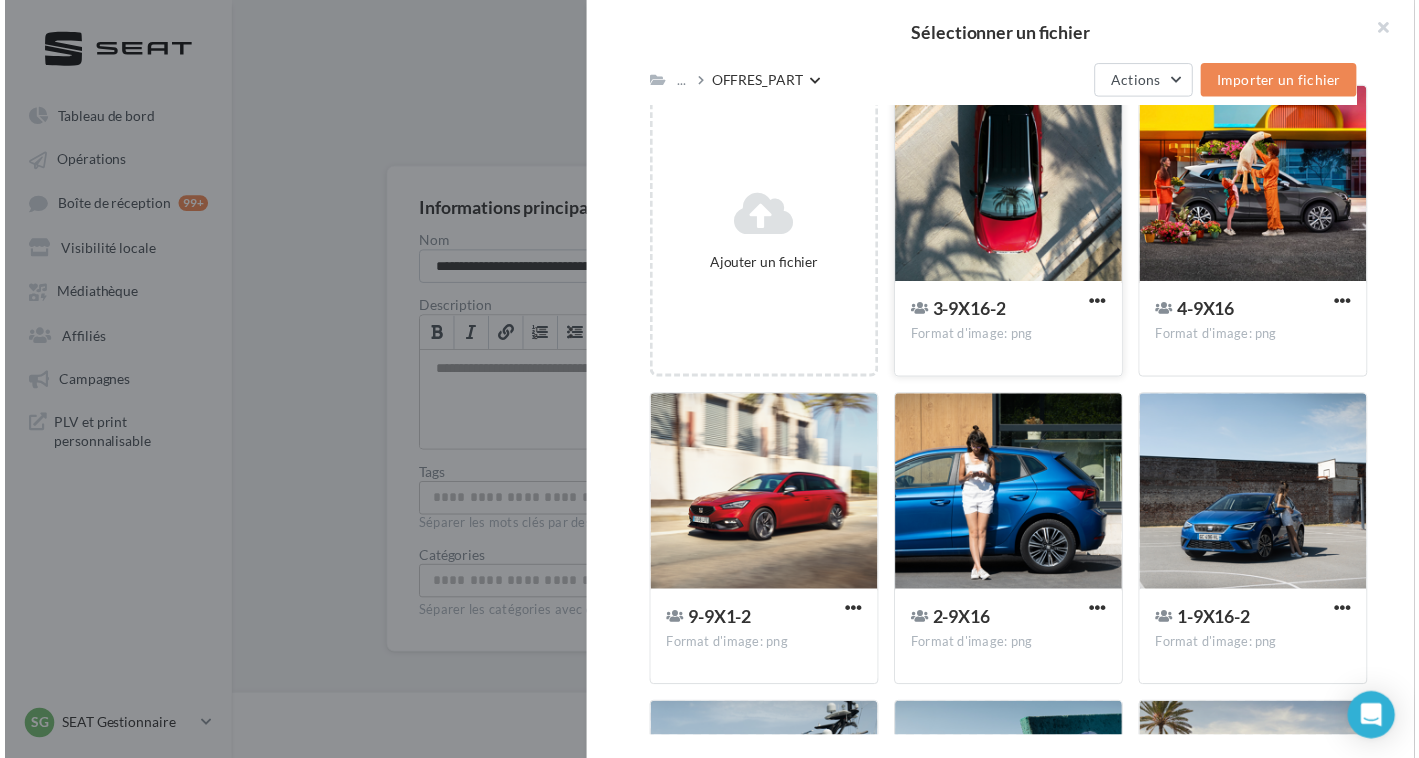 scroll, scrollTop: 227, scrollLeft: 0, axis: vertical 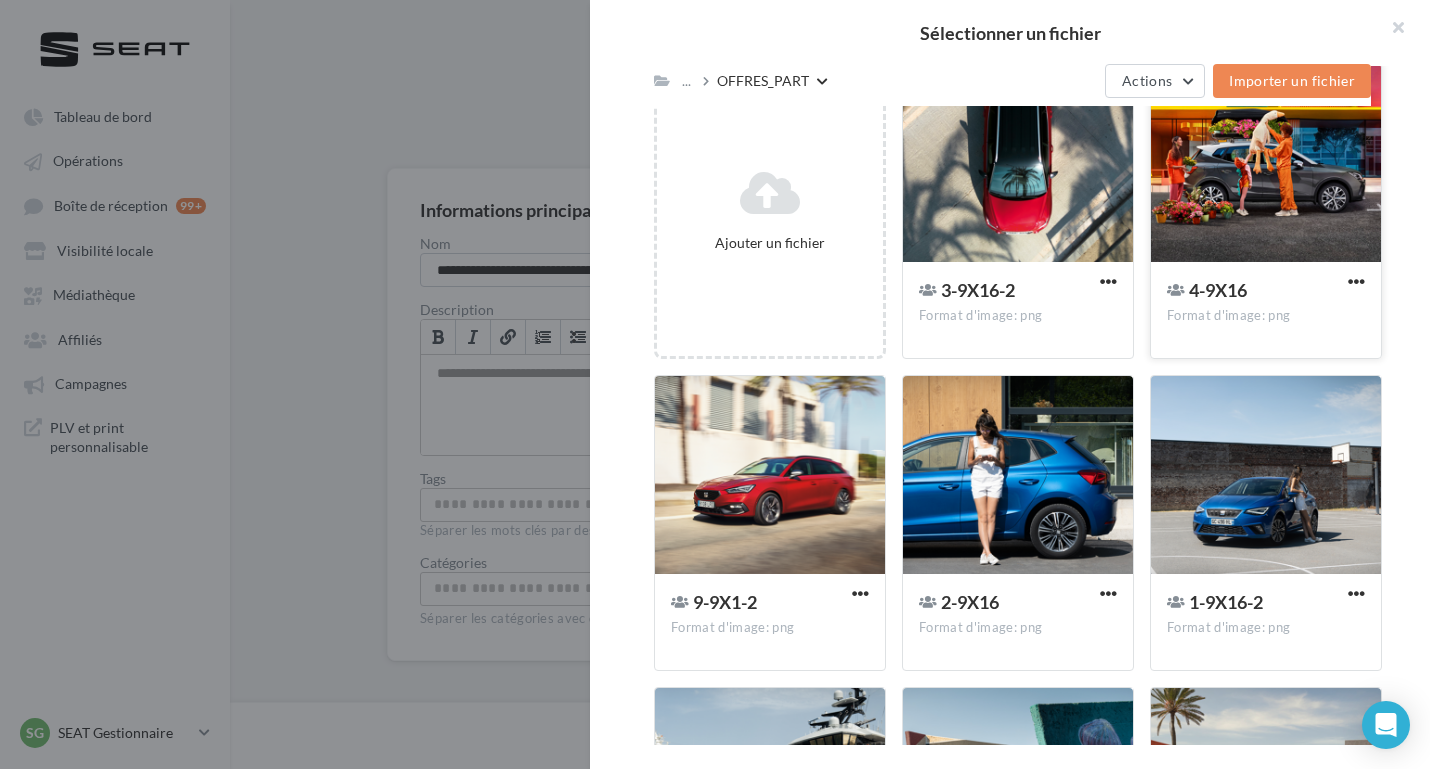 click at bounding box center [1266, 164] 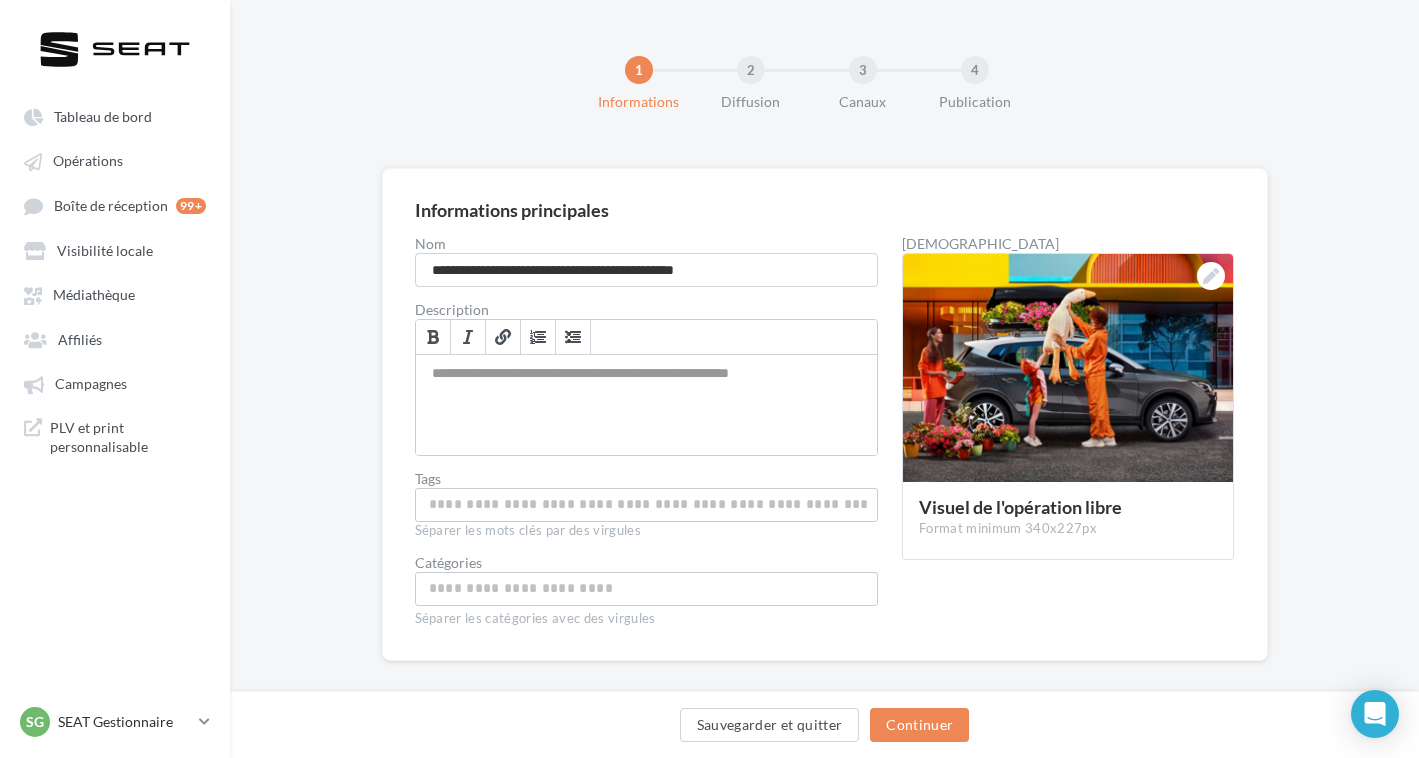 click at bounding box center [647, 591] 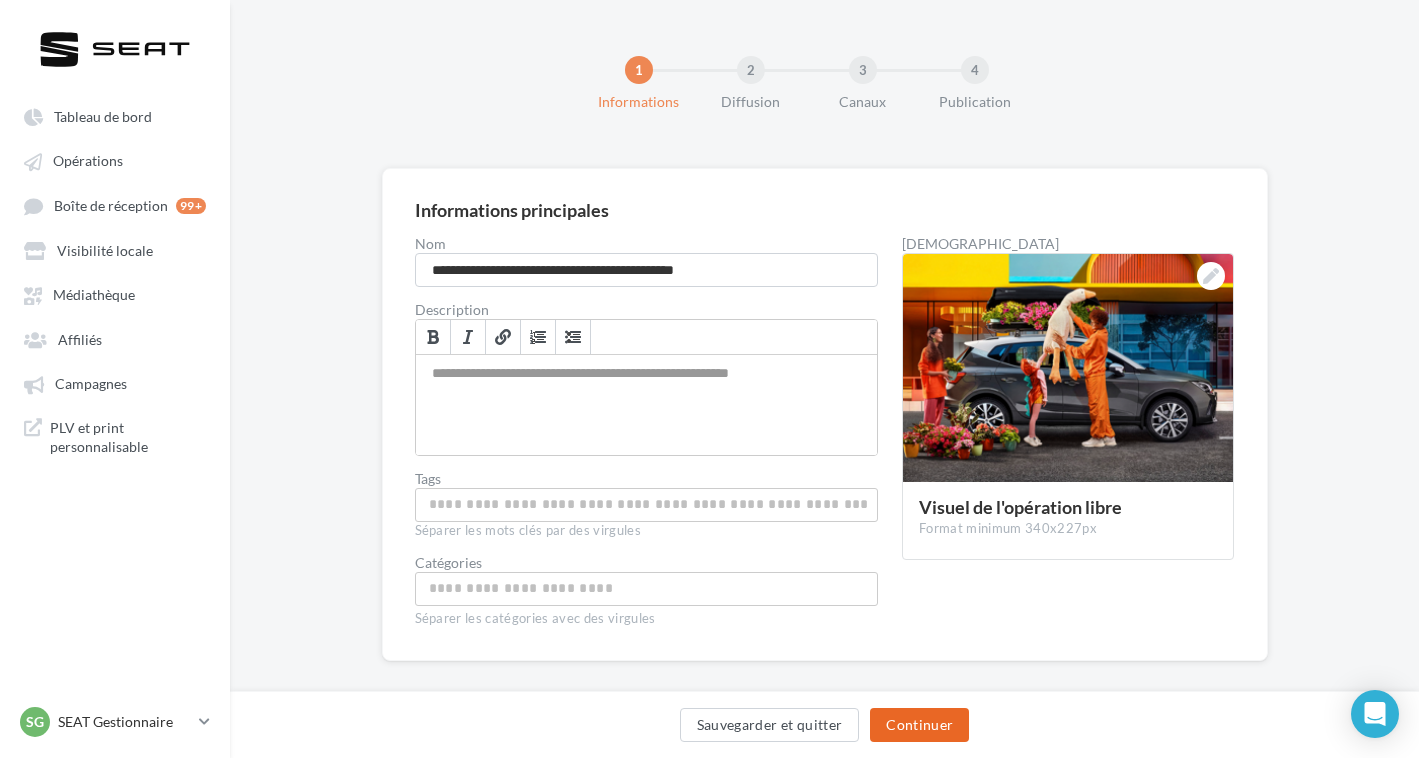 click on "Continuer" at bounding box center (919, 725) 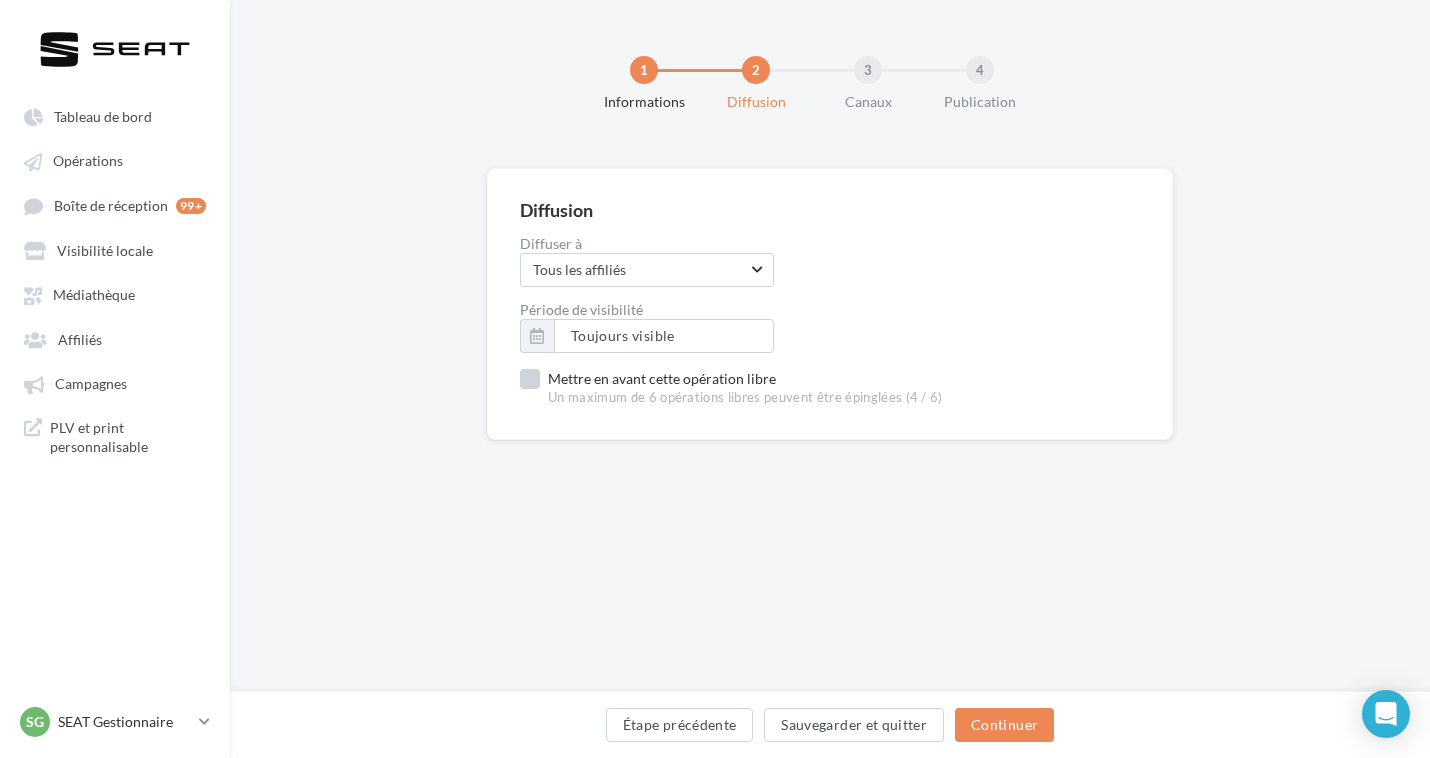click on "Mettre en avant cette opération libre  Un maximum de 6 opérations libres peuvent être épinglées (4 / 6)" at bounding box center (731, 388) 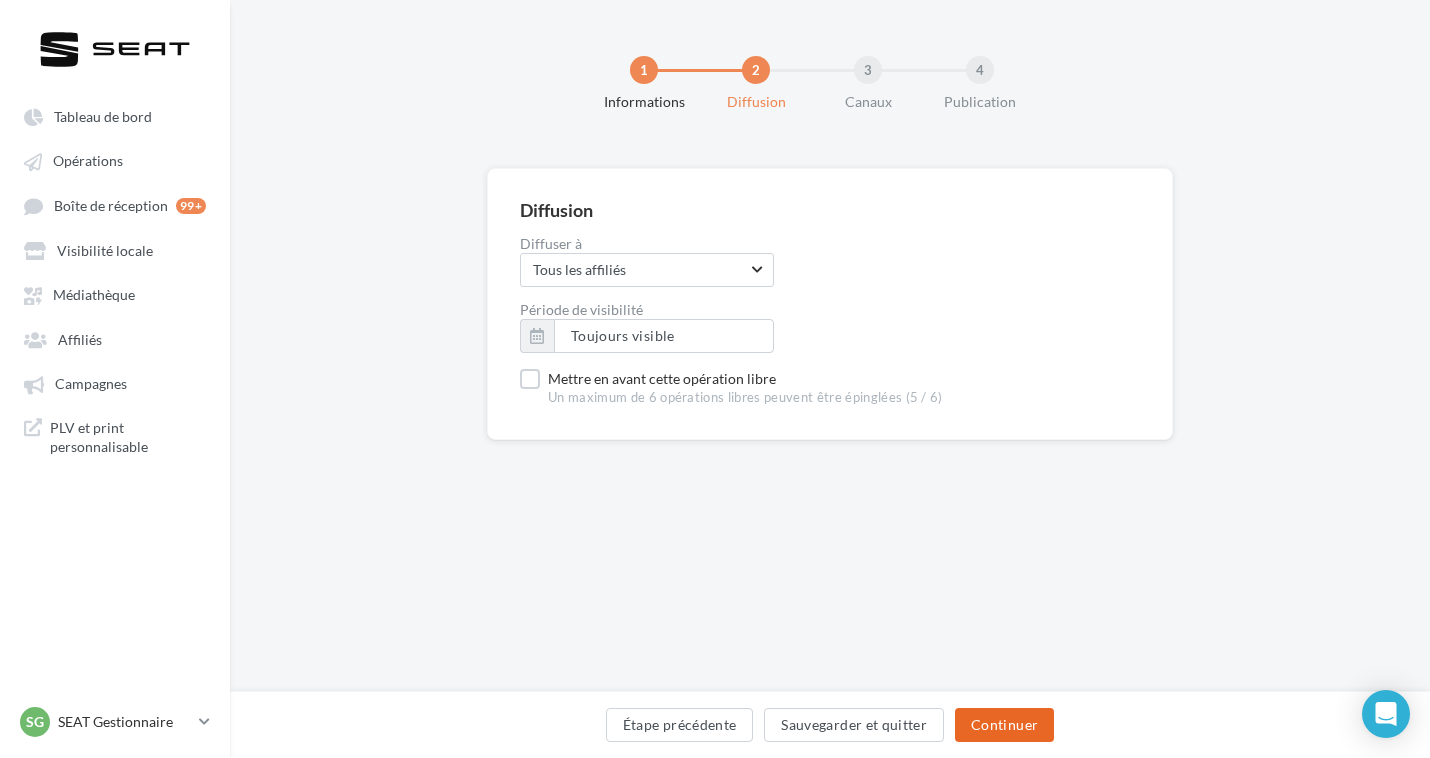 click on "Continuer" at bounding box center [1004, 725] 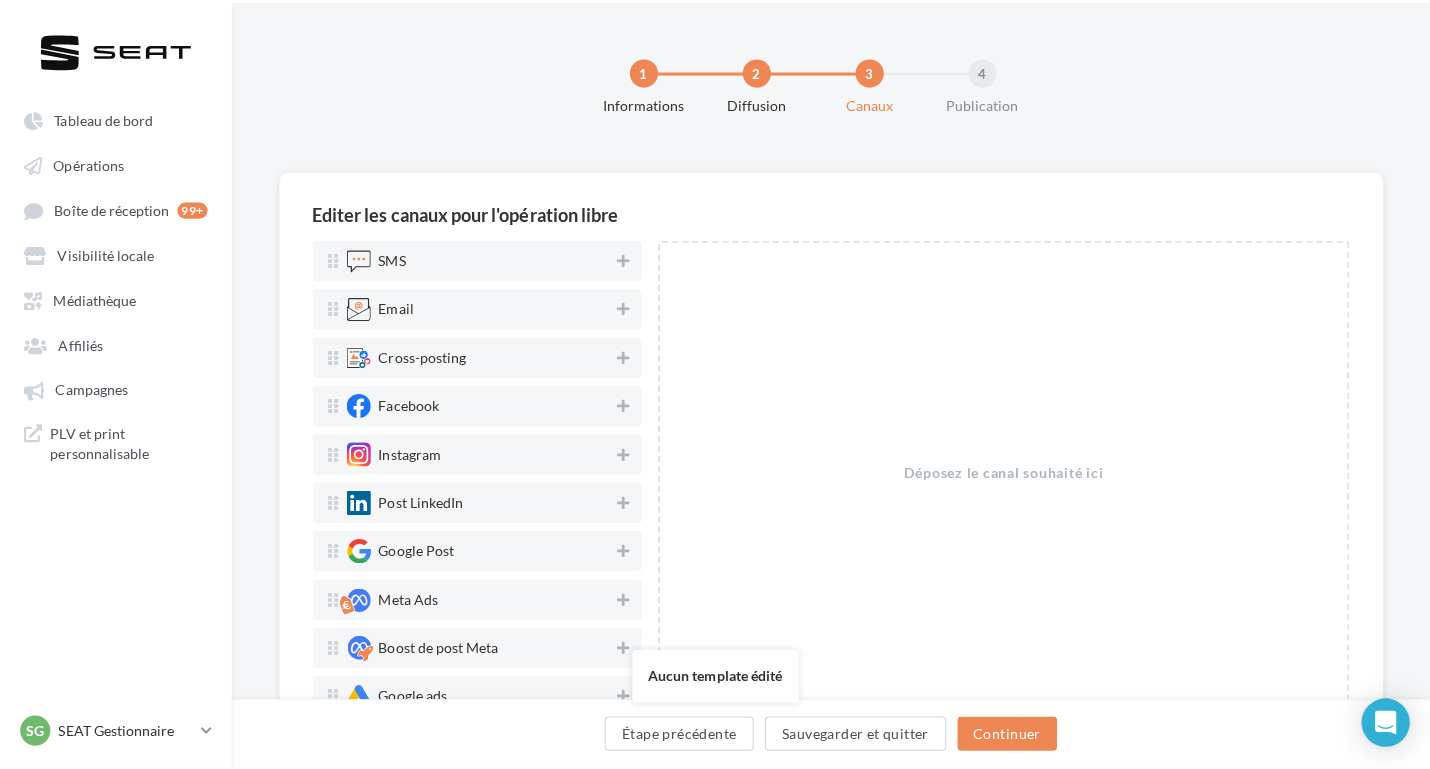 scroll, scrollTop: 8, scrollLeft: 0, axis: vertical 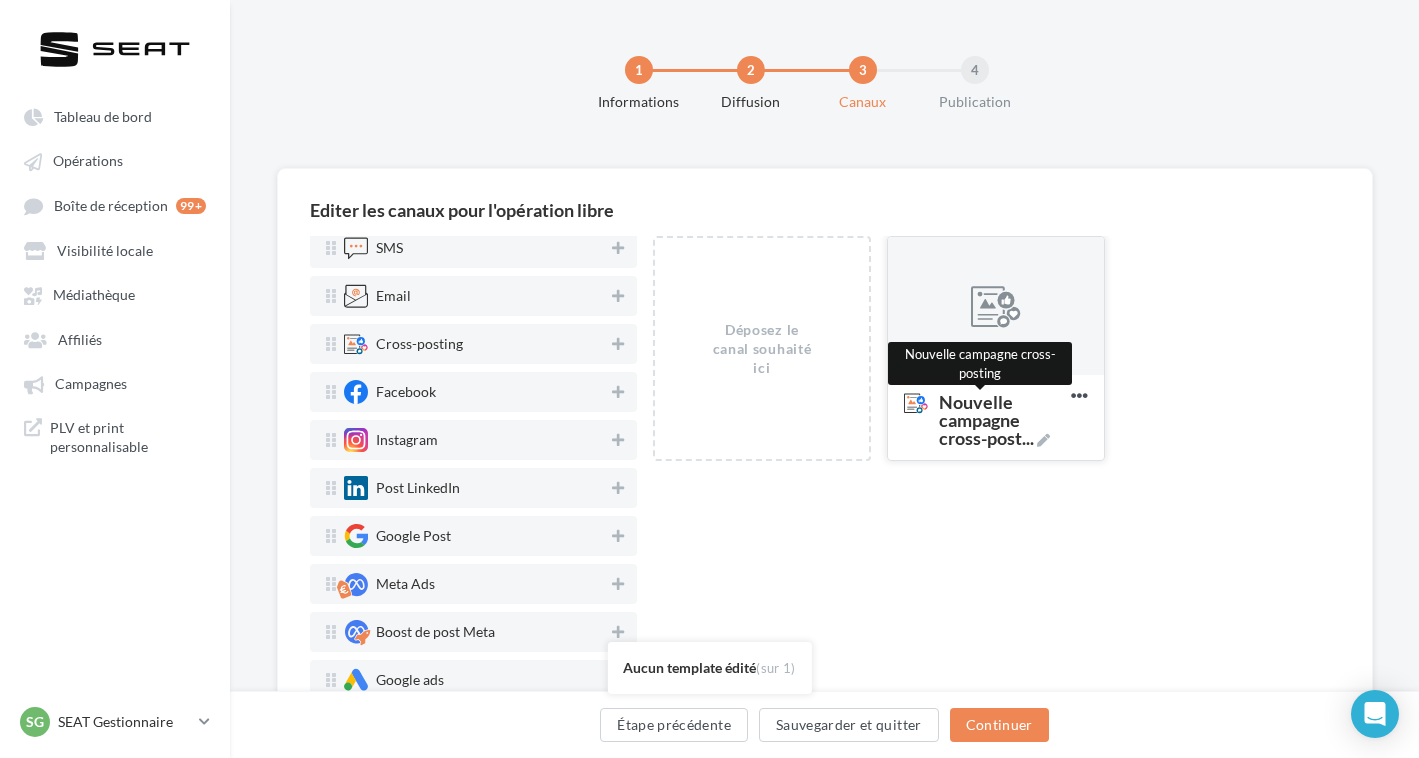 click on "Nouvelle campagne cross-post ..." at bounding box center [1001, 420] 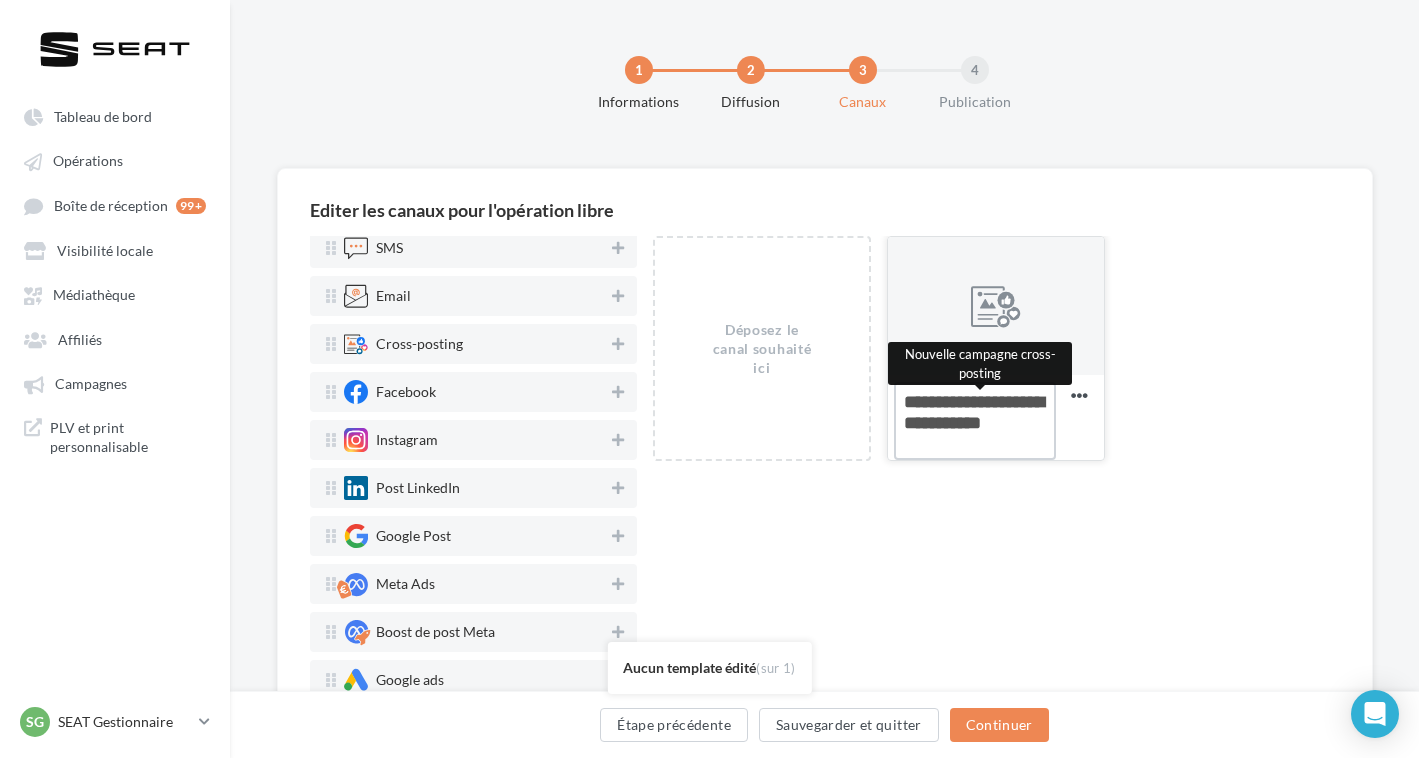 click on "Nouvelle campagne cross-post ...
Nouvelle campagne cross-posting" at bounding box center (975, 421) 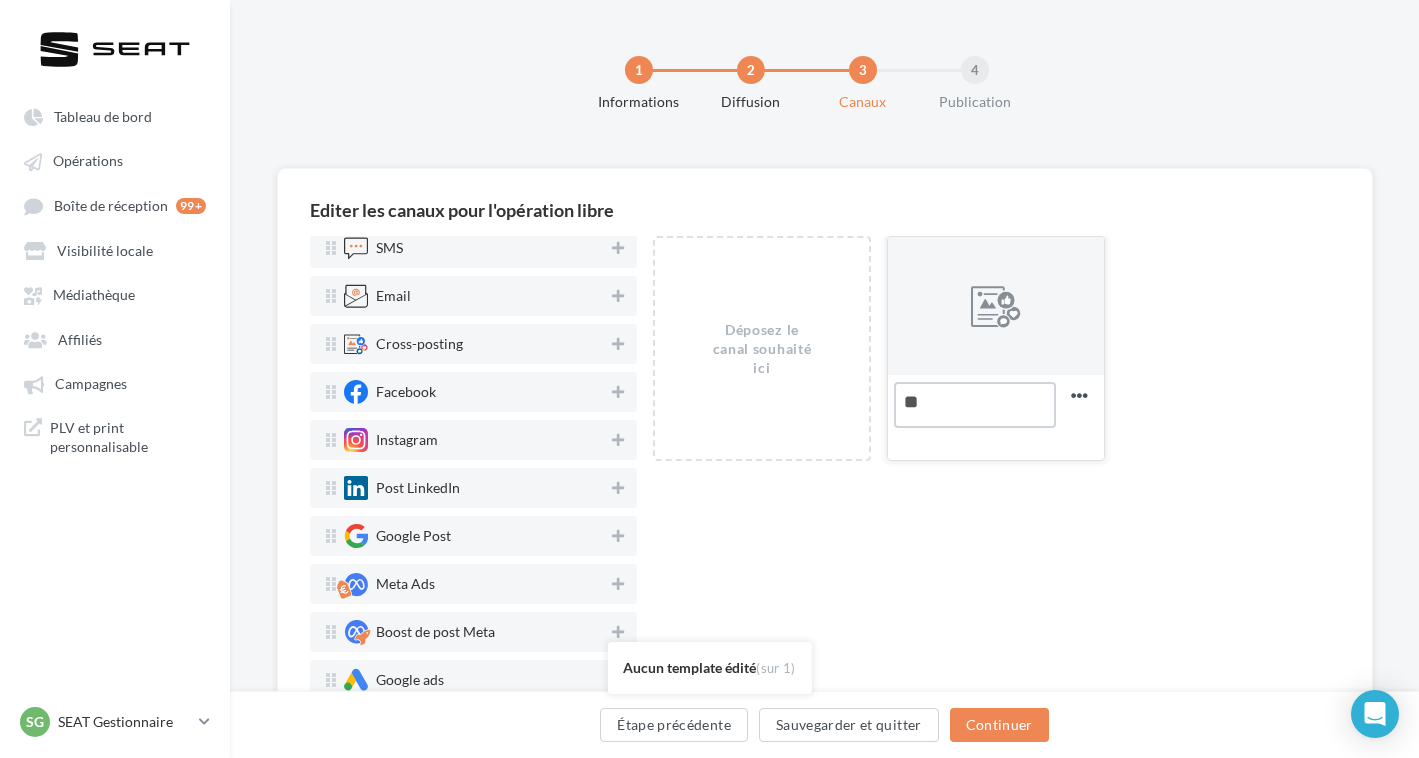 type on "*" 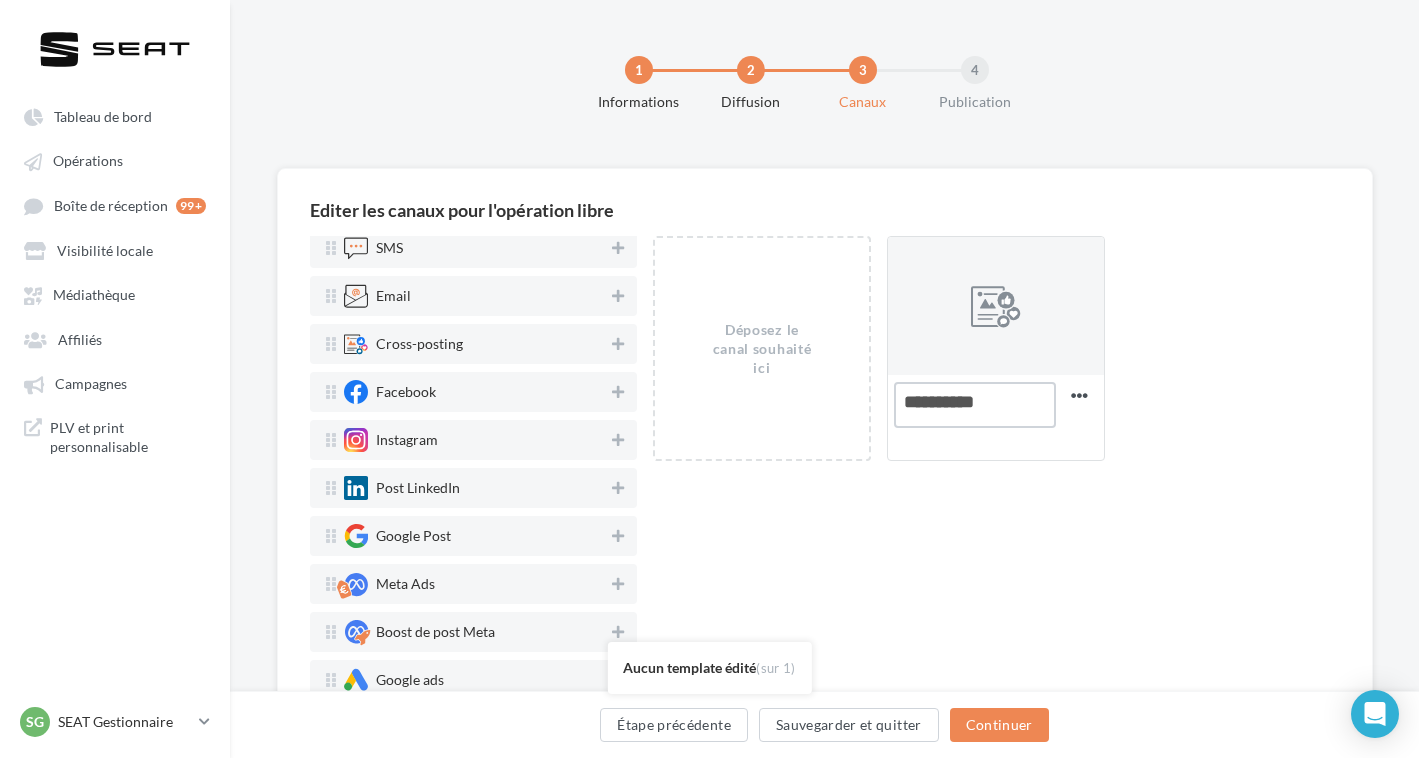 type on "**********" 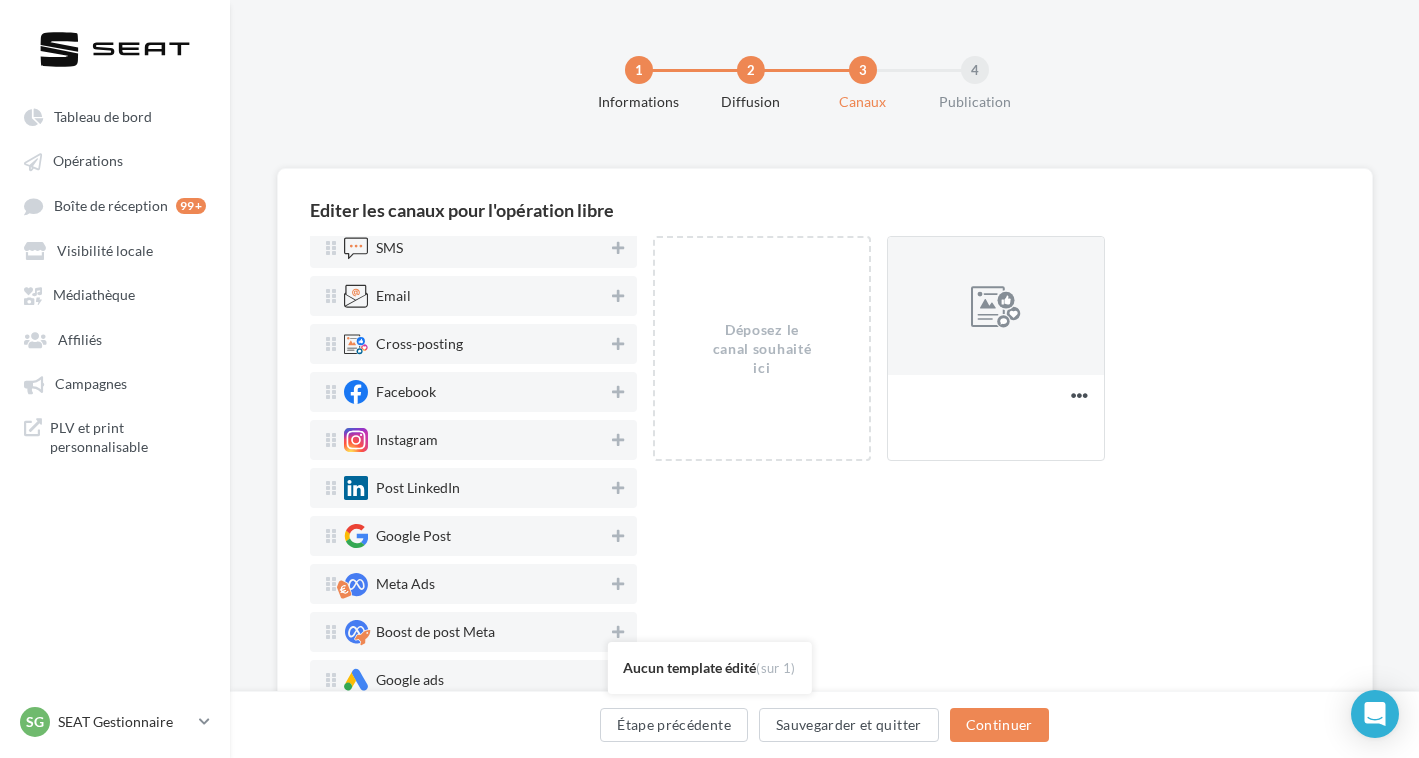 click on "Déposez le canal souhaité ici                                IBIZA 199   Supprimer" at bounding box center [996, 466] 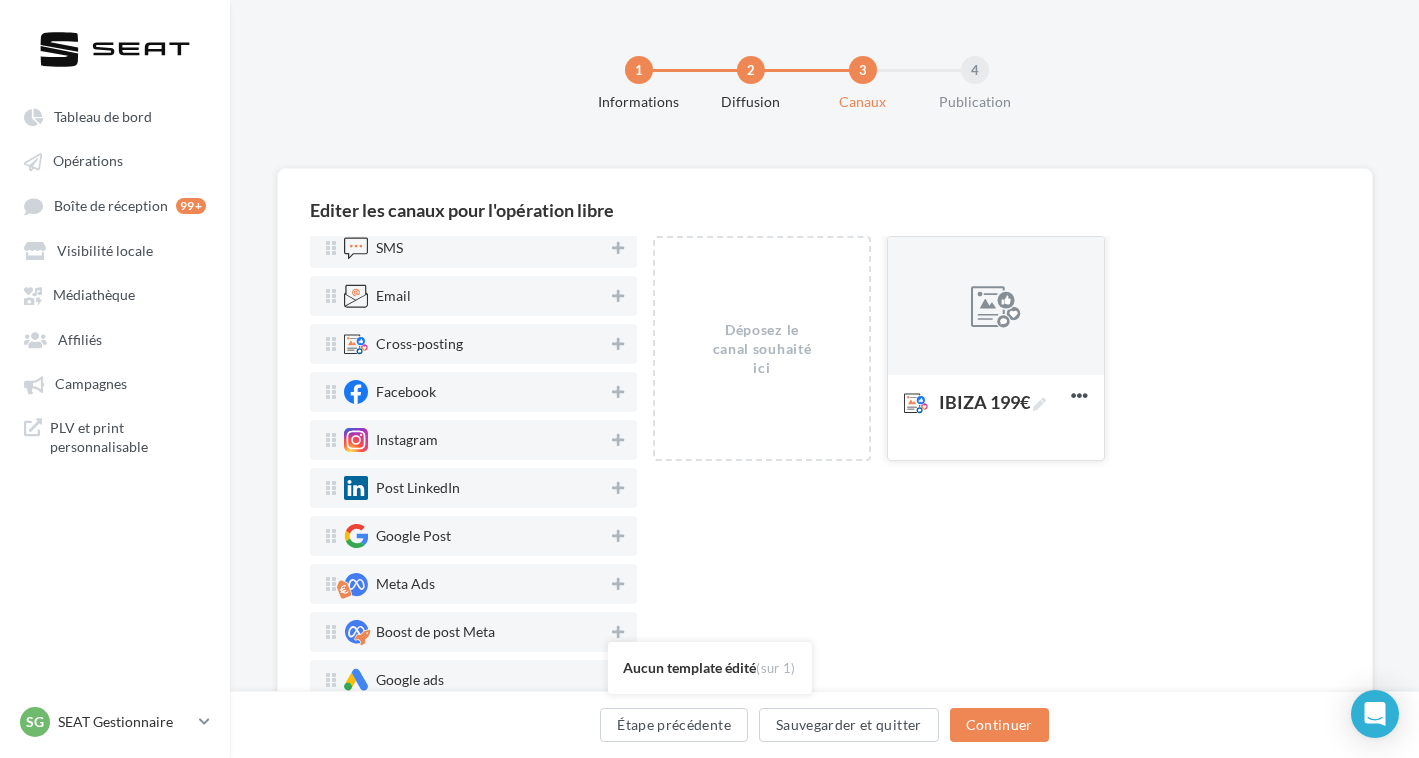 click at bounding box center [996, 307] 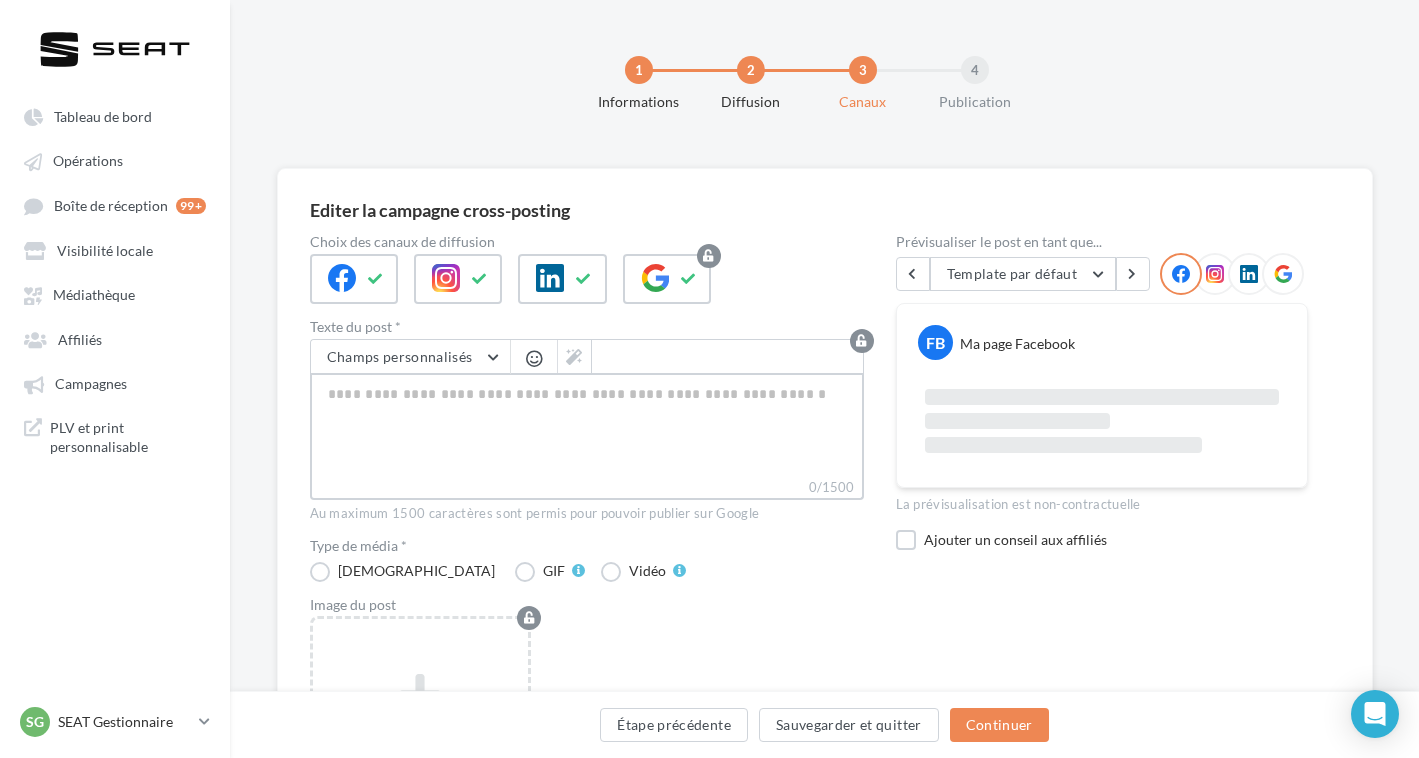 click on "0/1500" at bounding box center (587, 425) 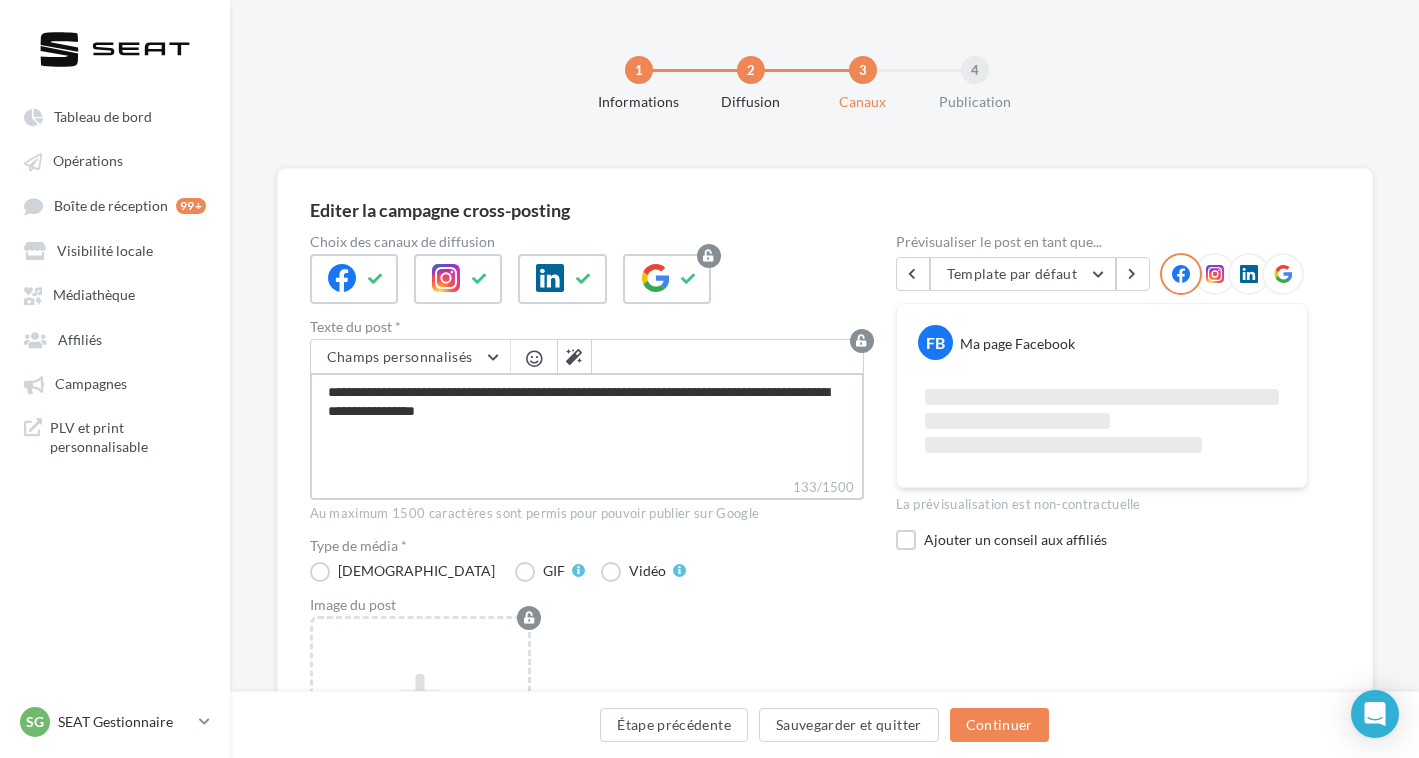 type on "**********" 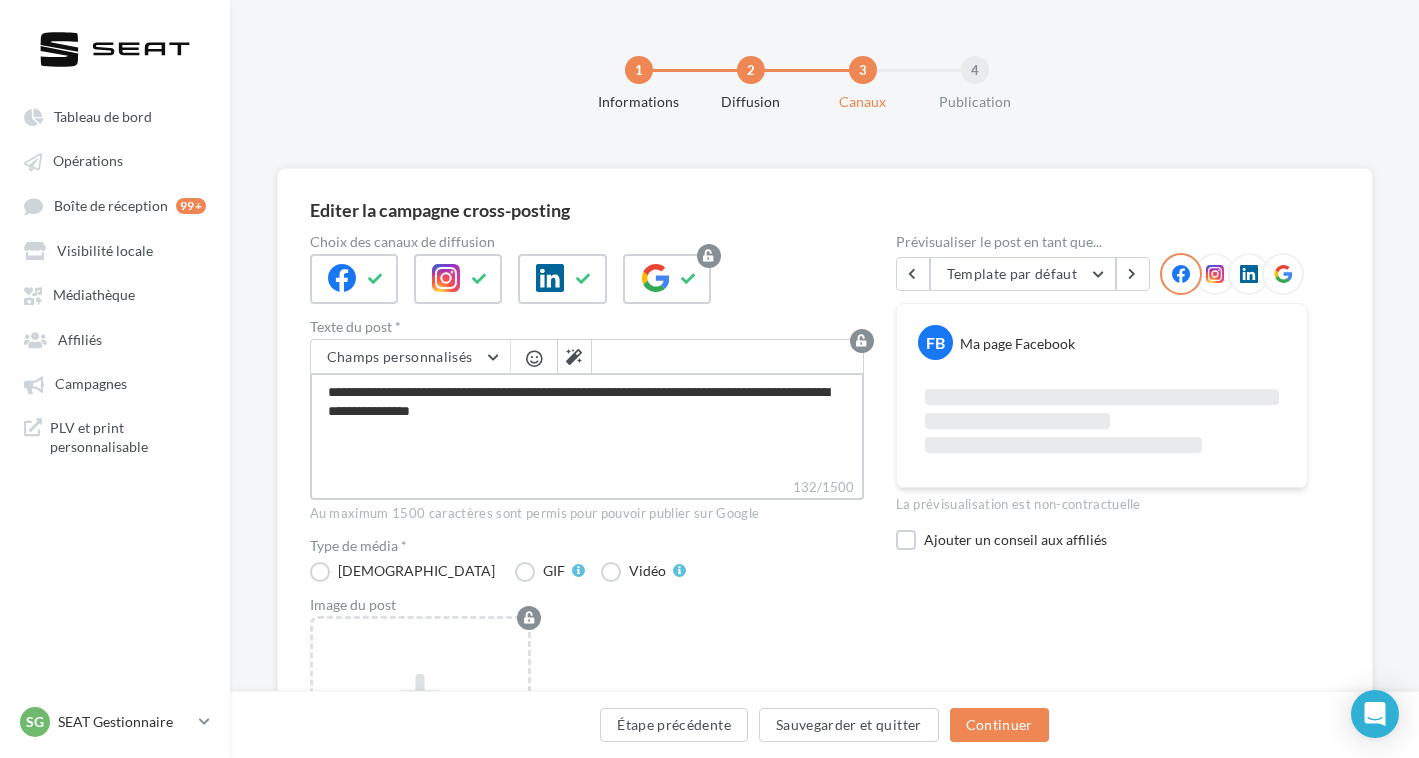 type on "**********" 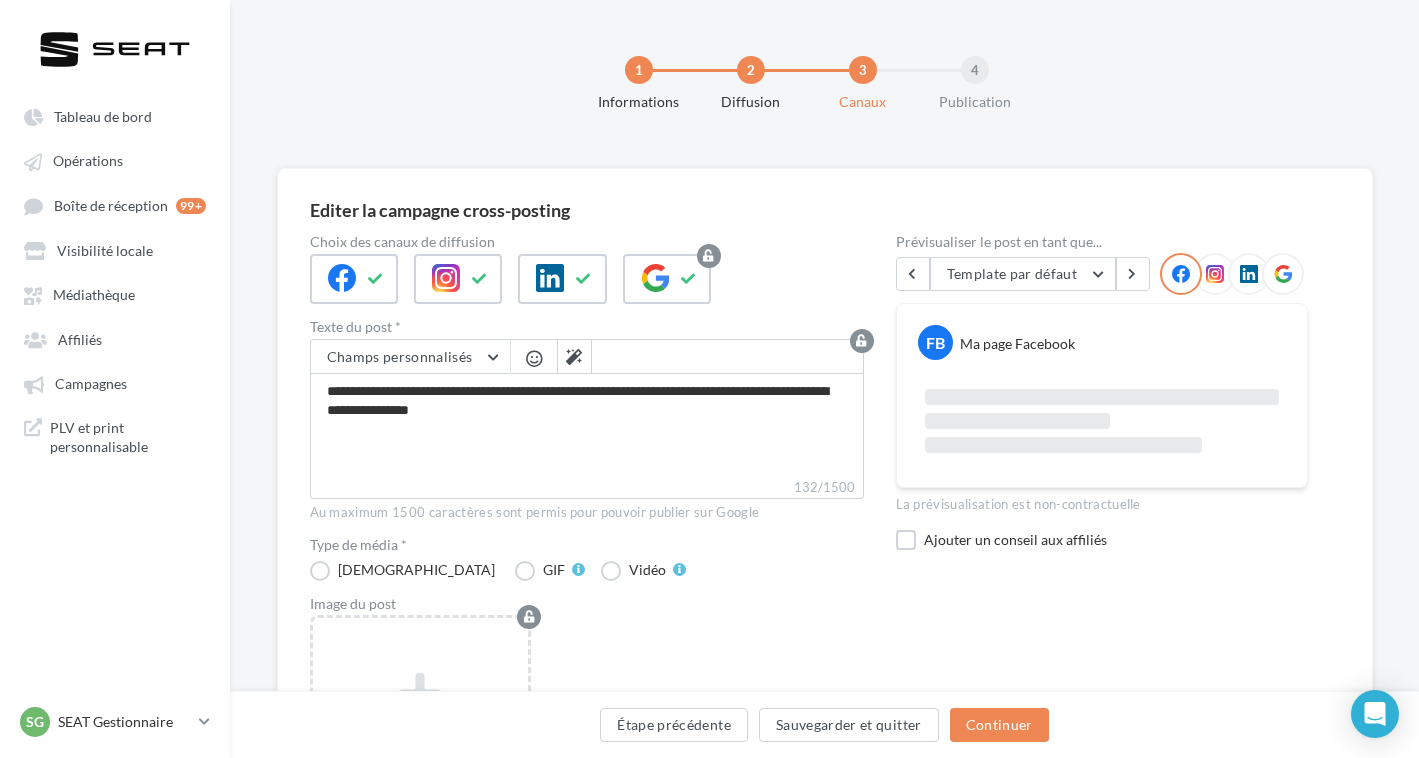 click on "Ajouter une image     Format: jpg   Taille min: 400x300 (LxH)   Taille max: 1920x1350 (LxH)" at bounding box center [595, 755] 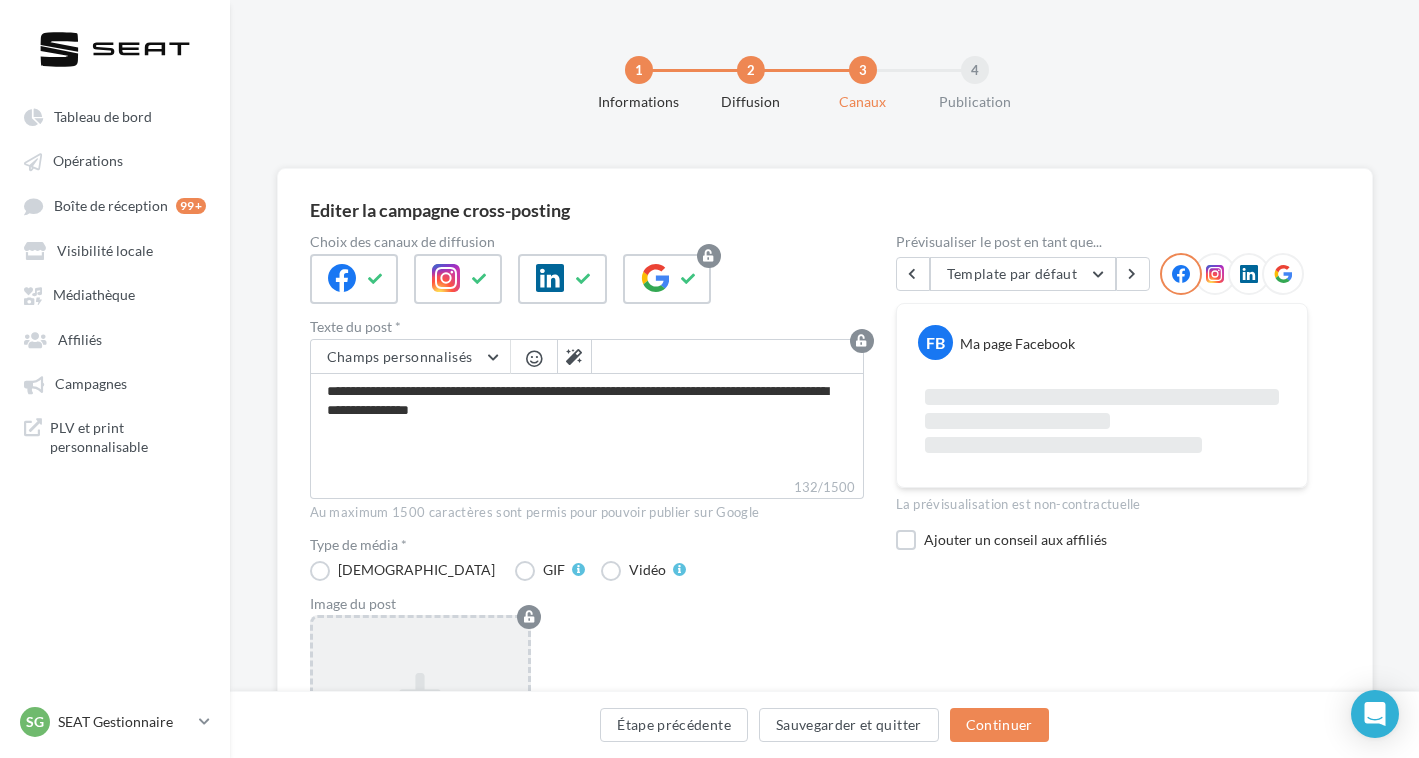 click on "Ajouter une image     Format: jpg   Taille min: 400x300 (LxH)   Taille max: 1920x1350 (LxH)" at bounding box center (421, 745) 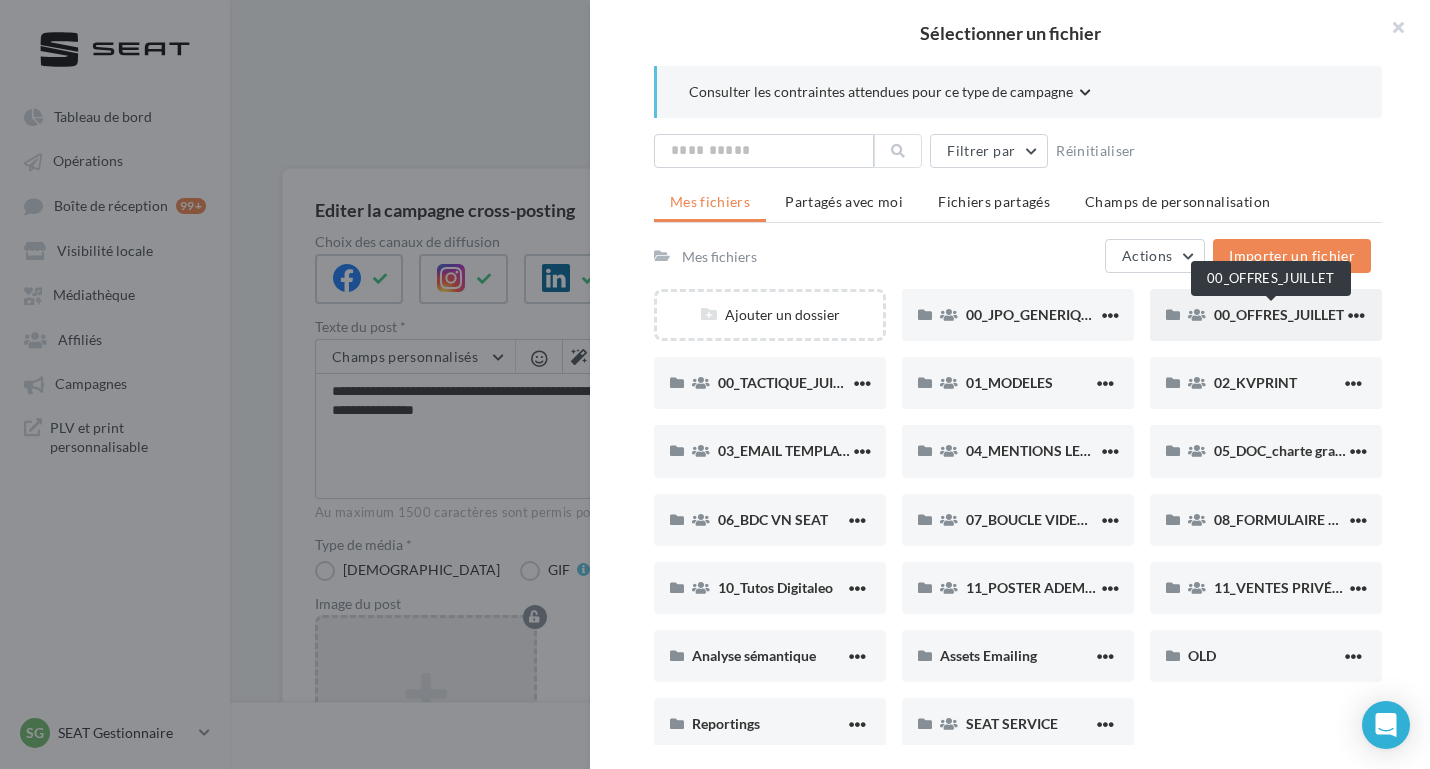 click on "00_OFFRES_JUILLET" at bounding box center (1279, 314) 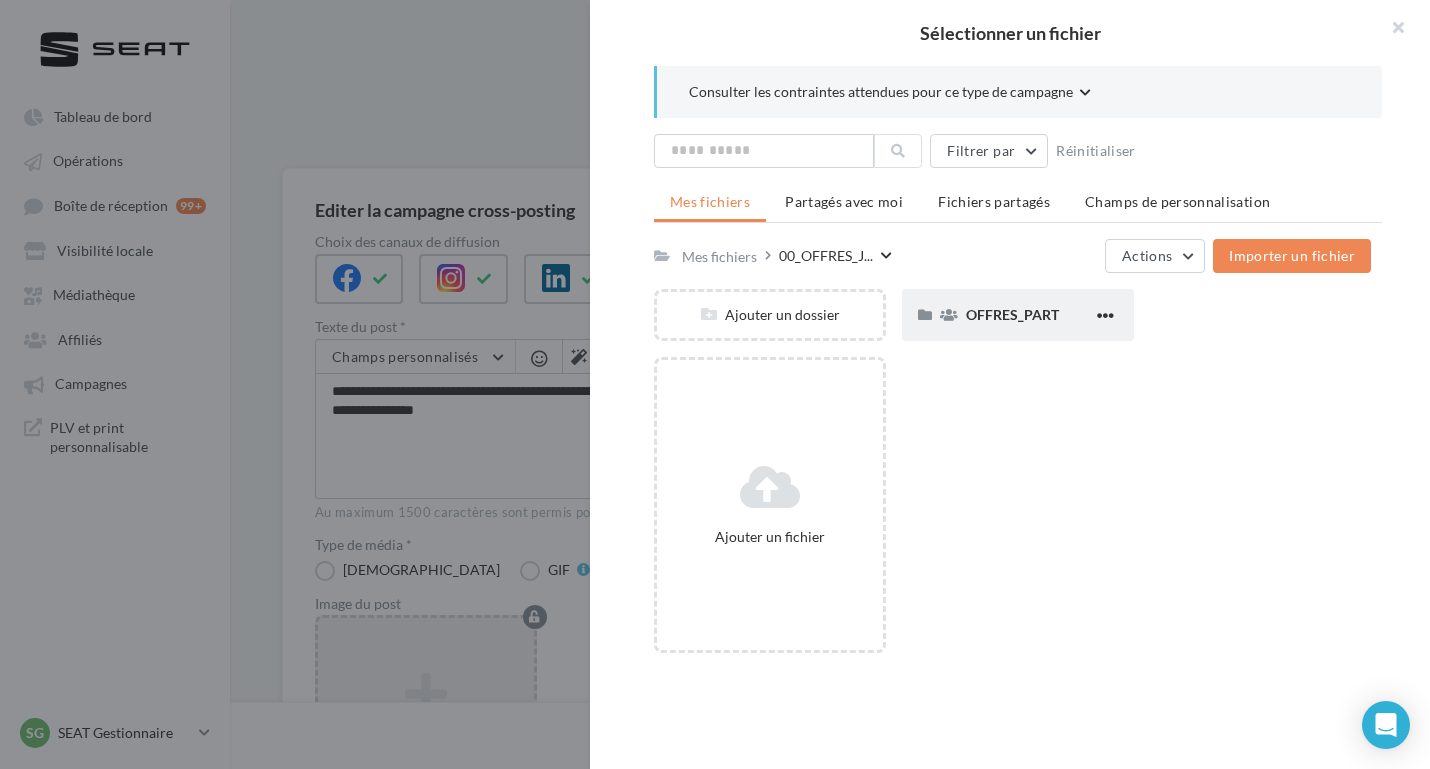 click on "OFFRES_PART" at bounding box center [1018, 315] 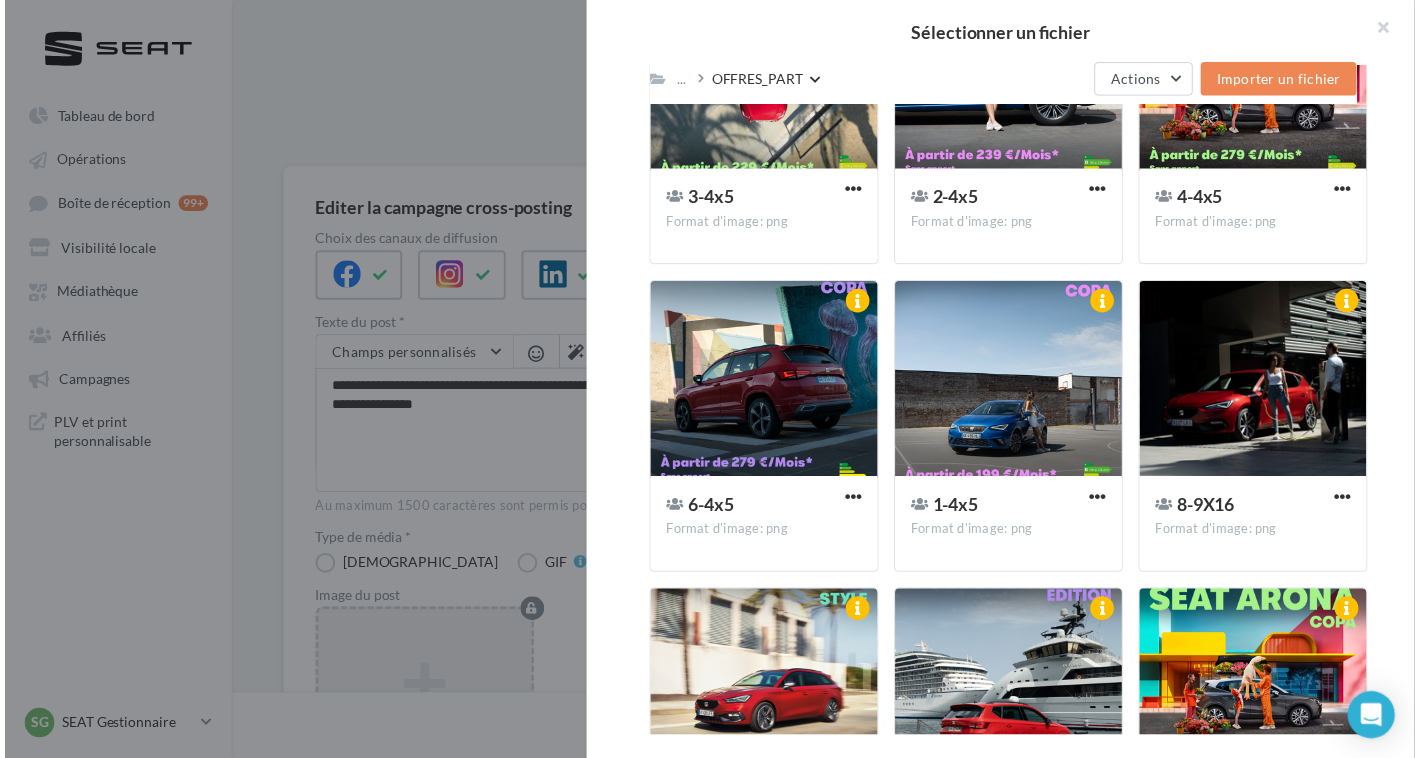scroll, scrollTop: 1384, scrollLeft: 0, axis: vertical 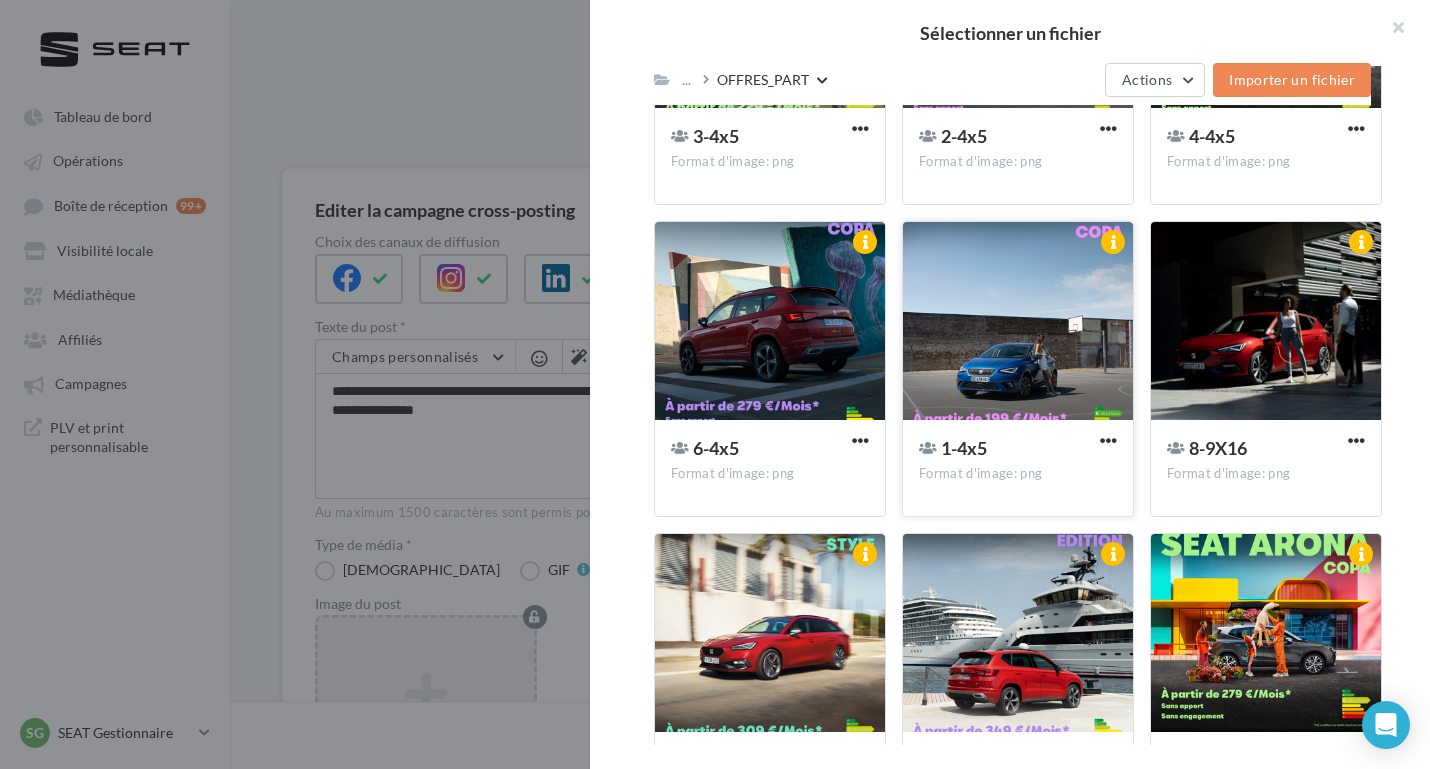 click at bounding box center [1018, 322] 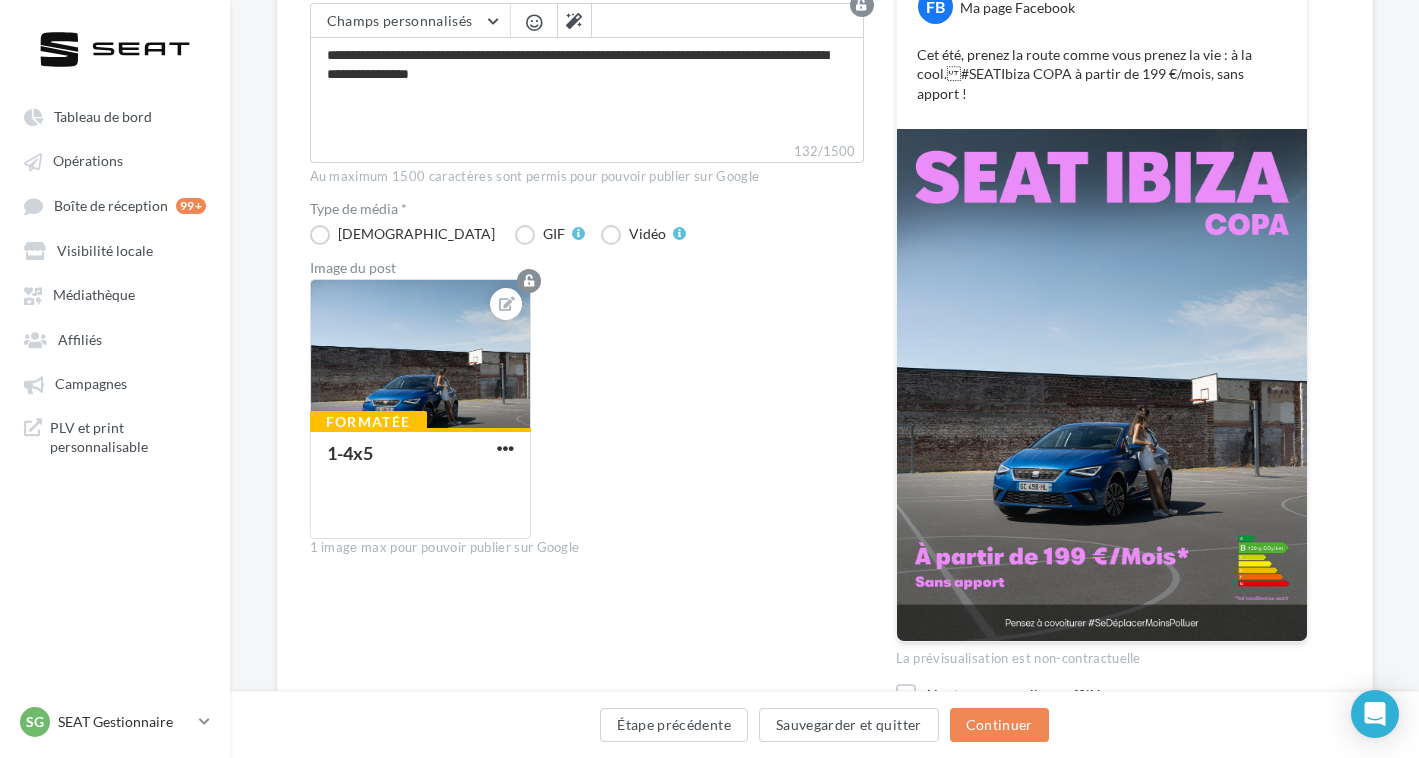 scroll, scrollTop: 348, scrollLeft: 0, axis: vertical 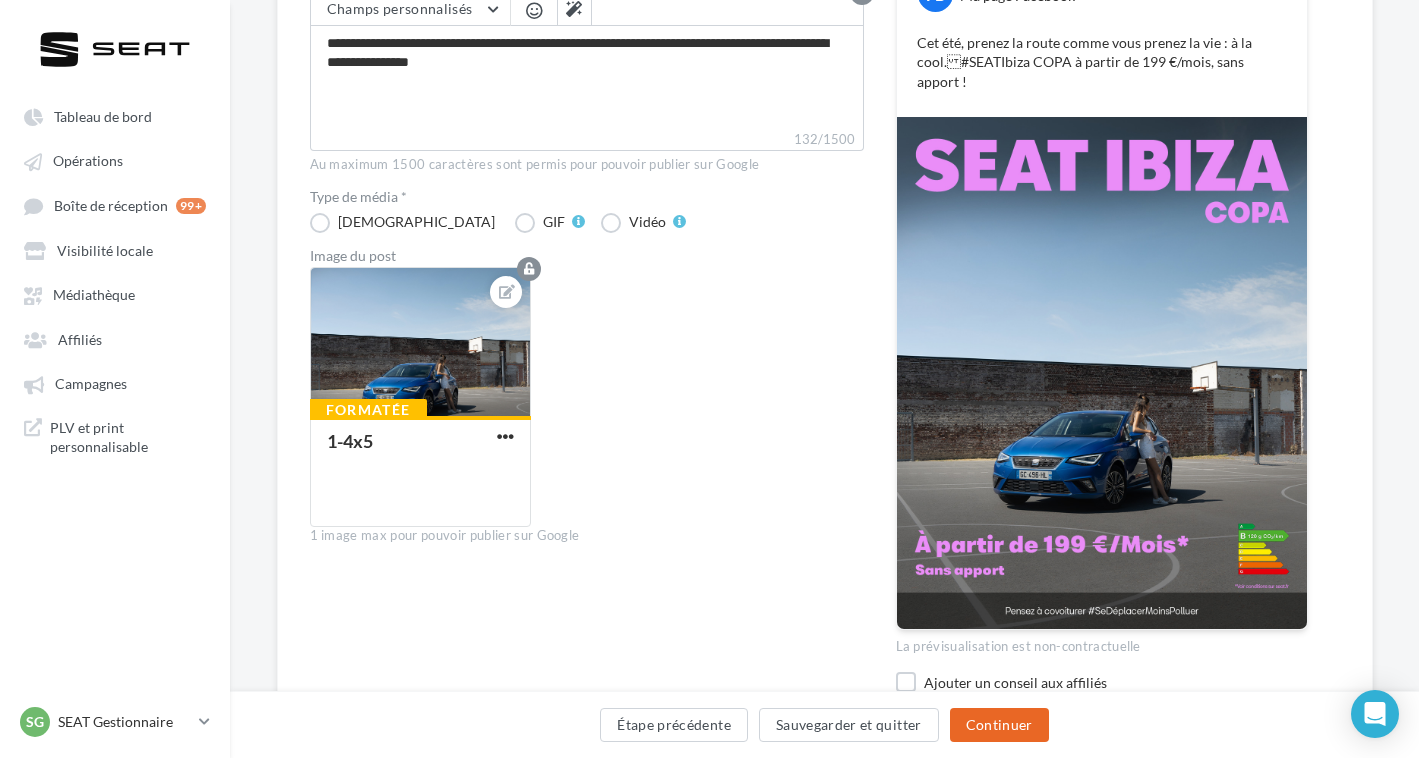 click on "Continuer" at bounding box center [999, 725] 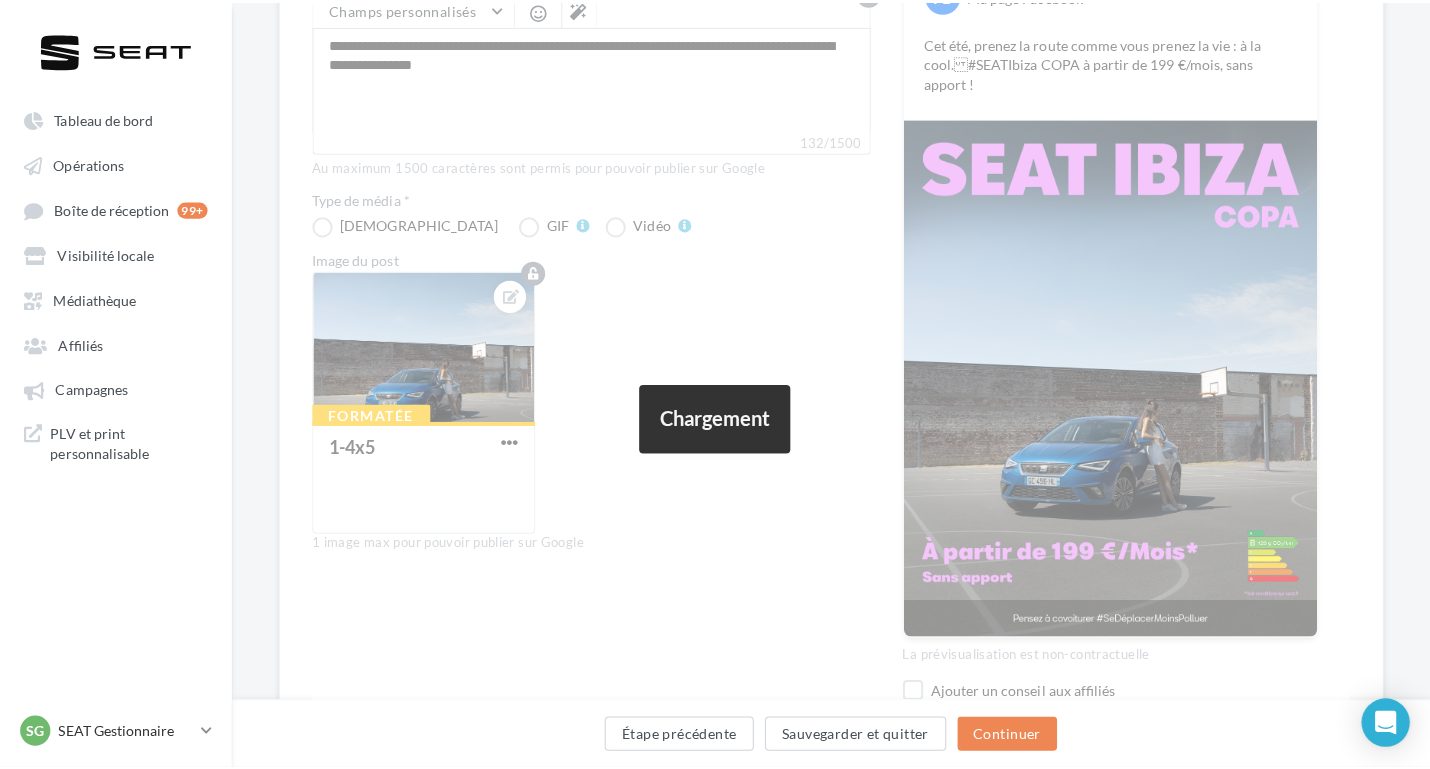 scroll, scrollTop: 89, scrollLeft: 0, axis: vertical 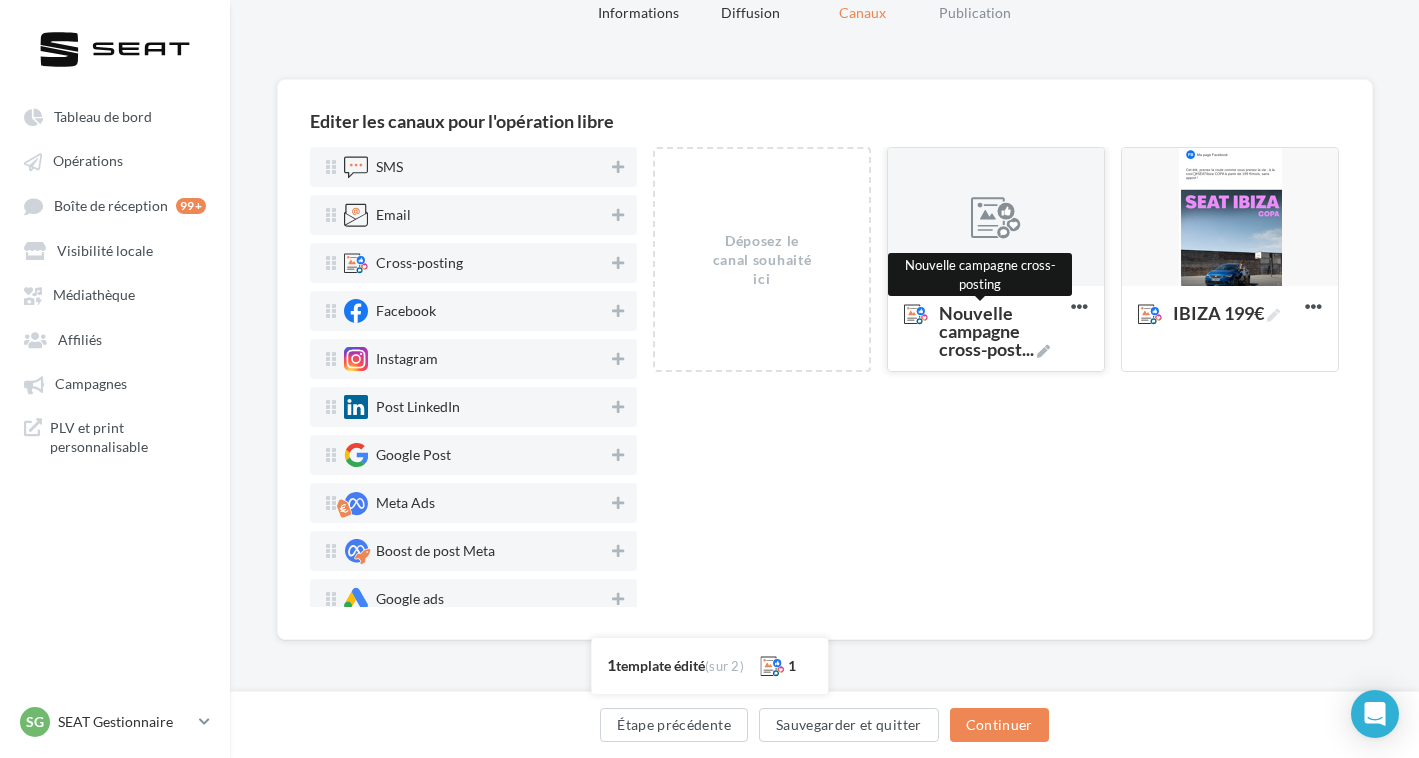 click on "Nouvelle campagne cross-post ..." at bounding box center (1001, 331) 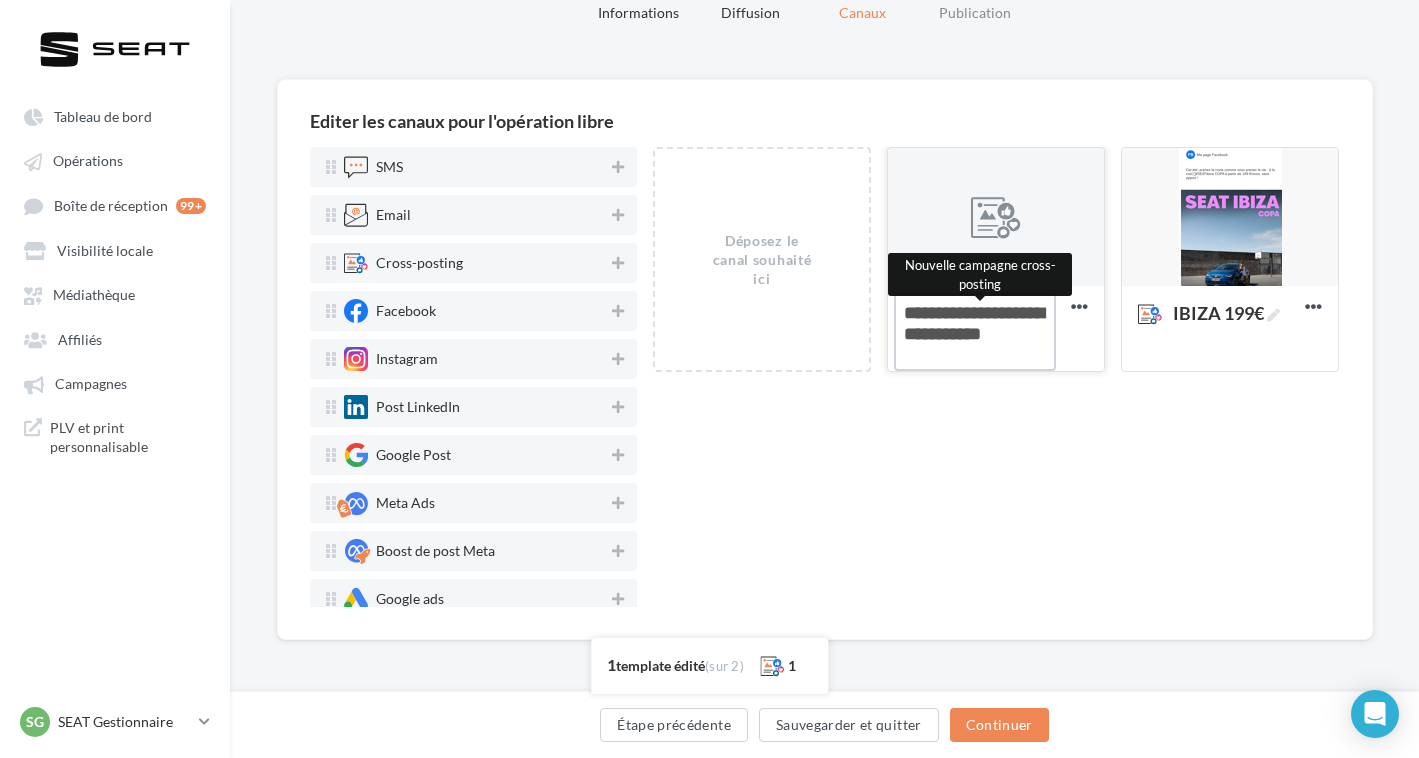 click on "Nouvelle campagne cross-post ...
Nouvelle campagne cross-posting" at bounding box center (975, 332) 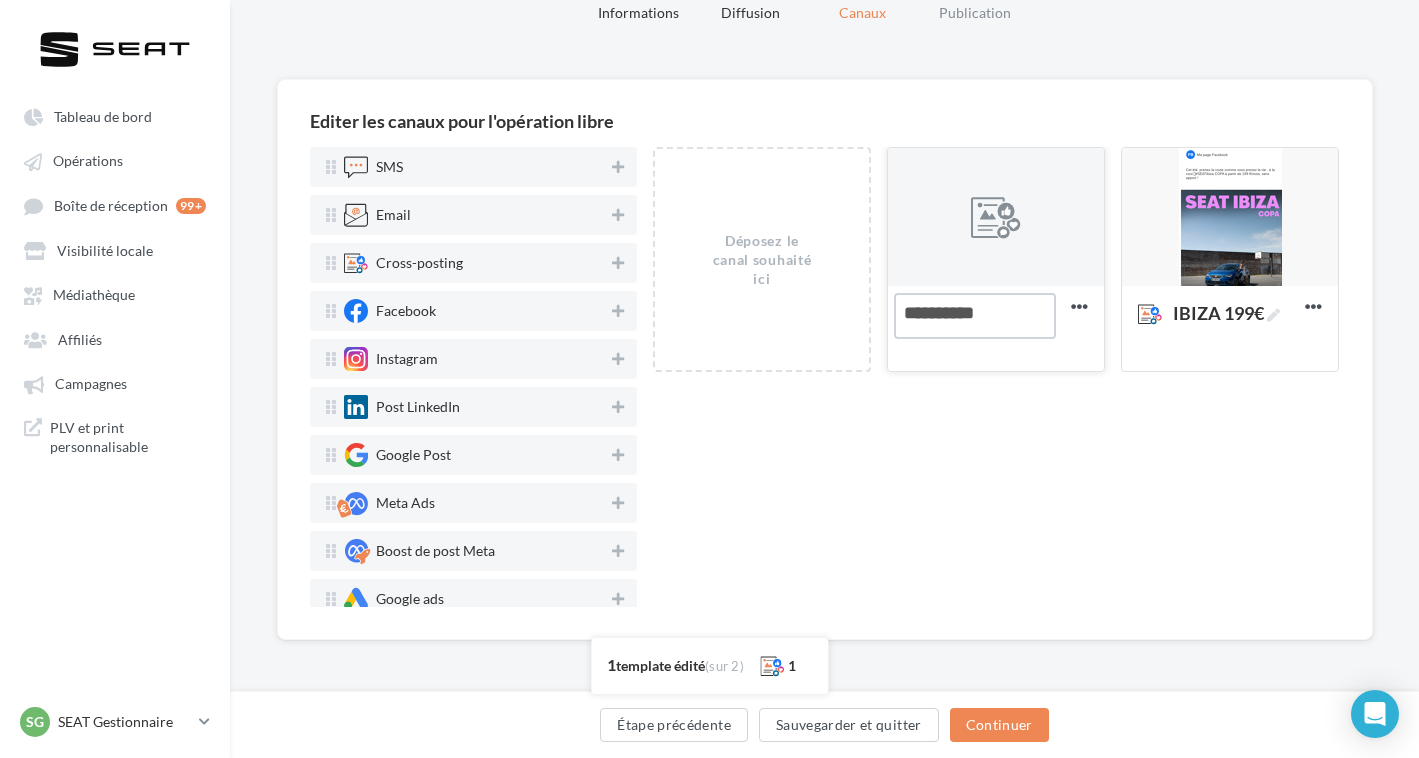 type on "**********" 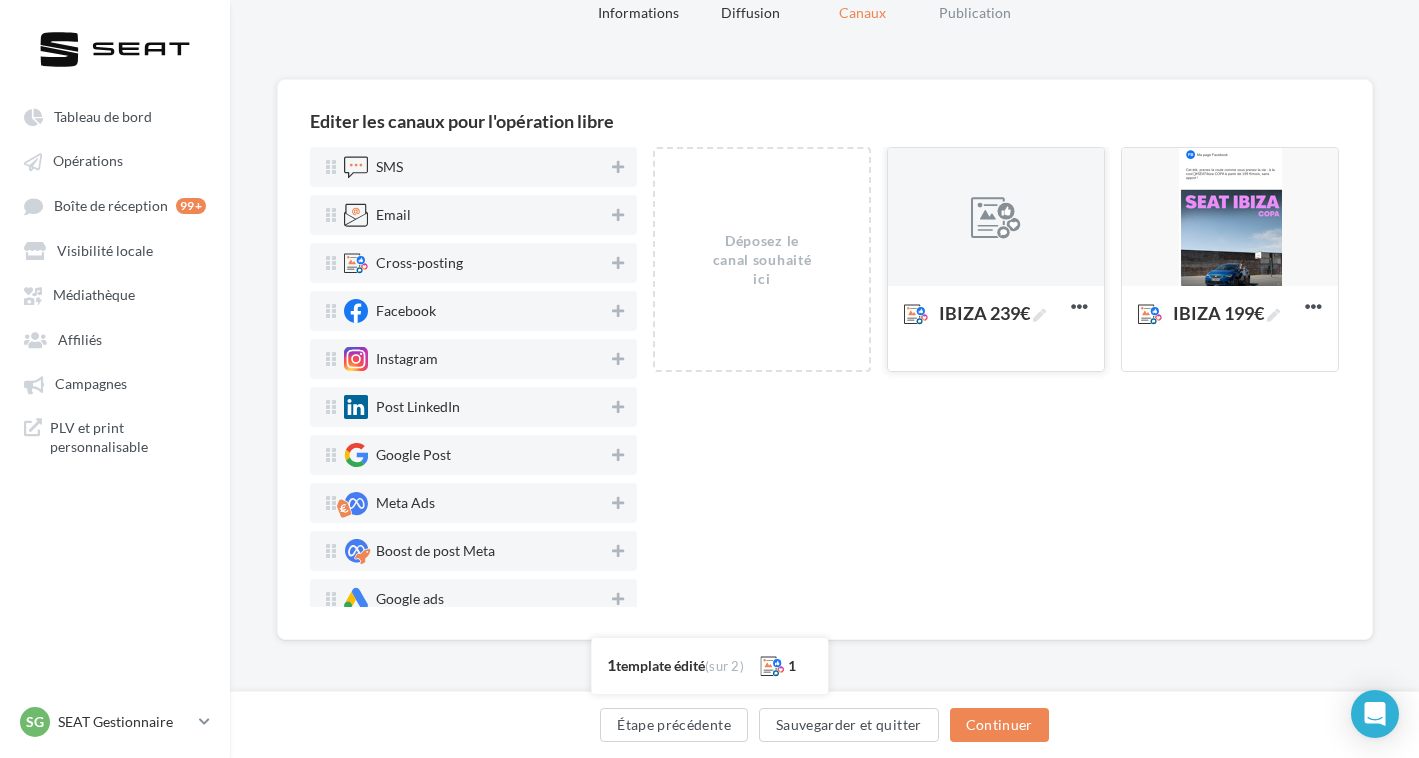 click at bounding box center (996, 218) 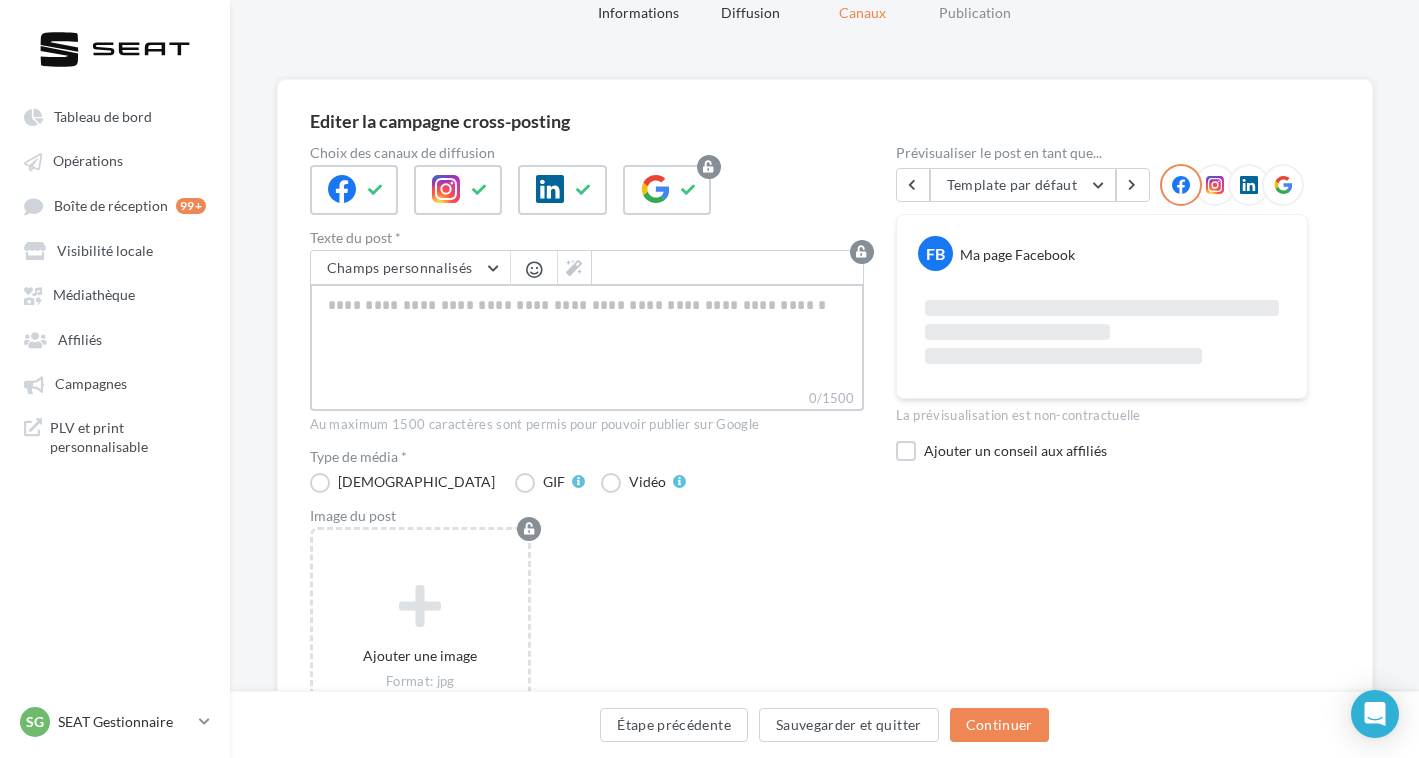 click on "0/1500" at bounding box center (587, 336) 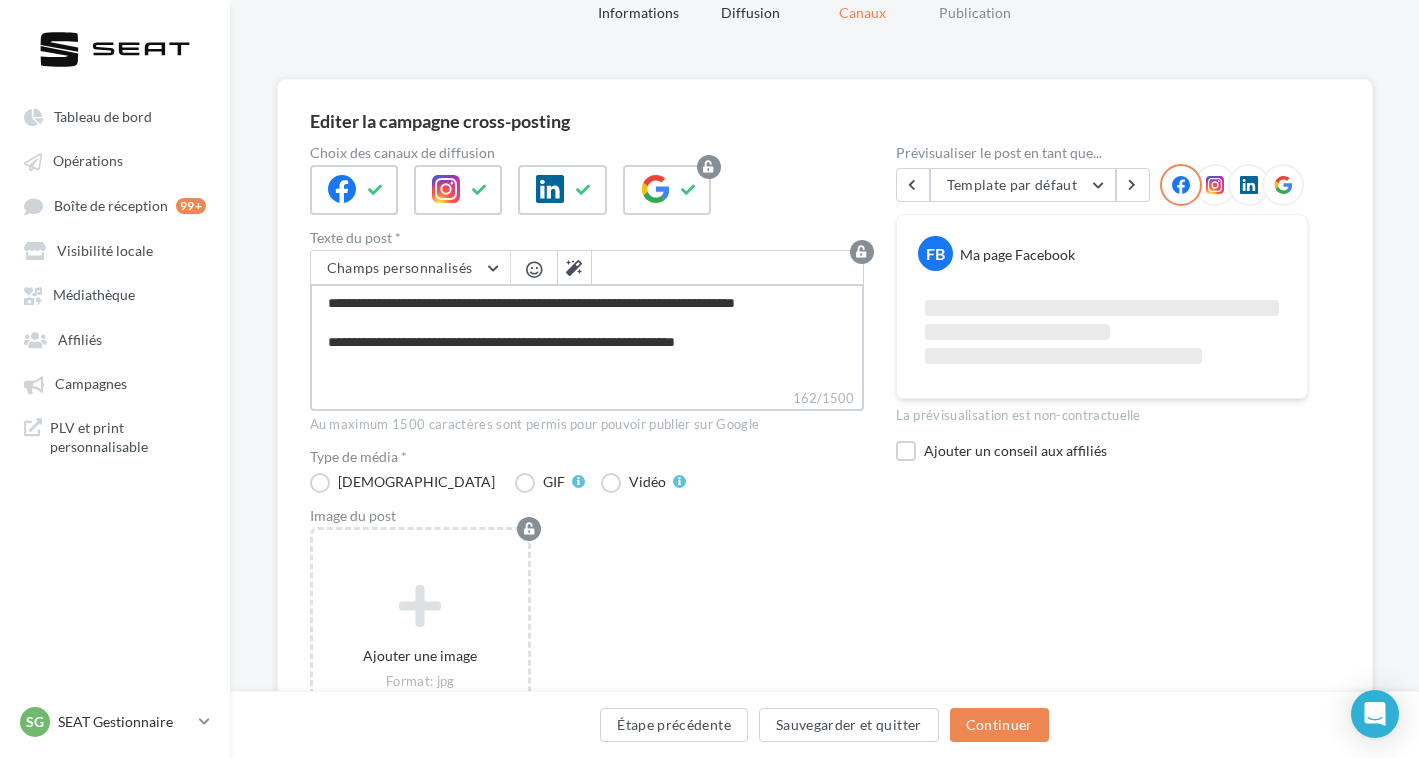 type on "**********" 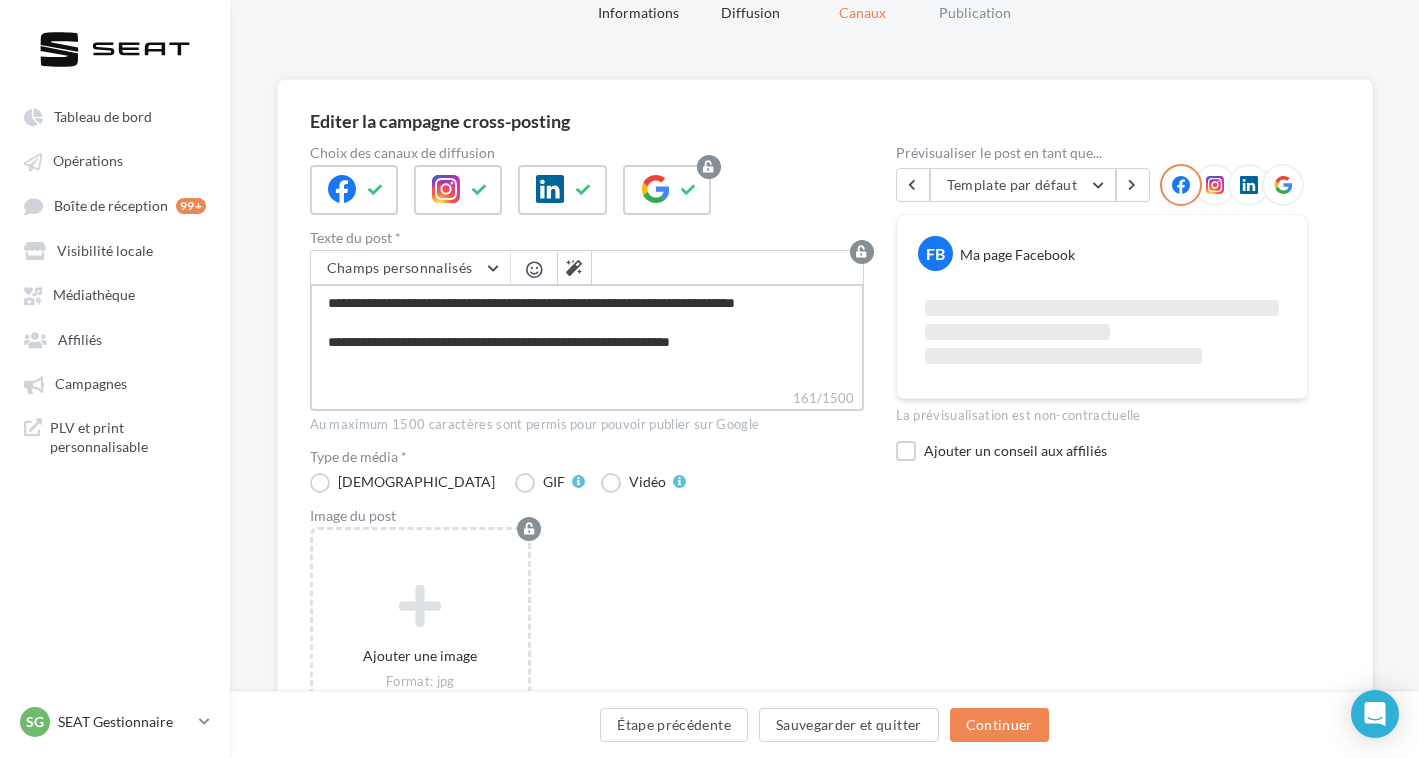type on "**********" 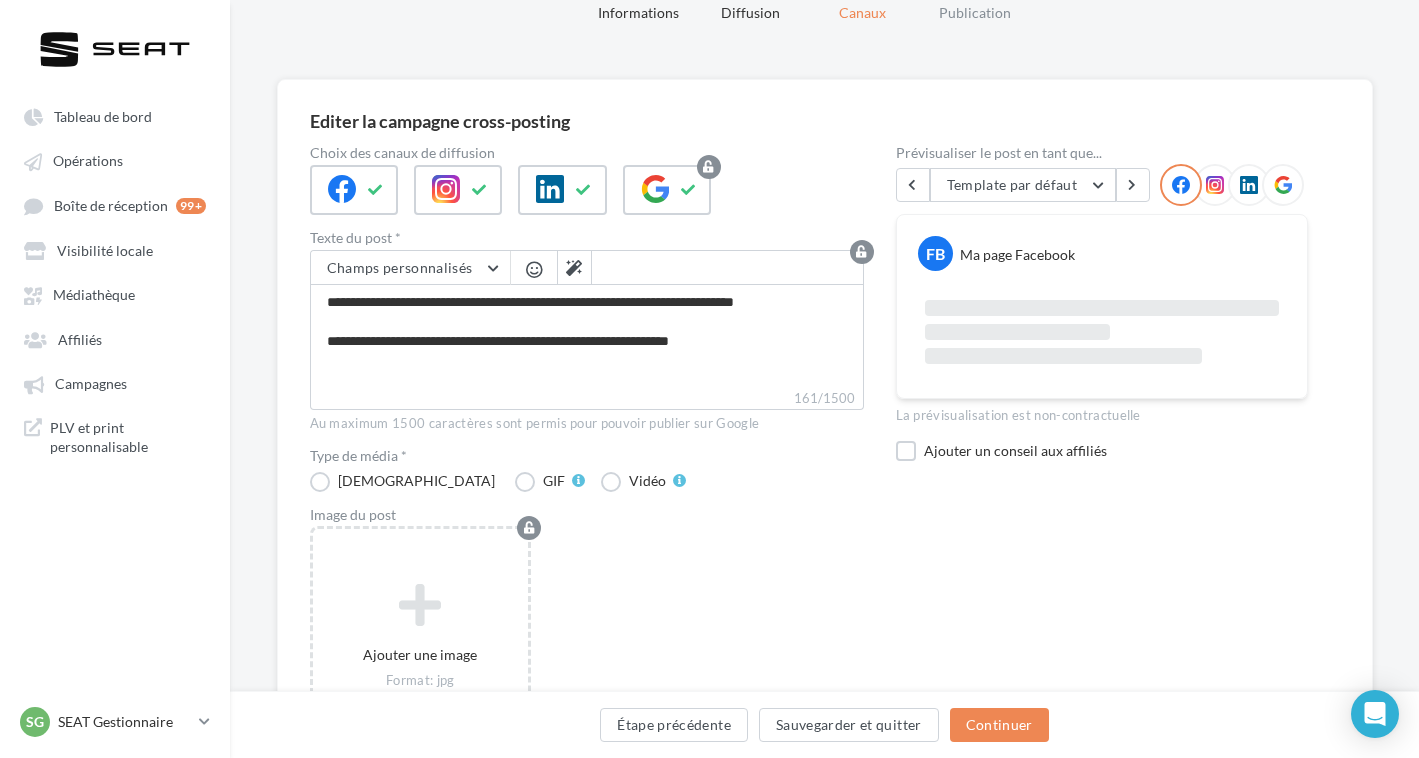 click on "Ajouter une image     Format: jpg   Taille min: 400x300 (LxH)   Taille max: 1920x1350 (LxH)" at bounding box center [595, 666] 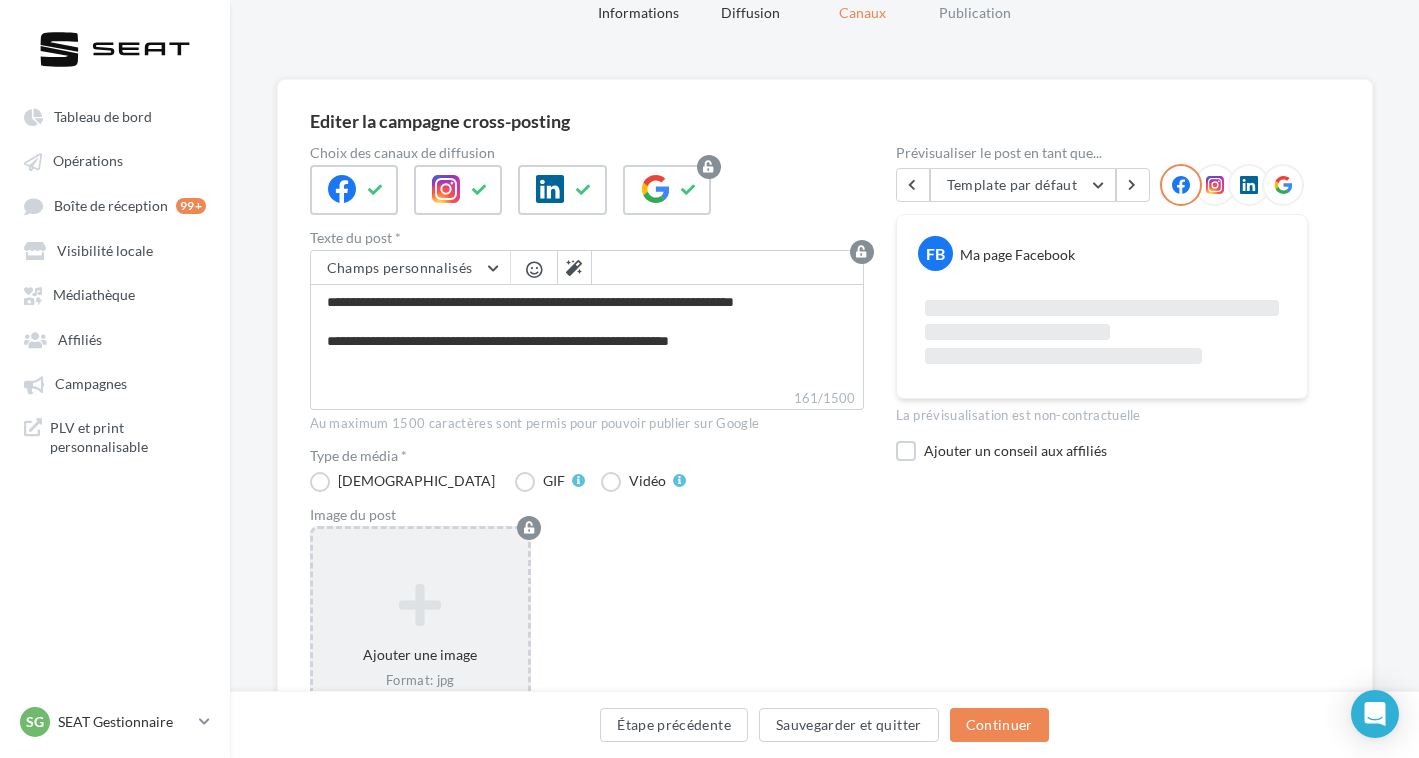 click at bounding box center [421, 604] 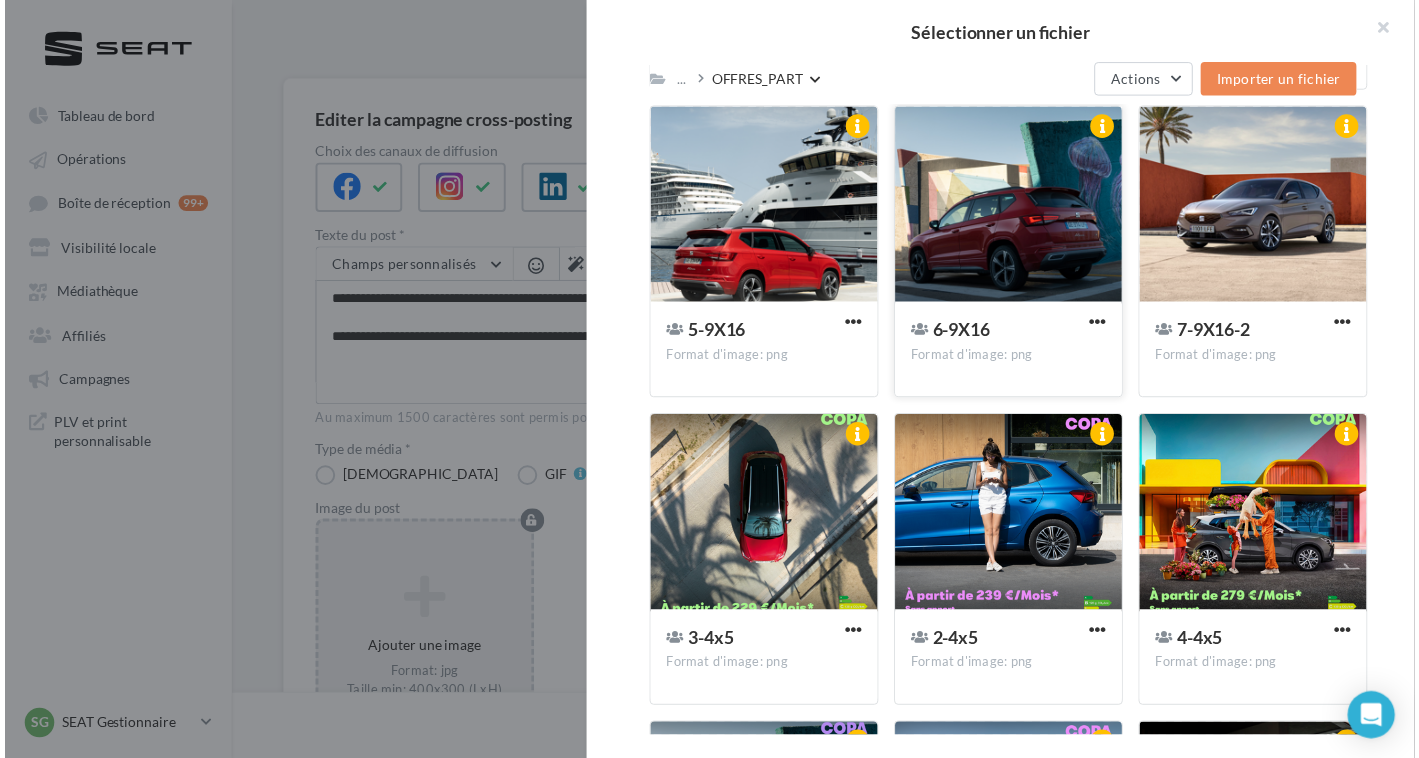 scroll, scrollTop: 880, scrollLeft: 0, axis: vertical 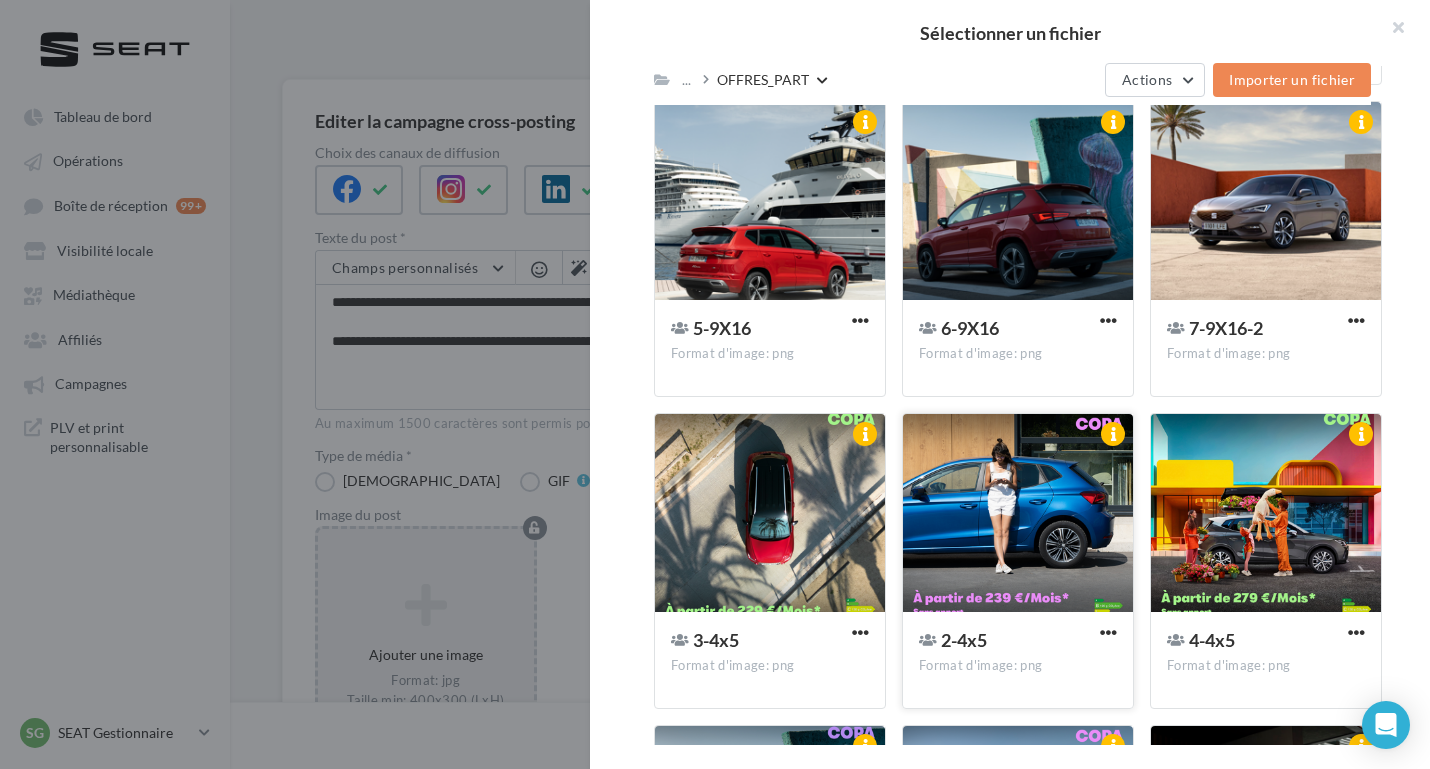 click at bounding box center (1018, 514) 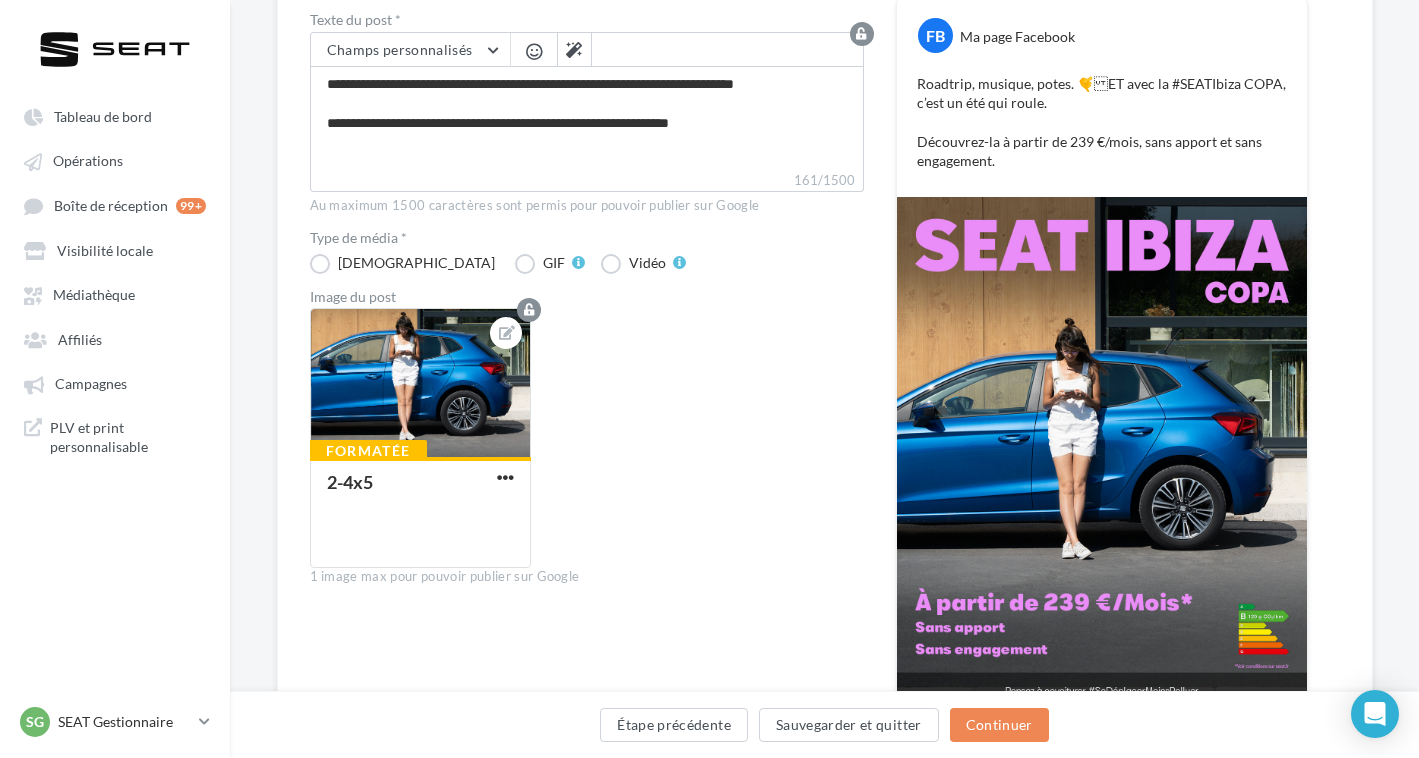 scroll, scrollTop: 374, scrollLeft: 0, axis: vertical 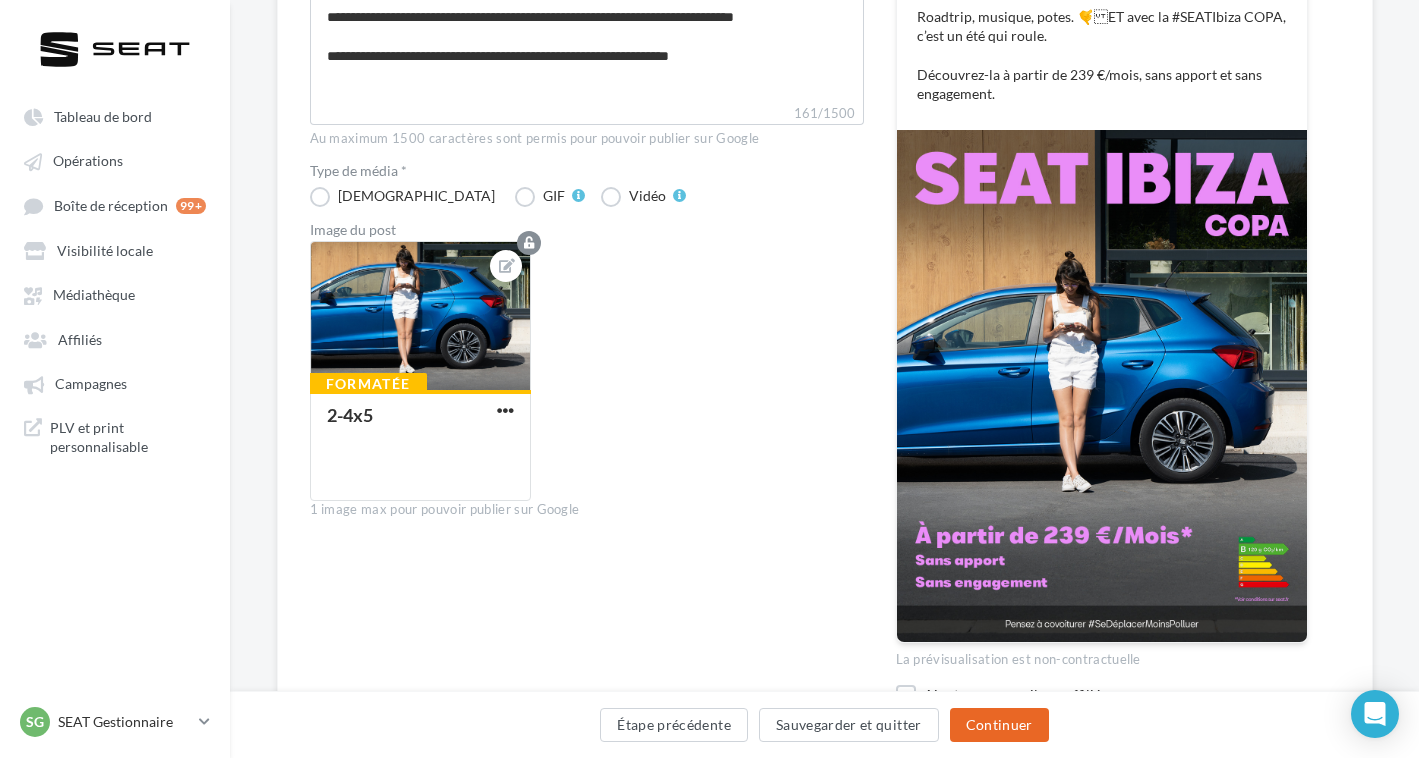 click on "Continuer" at bounding box center [999, 725] 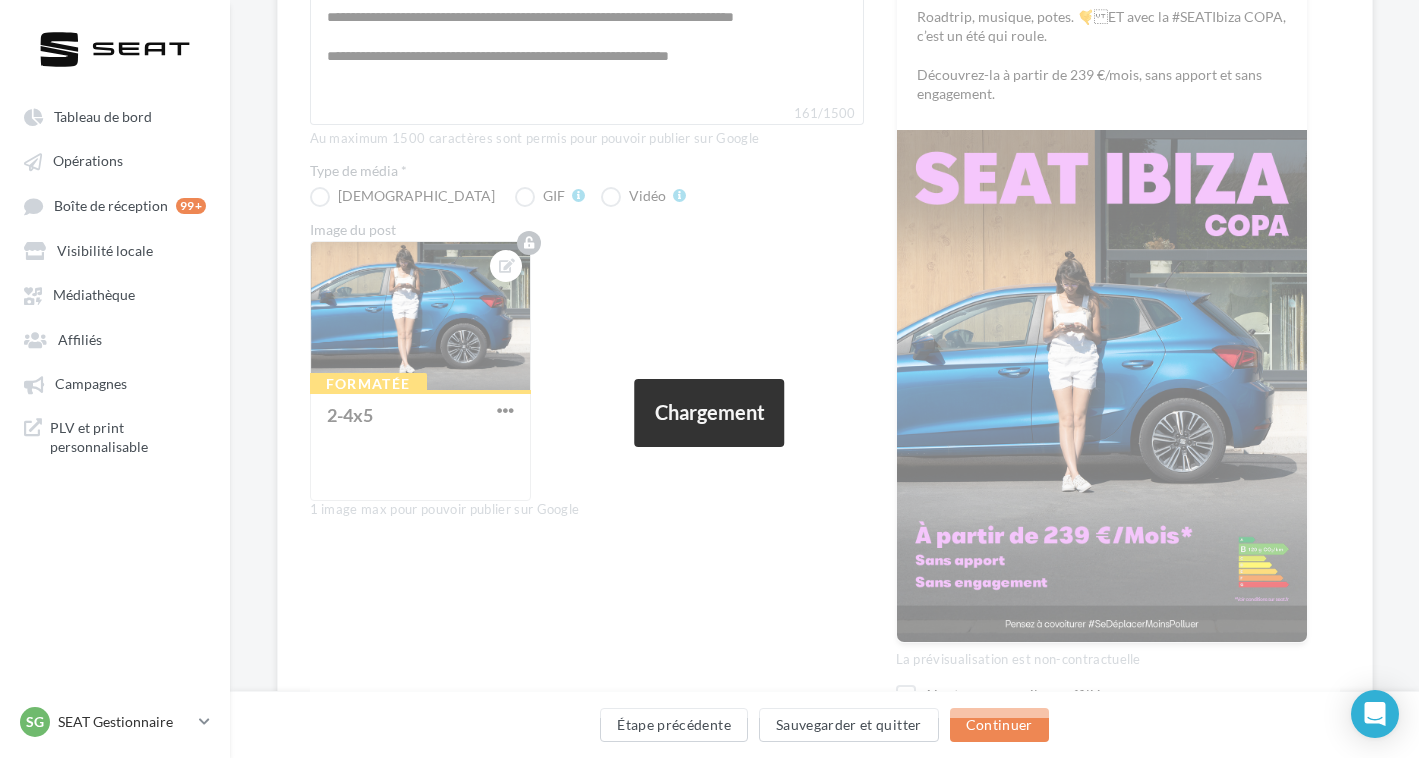 scroll, scrollTop: 89, scrollLeft: 0, axis: vertical 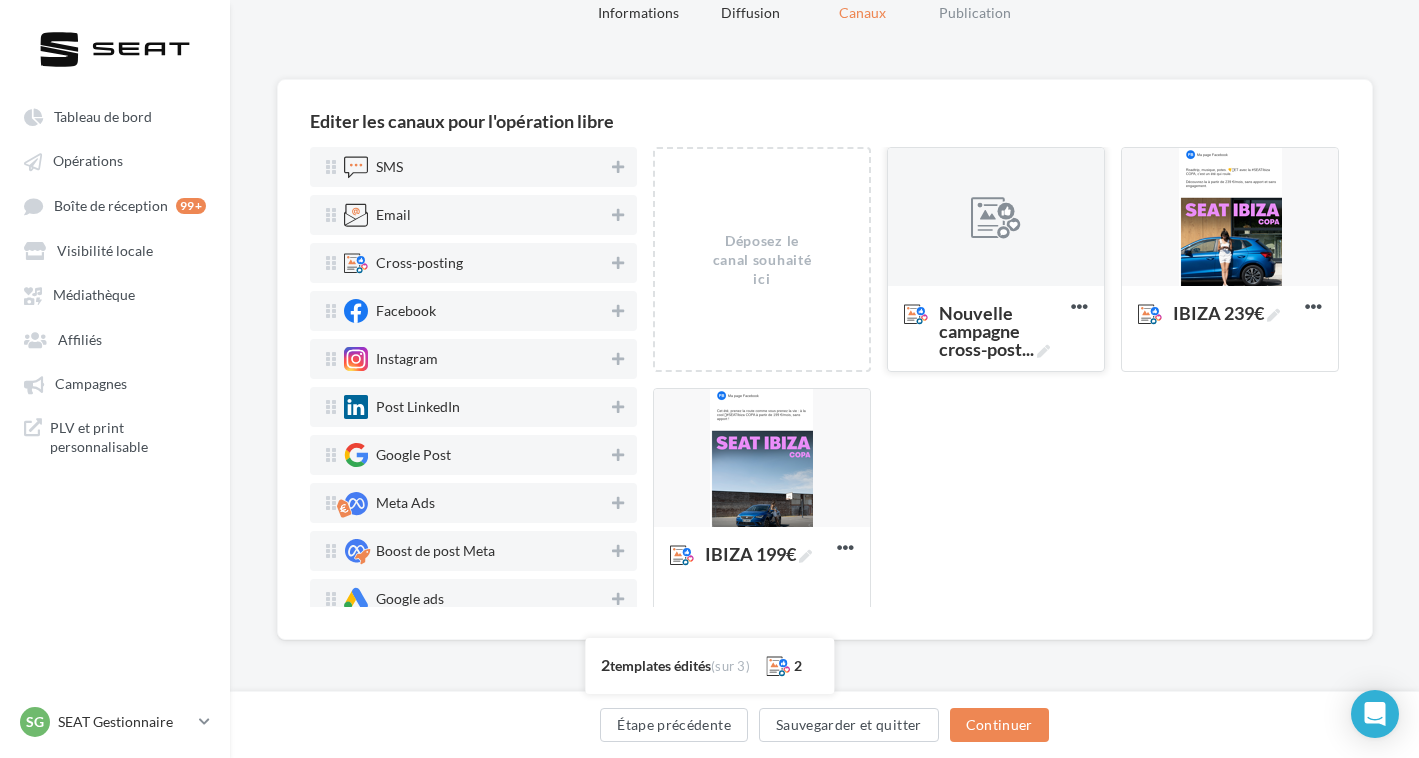click on "Nouvelle campagne cross-post ...
Nouvelle campagne cross-posting" at bounding box center (996, 327) 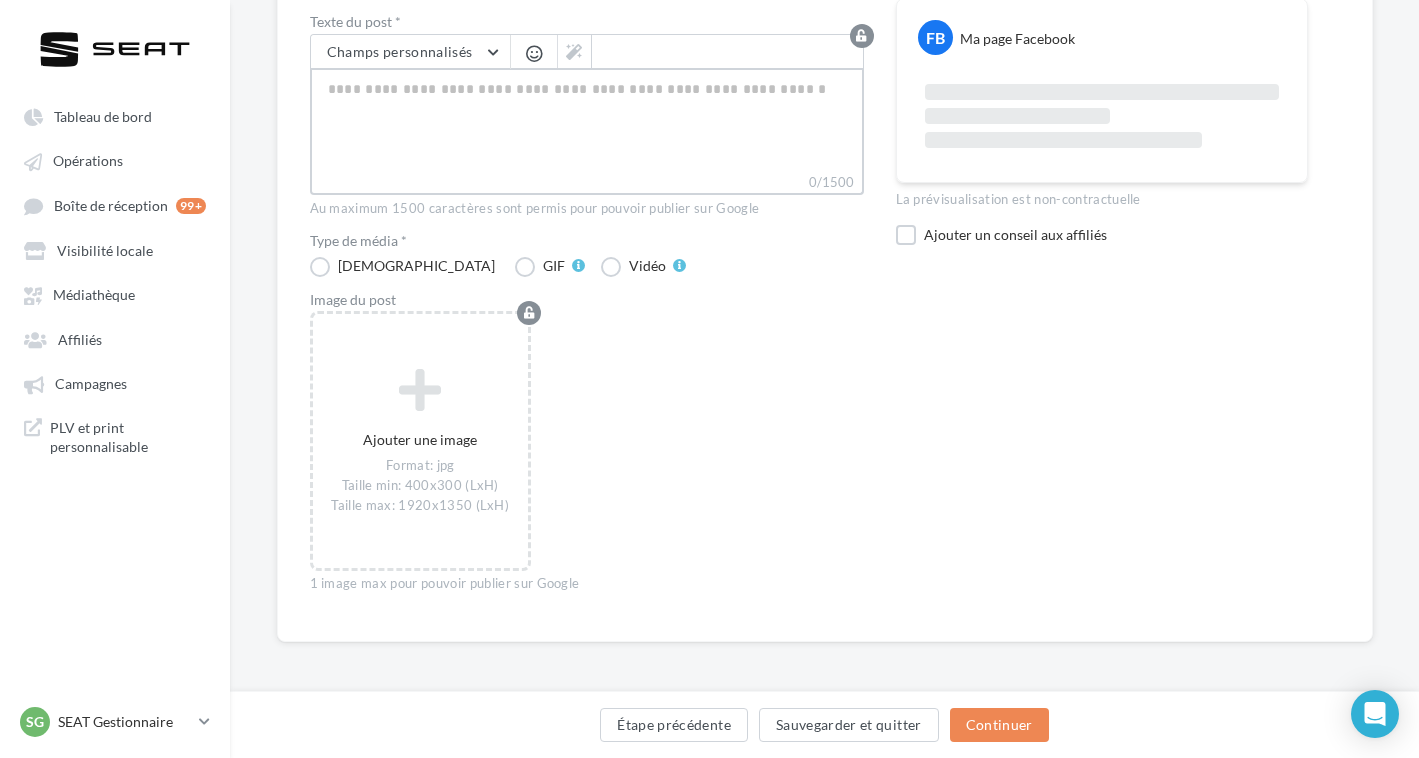 click on "0/1500" at bounding box center (587, 120) 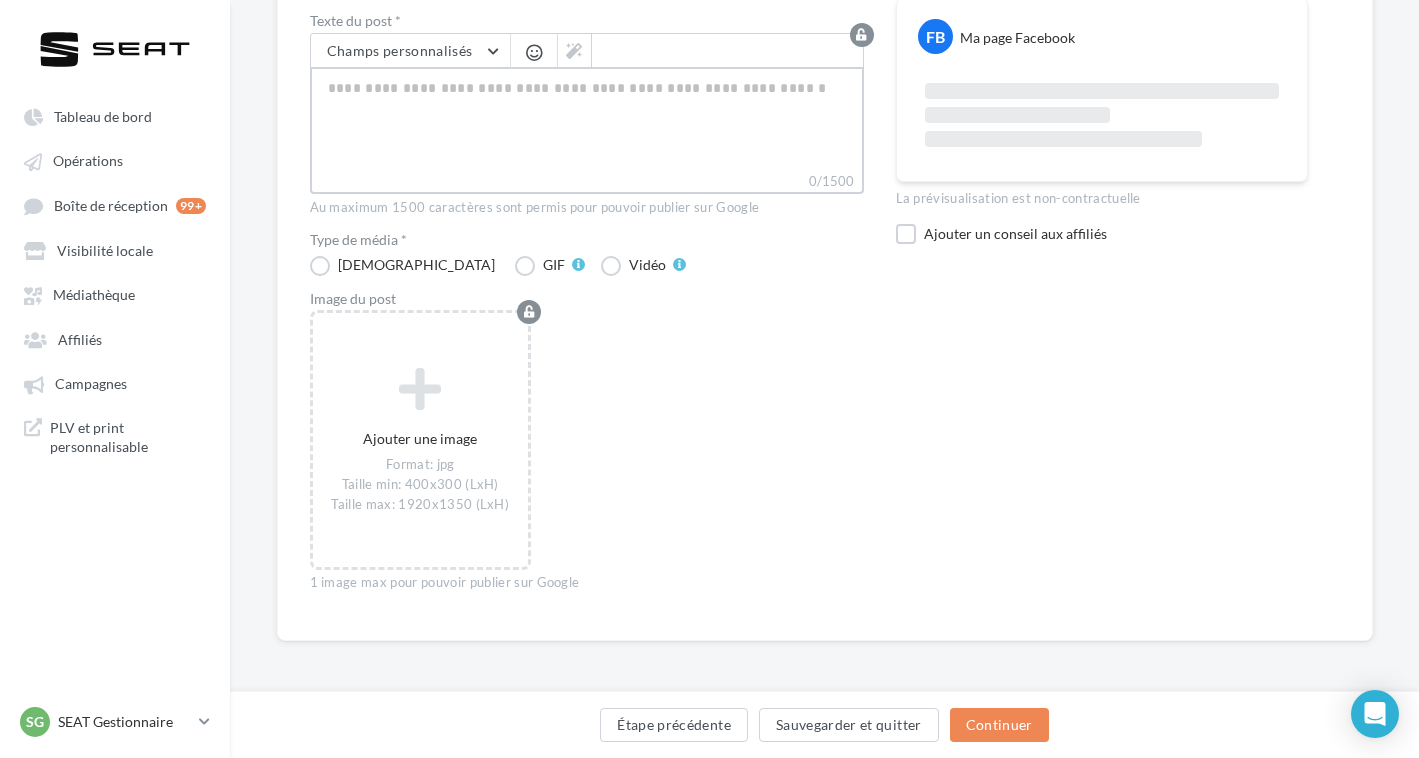 paste on "**********" 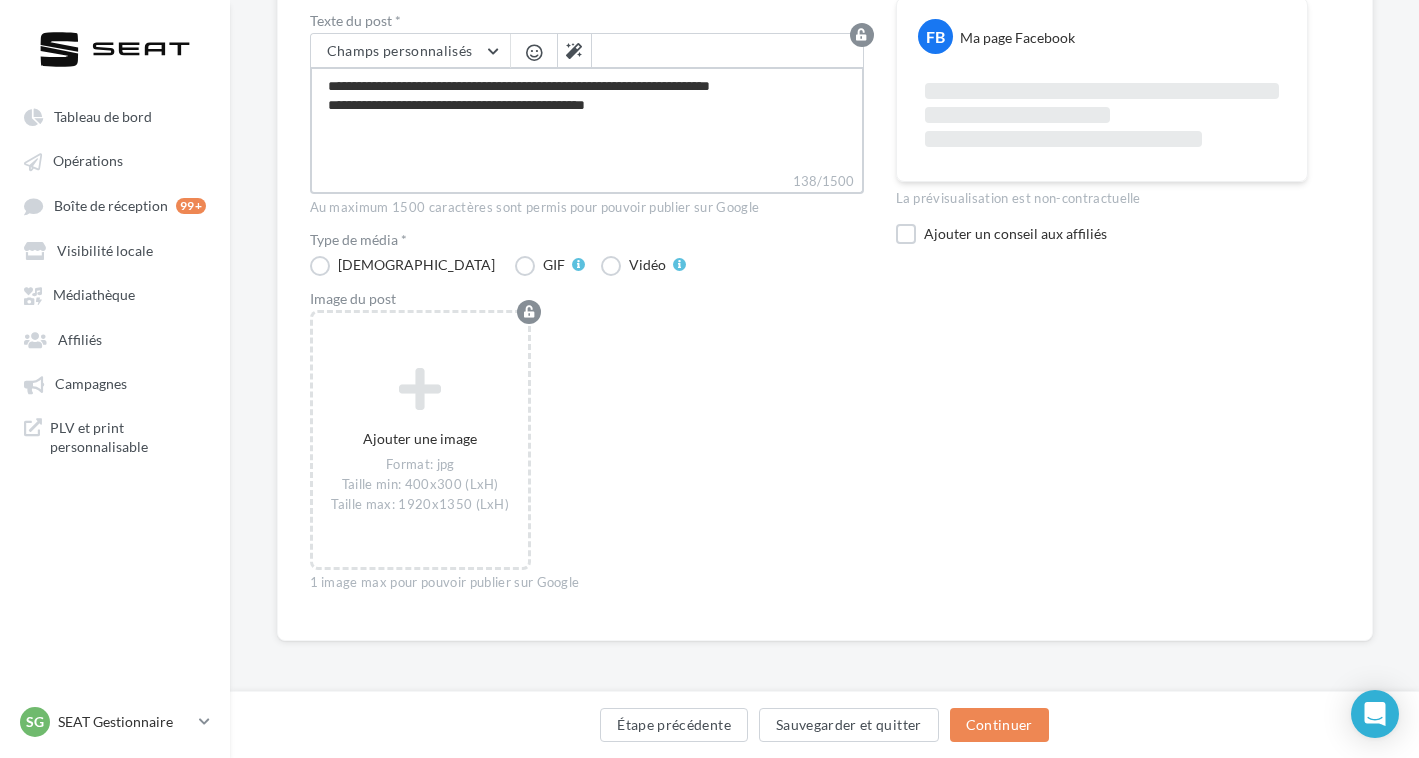 type on "**********" 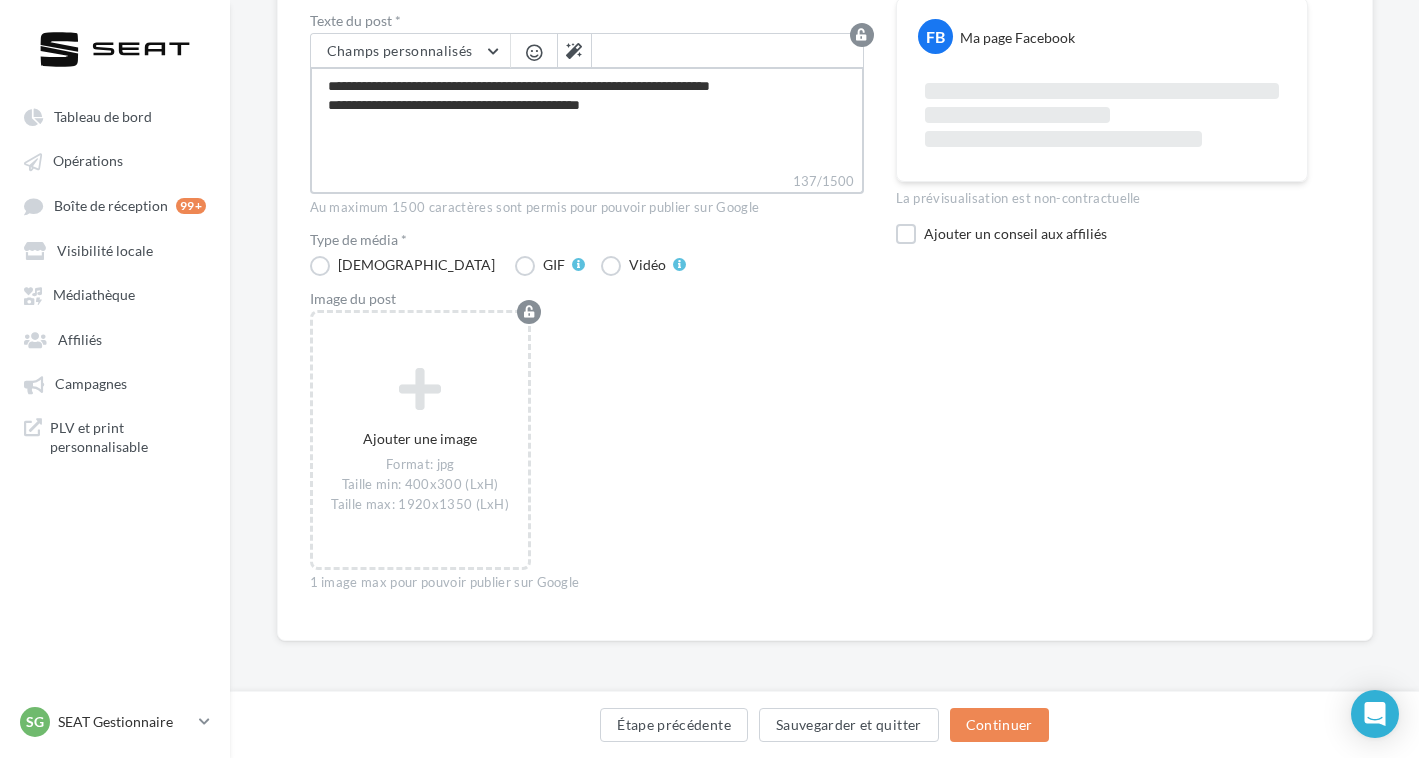 type on "**********" 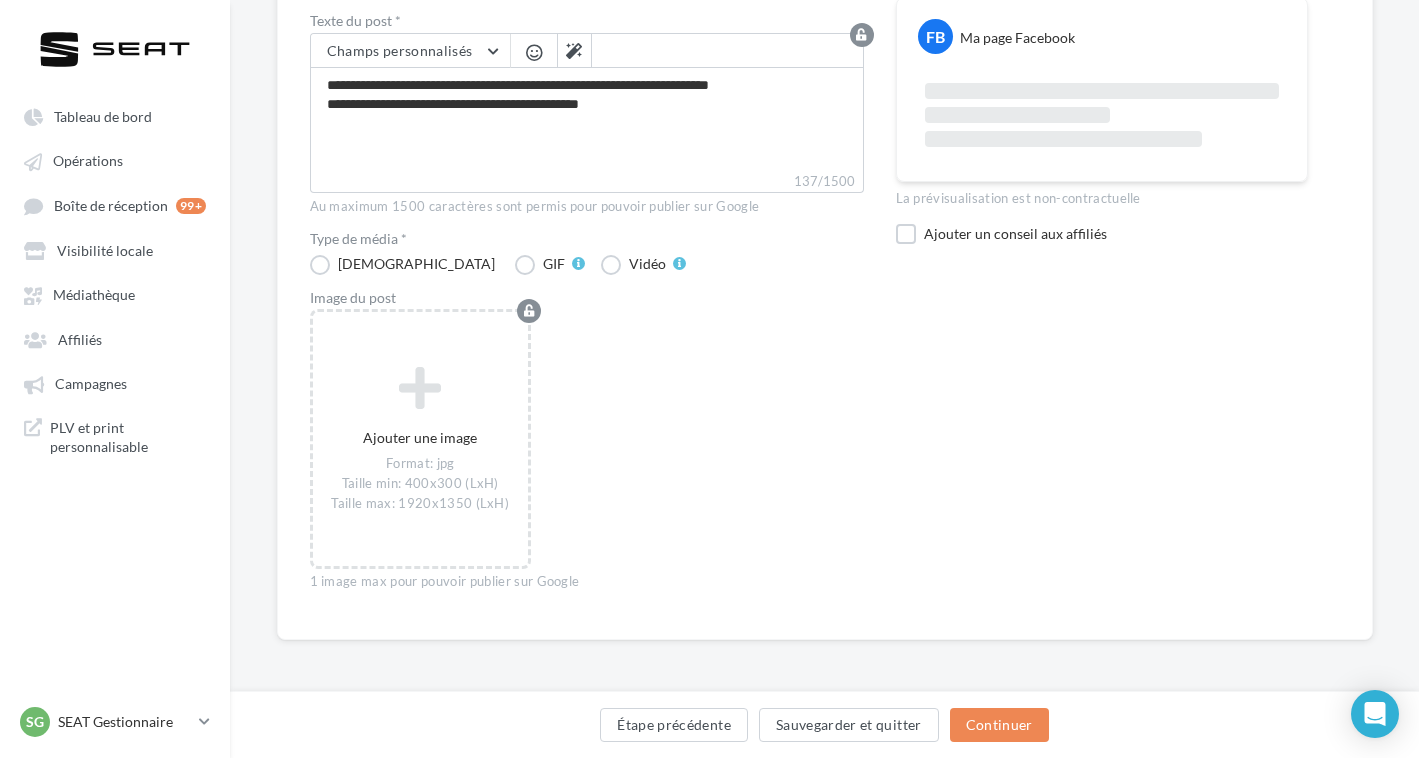 scroll, scrollTop: 305, scrollLeft: 0, axis: vertical 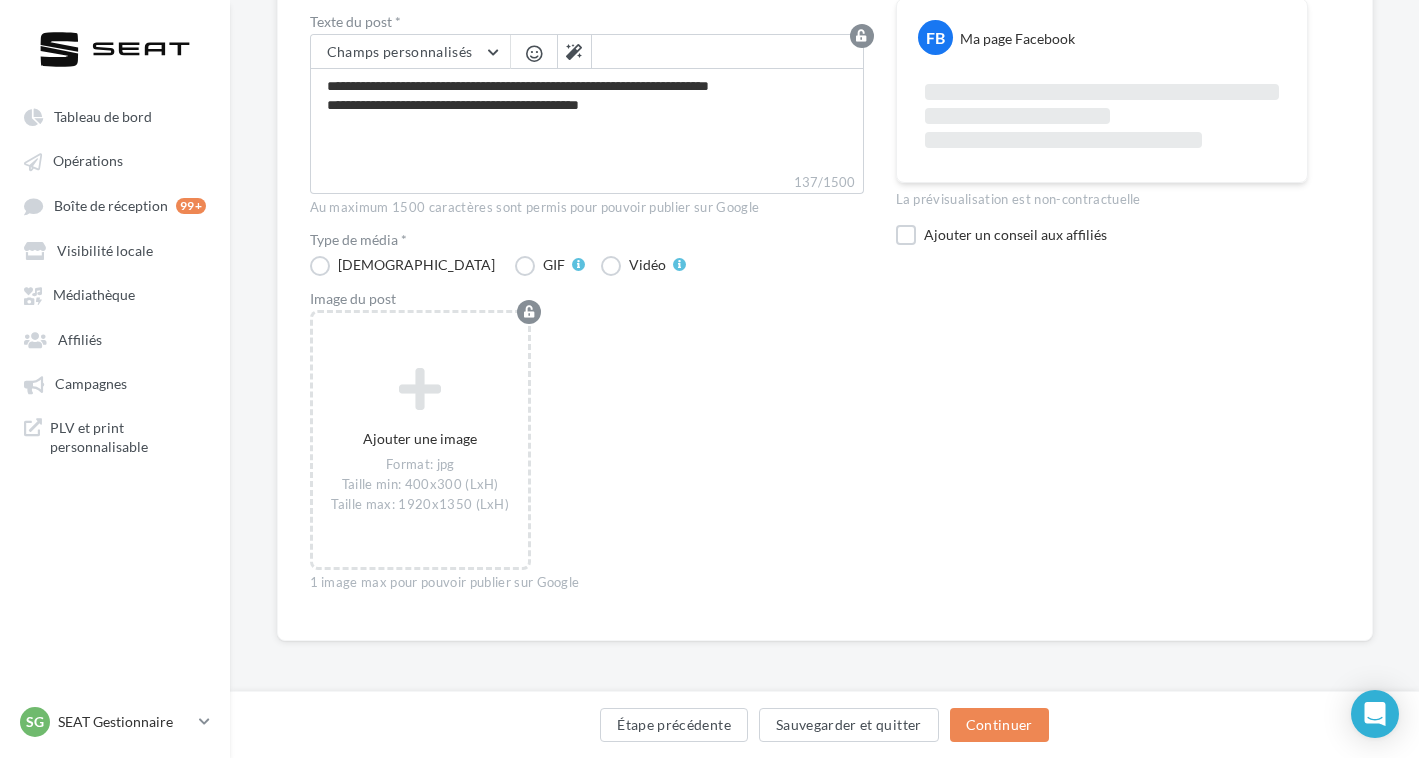 click on "Ajouter une image     Format: jpg   Taille min: 400x300 (LxH)   Taille max: 1920x1350 (LxH)" at bounding box center (595, 450) 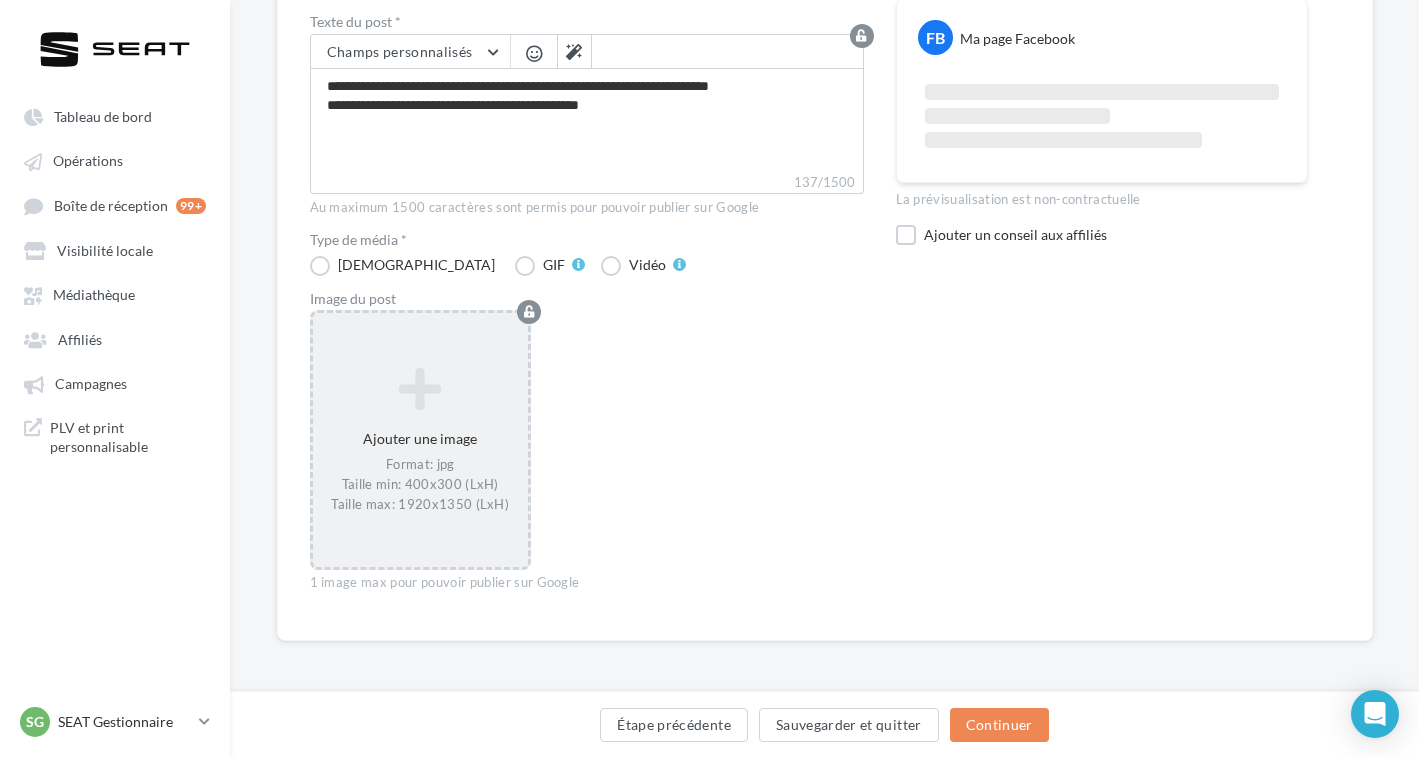 click at bounding box center [421, 388] 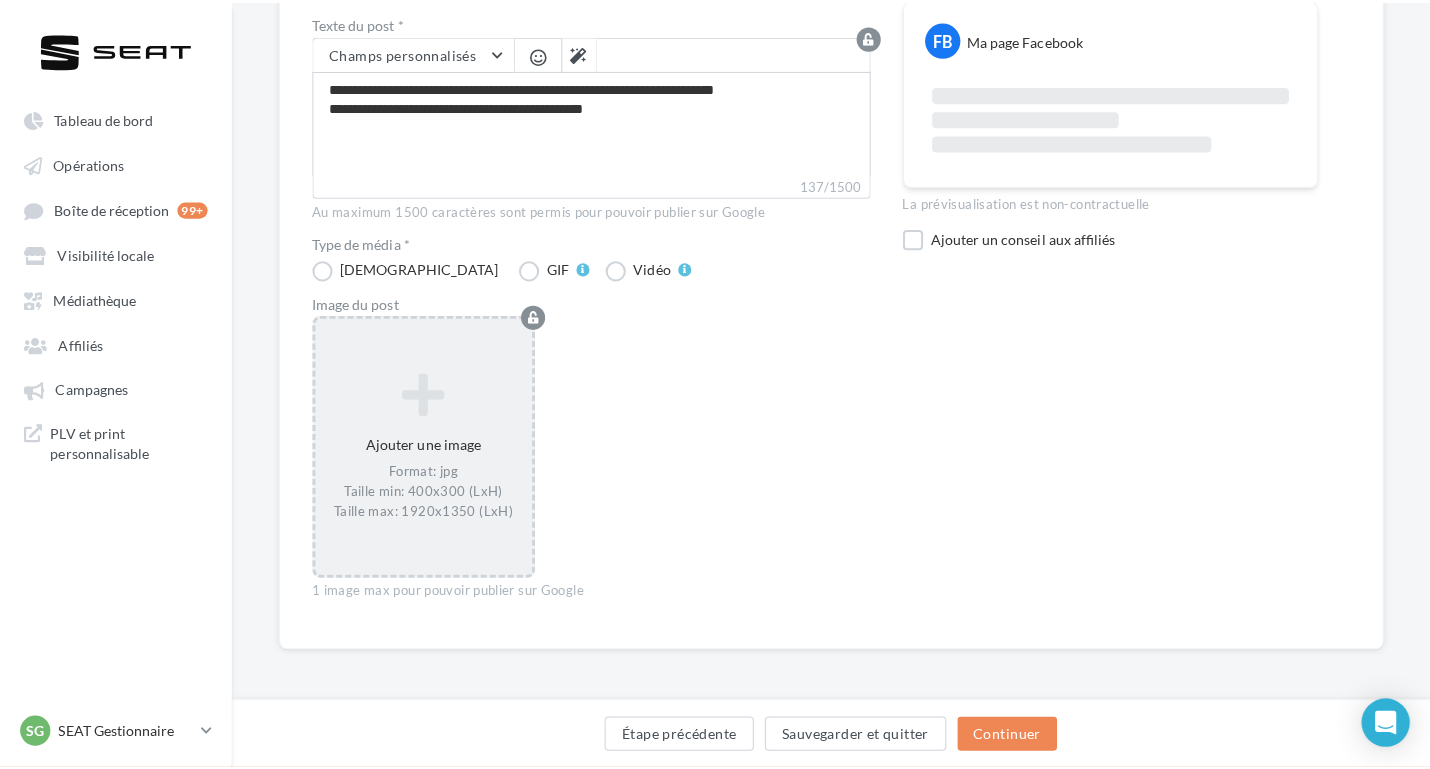 scroll, scrollTop: 294, scrollLeft: 0, axis: vertical 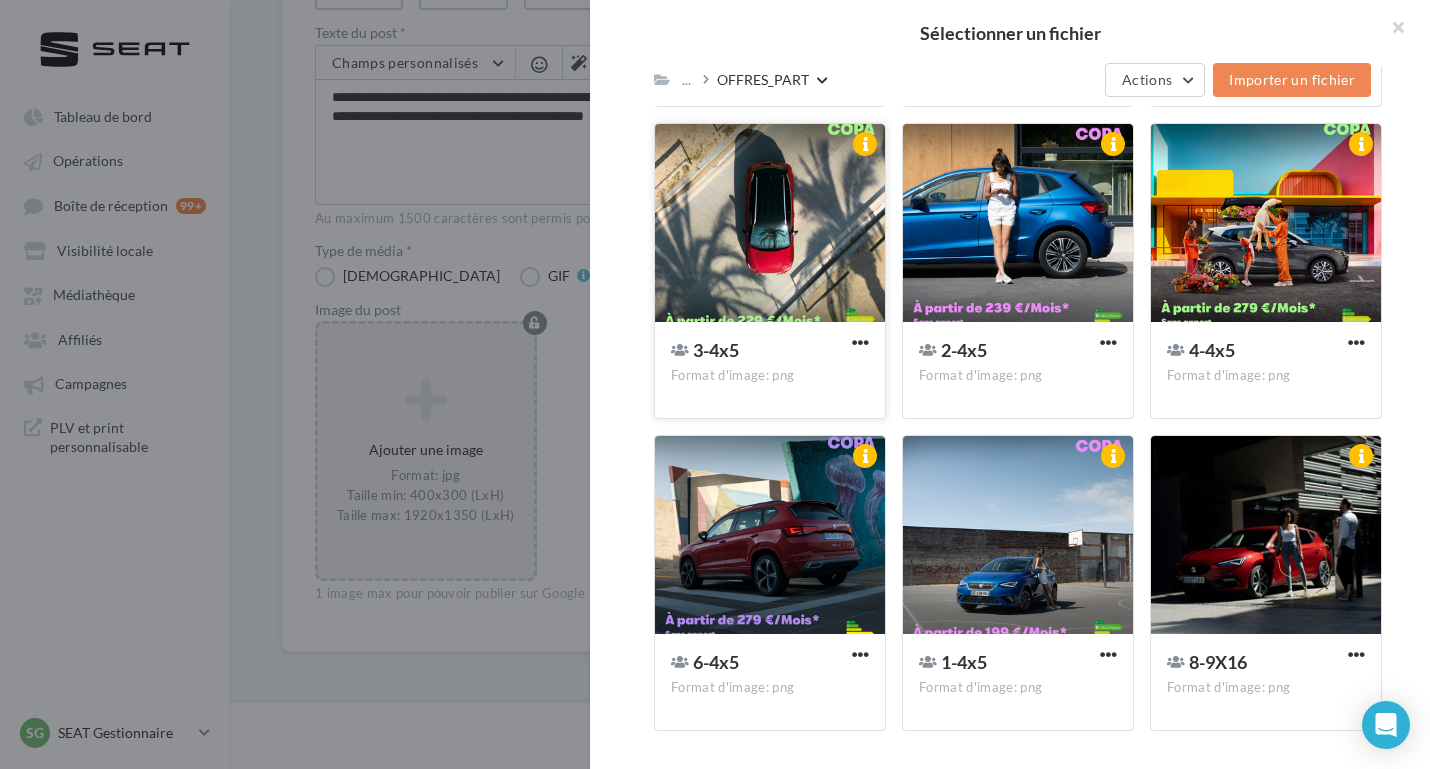 click at bounding box center (770, 224) 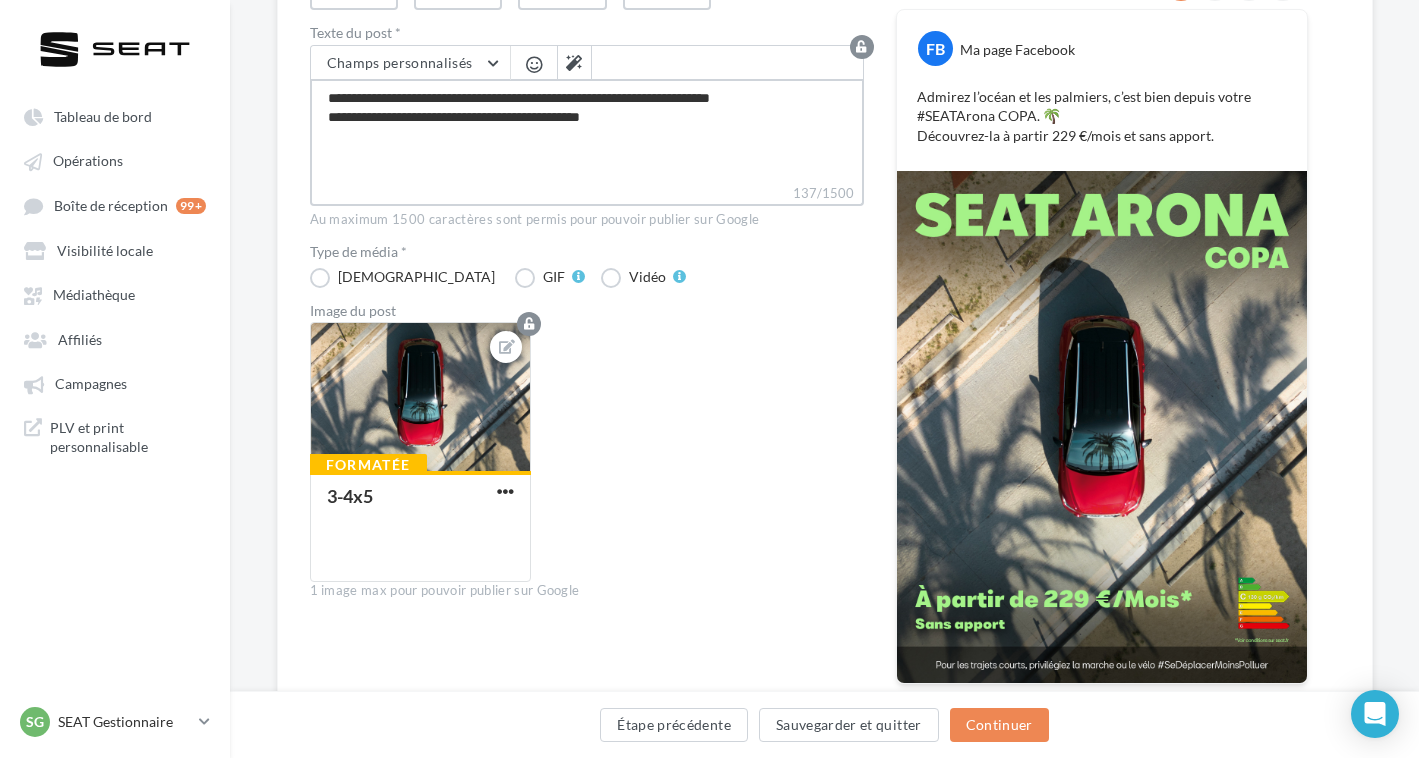 click on "**********" at bounding box center (587, 131) 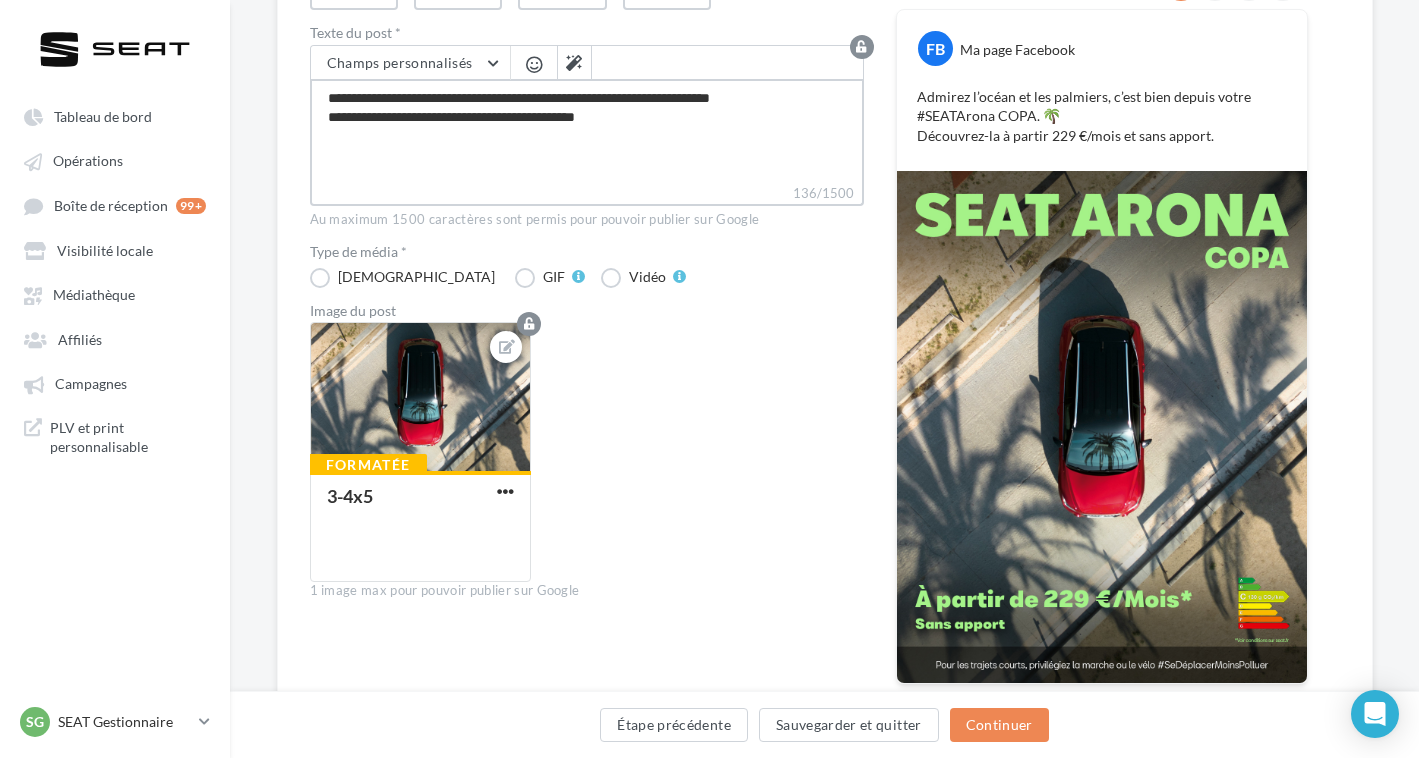 click on "**********" at bounding box center [587, 131] 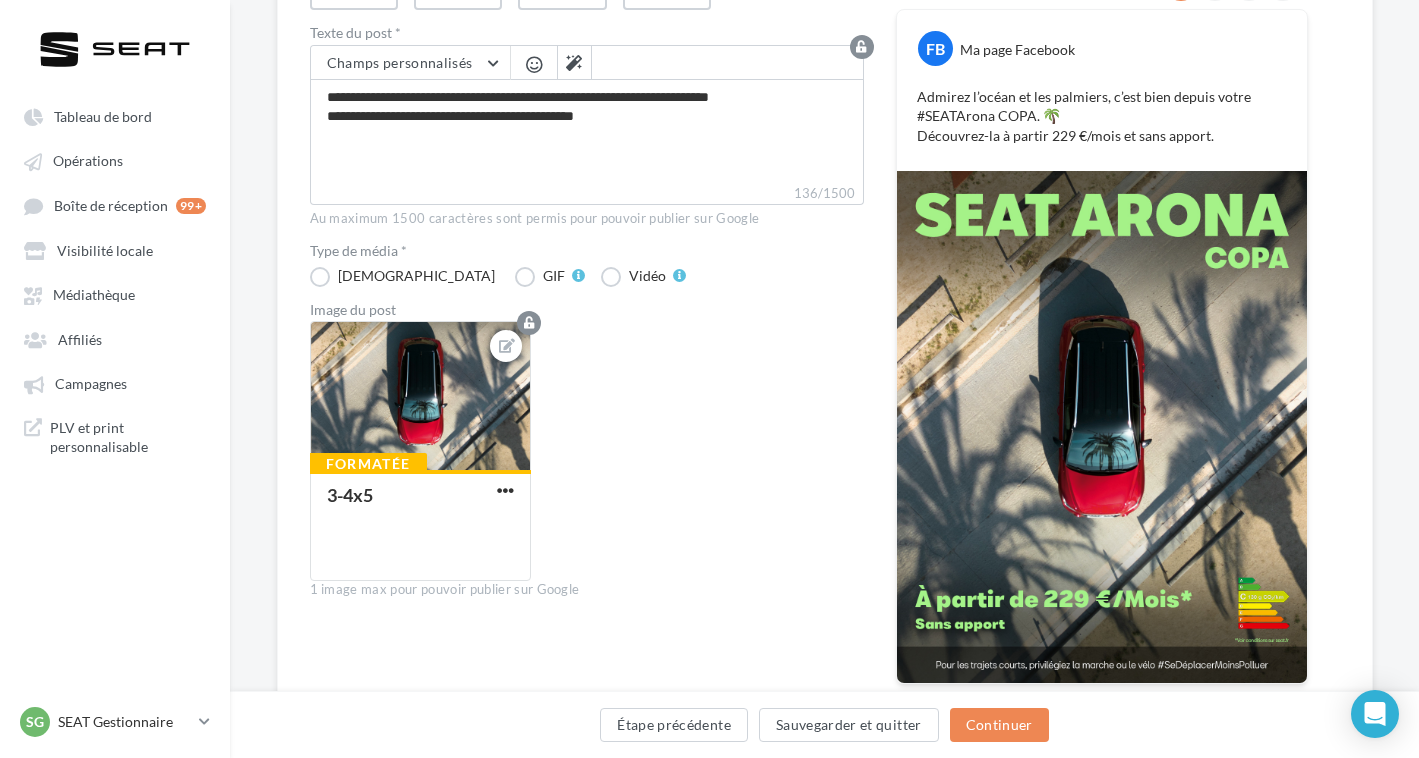 click on "**********" at bounding box center (587, 350) 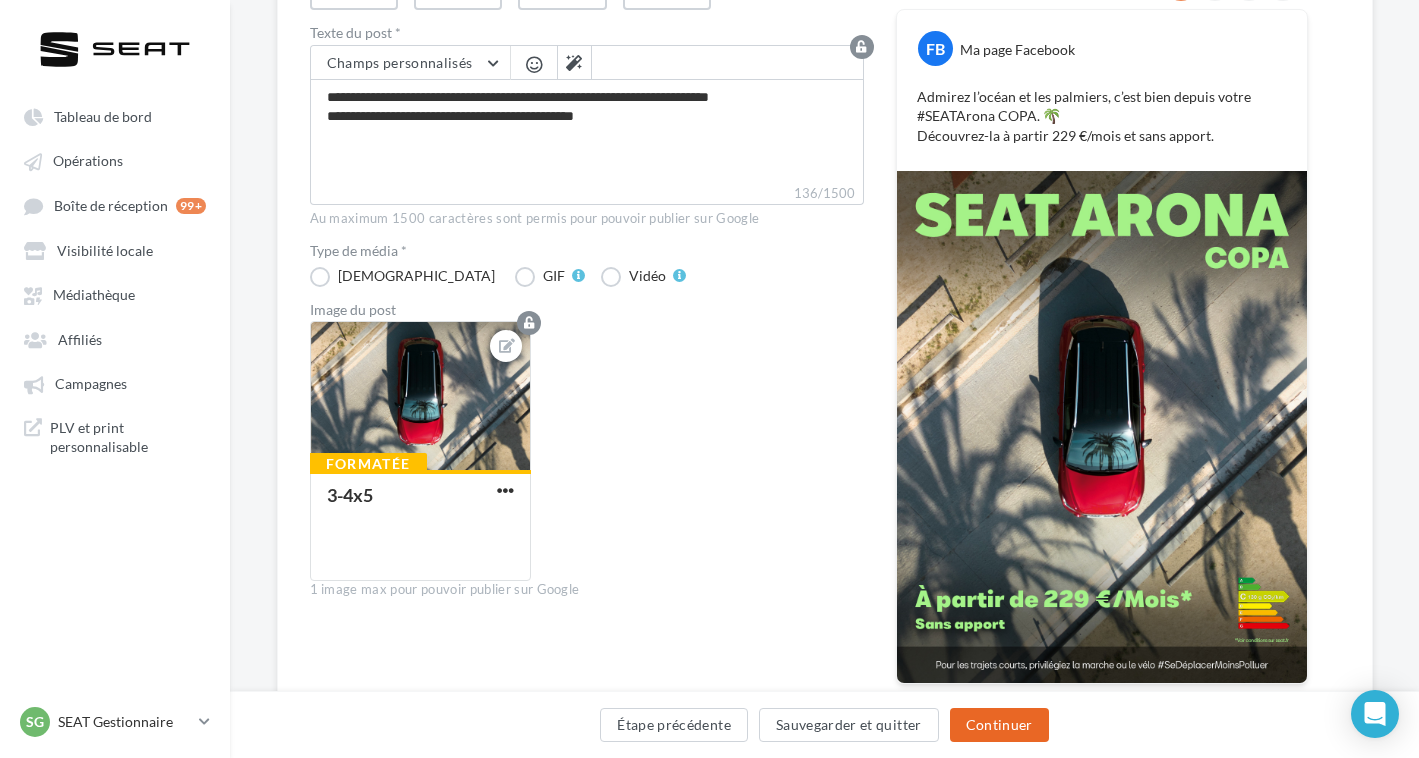 click on "Continuer" at bounding box center (999, 725) 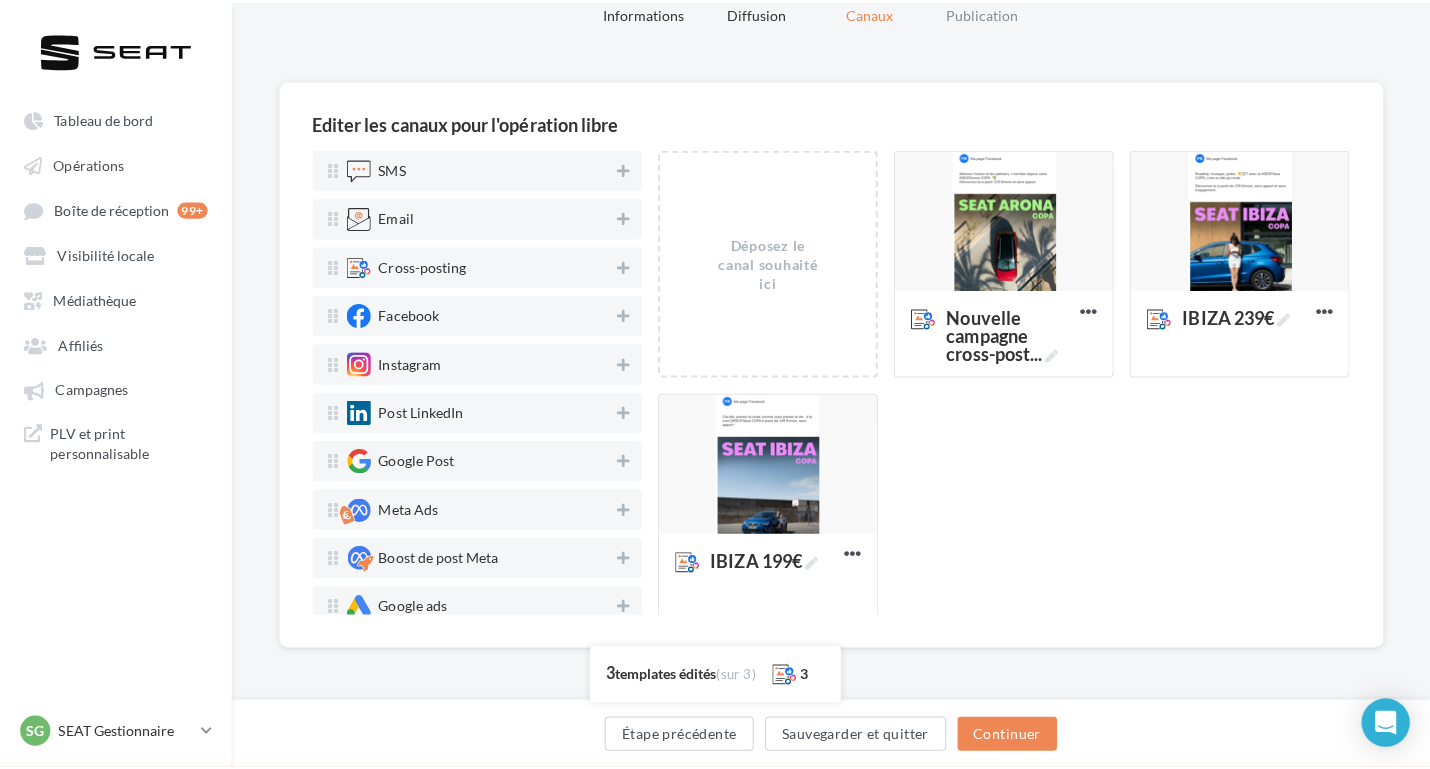 scroll, scrollTop: 89, scrollLeft: 0, axis: vertical 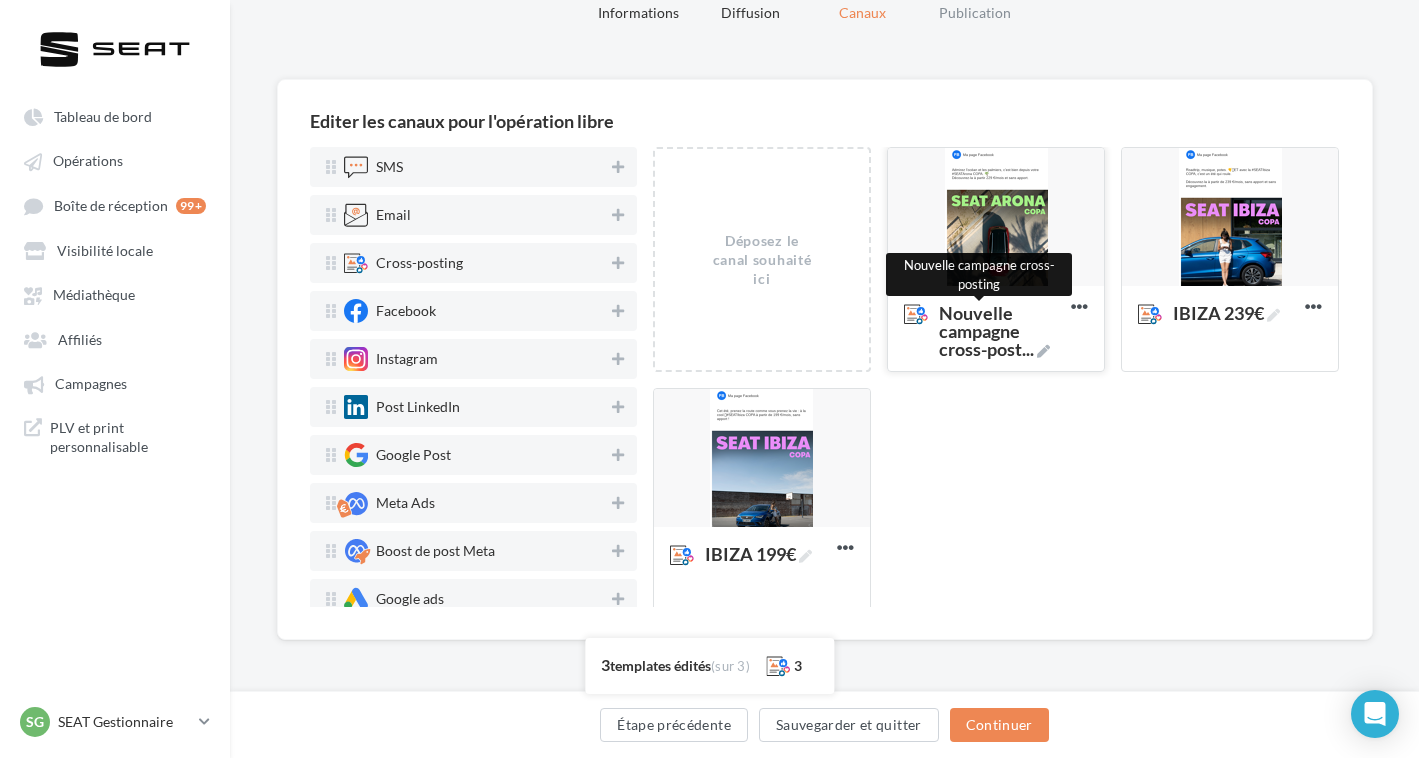 click on "Nouvelle campagne cross-post ..." at bounding box center [1001, 331] 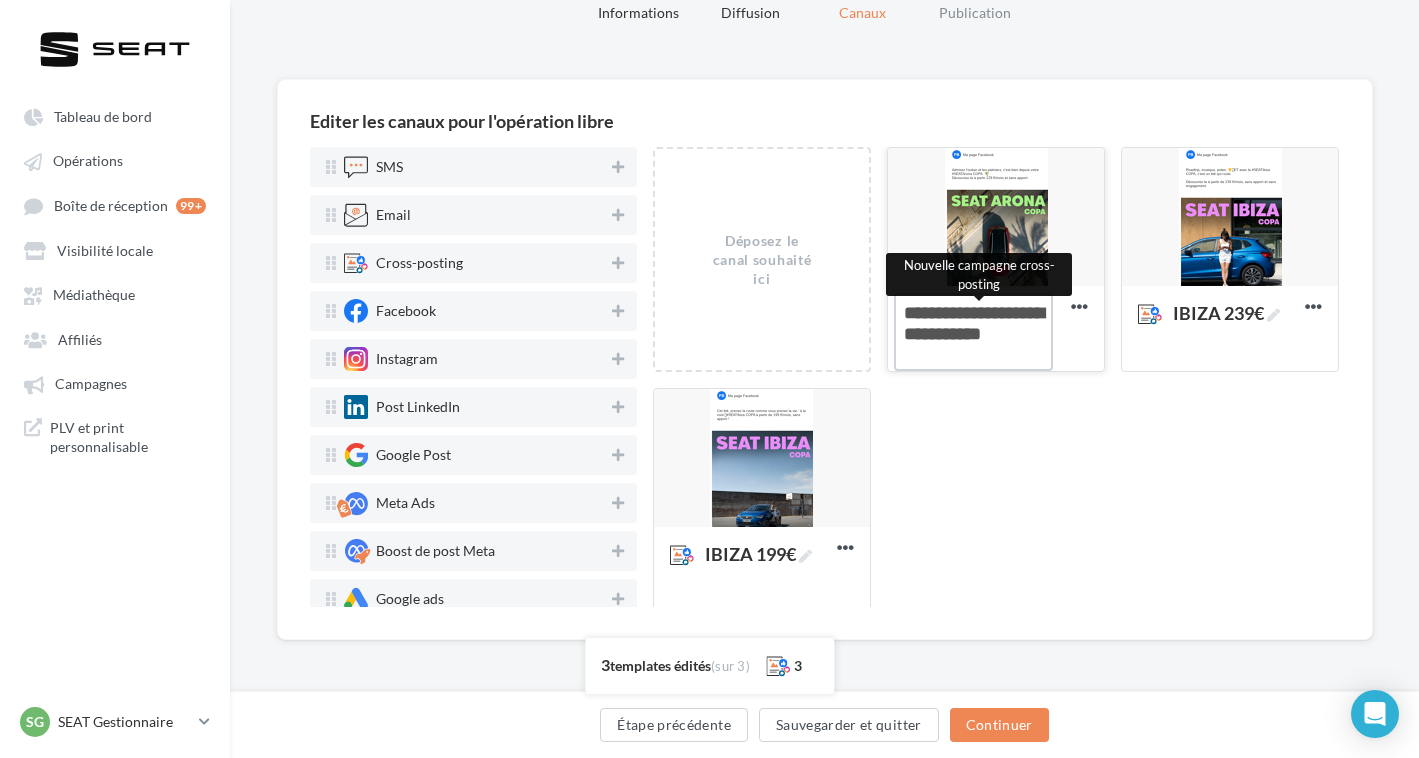 click on "Nouvelle campagne cross-post ...
Nouvelle campagne cross-posting" at bounding box center (973, 332) 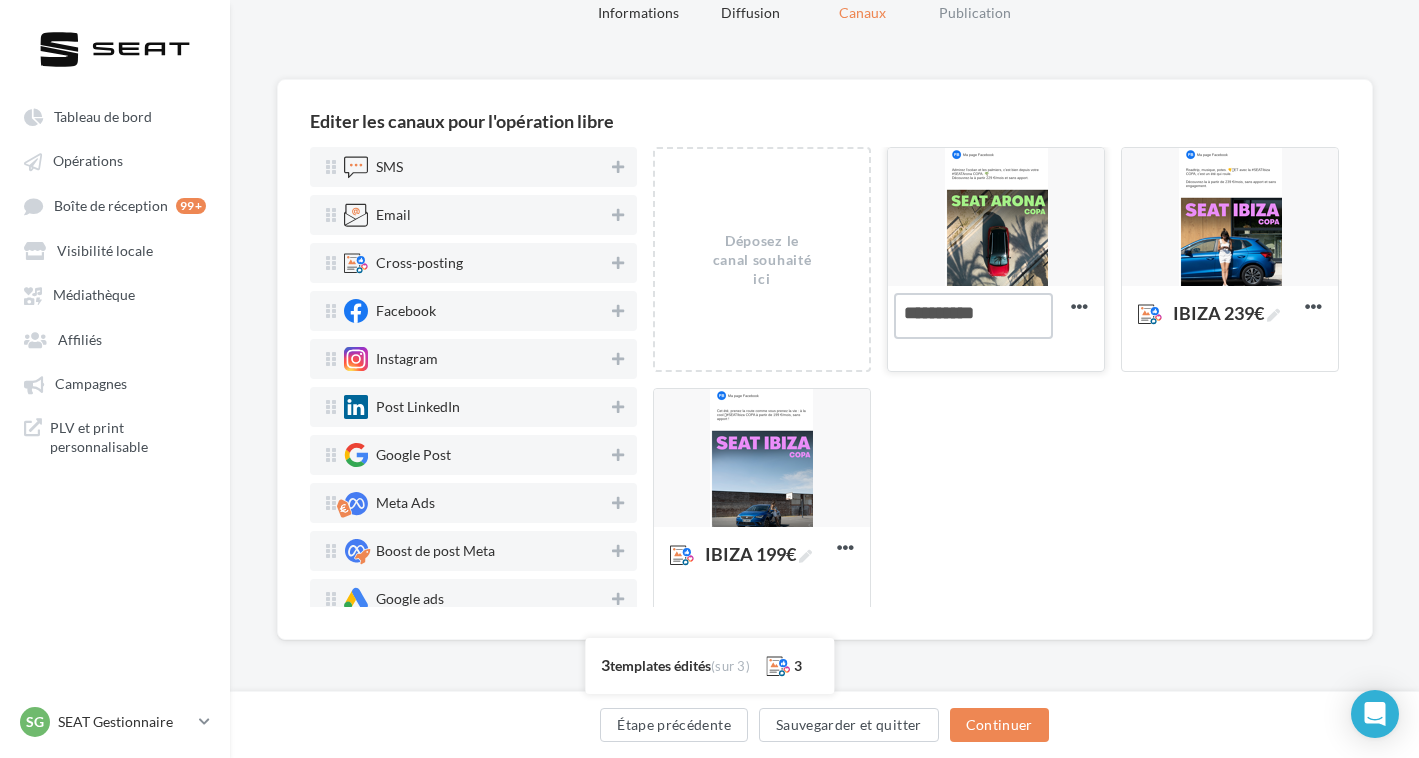 type on "**********" 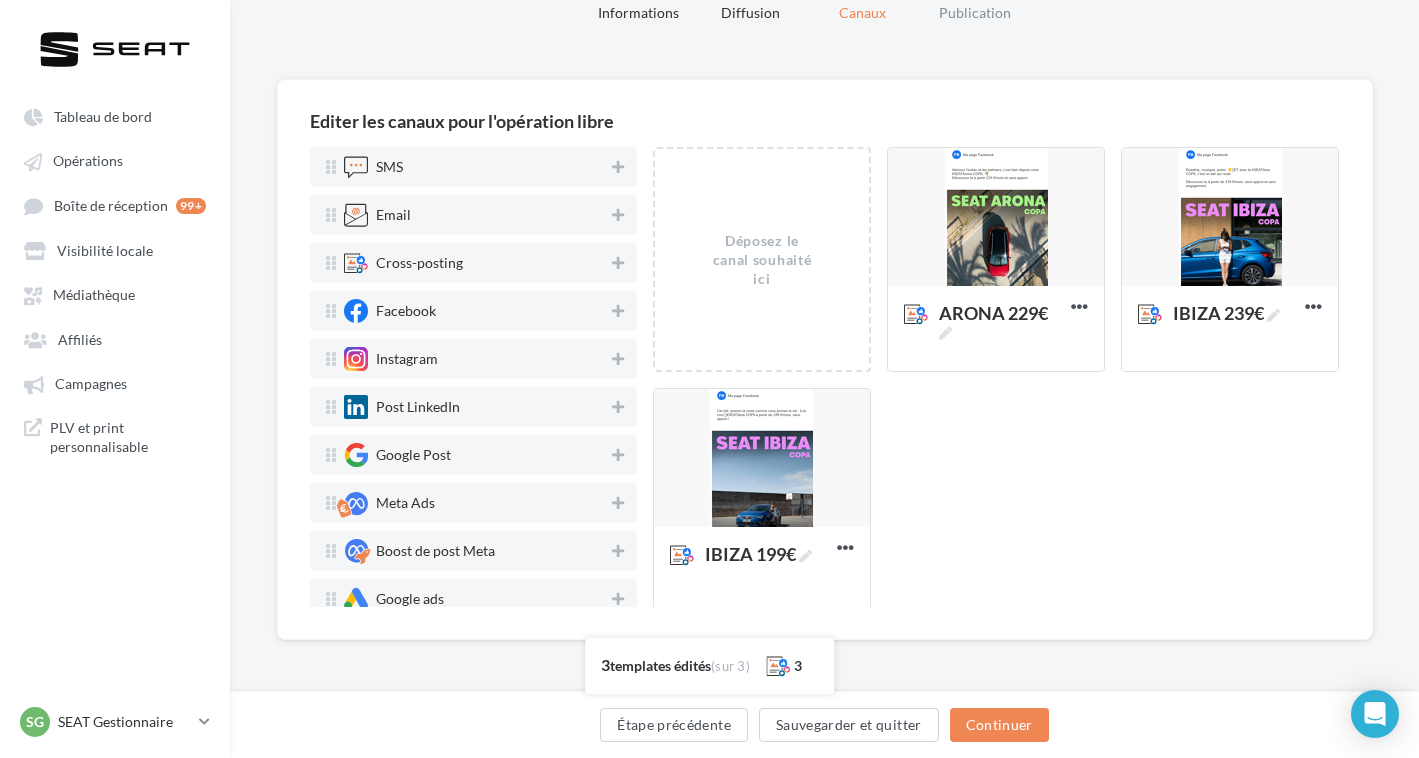click on "Déposez le canal souhaité ici                                ARONA 229€   Editer Prévisualiser Dupliquer Supprimer                                IBIZA 239€   Editer Prévisualiser Dupliquer Supprimer                                IBIZA 199€   Editer Prévisualiser Dupliquer Supprimer" at bounding box center (1004, 388) 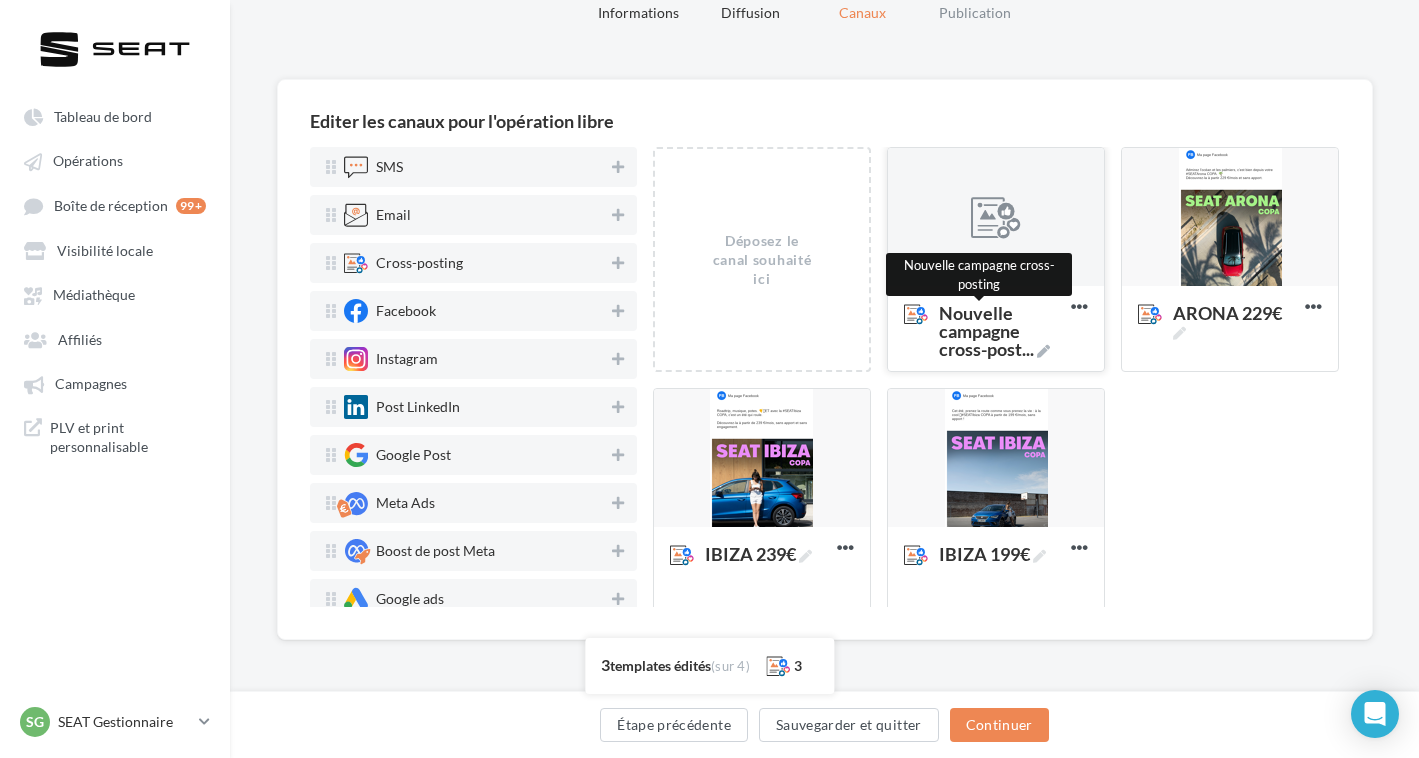 click on "..." at bounding box center (1028, 349) 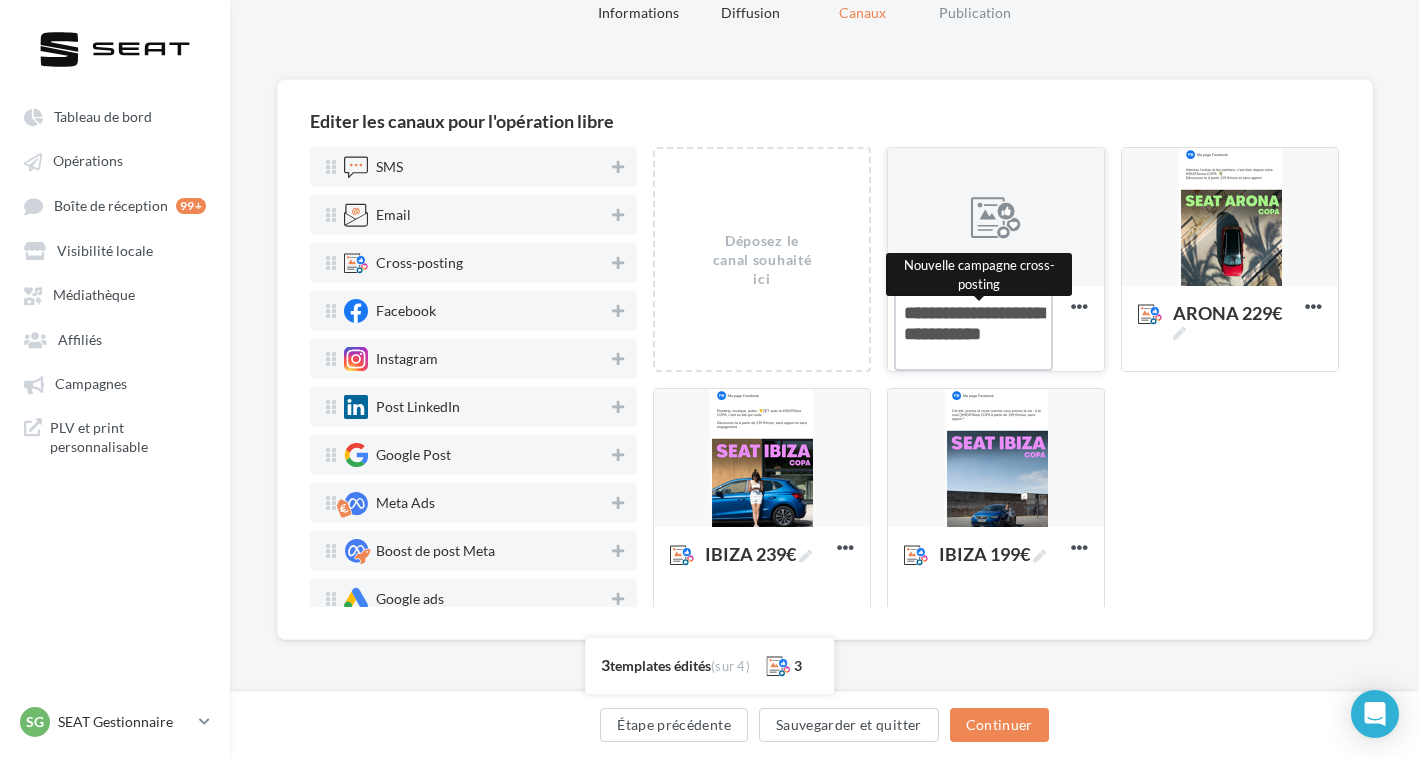 click on "Nouvelle campagne cross-post ...
Nouvelle campagne cross-posting" at bounding box center (973, 332) 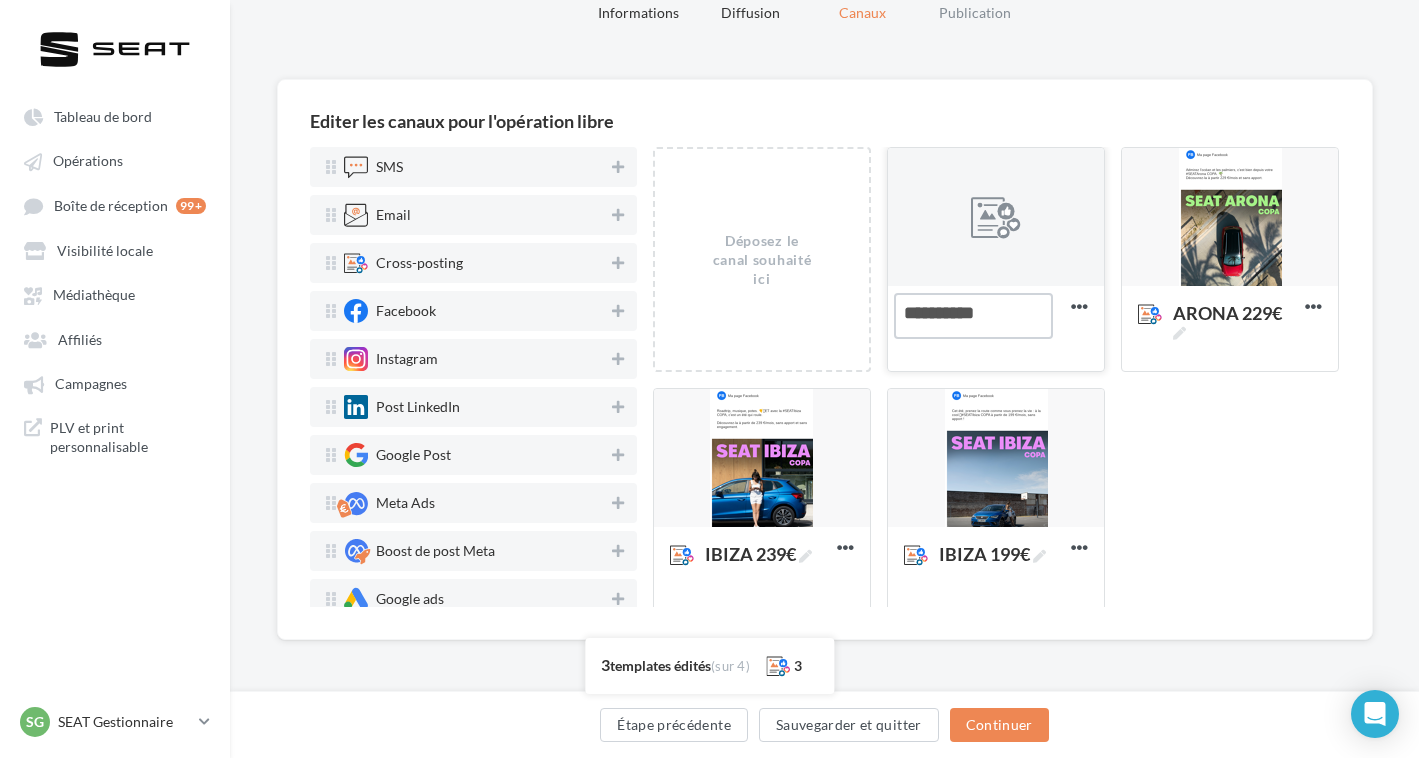 type on "**********" 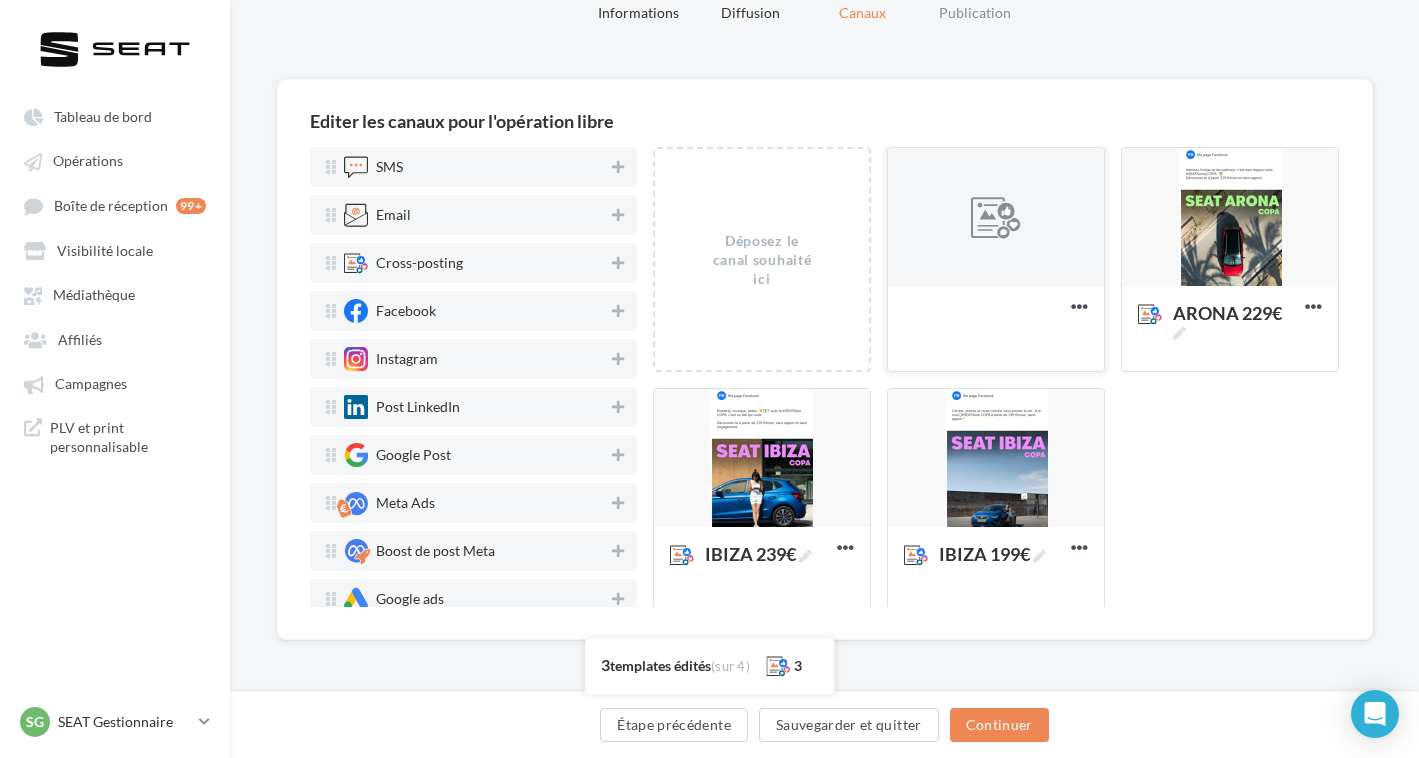 click on "Déposez le canal souhaité ici                                ARONA 279€
ARONA 279€
Supprimer                                ARONA 229€   Editer Prévisualiser Dupliquer Supprimer                                IBIZA 239€   Editer Prévisualiser Dupliquer Supprimer                                IBIZA 199€   Editer Prévisualiser Dupliquer Supprimer" at bounding box center (1004, 388) 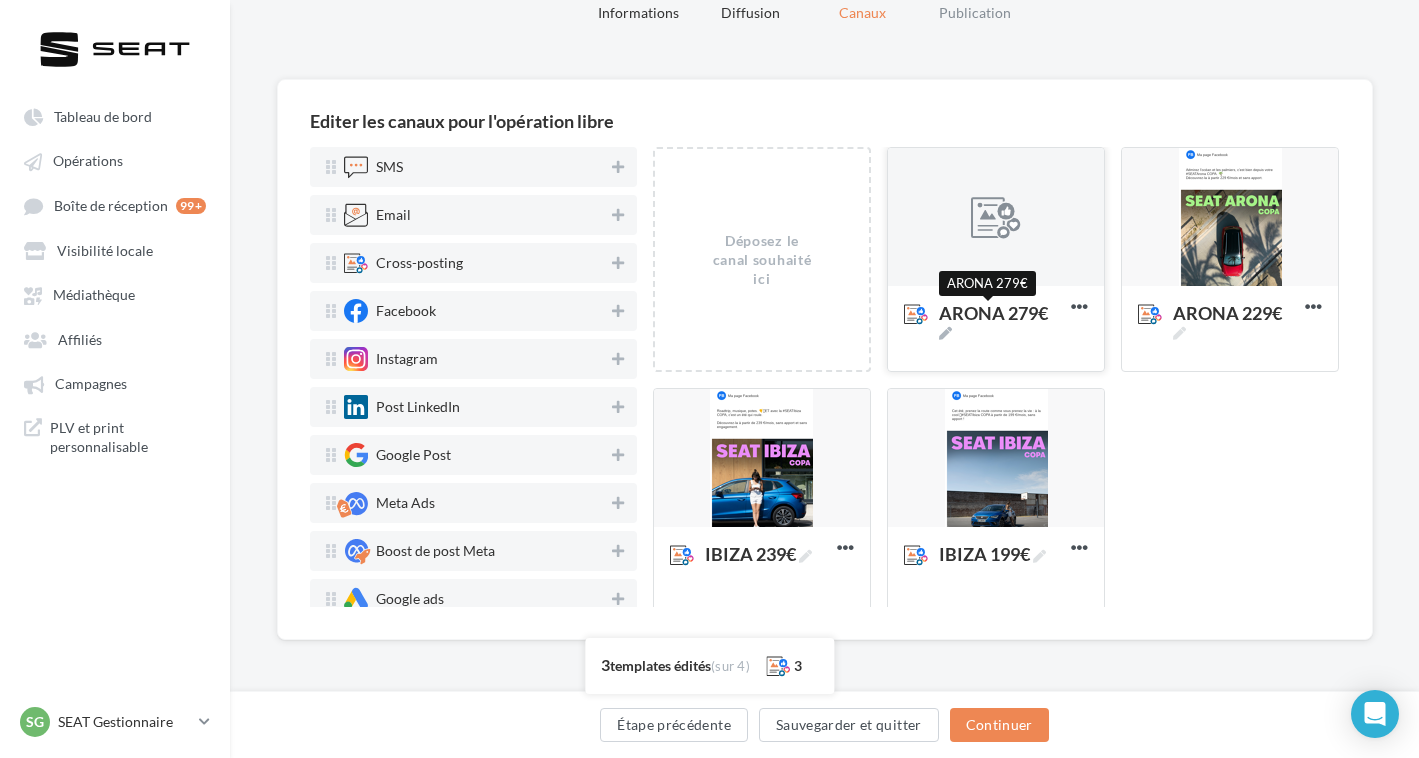 click at bounding box center (996, 218) 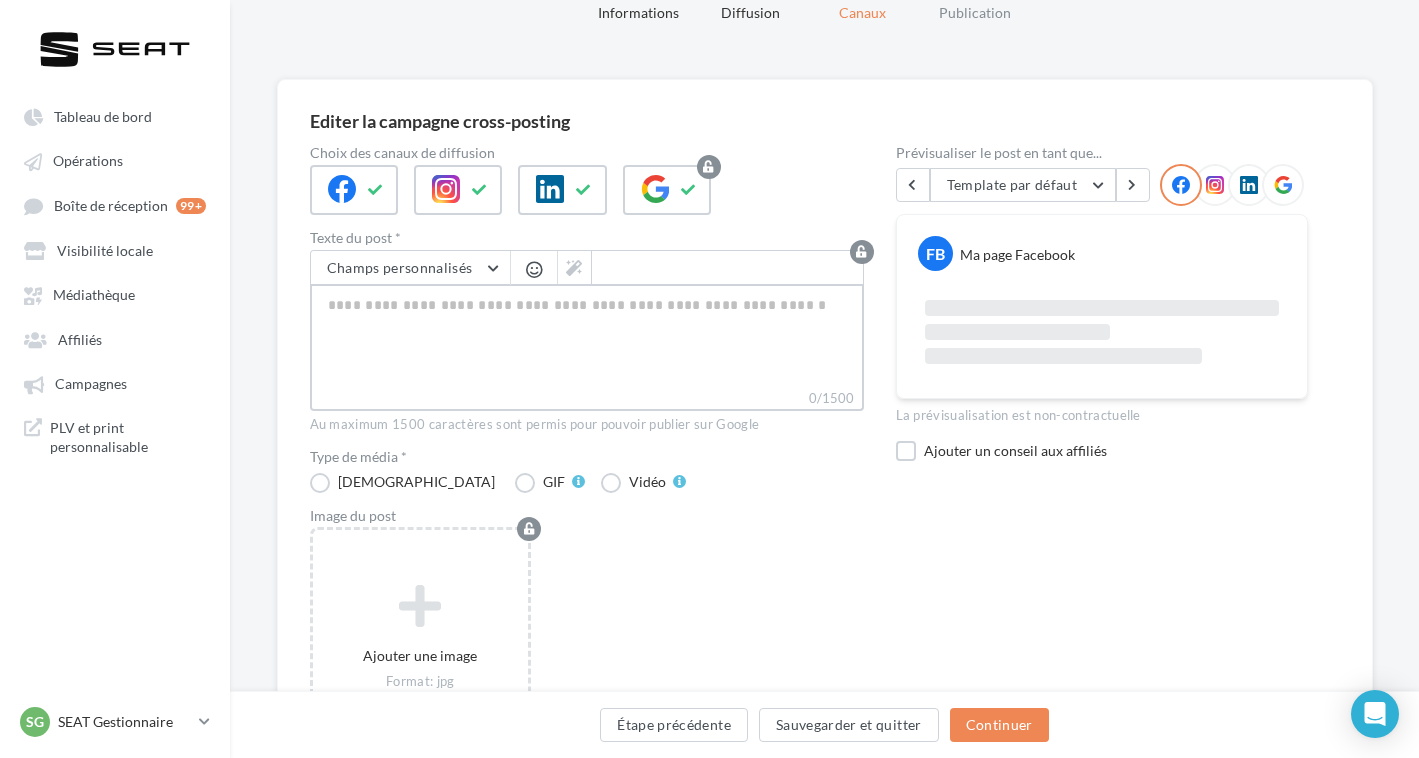 click on "0/1500" at bounding box center (587, 336) 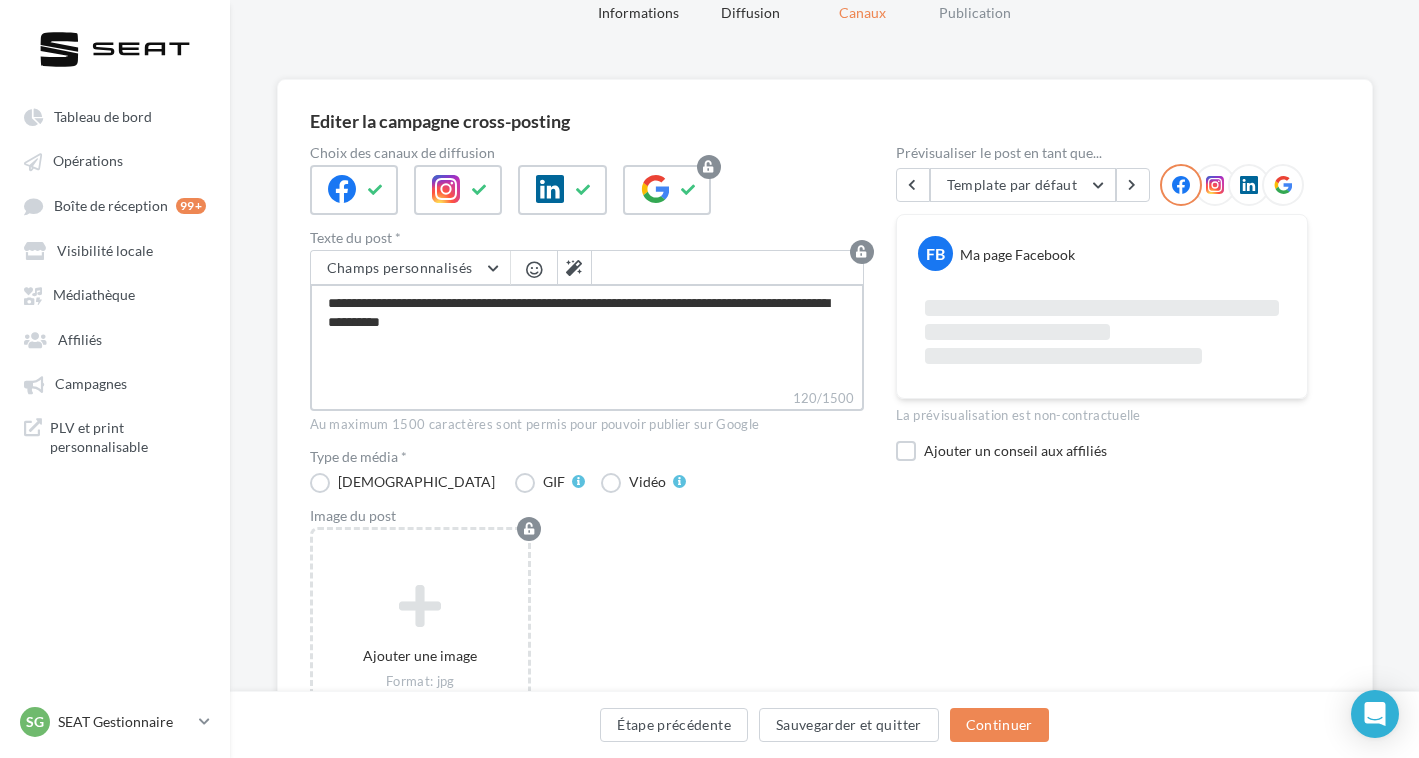 type on "**********" 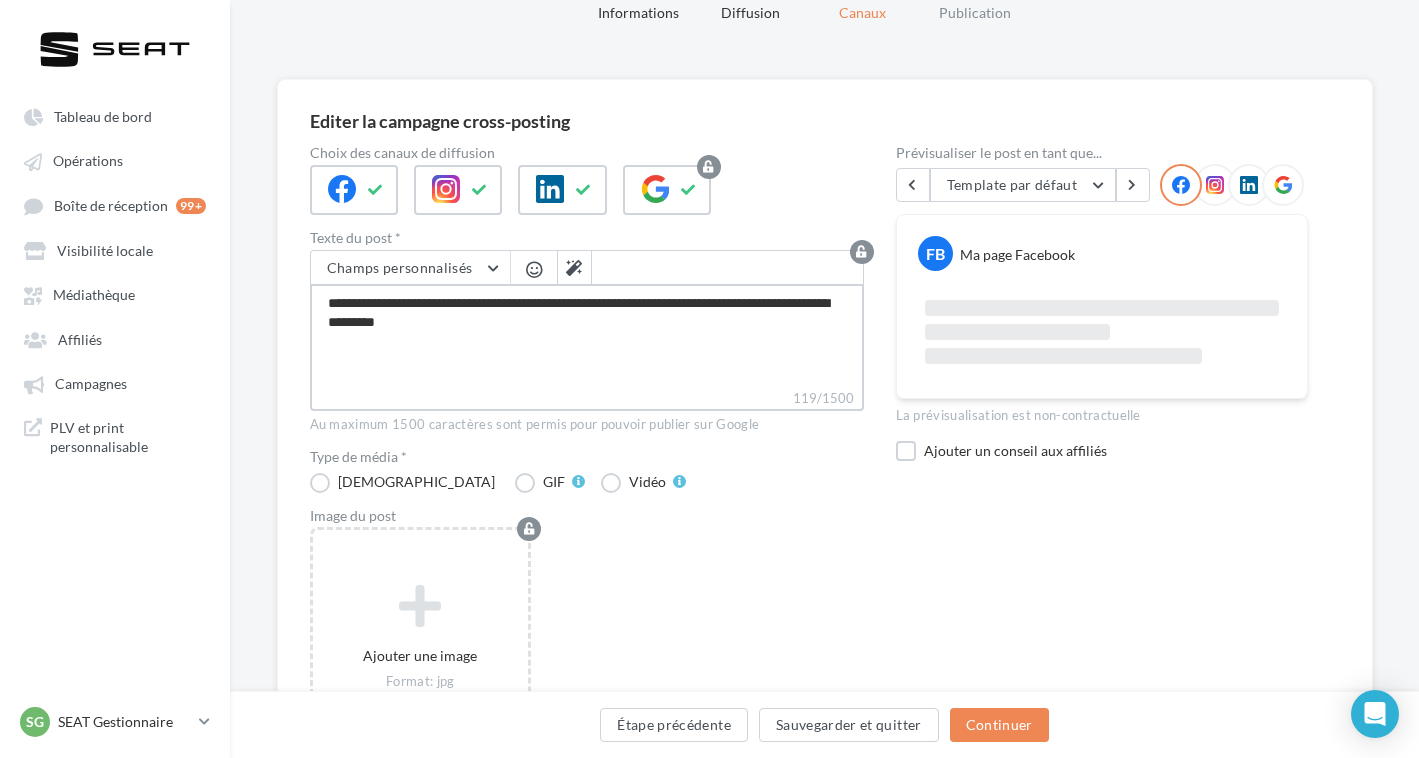 type on "**********" 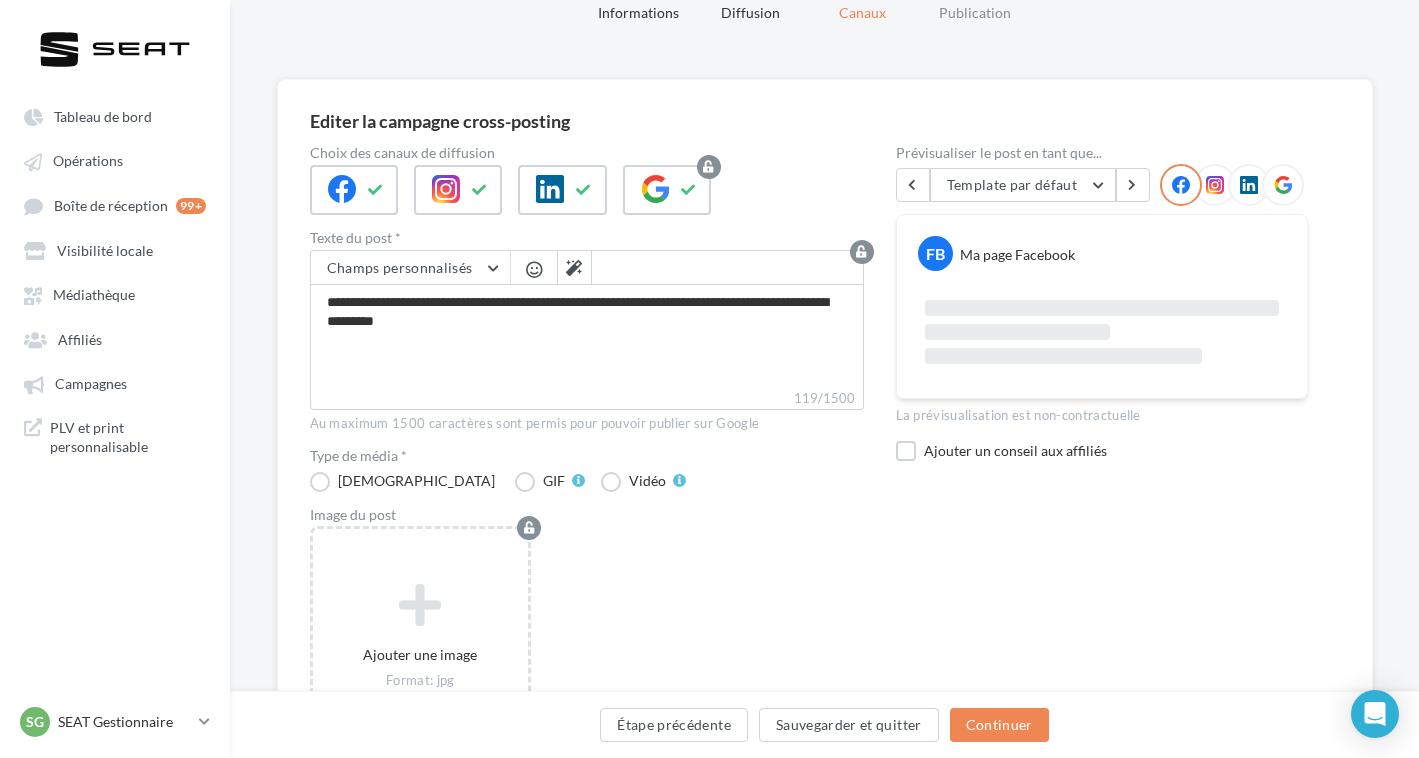 click on "Ajouter une image     Format: jpg   Taille min: 400x300 (LxH)   Taille max: 1920x1350 (LxH)" at bounding box center (595, 666) 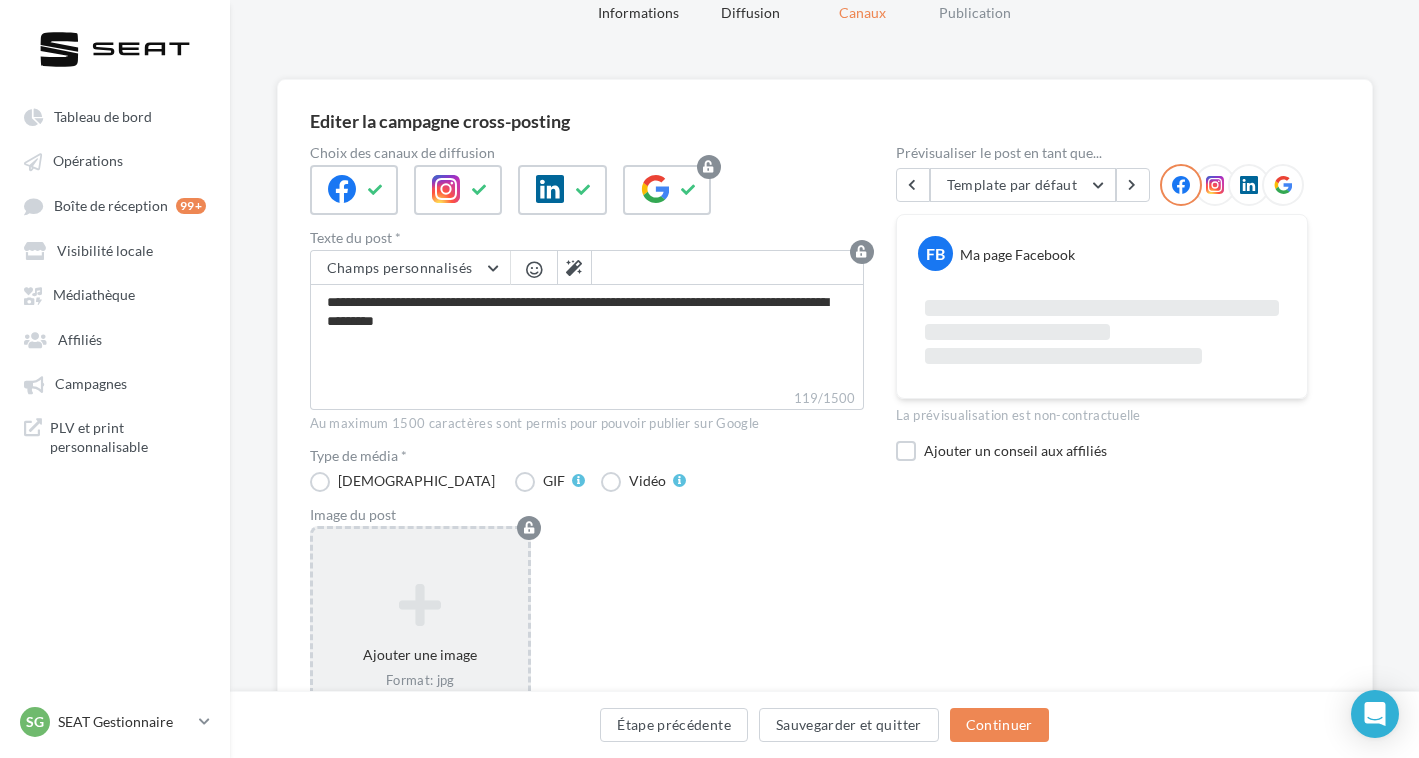 click at bounding box center (421, 604) 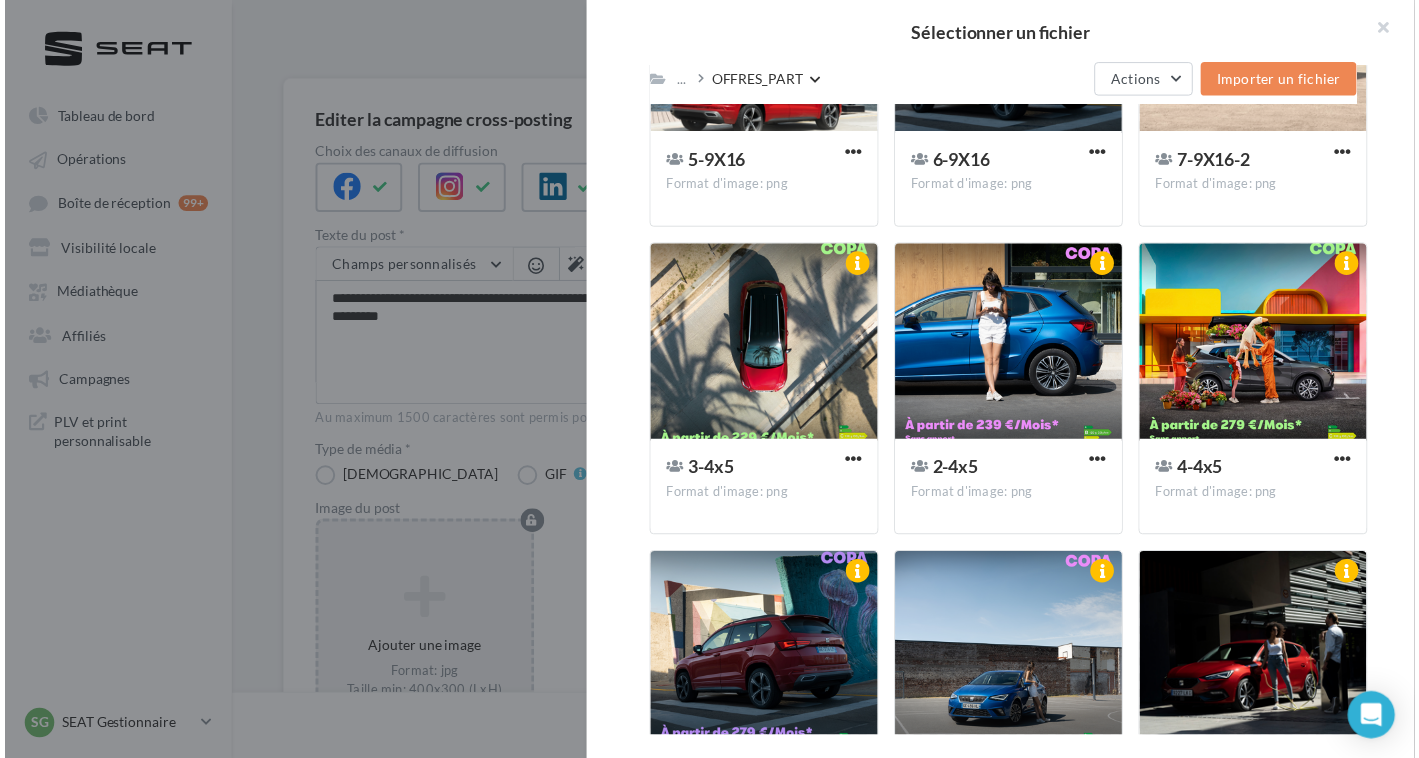 scroll, scrollTop: 1051, scrollLeft: 0, axis: vertical 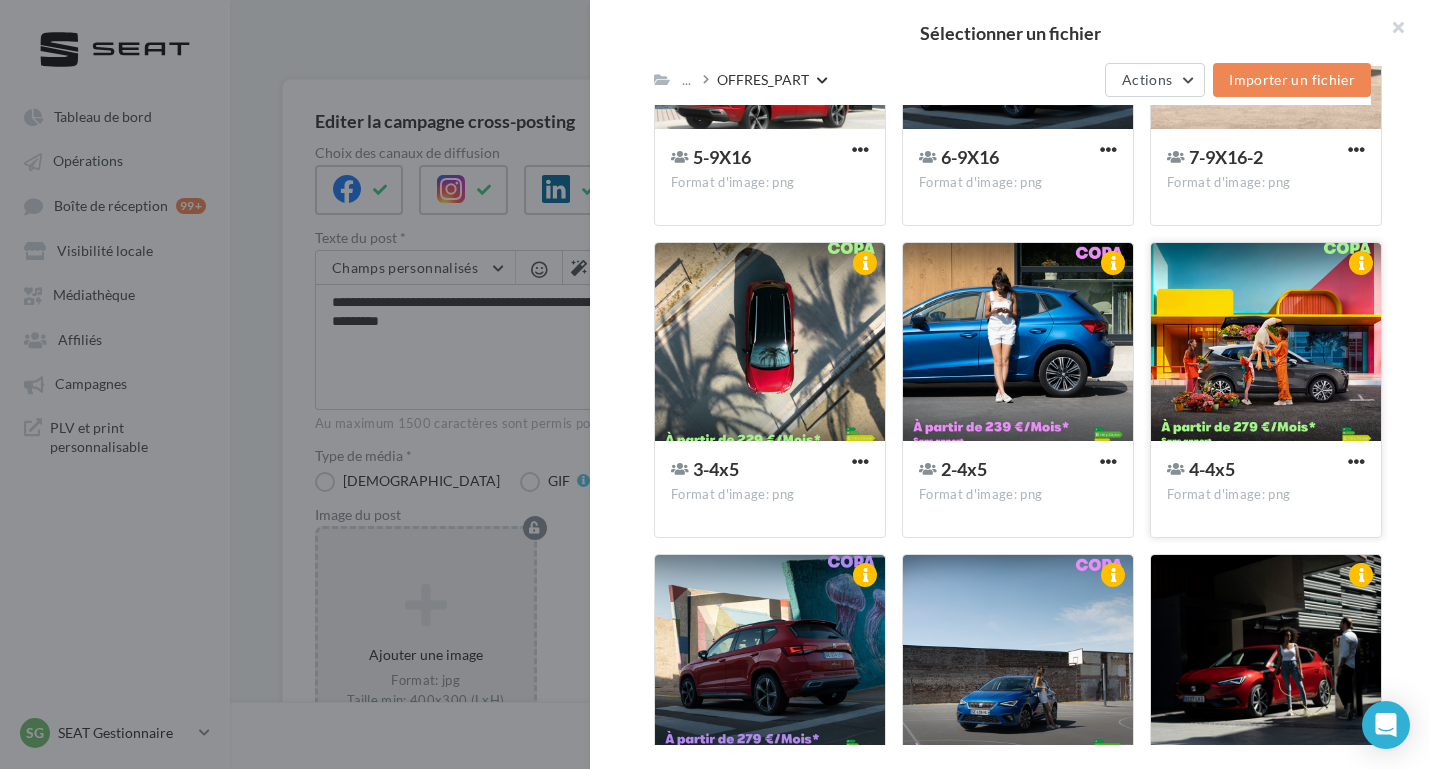 click at bounding box center [1266, 343] 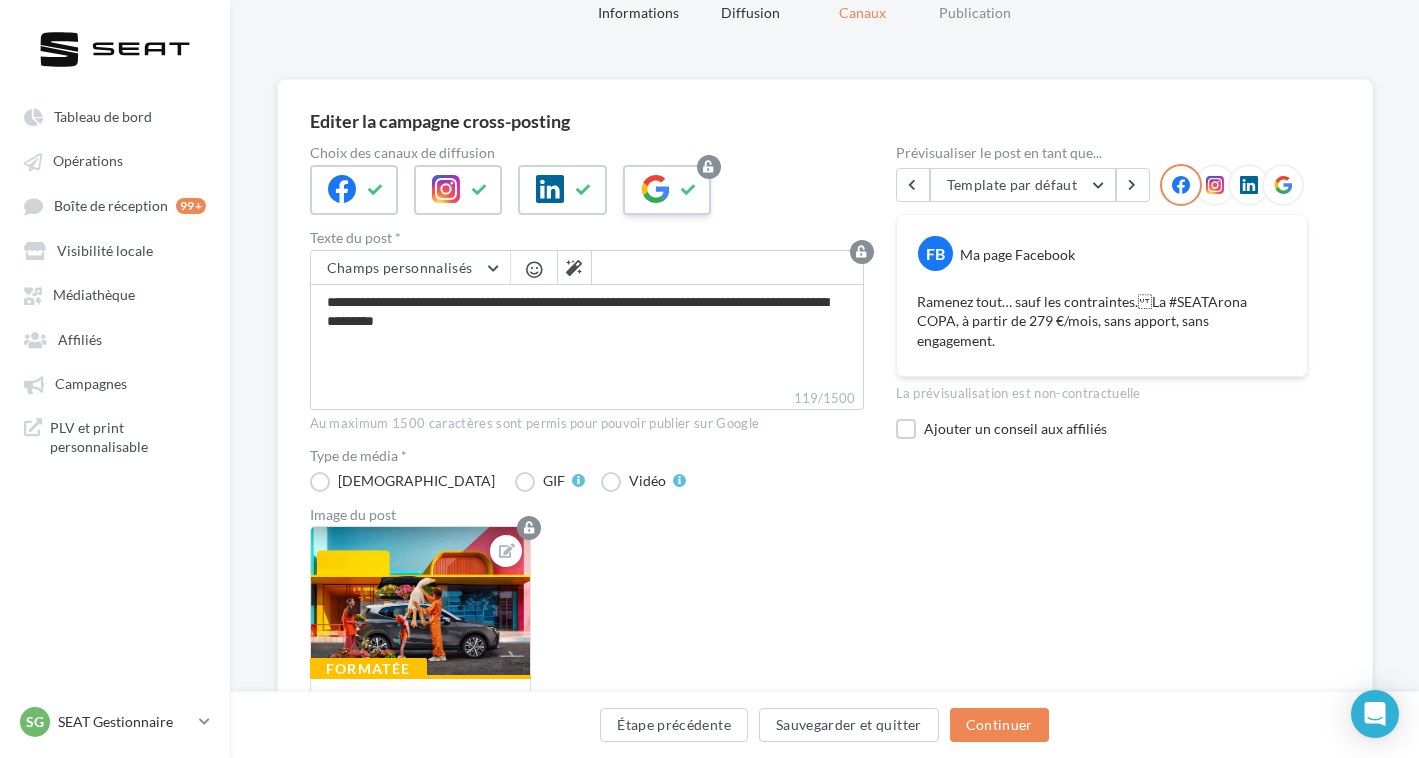 click at bounding box center [689, 190] 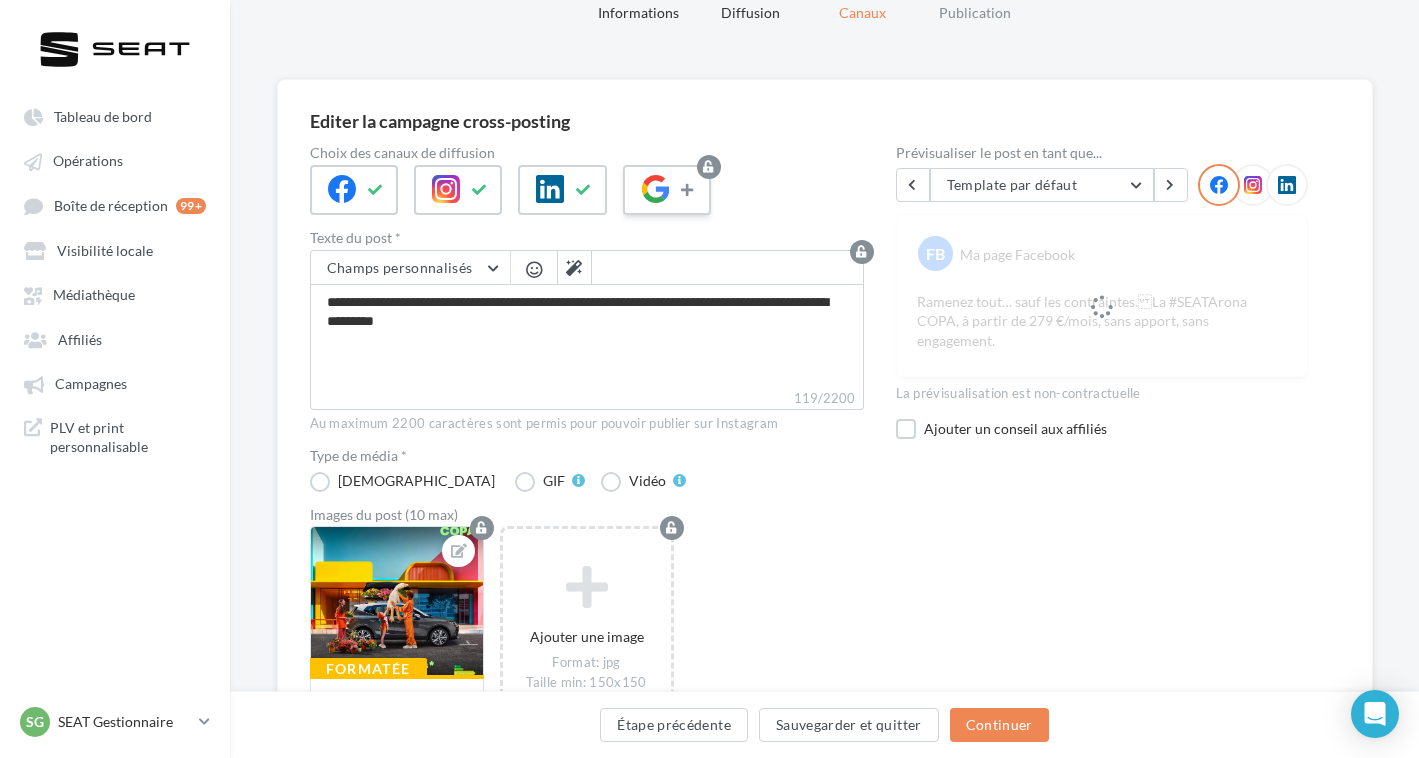 click at bounding box center [689, 190] 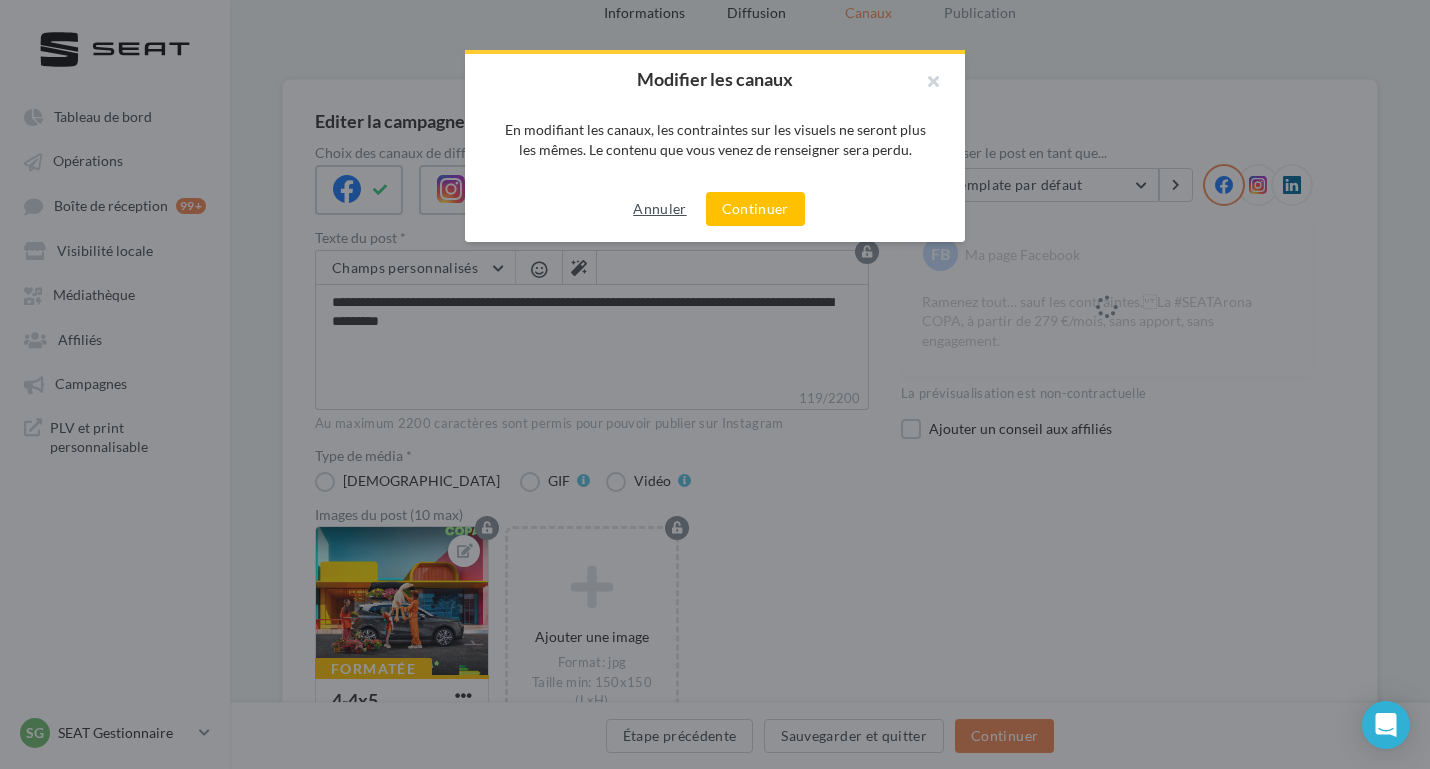 click on "Annuler" at bounding box center [659, 209] 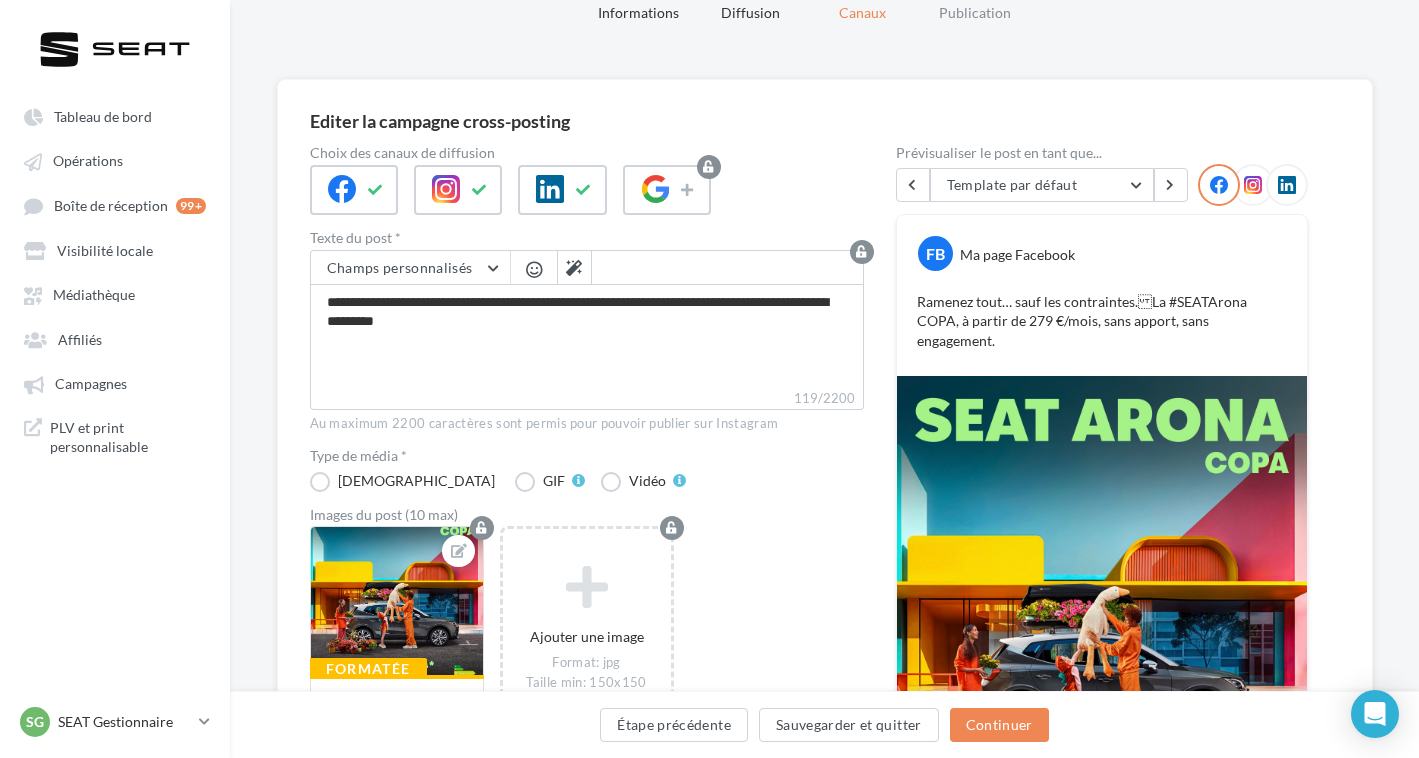 scroll, scrollTop: 208, scrollLeft: 0, axis: vertical 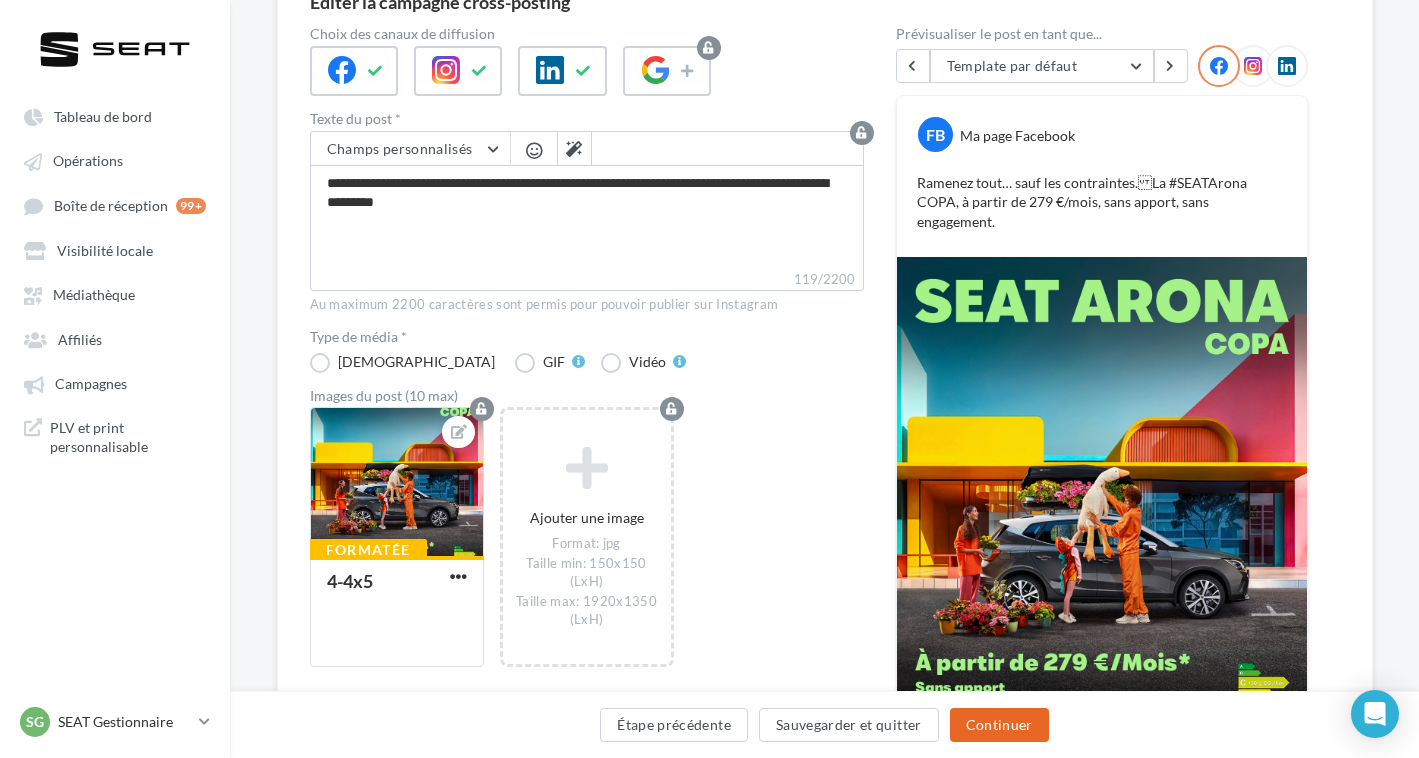 click on "Continuer" at bounding box center [999, 725] 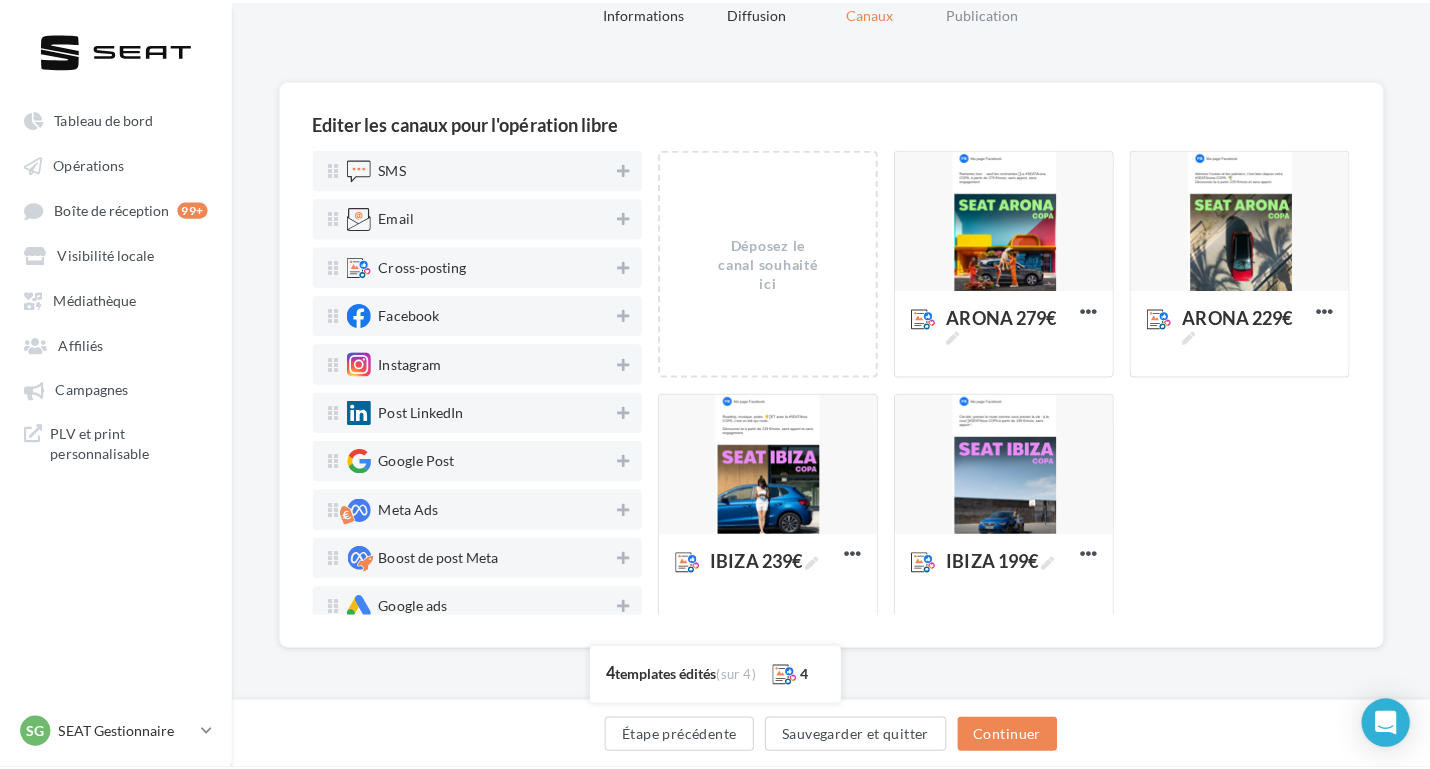 scroll, scrollTop: 89, scrollLeft: 0, axis: vertical 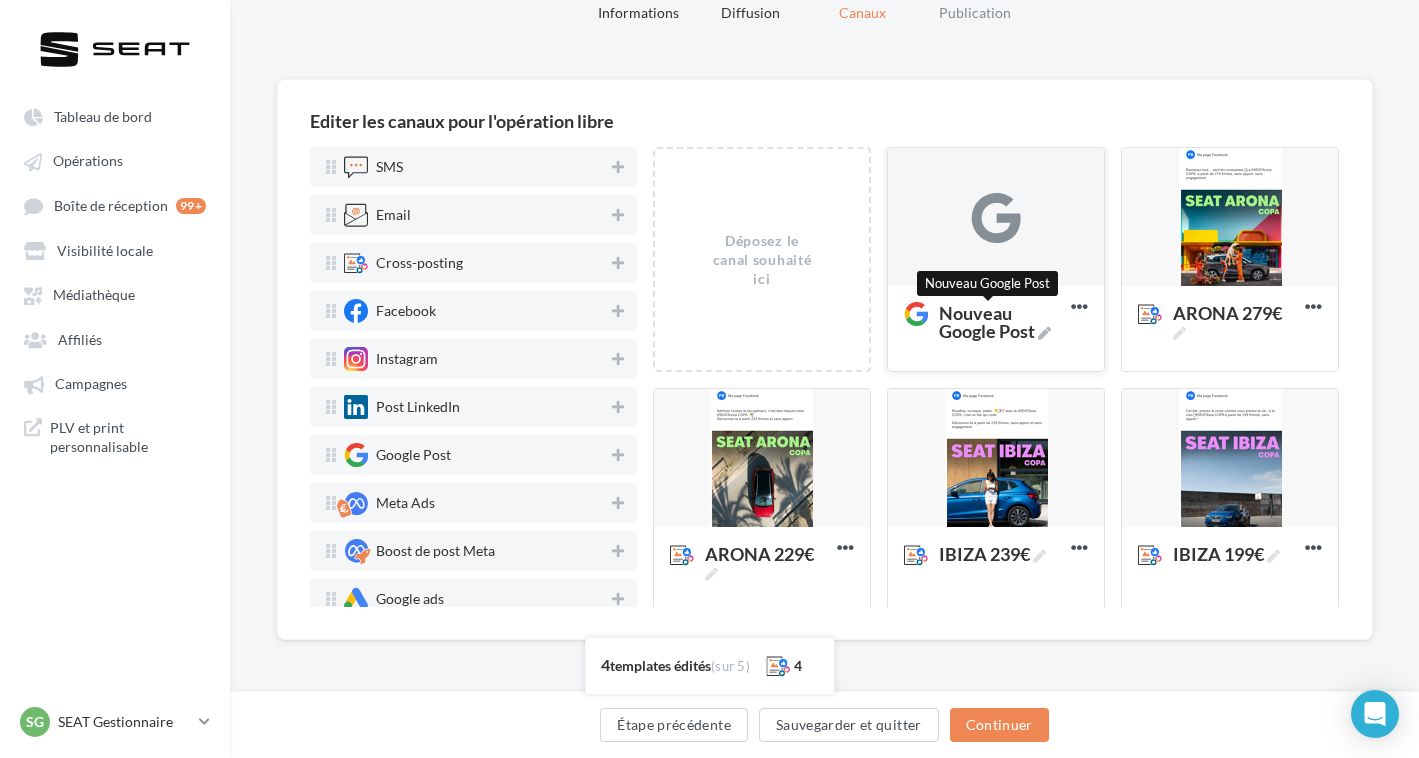click on "Nouveau Google Post" at bounding box center [1001, 322] 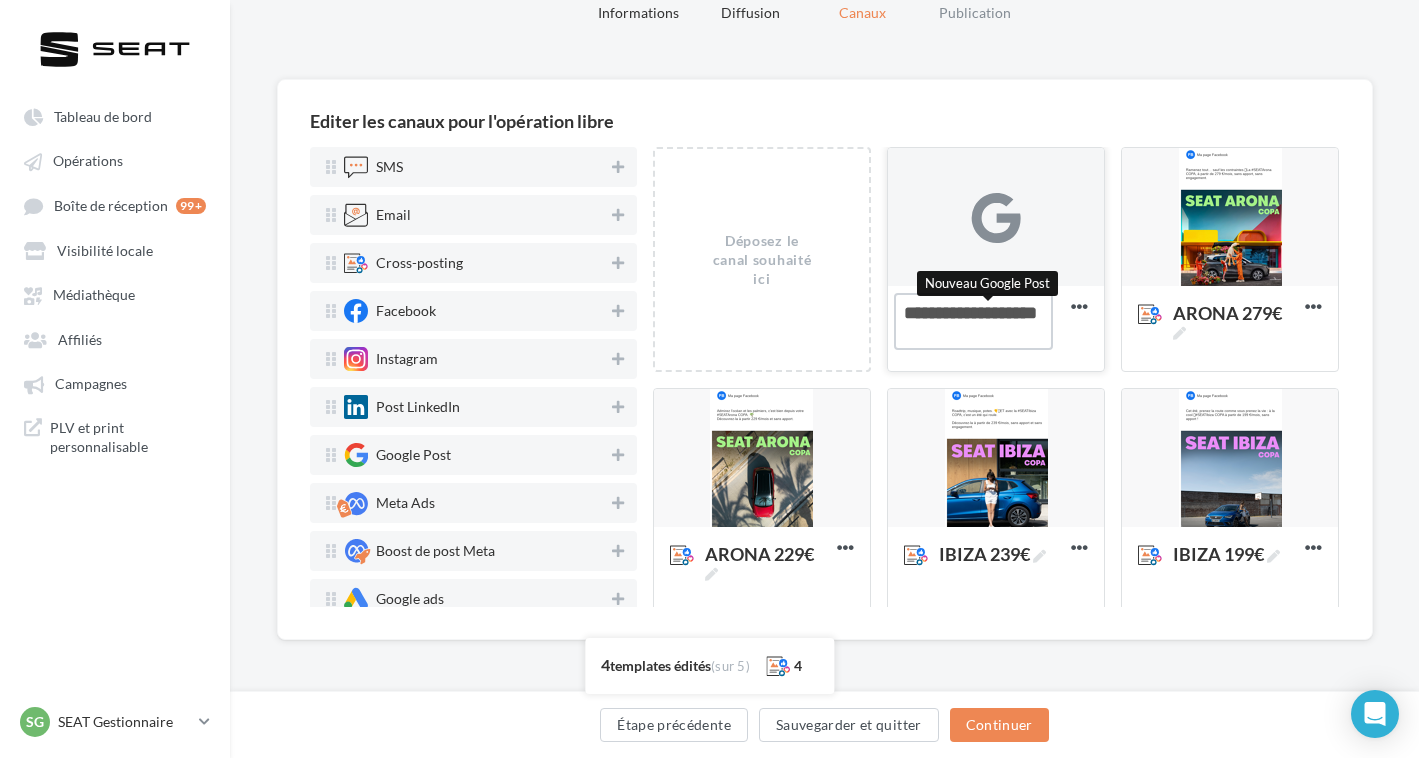click on "Nouveau Google Post
Nouveau Google Post" at bounding box center [973, 321] 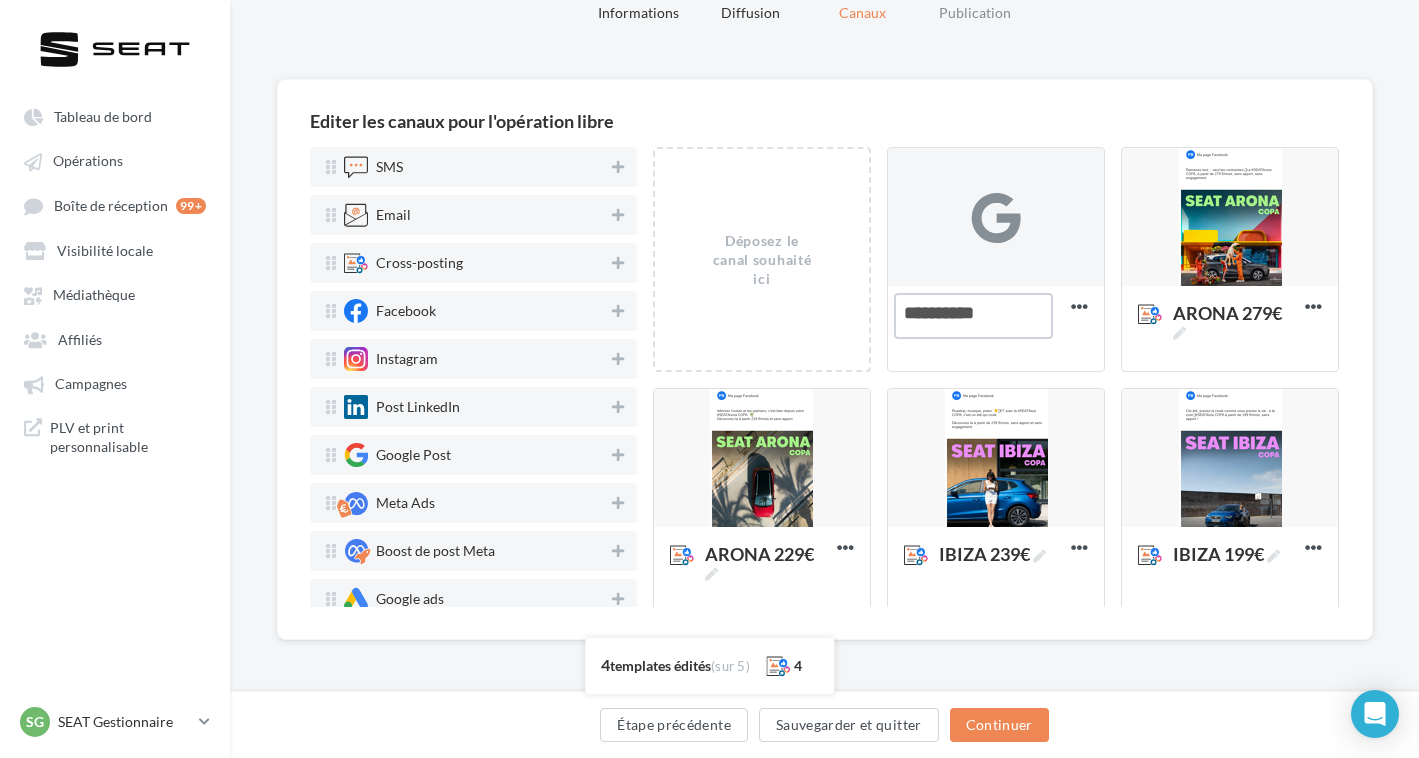 type on "**********" 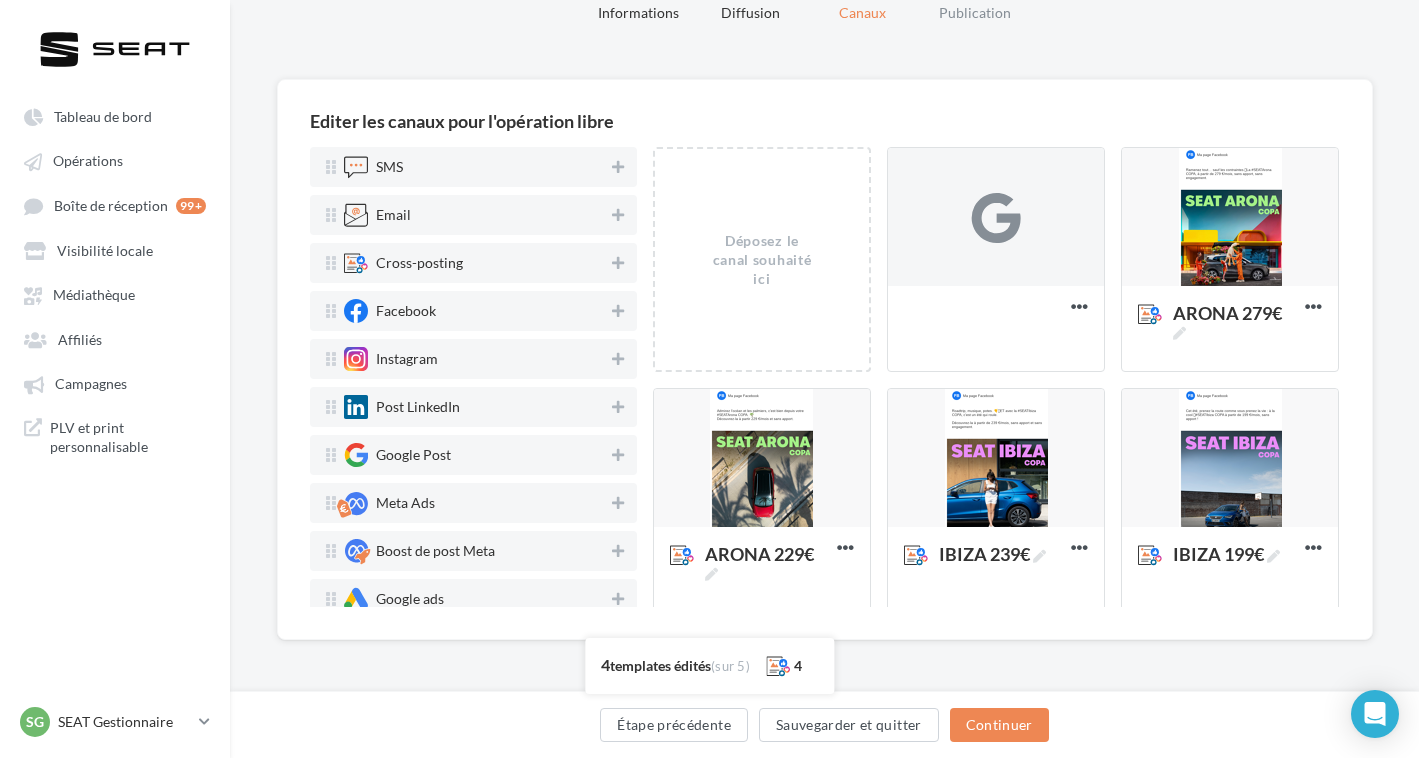 click on "Editer les canaux pour l'opération libre SMS  Email  Cross-posting  Facebook  Instagram  Post LinkedIn  Google Post  Meta Ads  Boost de post Meta  Google ads  Display ads  Support de communication  Document  Déposez le canal souhaité ici Déposez le canal souhaité ici                                ARONA 279€   Supprimer                                ARONA 279€   Editer Prévisualiser Dupliquer Supprimer                                ARONA 229€   Editer Prévisualiser Dupliquer Supprimer                                IBIZA 239€   Editer Prévisualiser Dupliquer Supprimer                                IBIZA 199€   Editer Prévisualiser Dupliquer Supprimer Chargement ' Chargement ' 4  templates édités  (sur 5) 4" at bounding box center (825, 359) 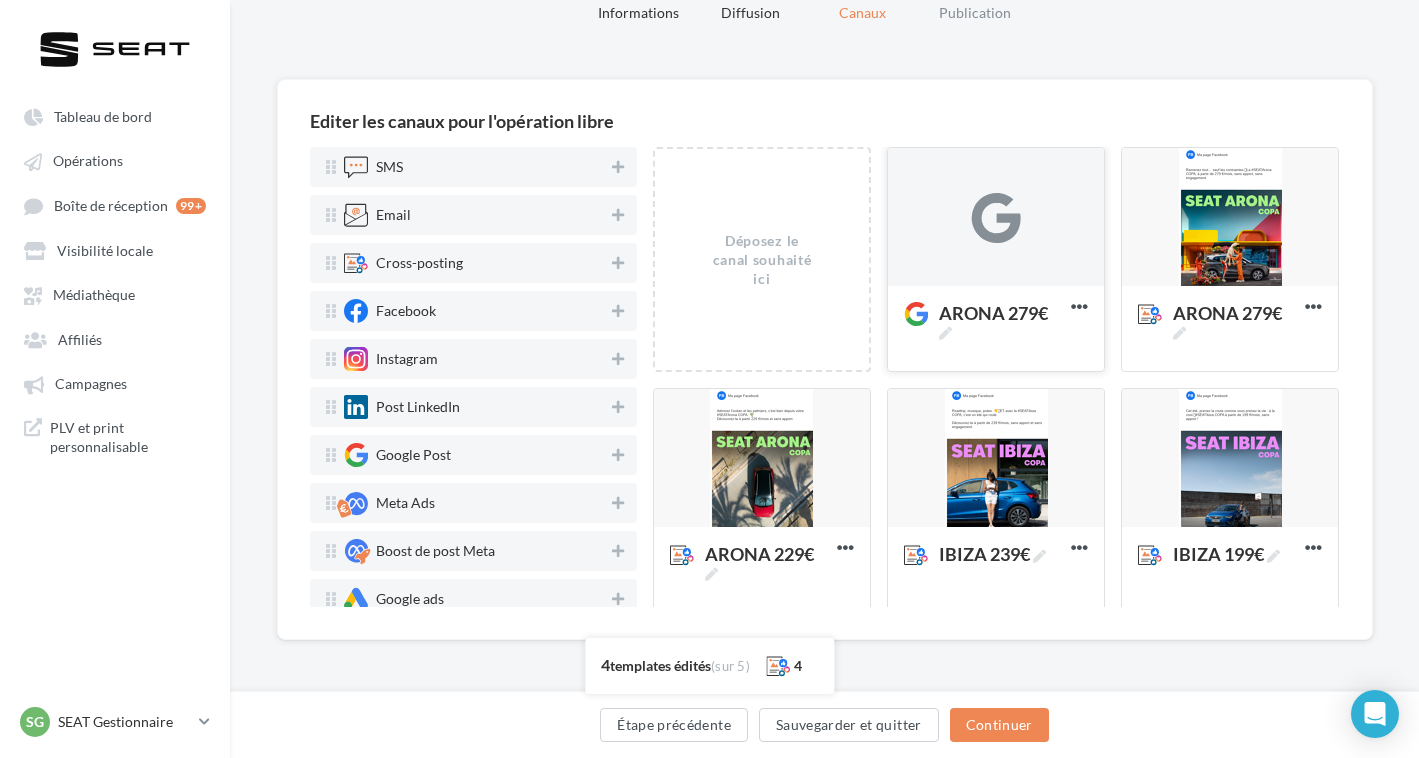 click at bounding box center [996, 218] 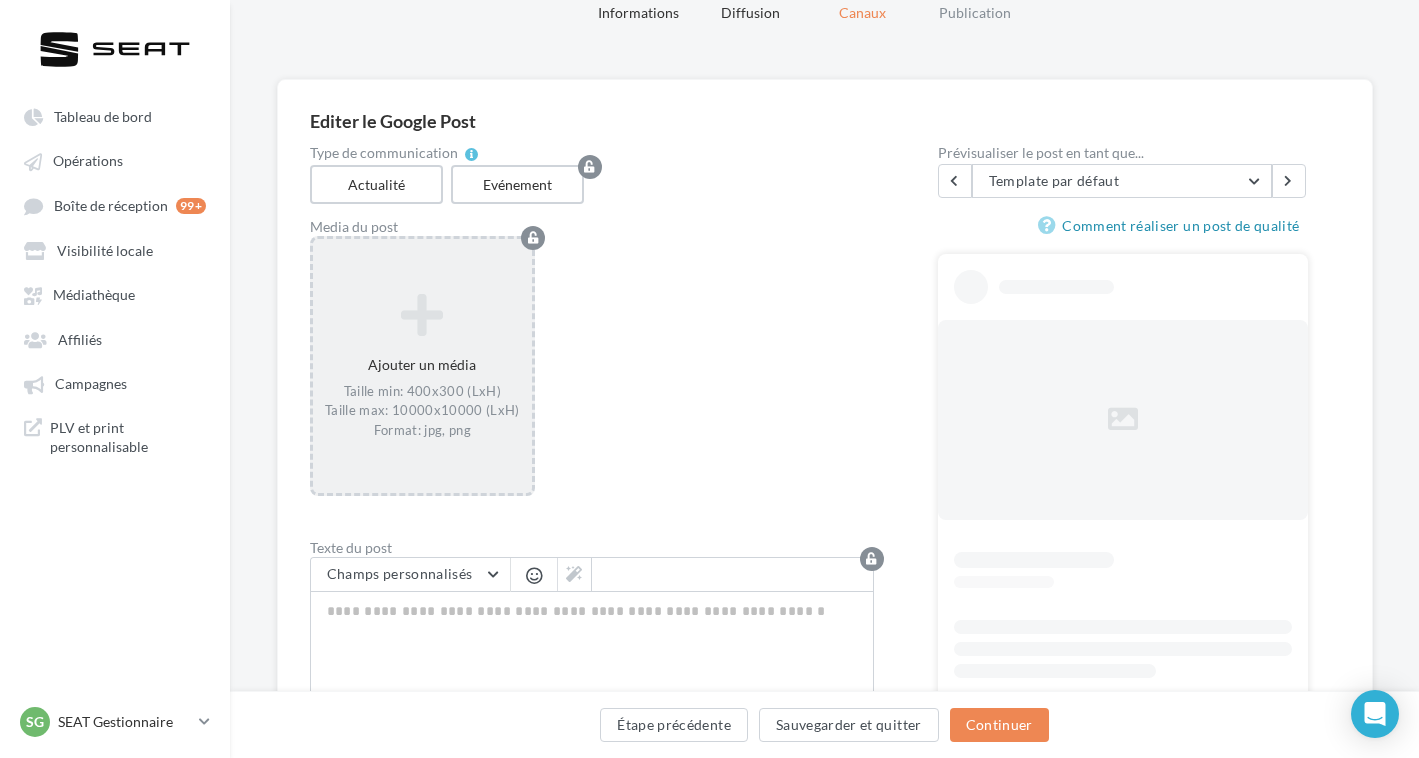 click at bounding box center (423, 315) 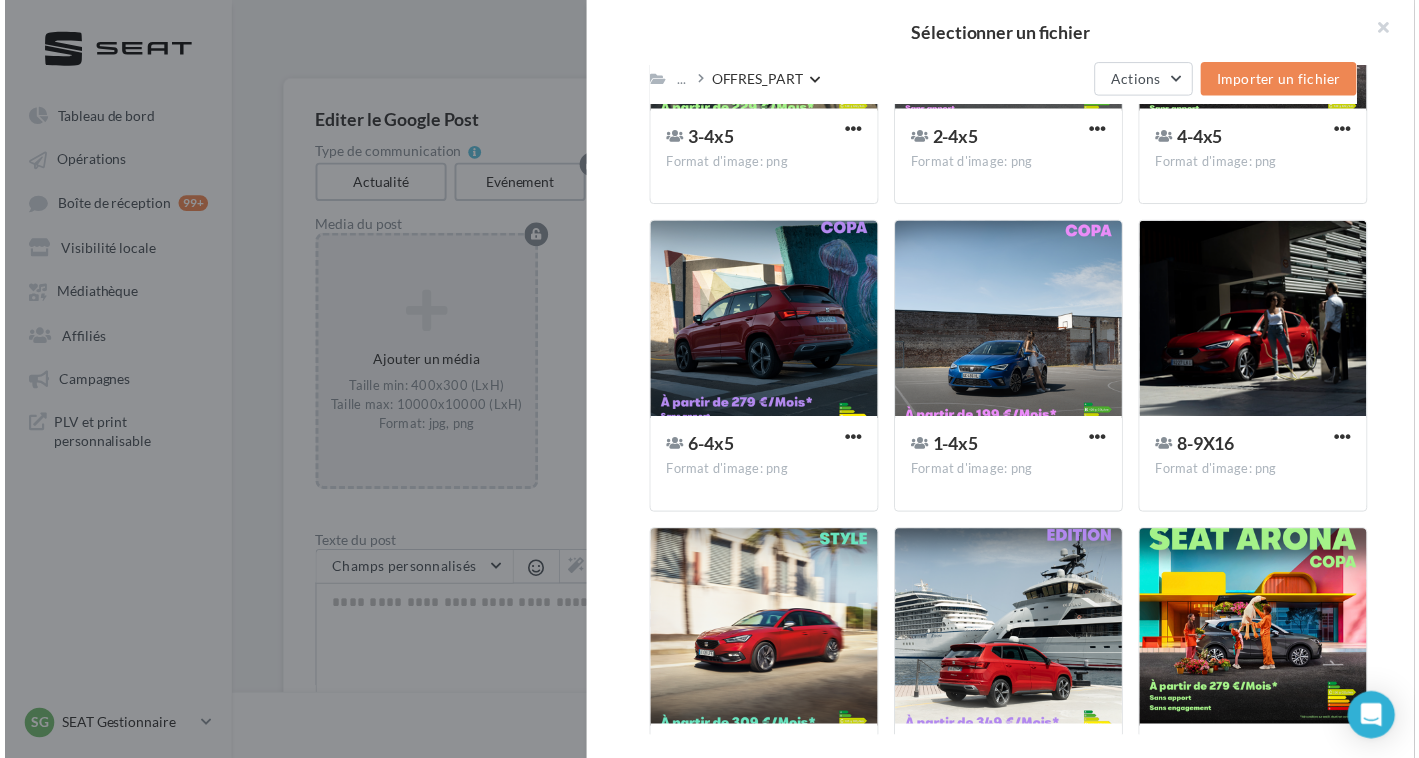 scroll, scrollTop: 1580, scrollLeft: 0, axis: vertical 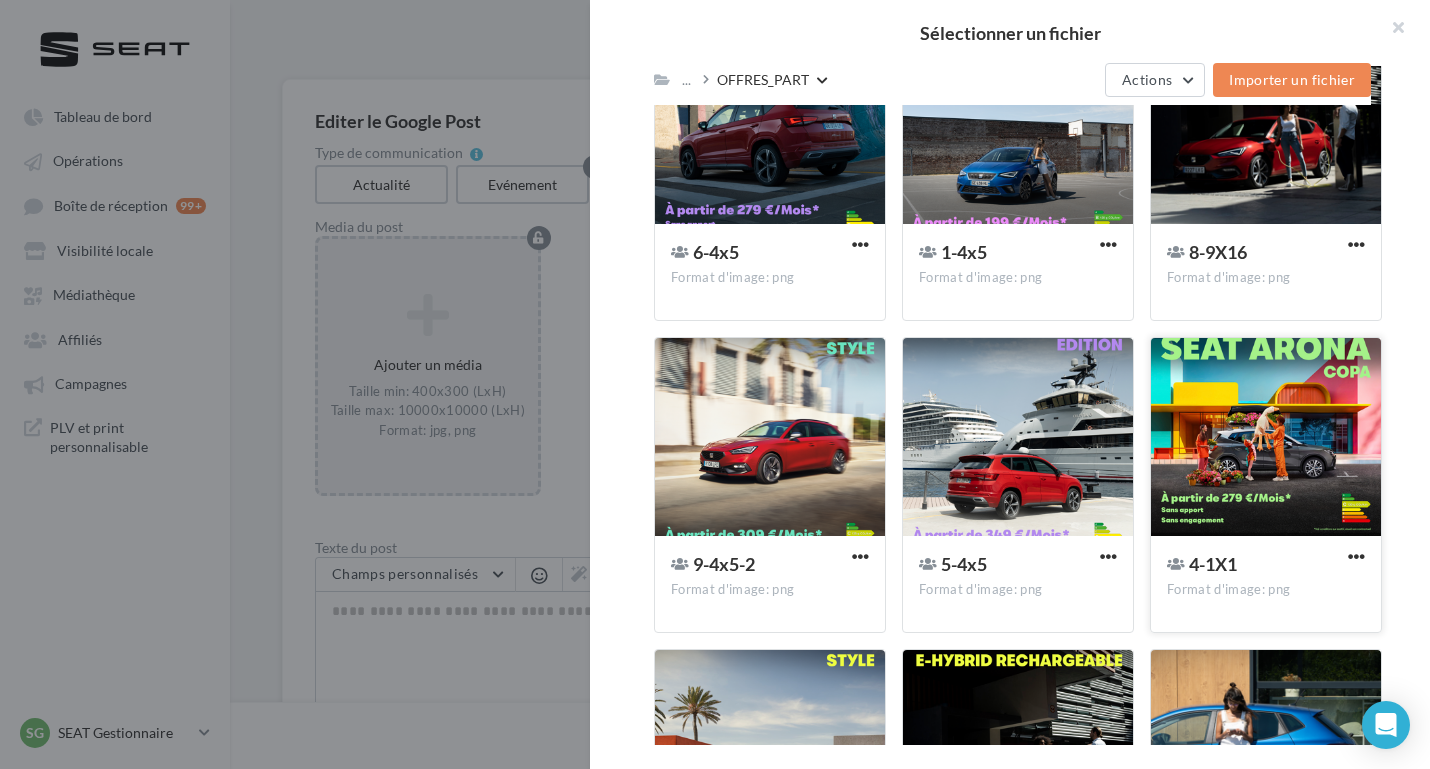 click at bounding box center (1266, 438) 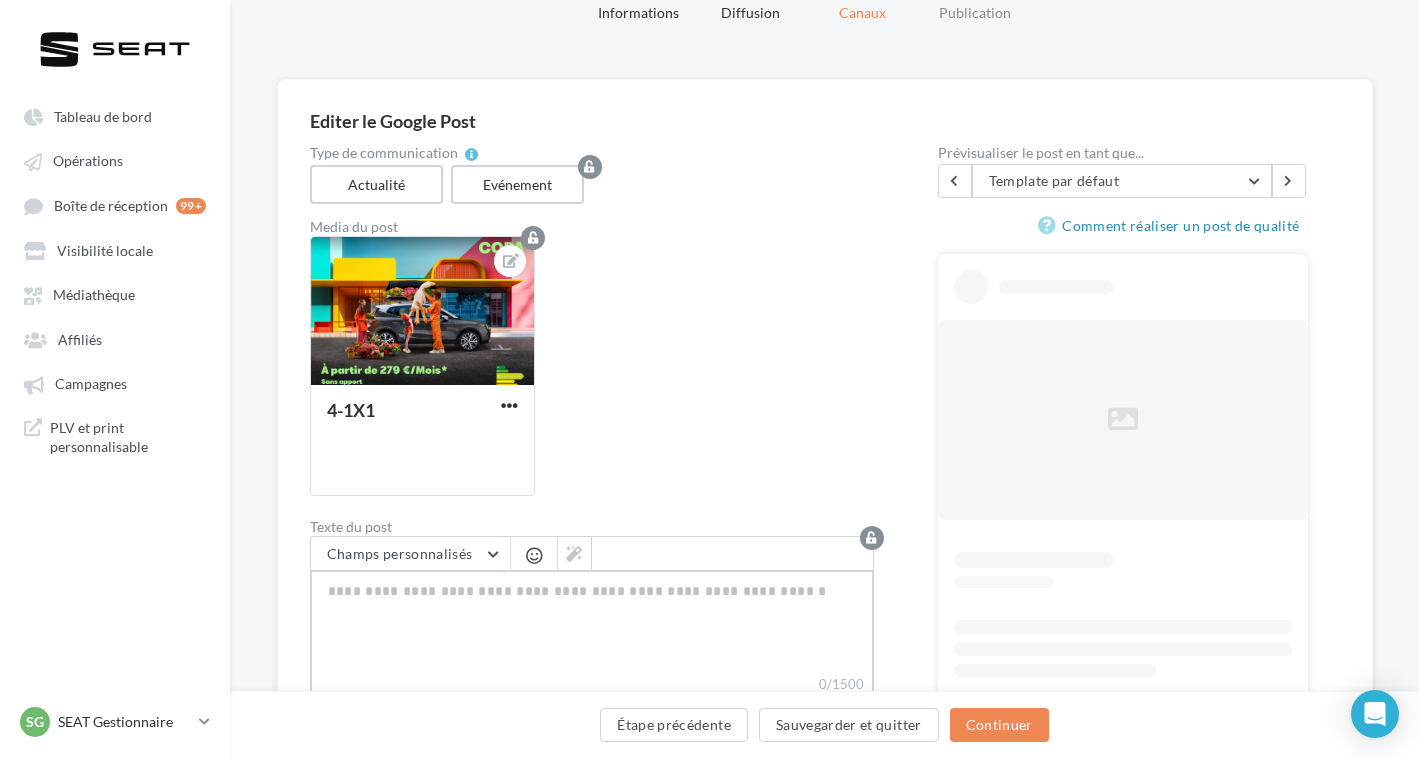 click on "0/1500" at bounding box center (592, 622) 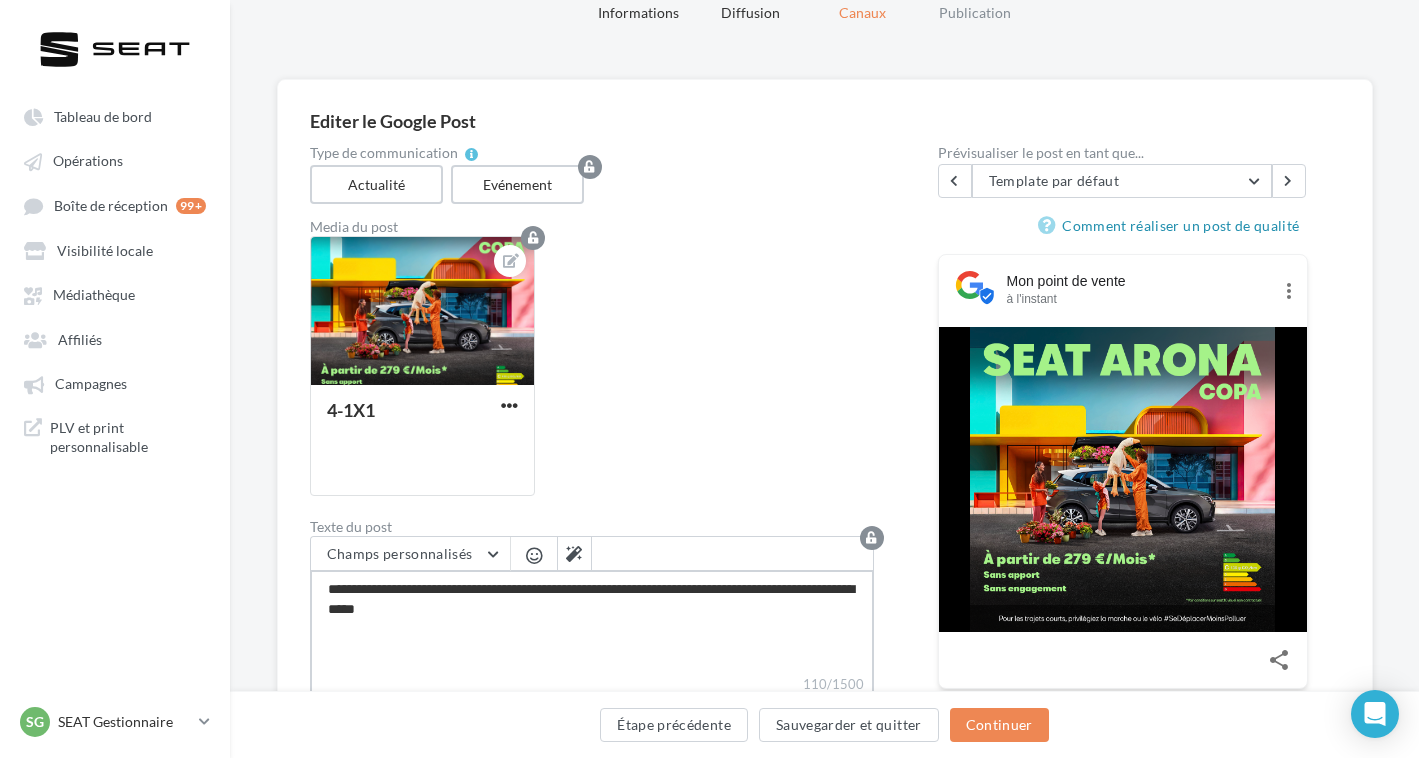 type on "**********" 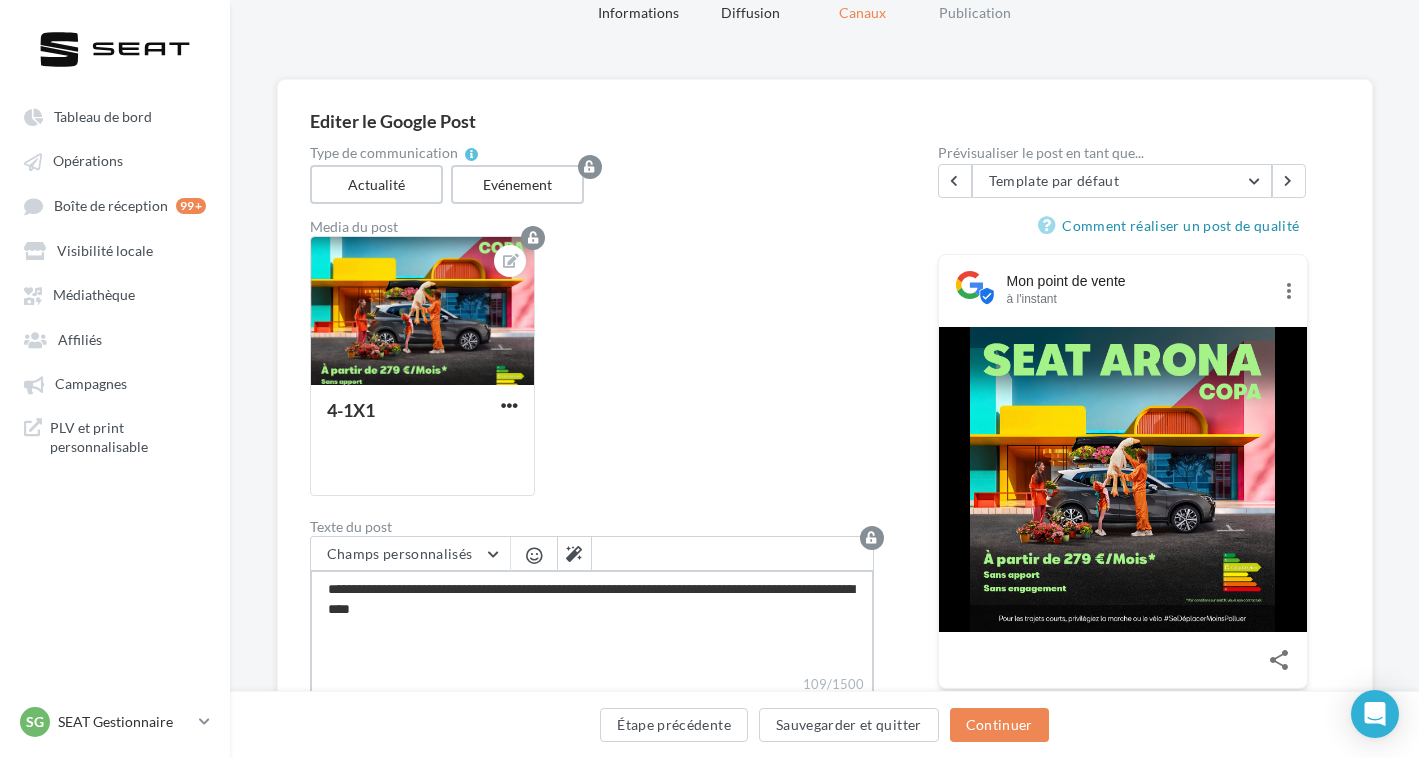 type on "**********" 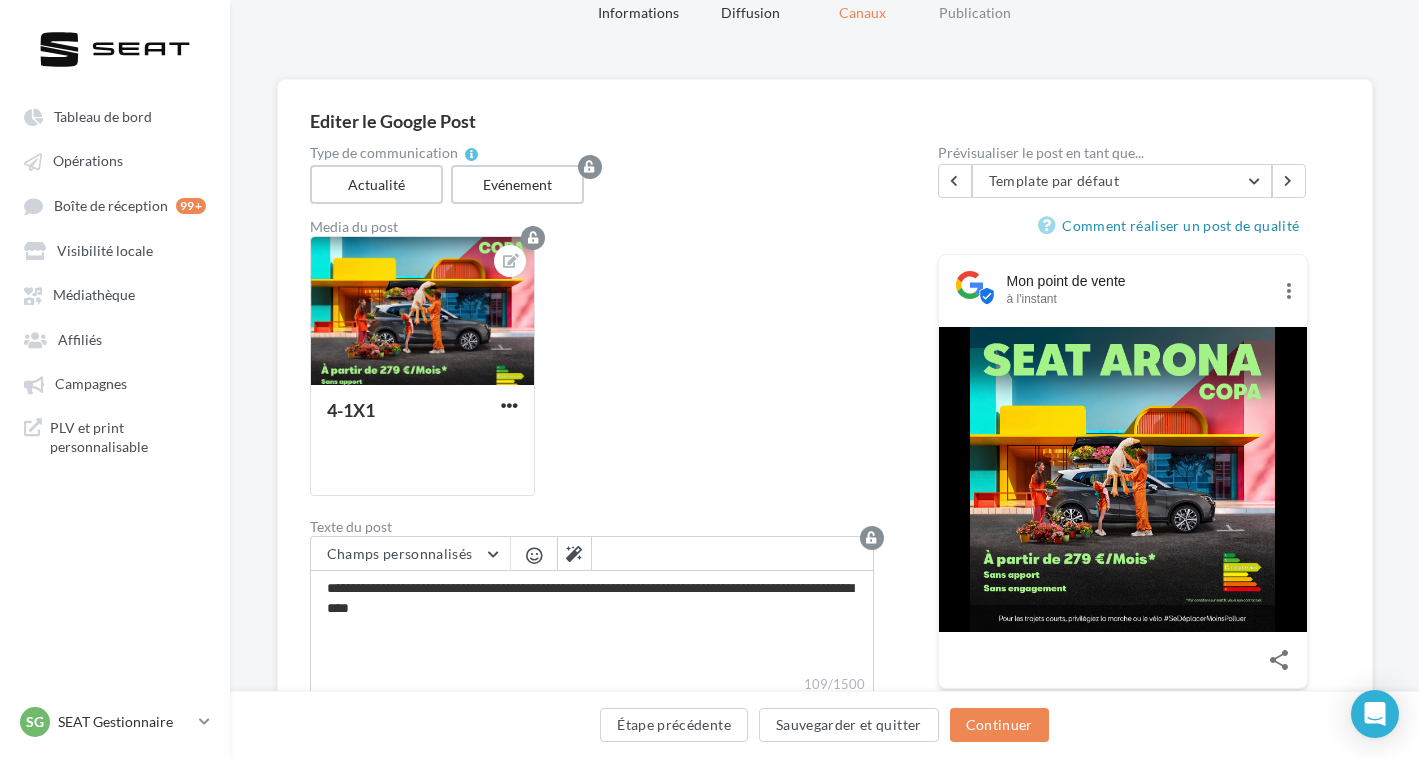 click on "4-1X1" at bounding box center [600, 374] 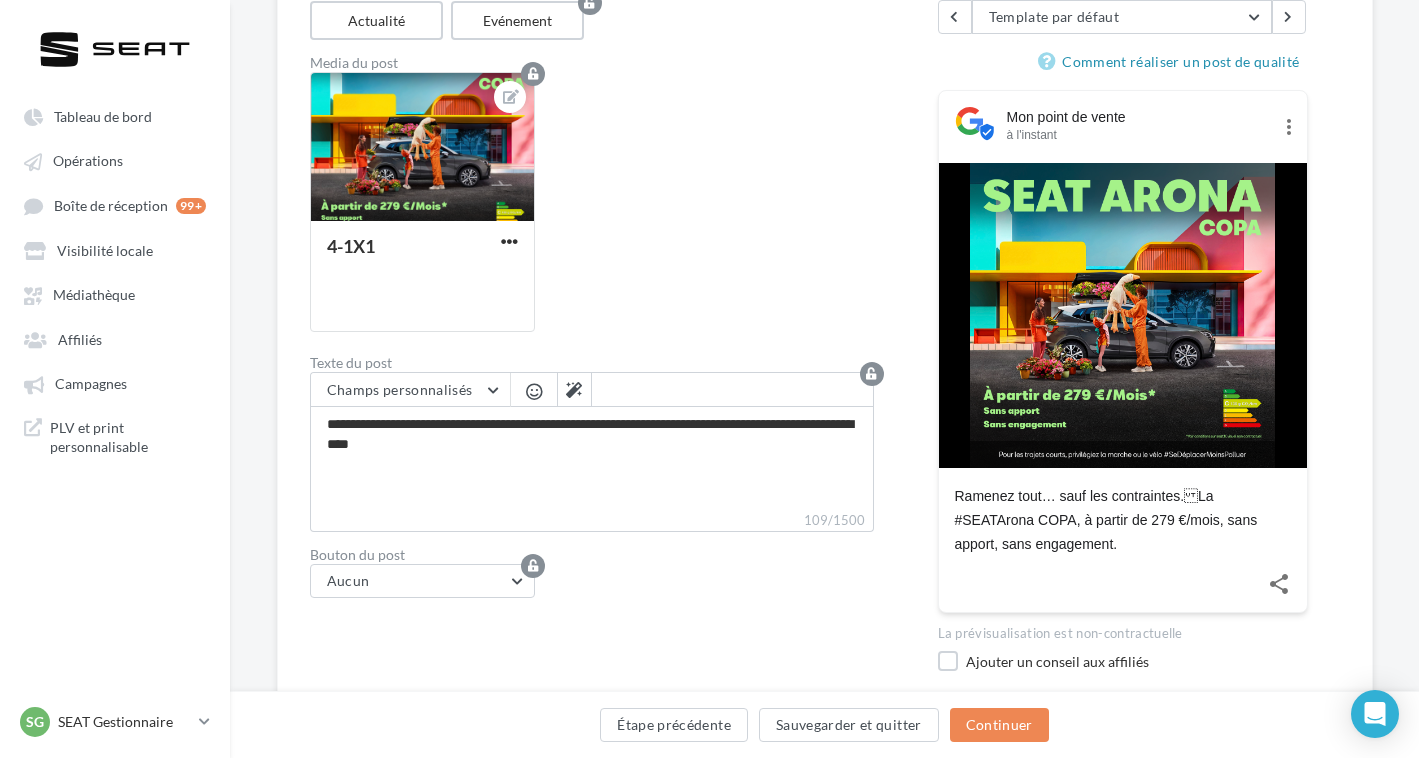 scroll, scrollTop: 266, scrollLeft: 0, axis: vertical 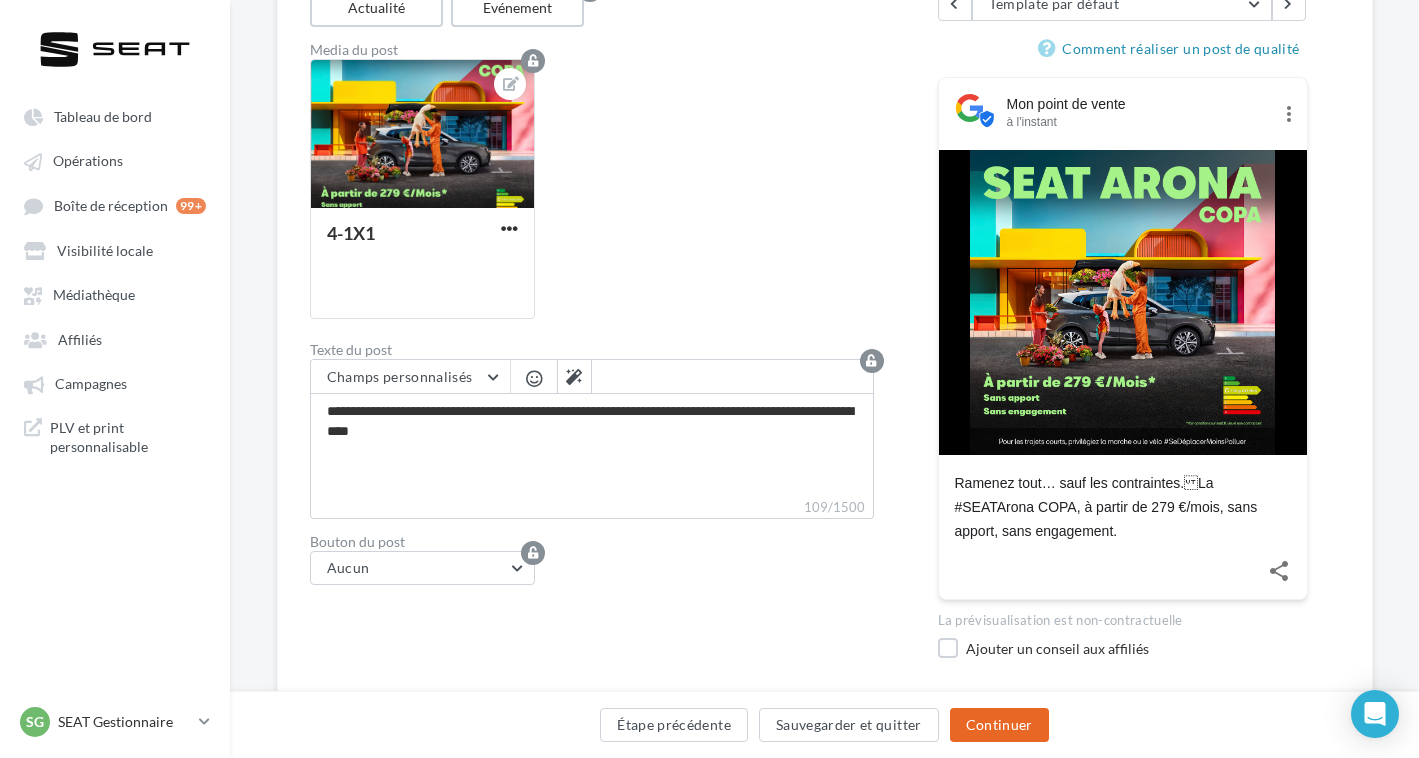 click on "Continuer" at bounding box center (999, 725) 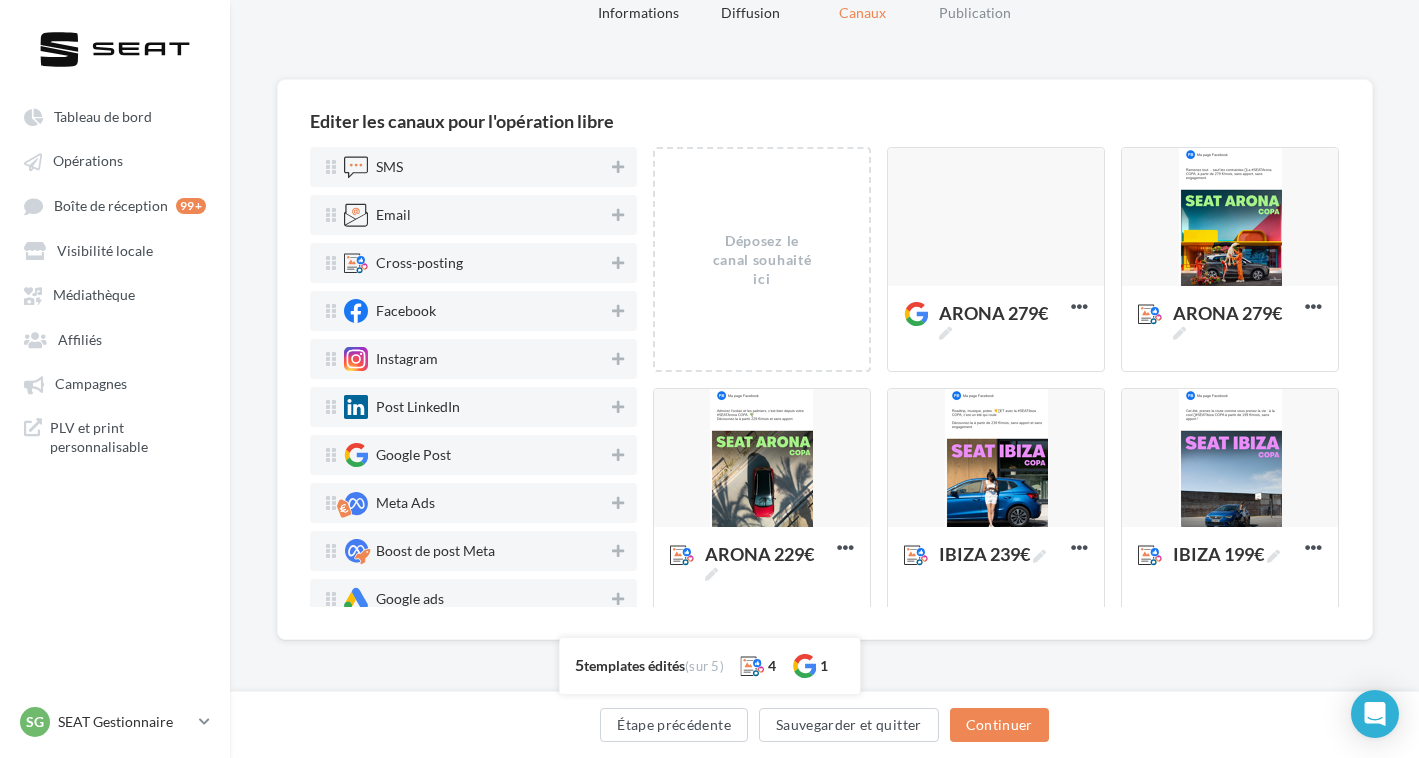 scroll, scrollTop: 89, scrollLeft: 0, axis: vertical 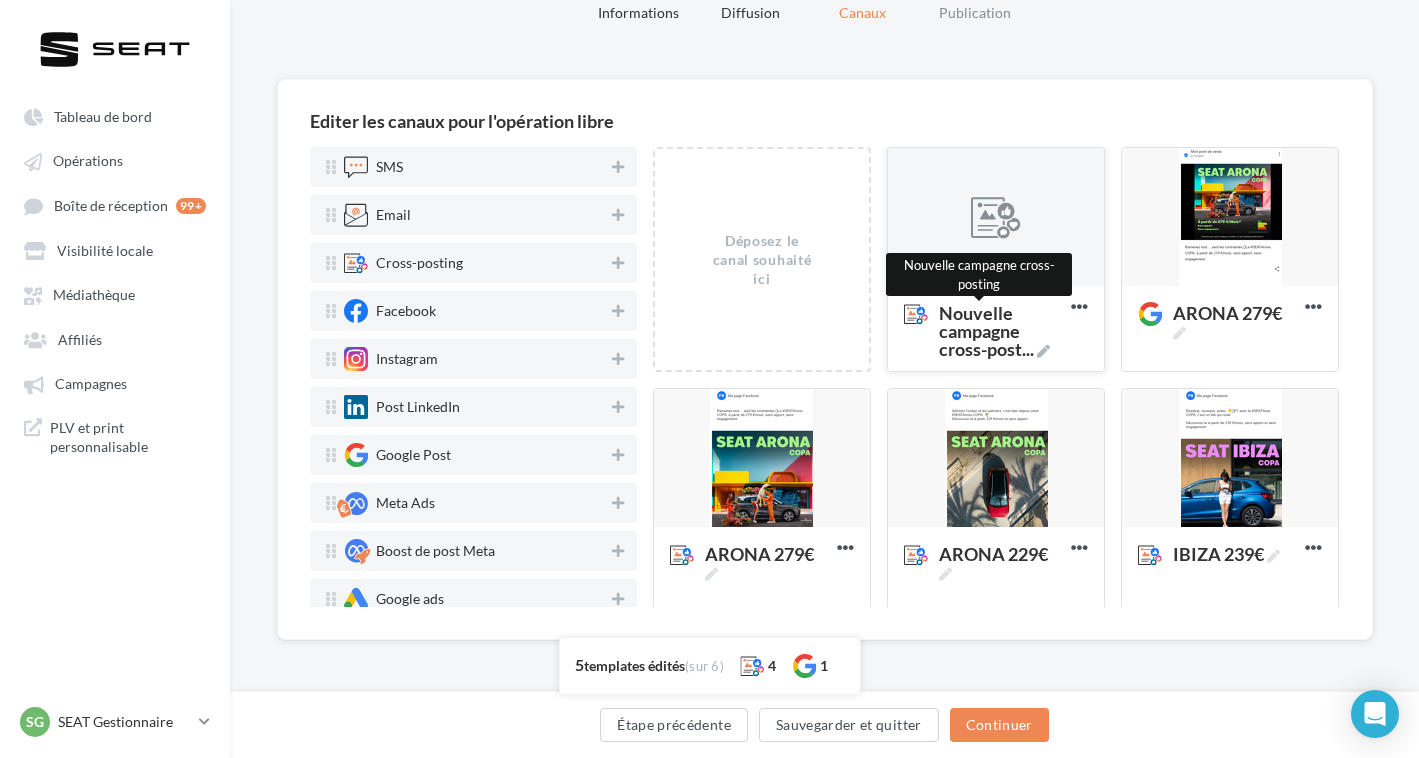click on "Nouvelle campagne cross-post ..." at bounding box center [1001, 331] 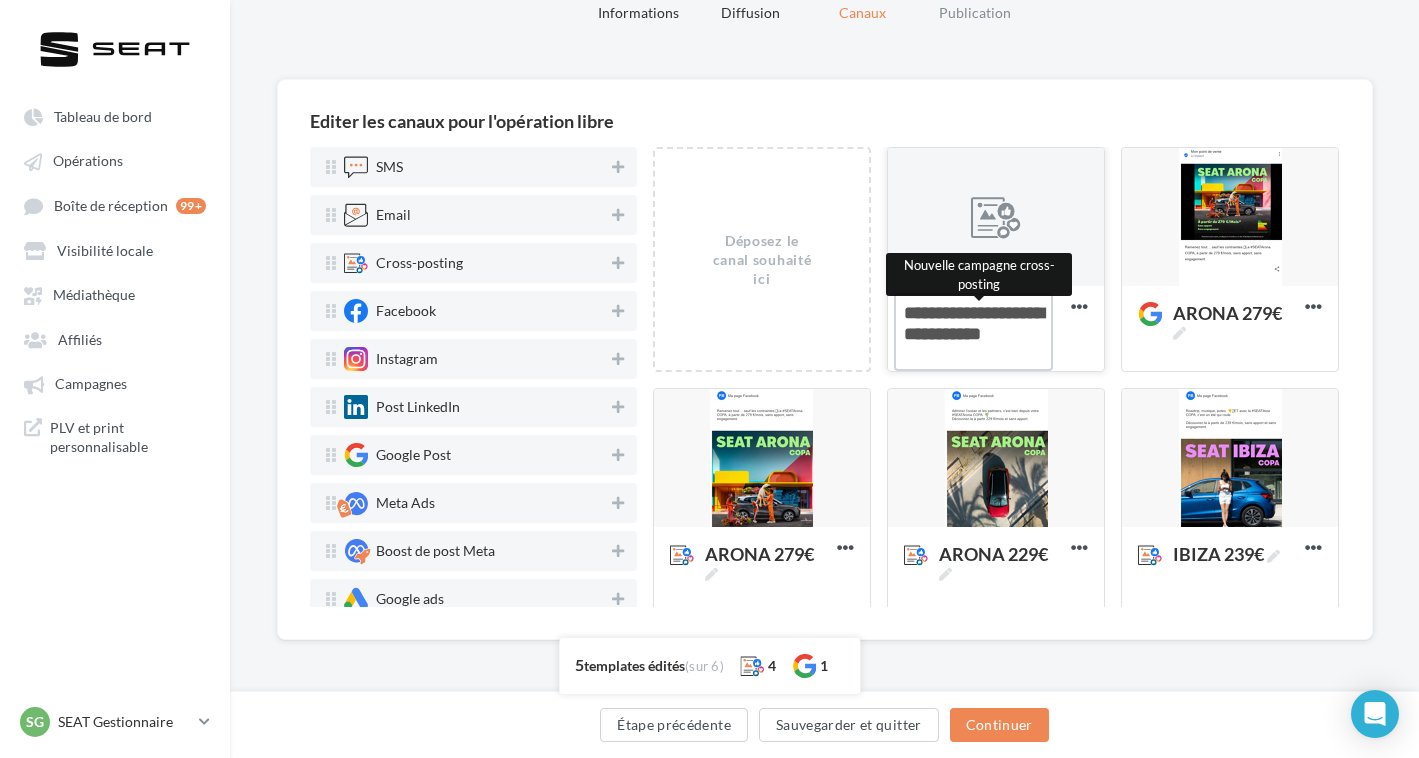 click on "Nouvelle campagne cross-post ...
Nouvelle campagne cross-posting" at bounding box center [973, 332] 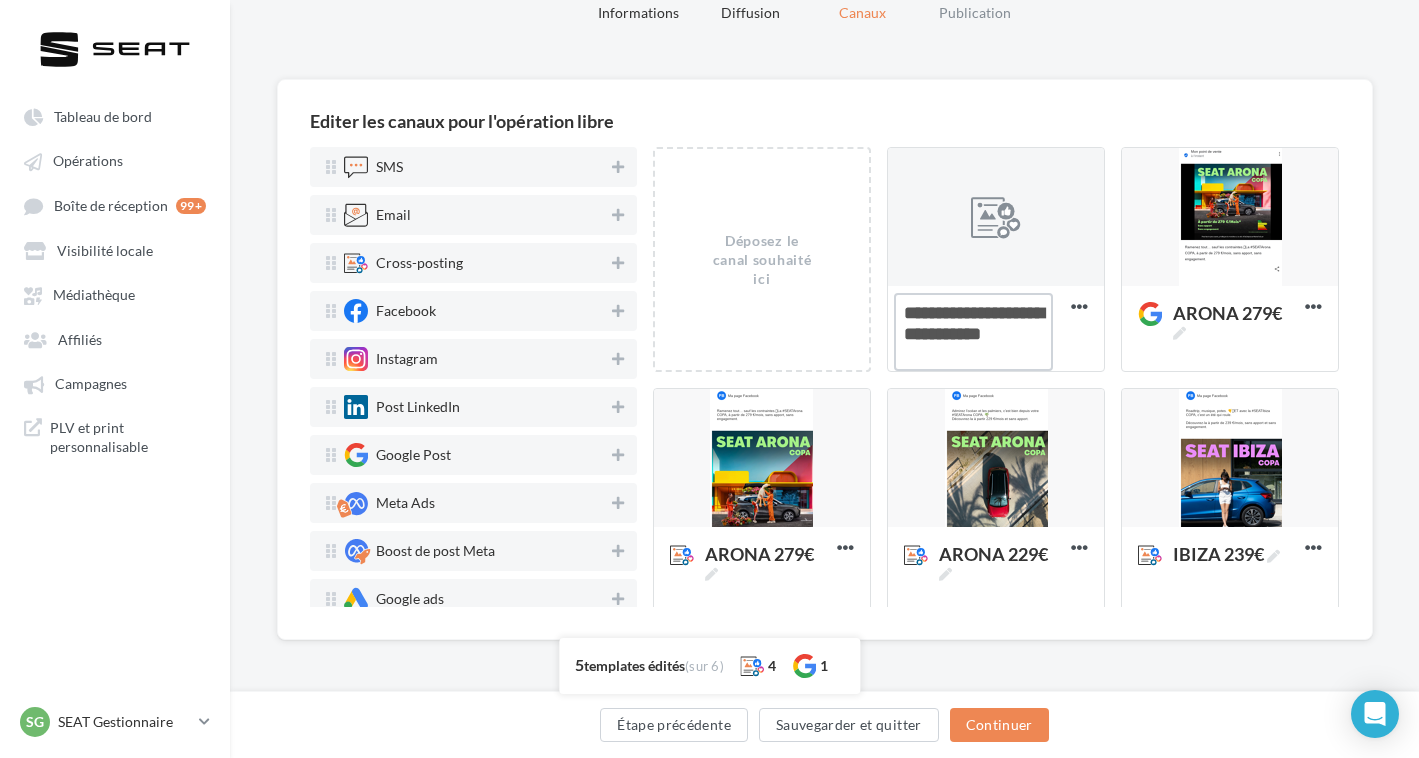 drag, startPoint x: 993, startPoint y: 355, endPoint x: 881, endPoint y: 284, distance: 132.60844 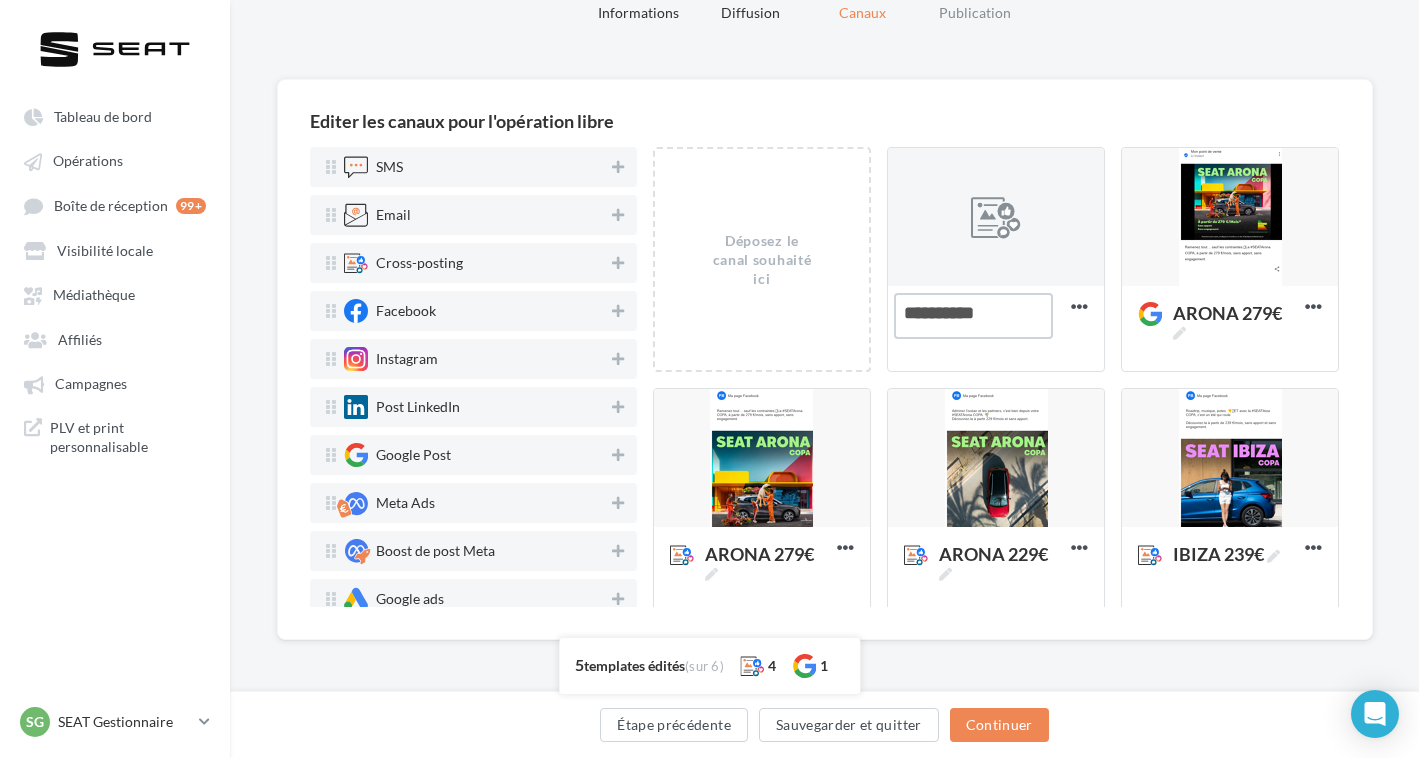 type on "**********" 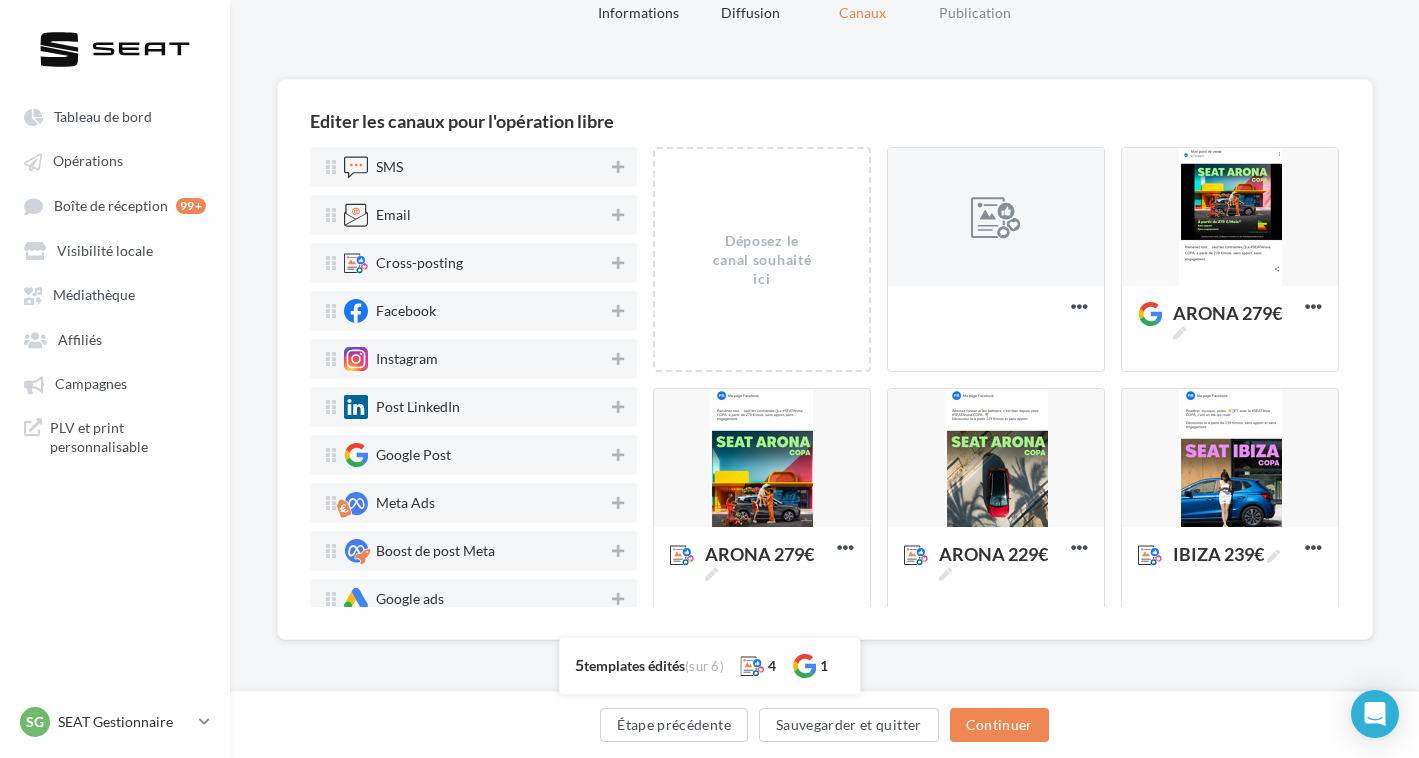 click on "1 Informations 2 Diffusion 3 Canaux 4 Publication" at bounding box center (824, -5) 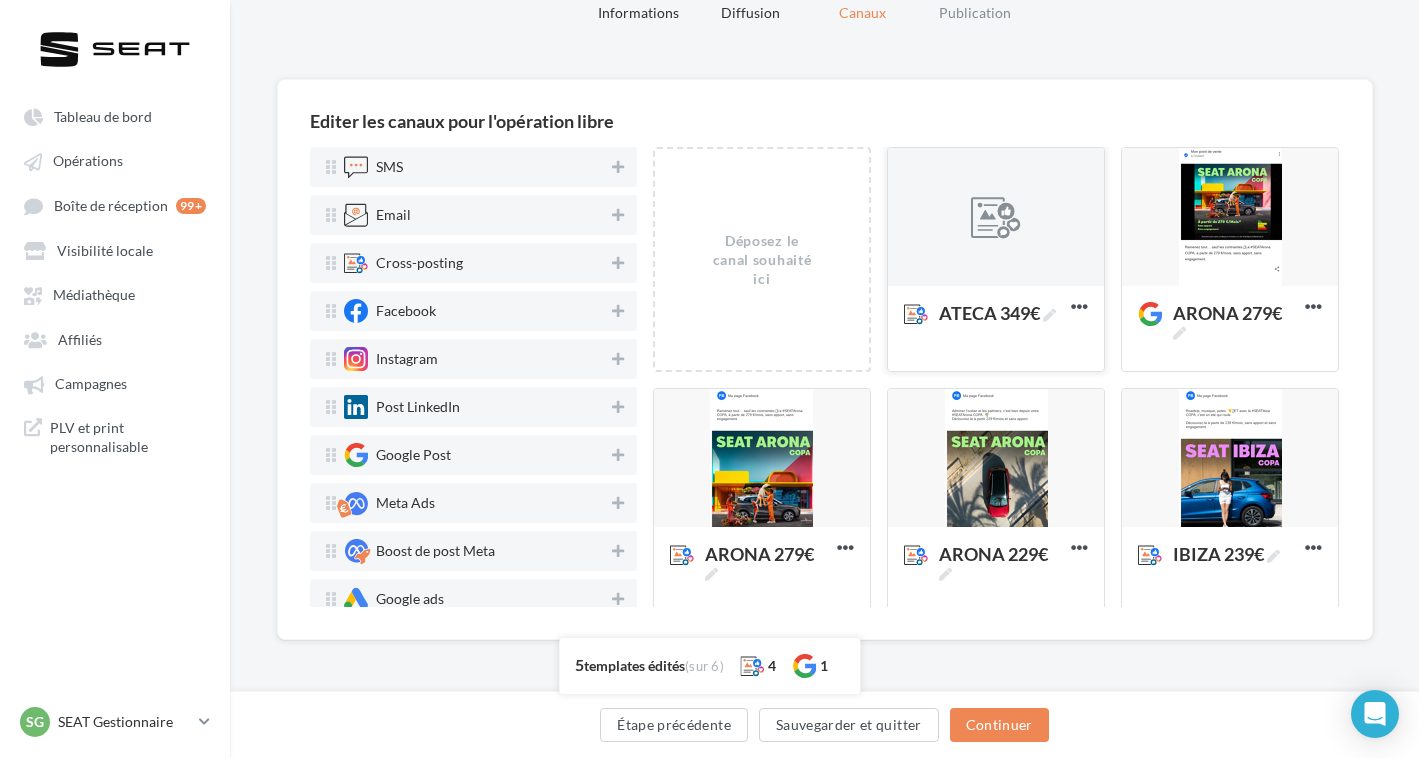 click at bounding box center (996, 218) 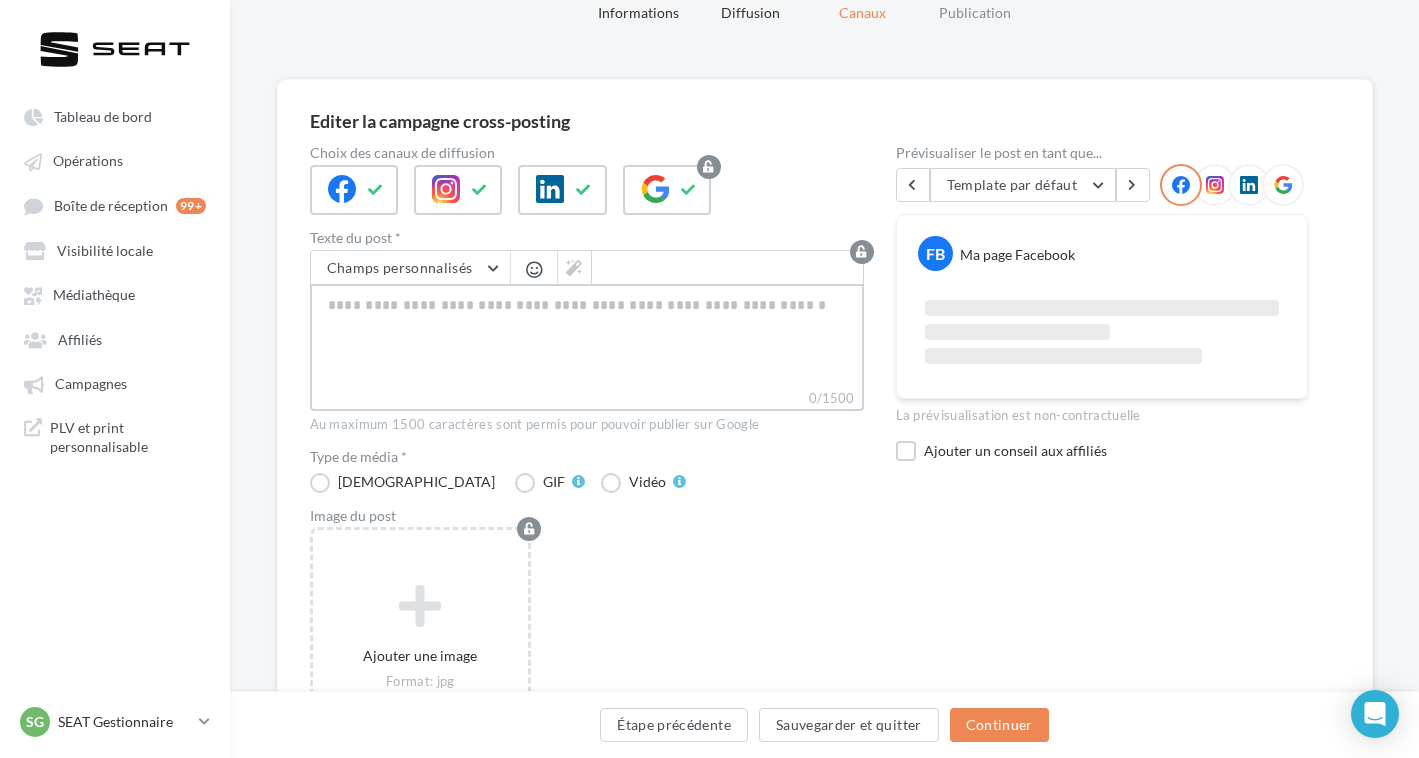 click on "0/1500" at bounding box center [587, 336] 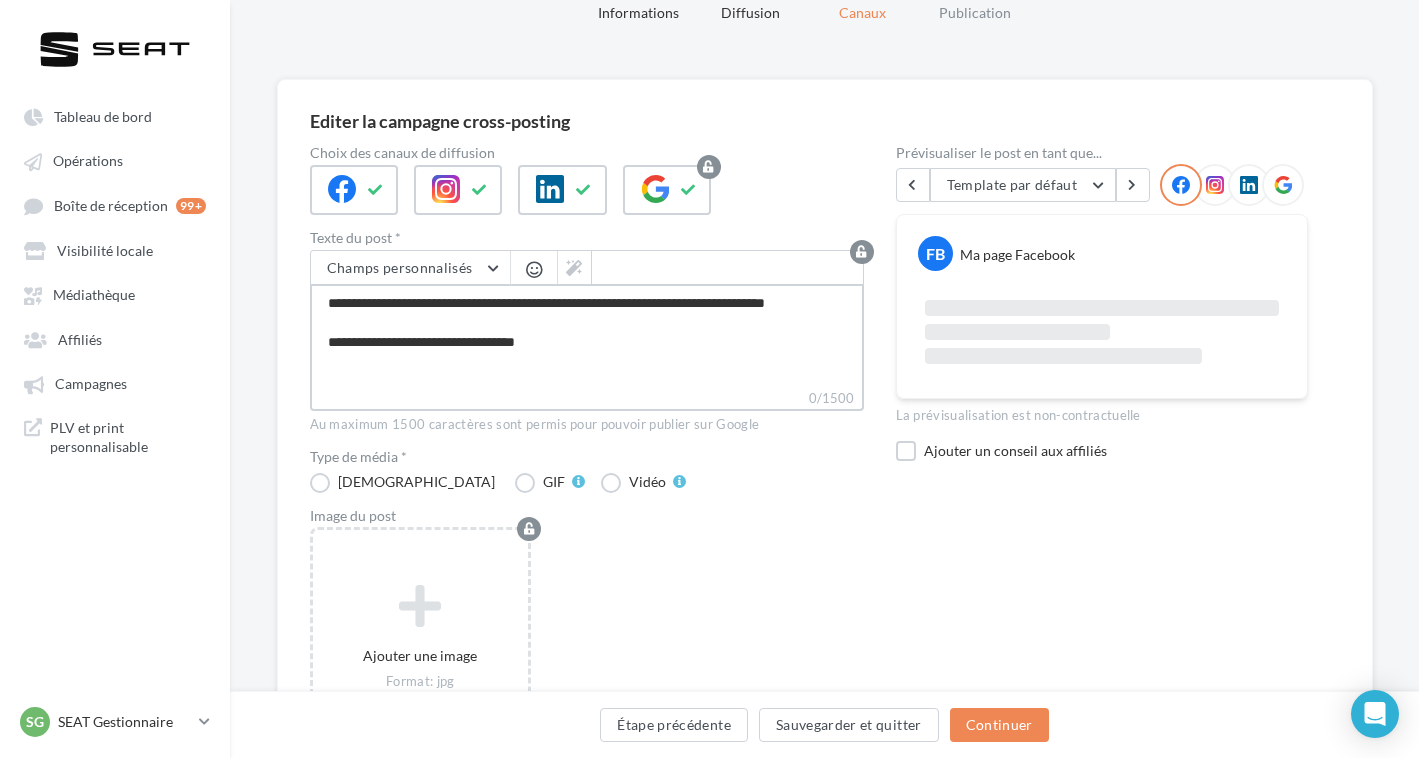 scroll, scrollTop: 1, scrollLeft: 0, axis: vertical 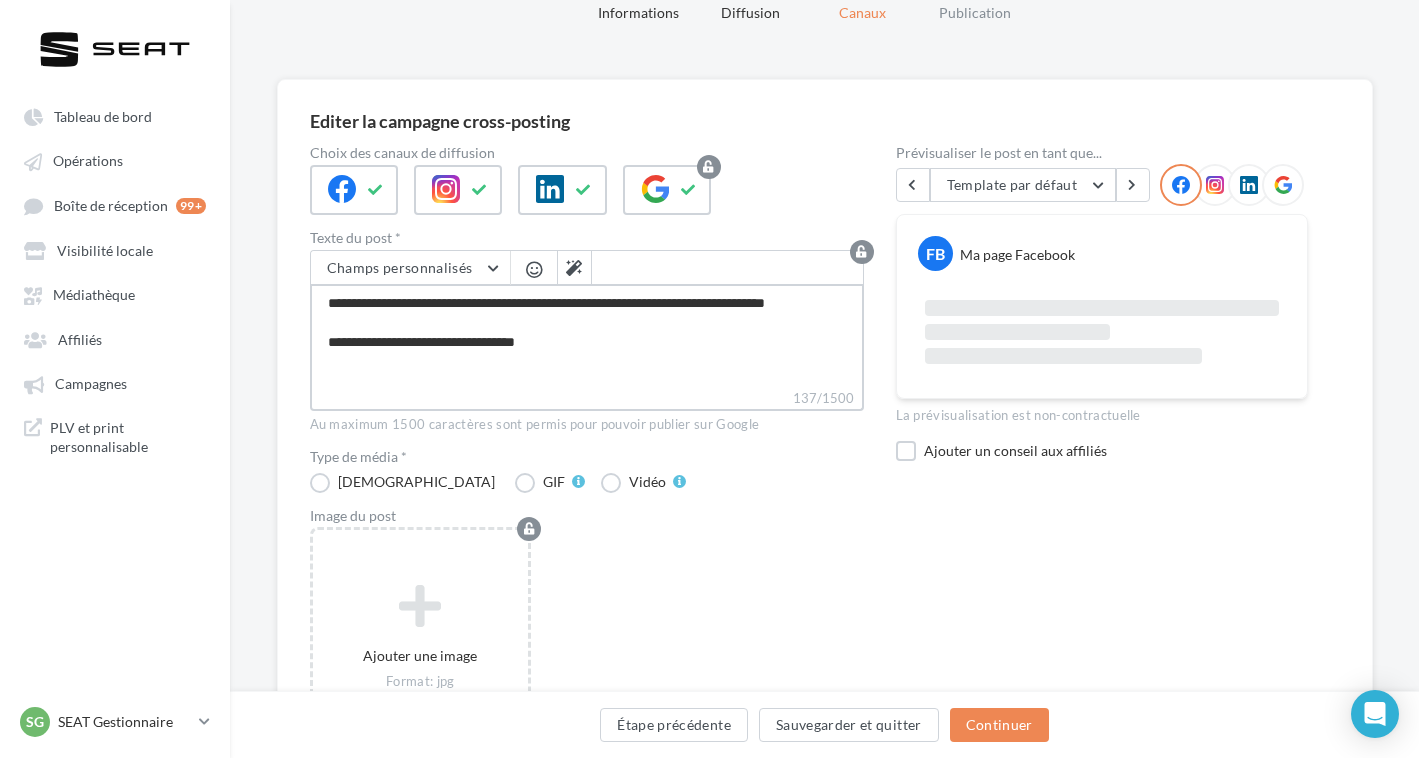 type on "**********" 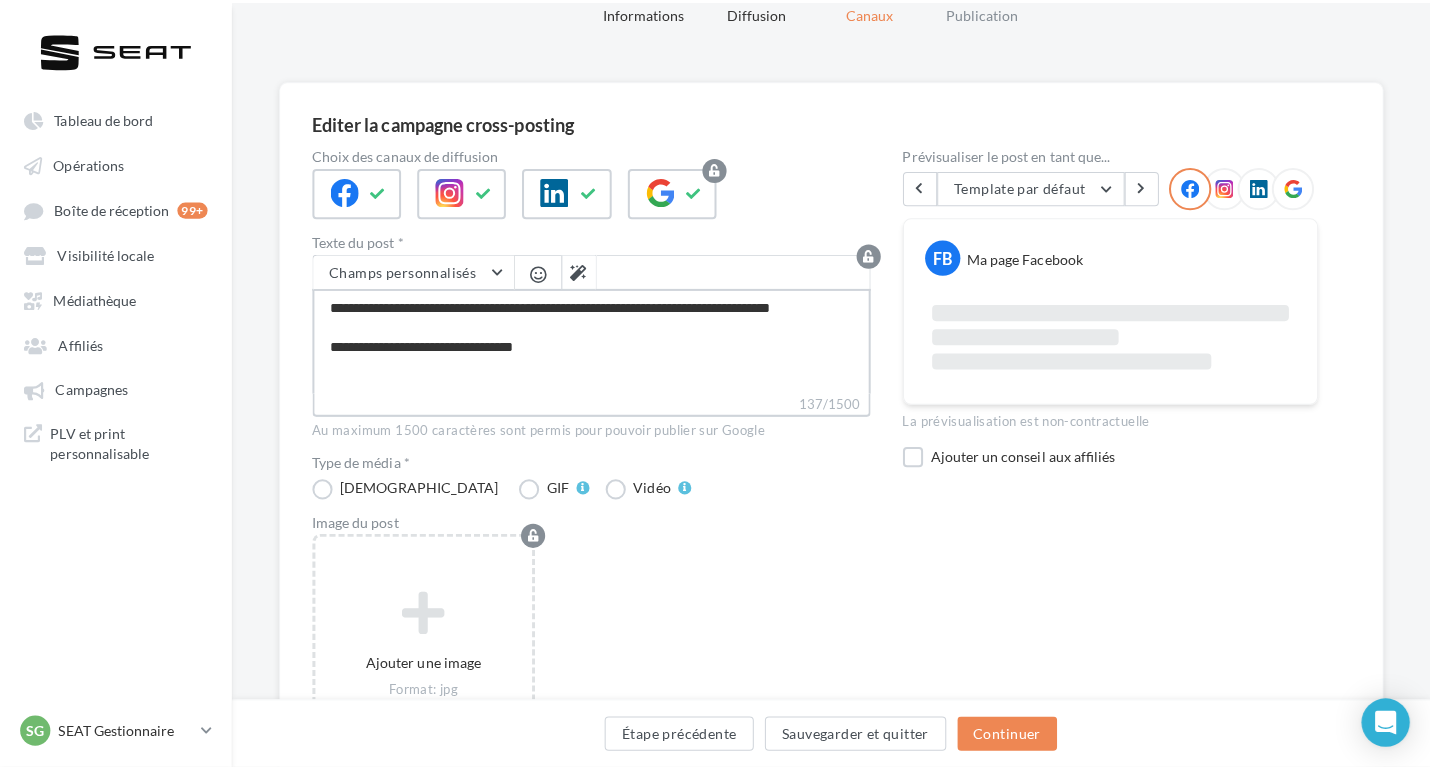 scroll, scrollTop: 0, scrollLeft: 0, axis: both 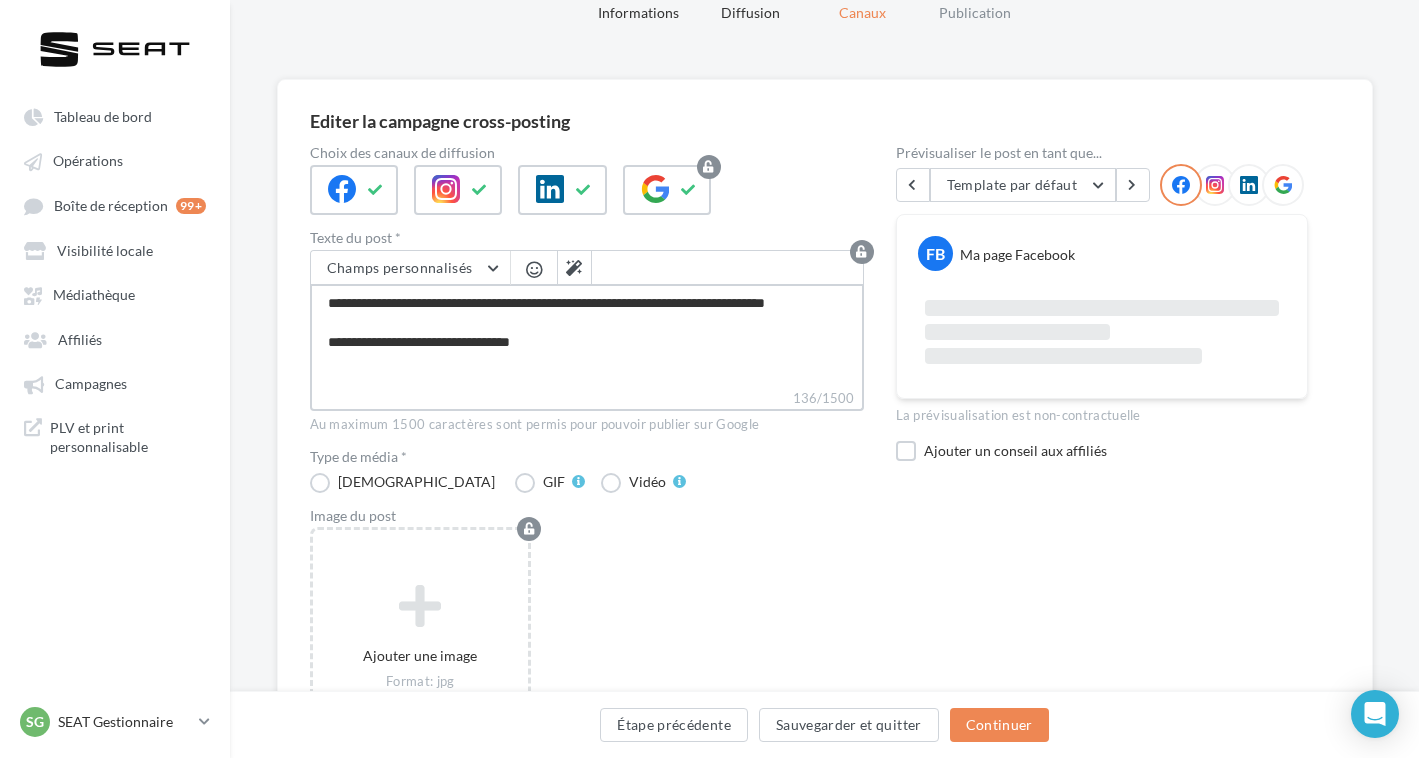type on "**********" 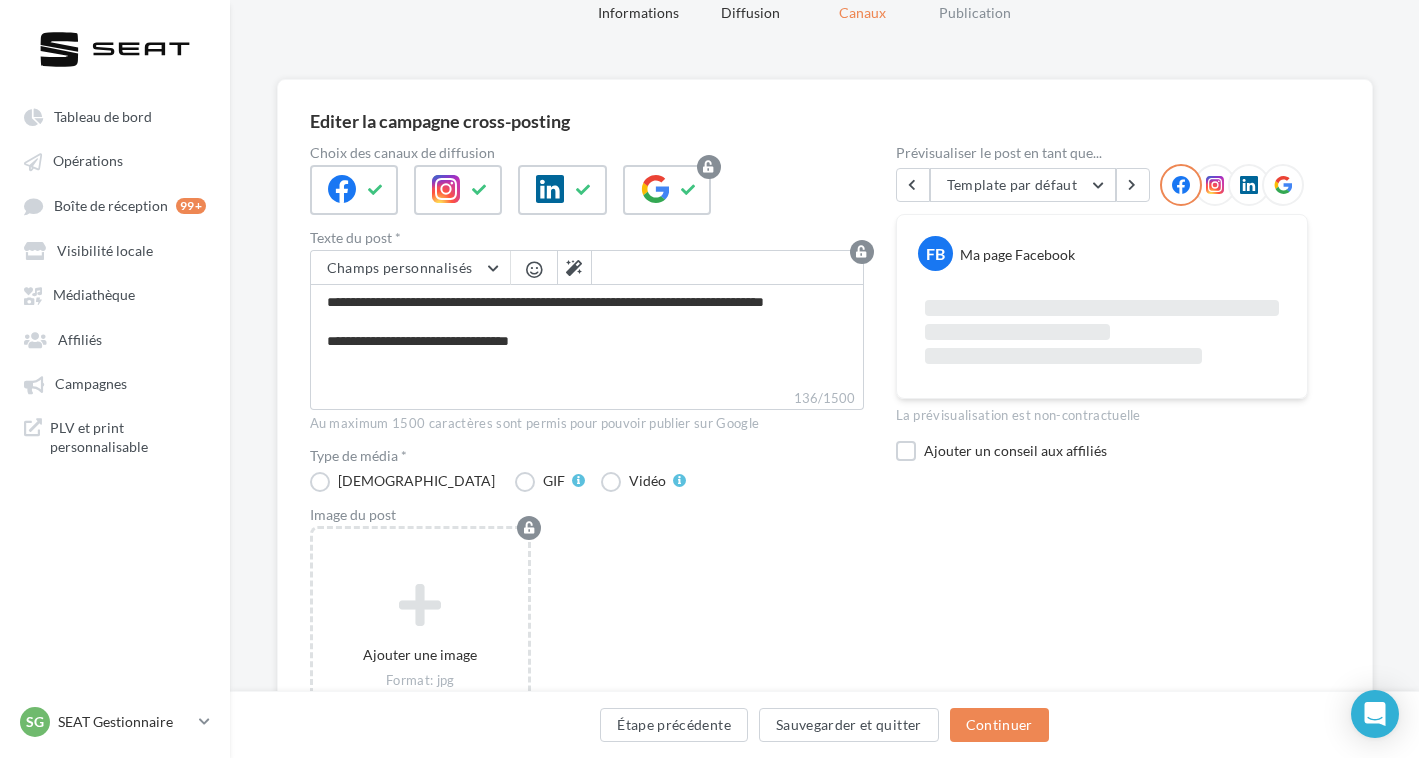 click on "Ajouter une image     Format: jpg   Taille min: 400x300 (LxH)   Taille max: 1920x1350 (LxH)" at bounding box center [595, 666] 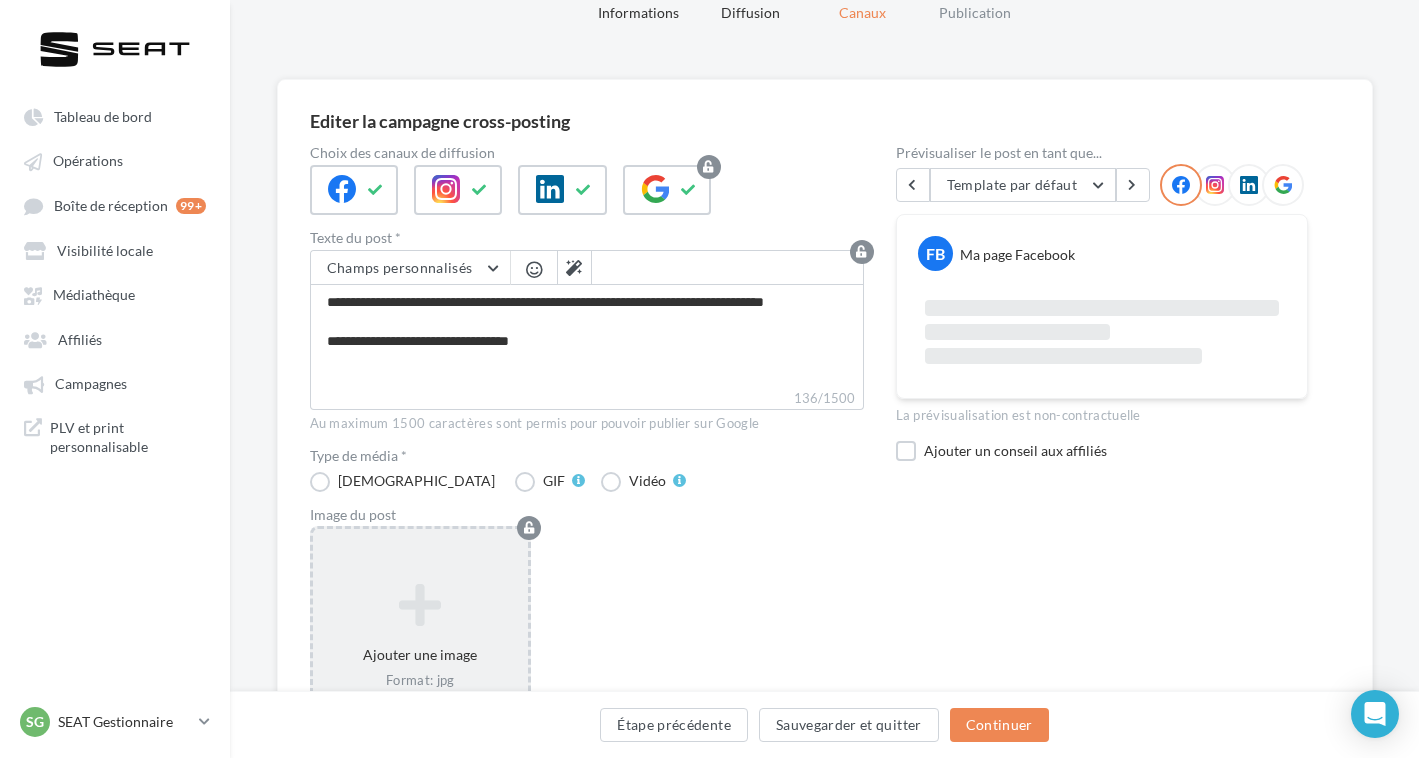 click at bounding box center (421, 604) 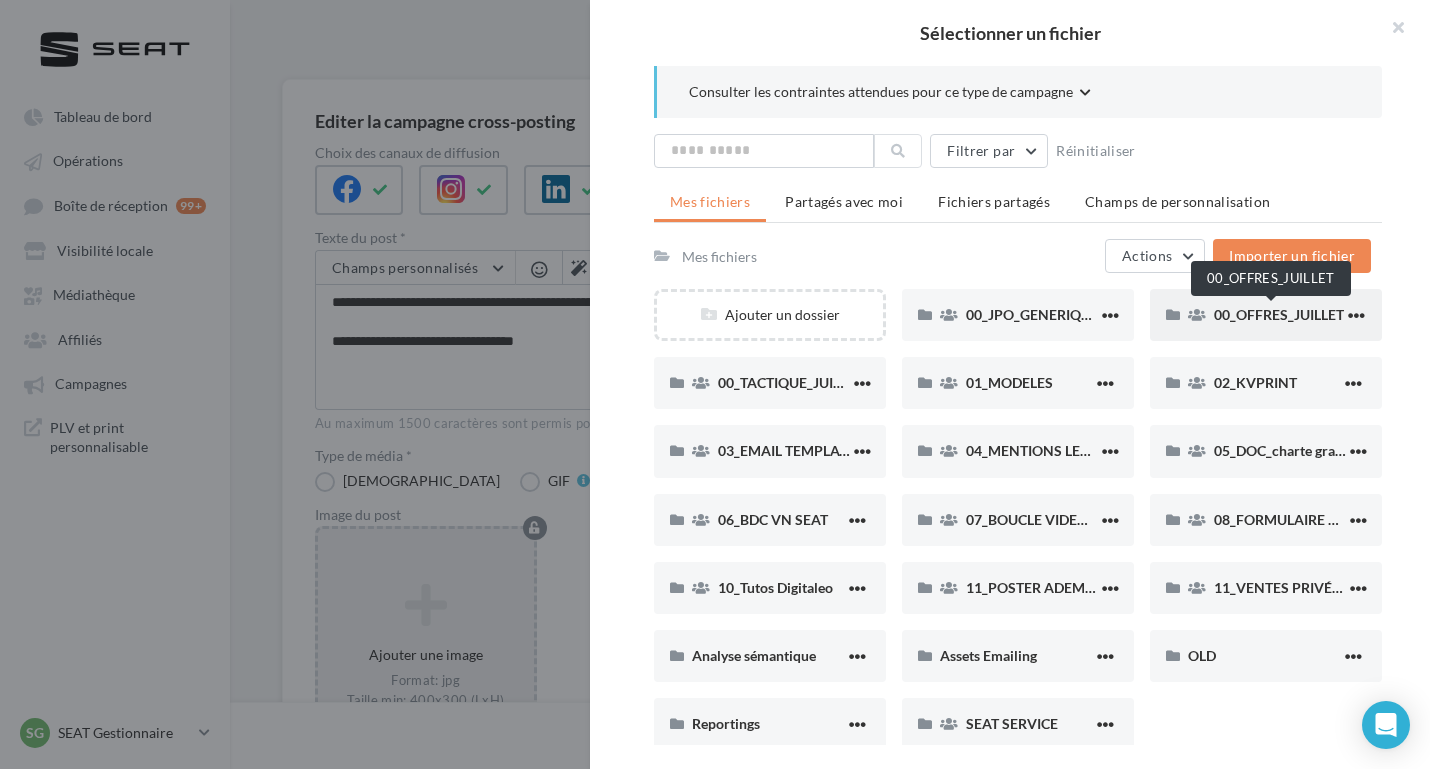 click on "00_OFFRES_JUILLET" at bounding box center (1279, 314) 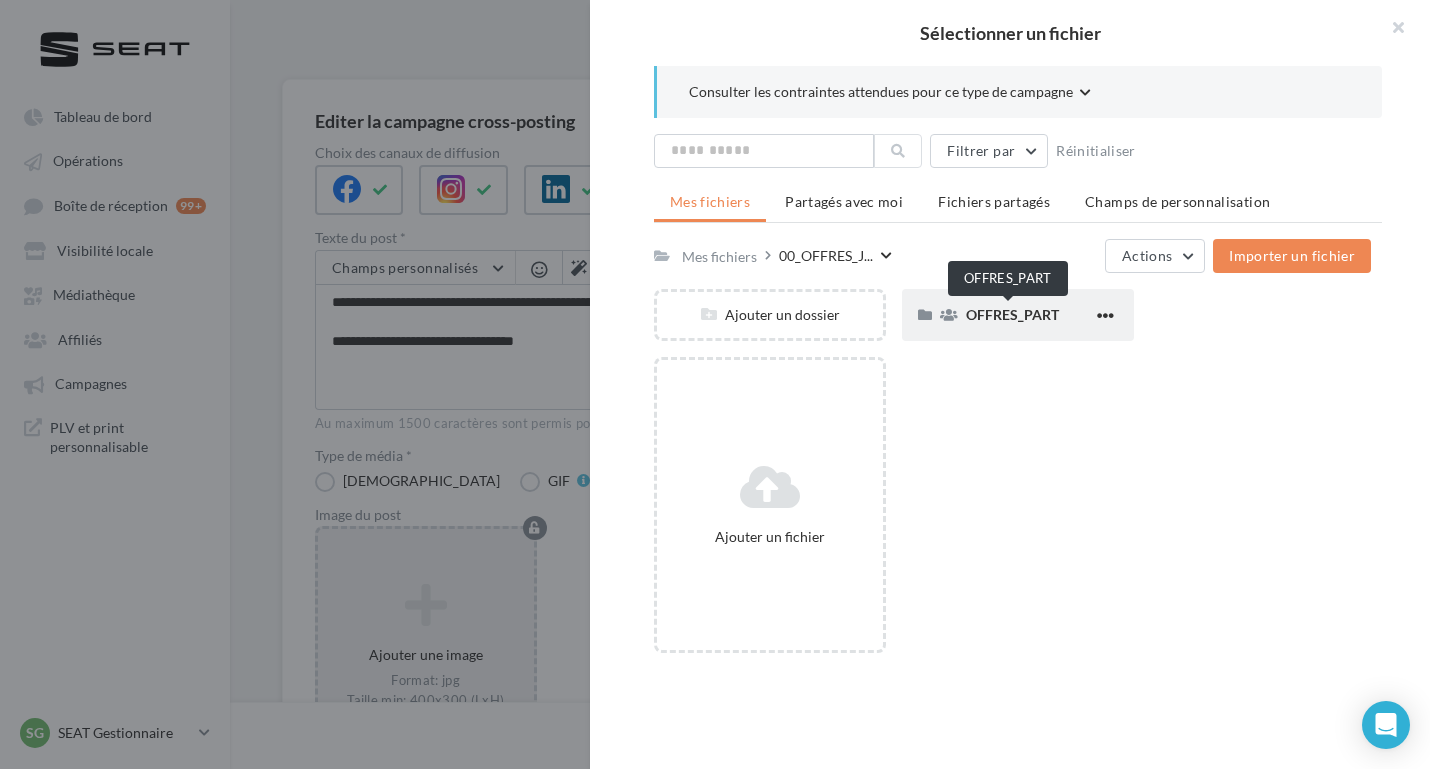 click on "OFFRES_PART" at bounding box center [1012, 314] 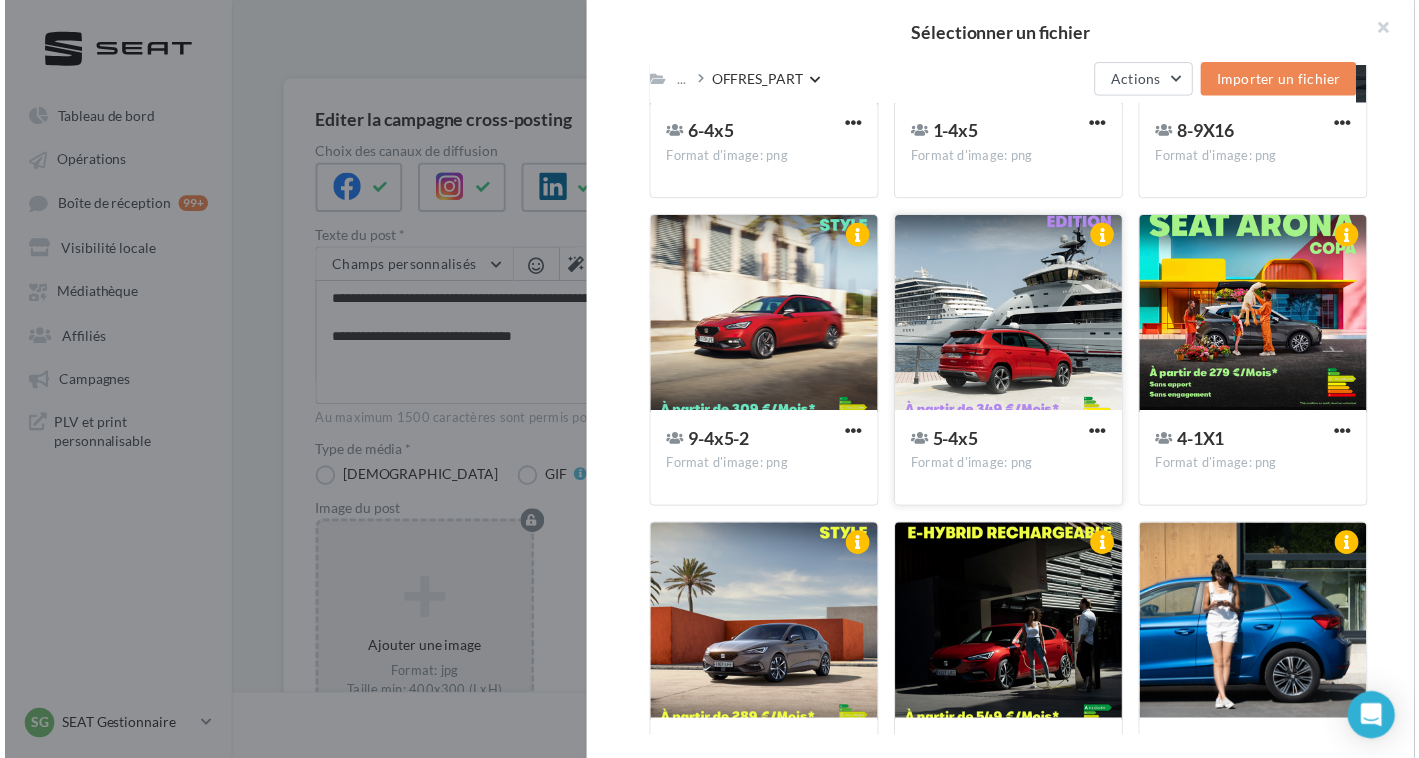 scroll, scrollTop: 1809, scrollLeft: 0, axis: vertical 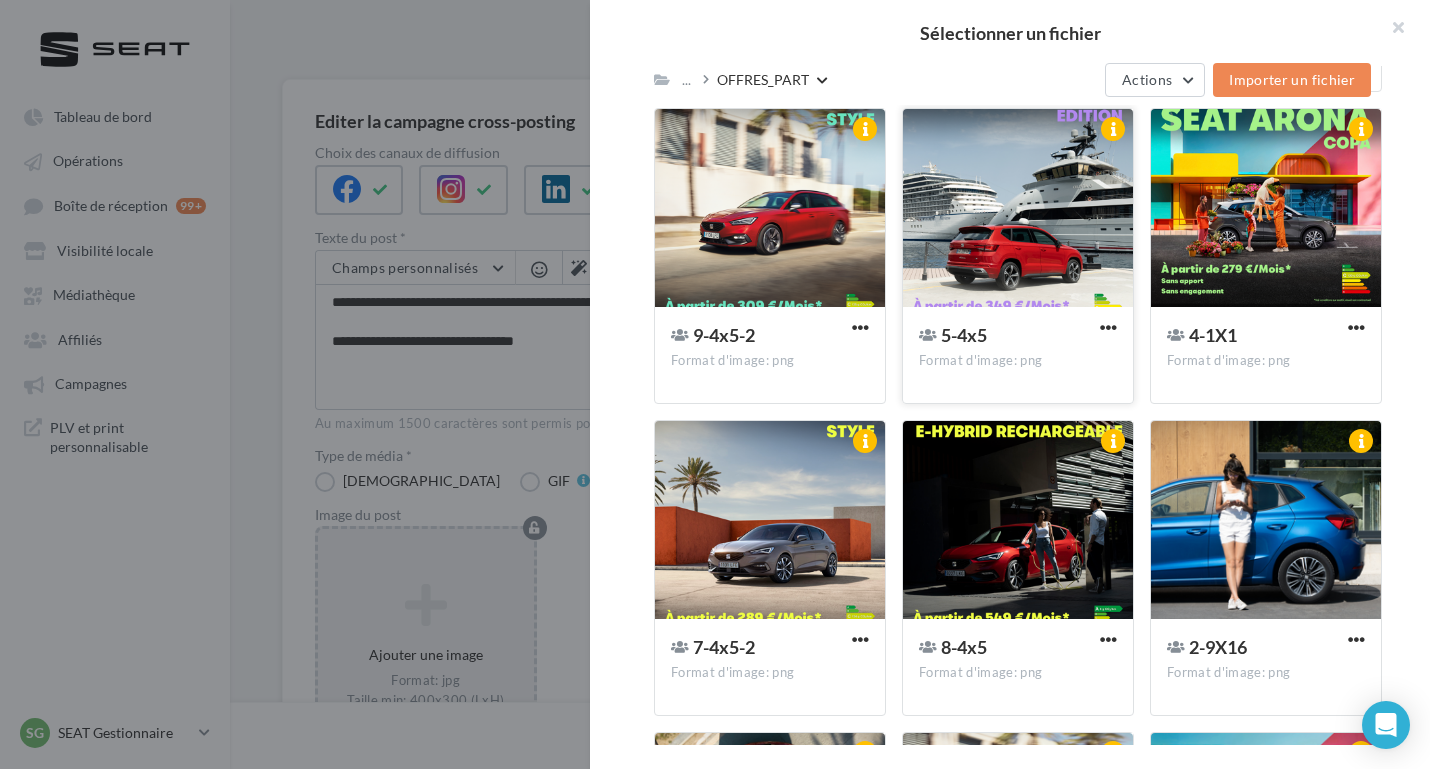 click at bounding box center (1018, 209) 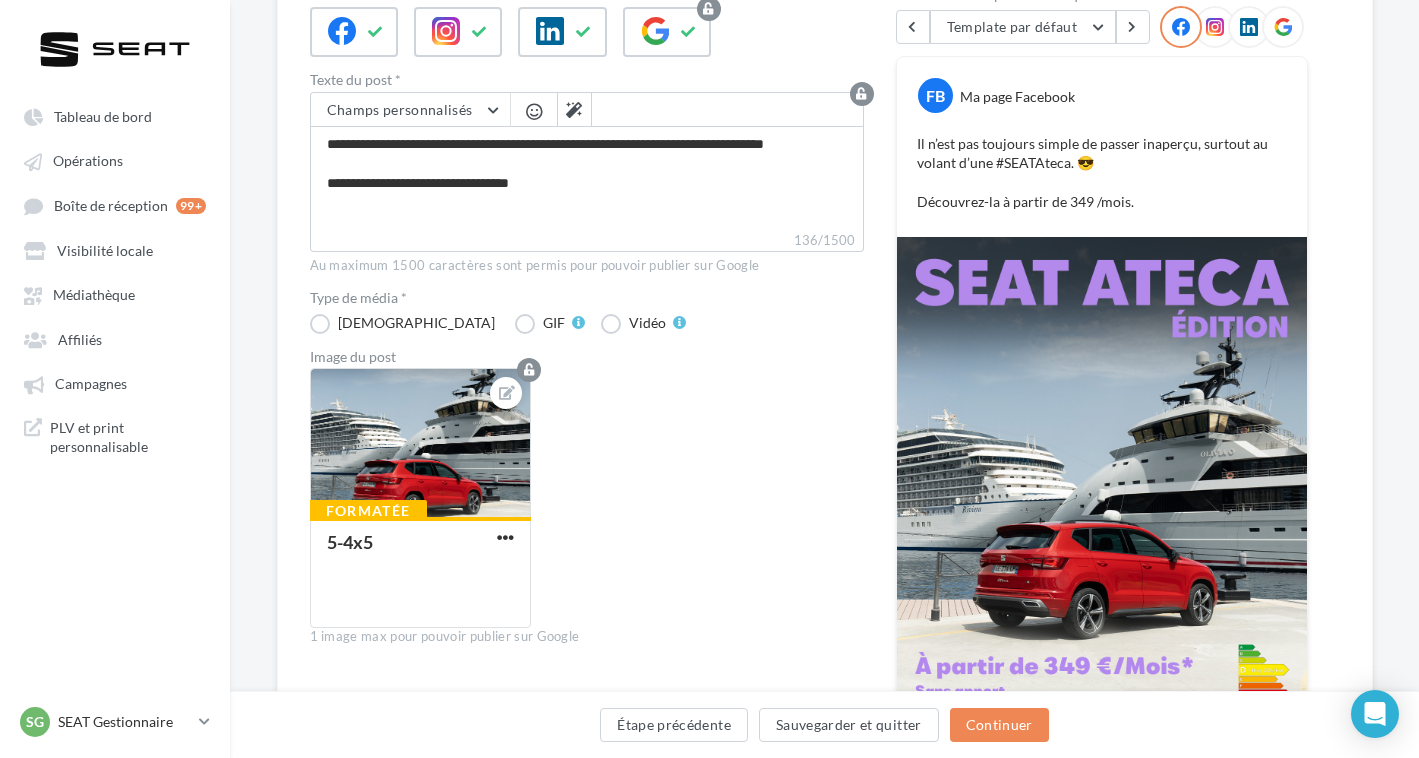 scroll, scrollTop: 235, scrollLeft: 0, axis: vertical 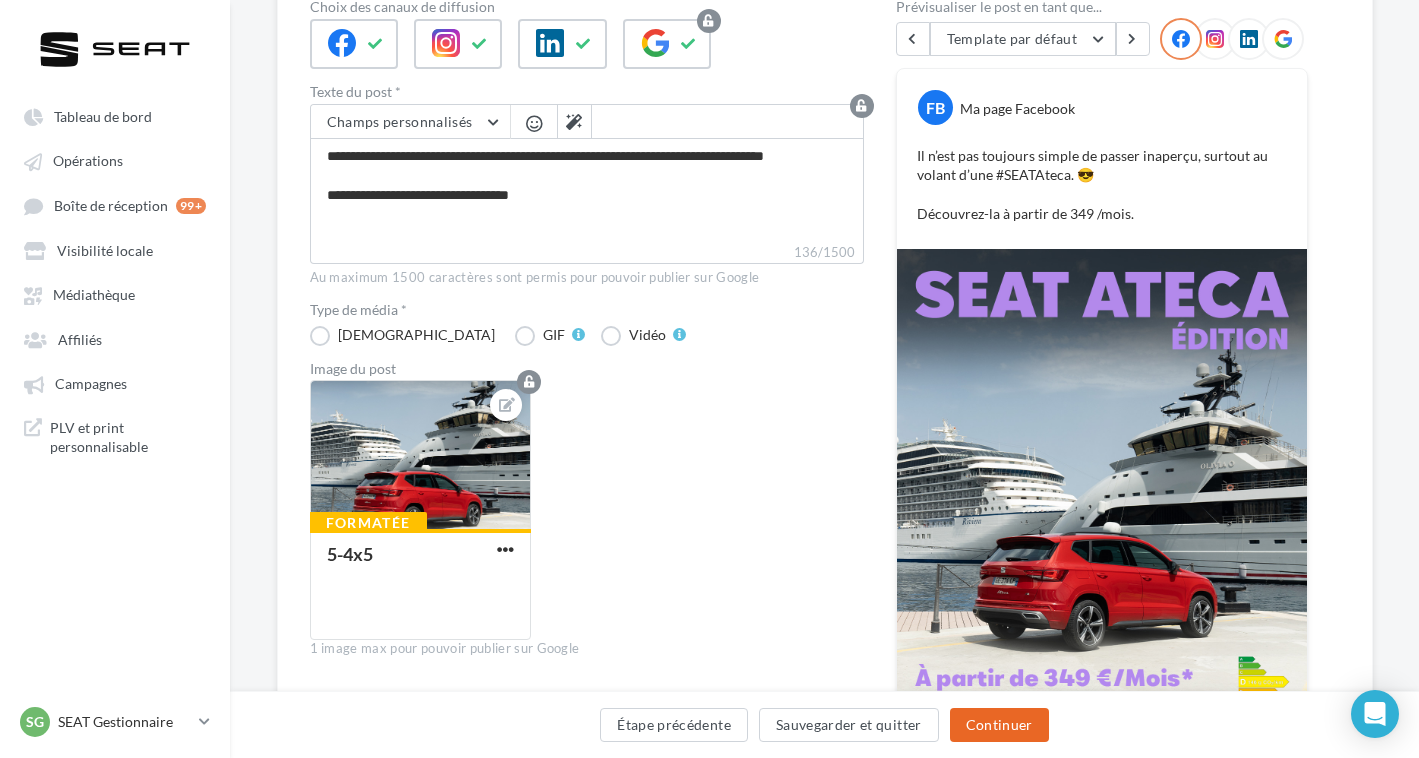 click on "Continuer" at bounding box center (999, 725) 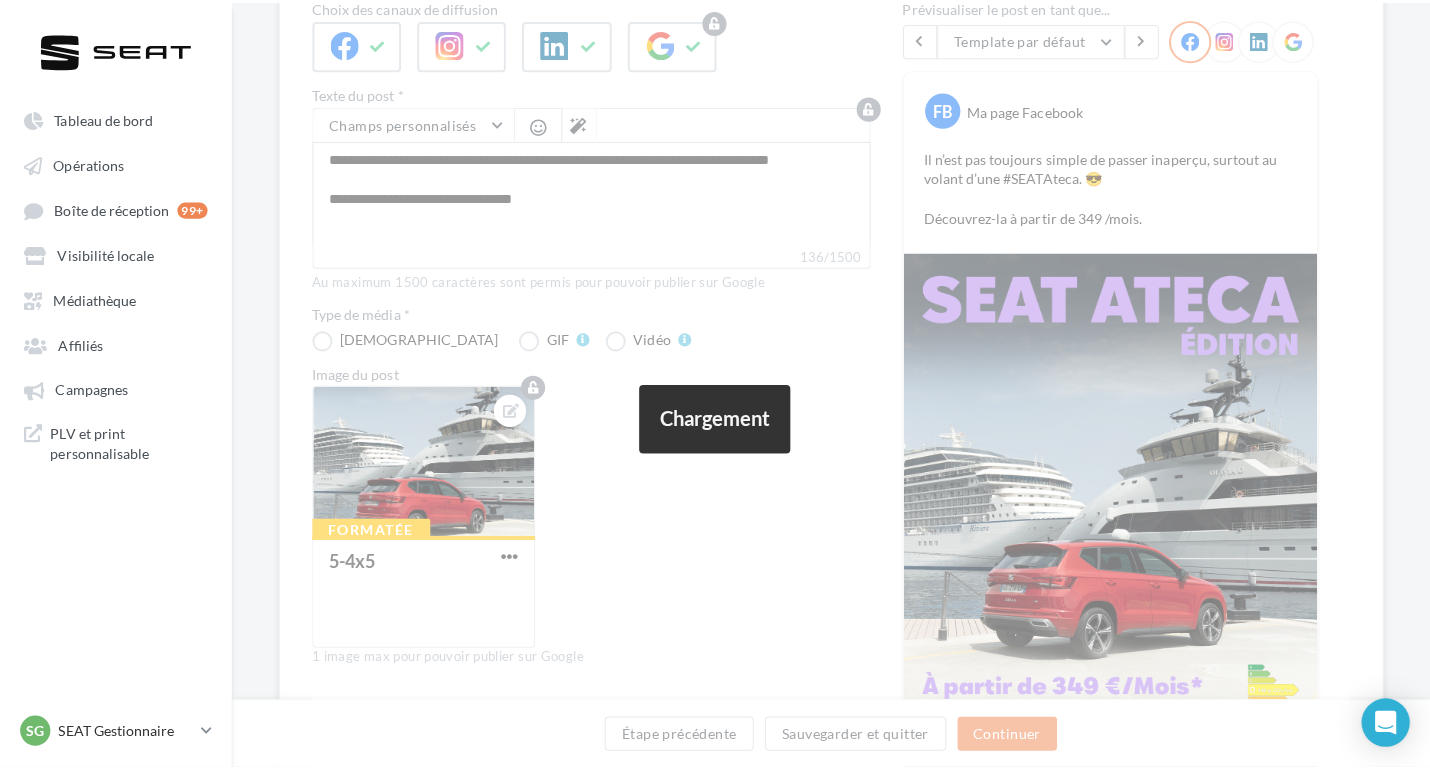 scroll, scrollTop: 89, scrollLeft: 0, axis: vertical 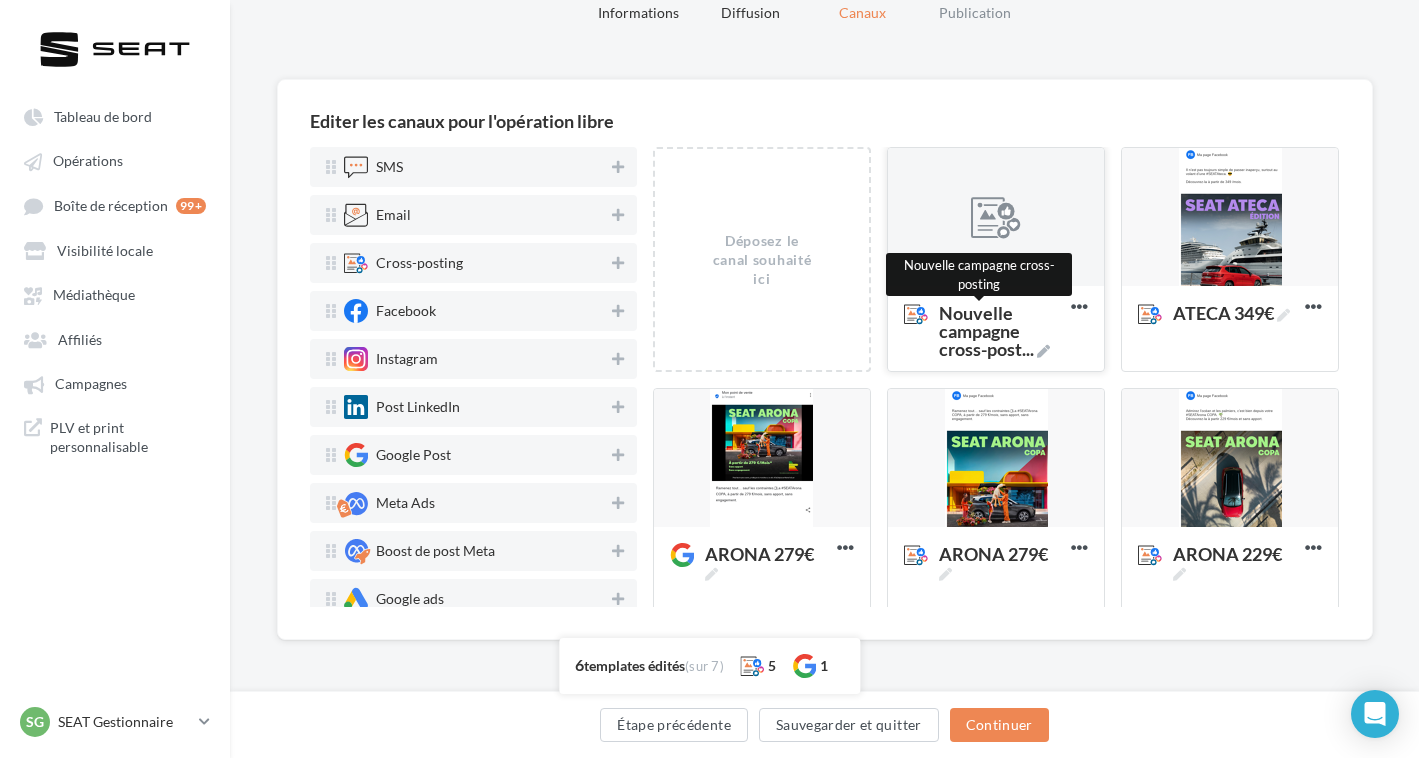 click on "Nouvelle campagne cross-post ..." at bounding box center (1001, 331) 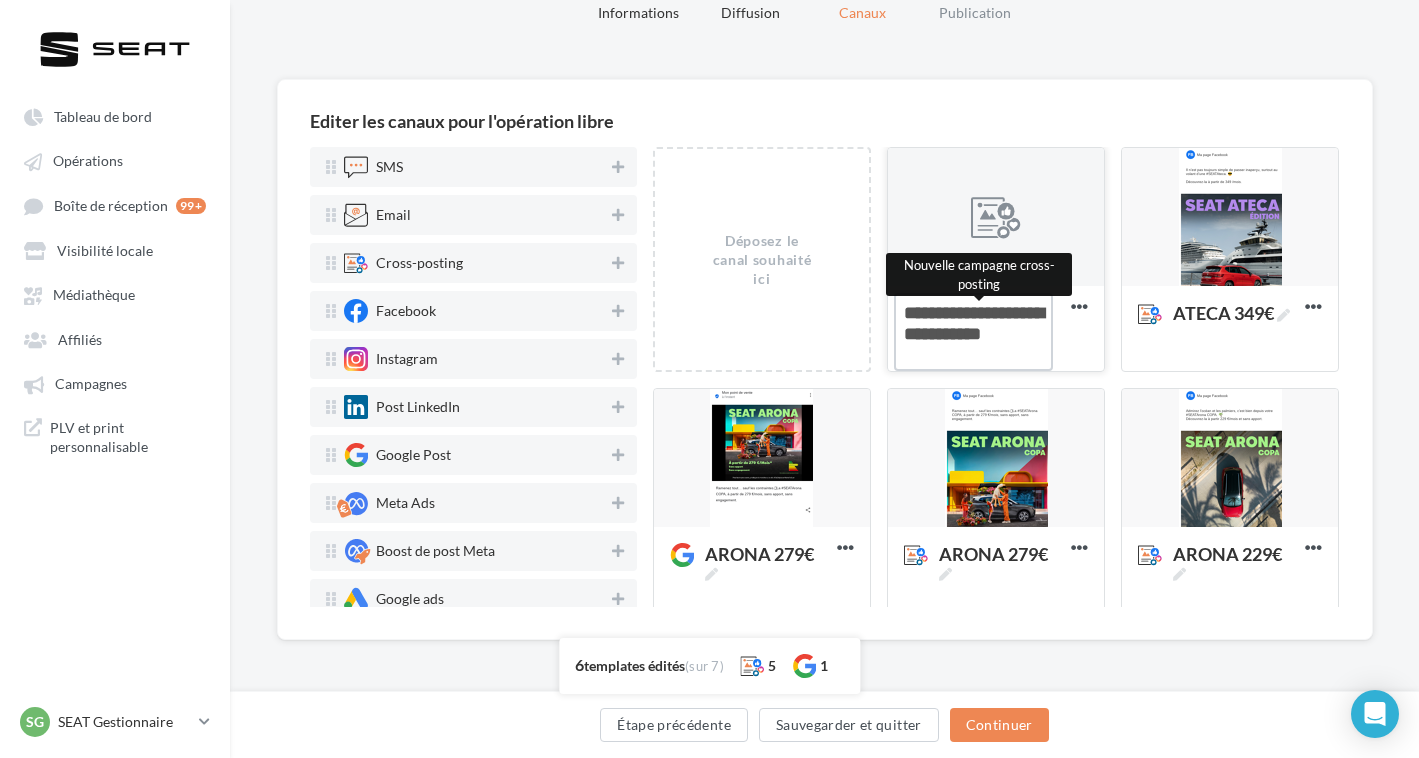 click on "Nouvelle campagne cross-post ...
Nouvelle campagne cross-posting" at bounding box center (973, 332) 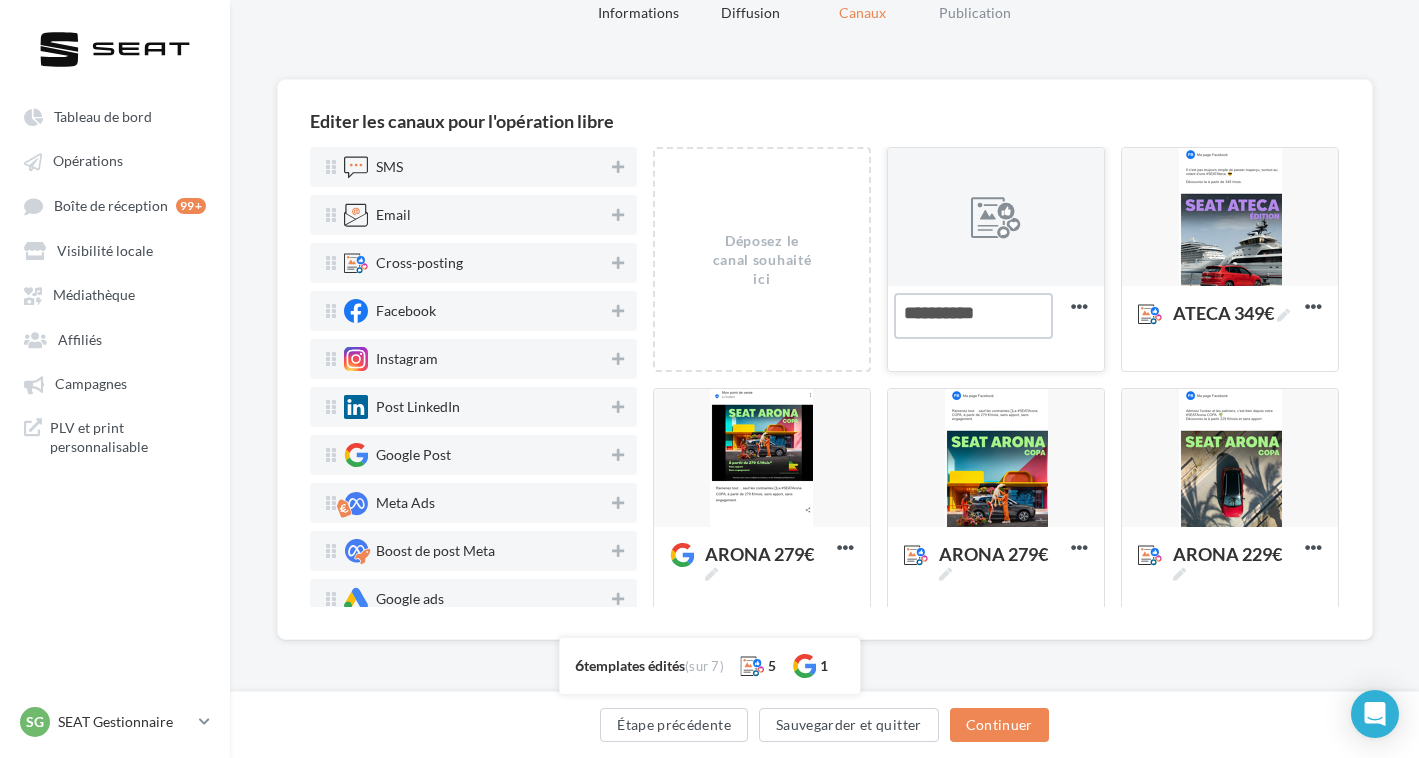 type on "**********" 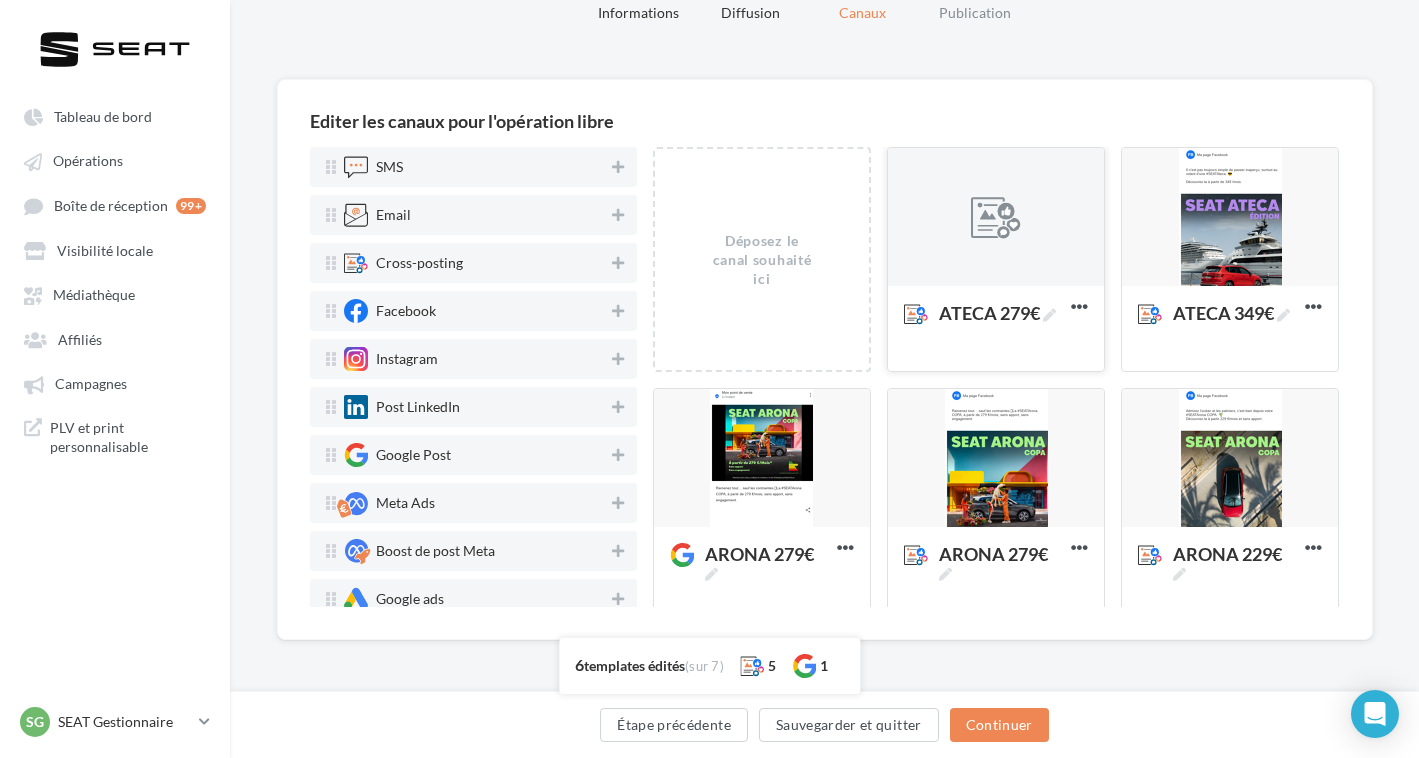 click at bounding box center [996, 218] 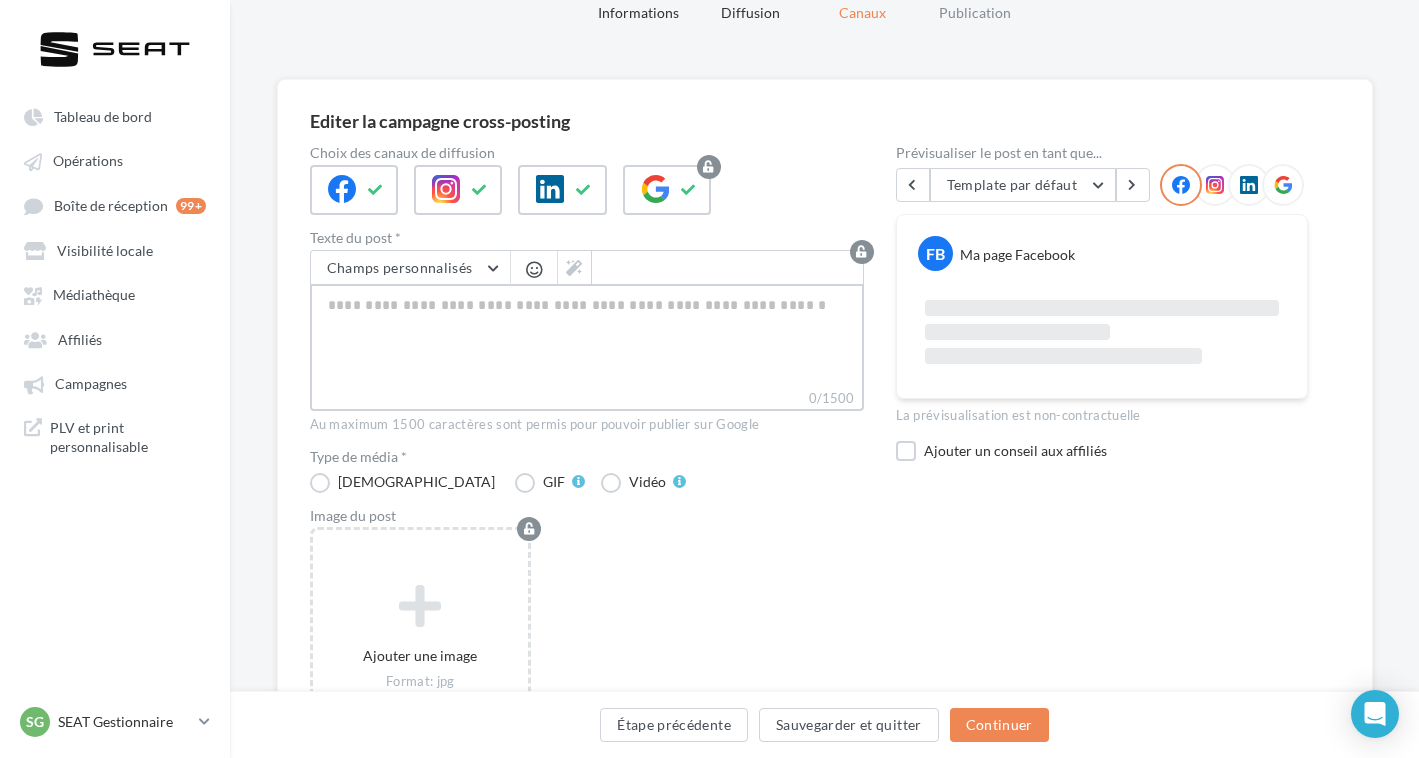 click on "0/1500" at bounding box center [587, 336] 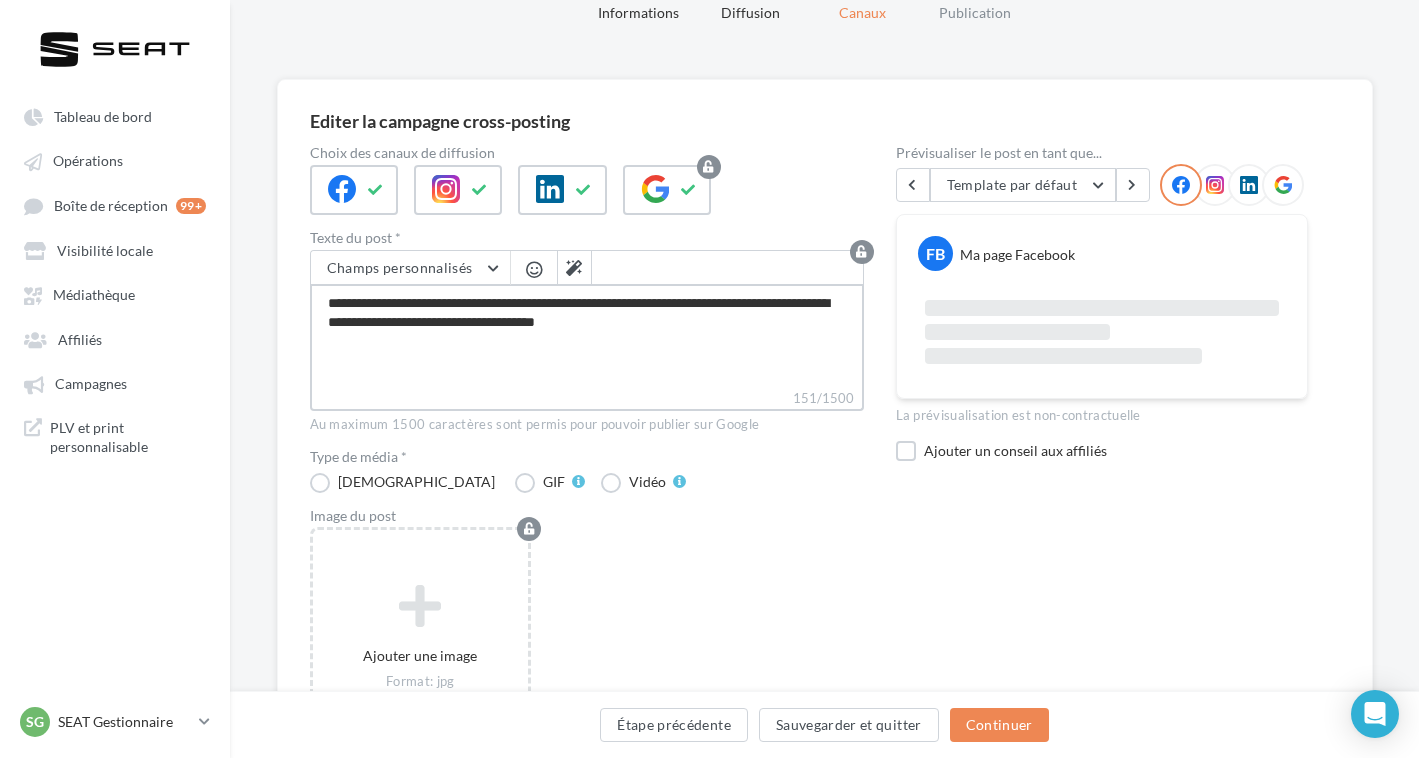 type on "**********" 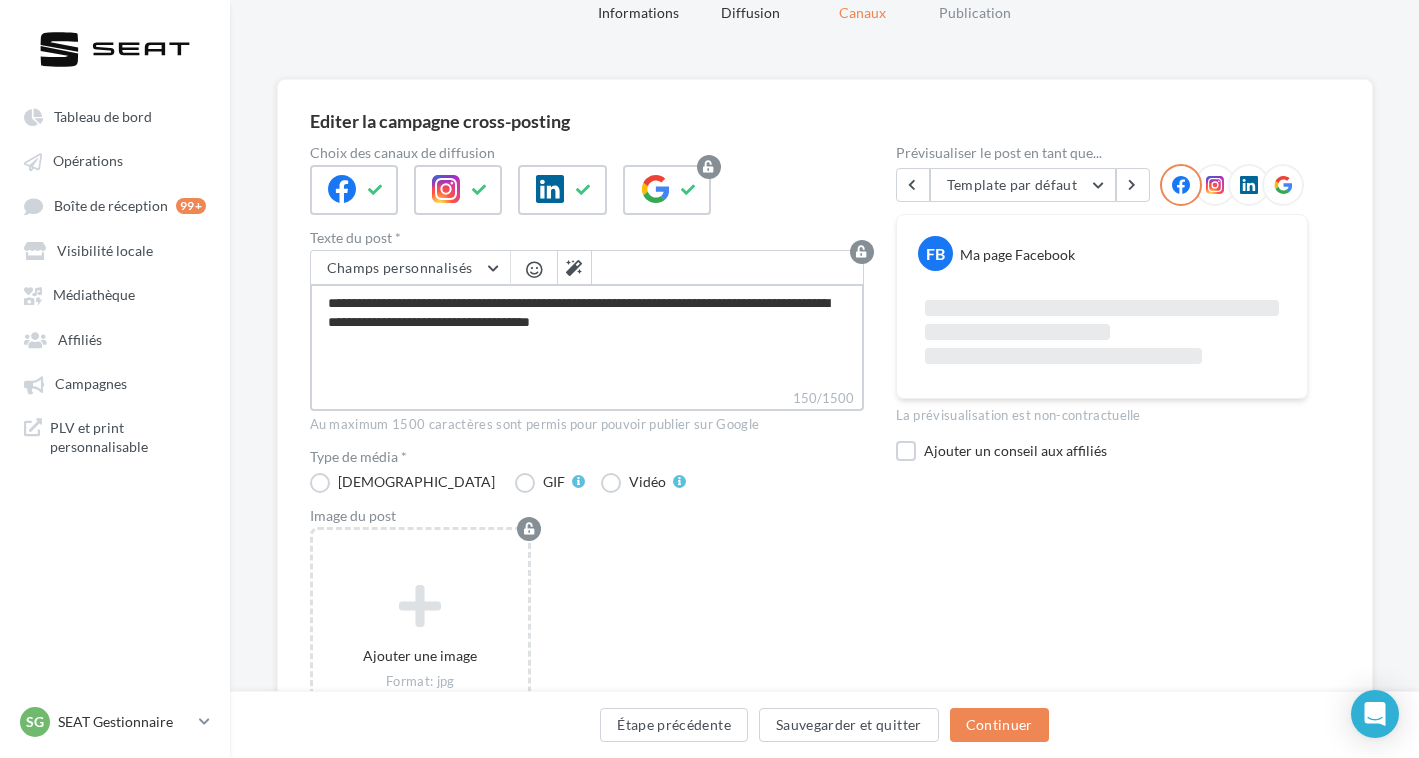 type on "**********" 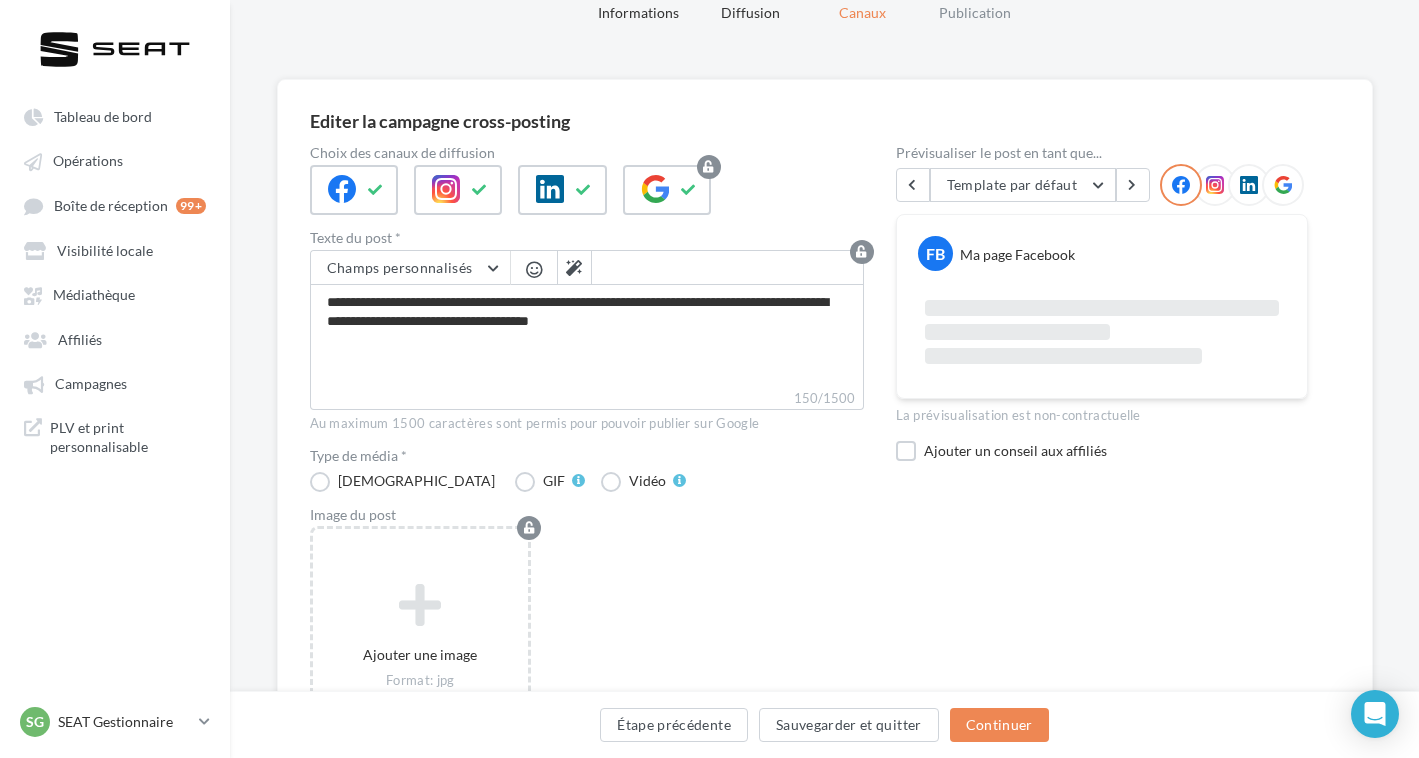 click on "Ajouter une image     Format: jpg   Taille min: 400x300 (LxH)   Taille max: 1920x1350 (LxH)" at bounding box center (595, 666) 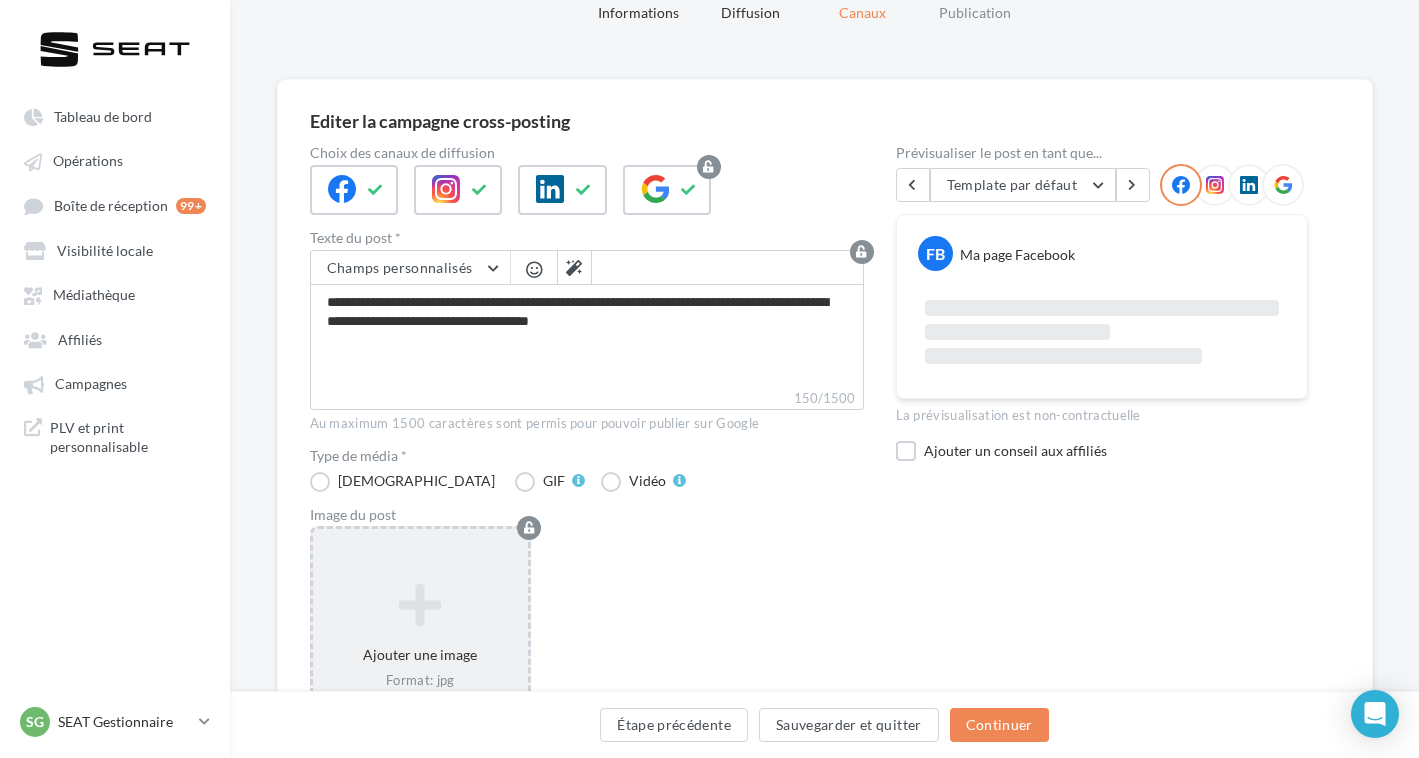 click at bounding box center [421, 604] 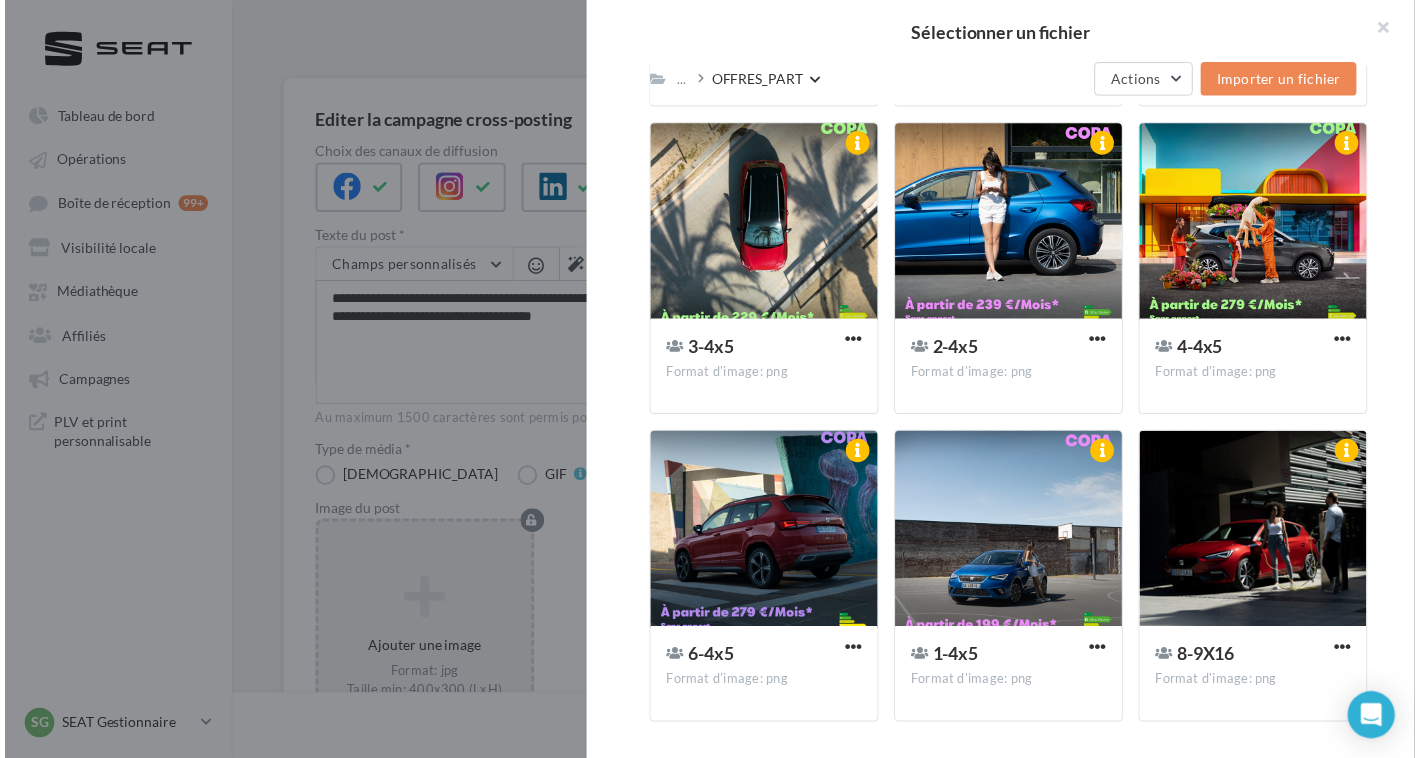 scroll, scrollTop: 1176, scrollLeft: 0, axis: vertical 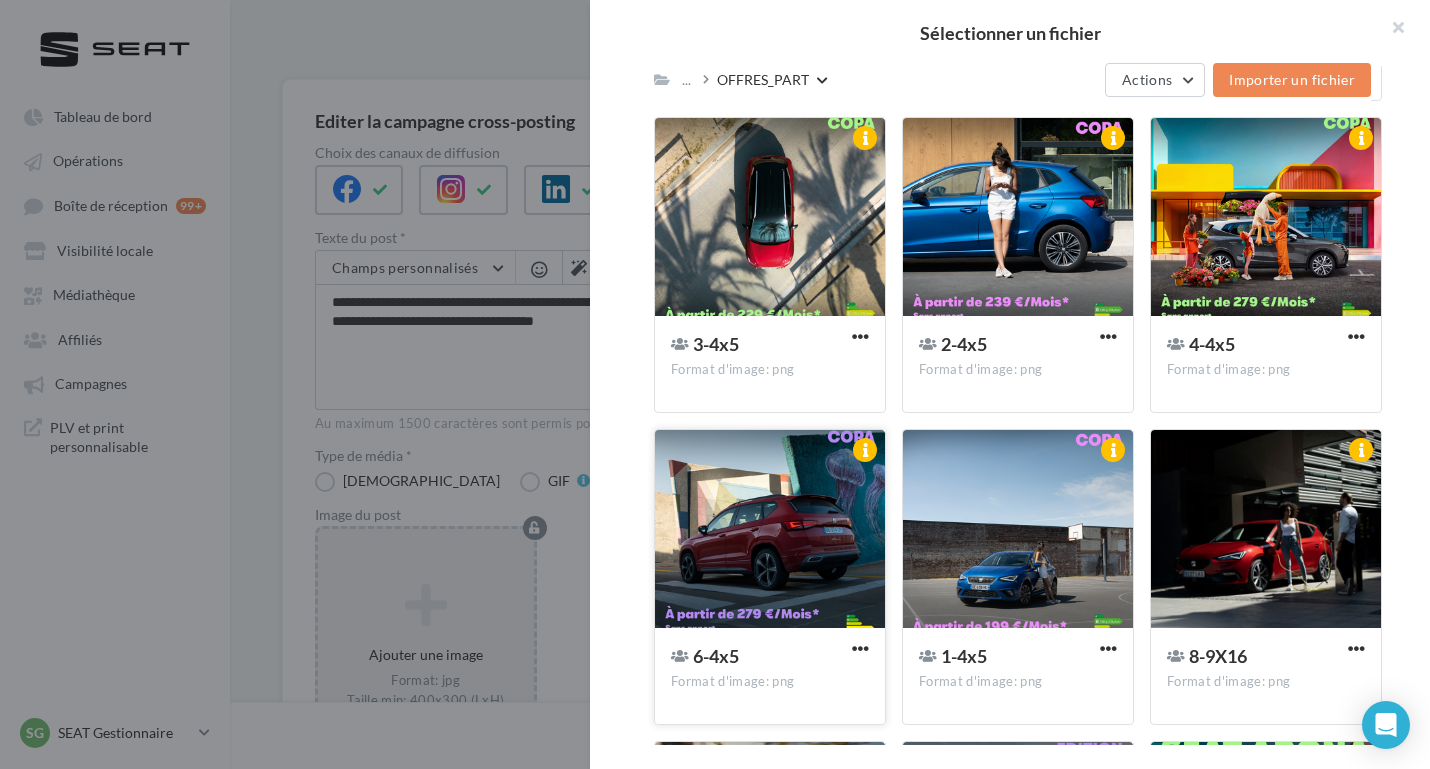 click at bounding box center [770, 530] 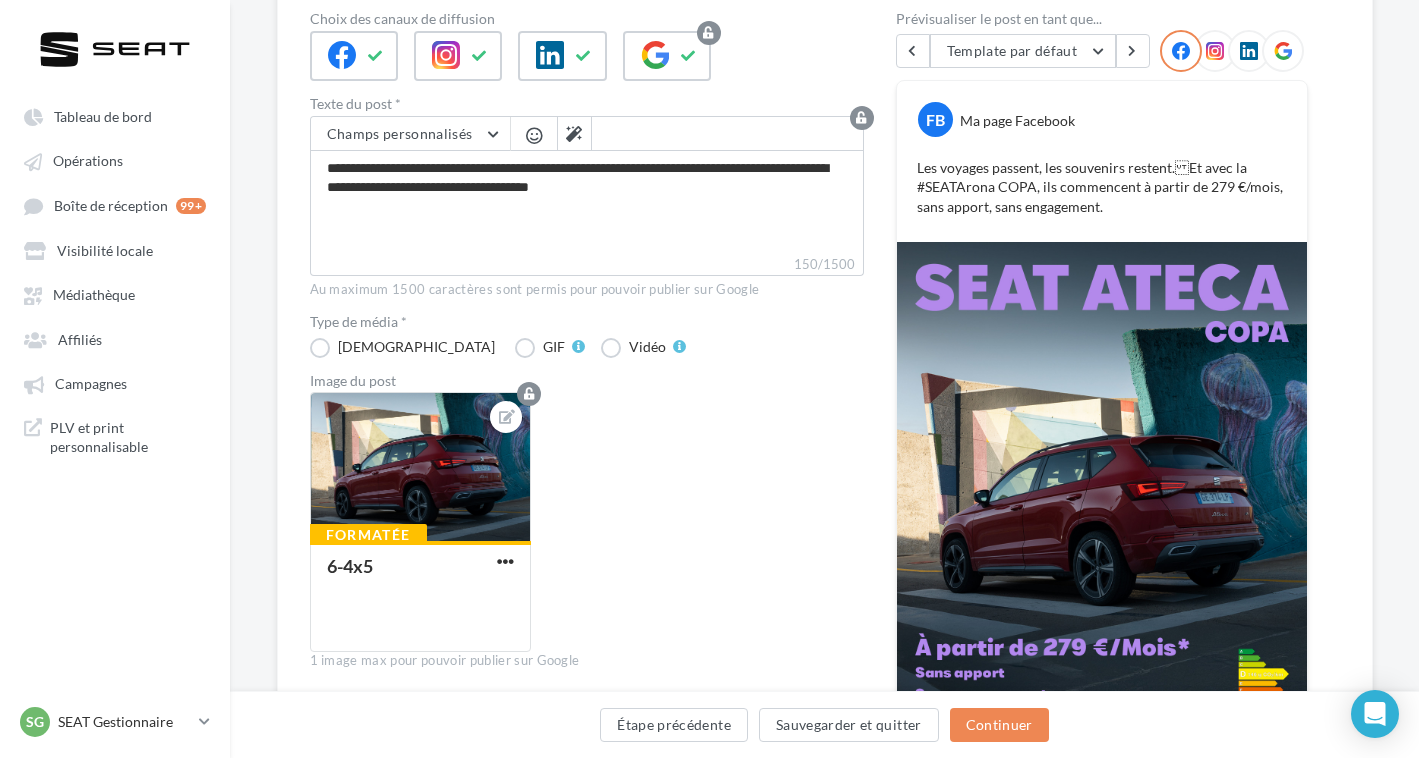 scroll, scrollTop: 225, scrollLeft: 0, axis: vertical 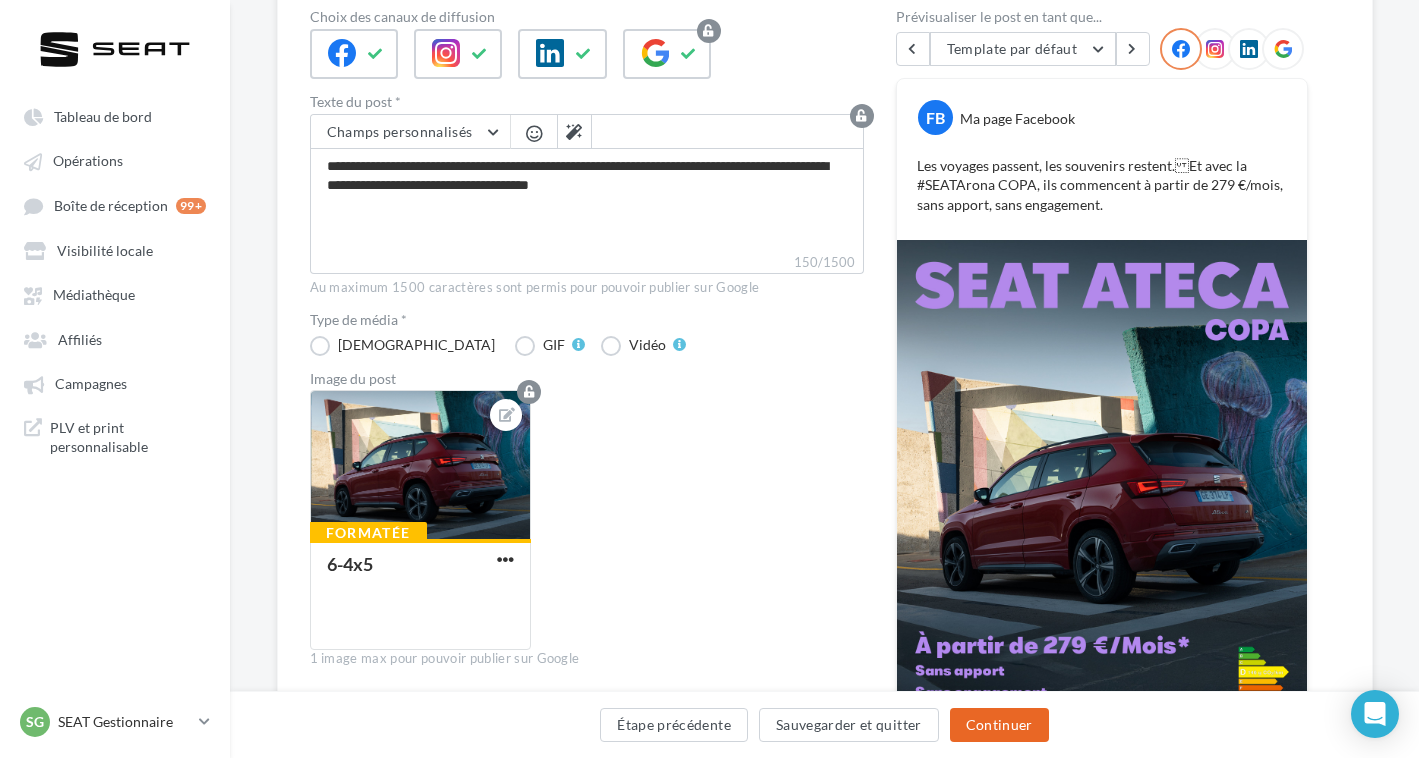 click on "Continuer" at bounding box center (999, 725) 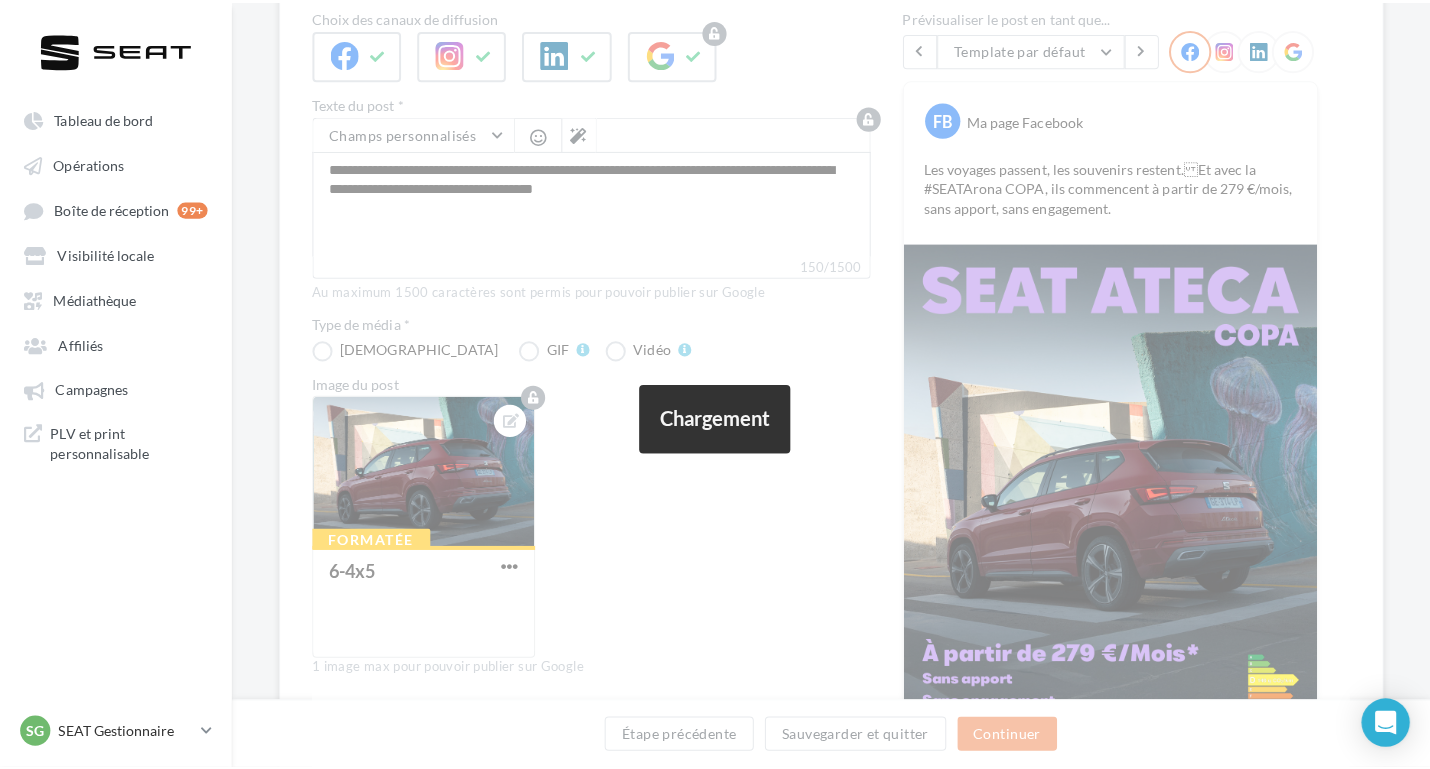 scroll, scrollTop: 89, scrollLeft: 0, axis: vertical 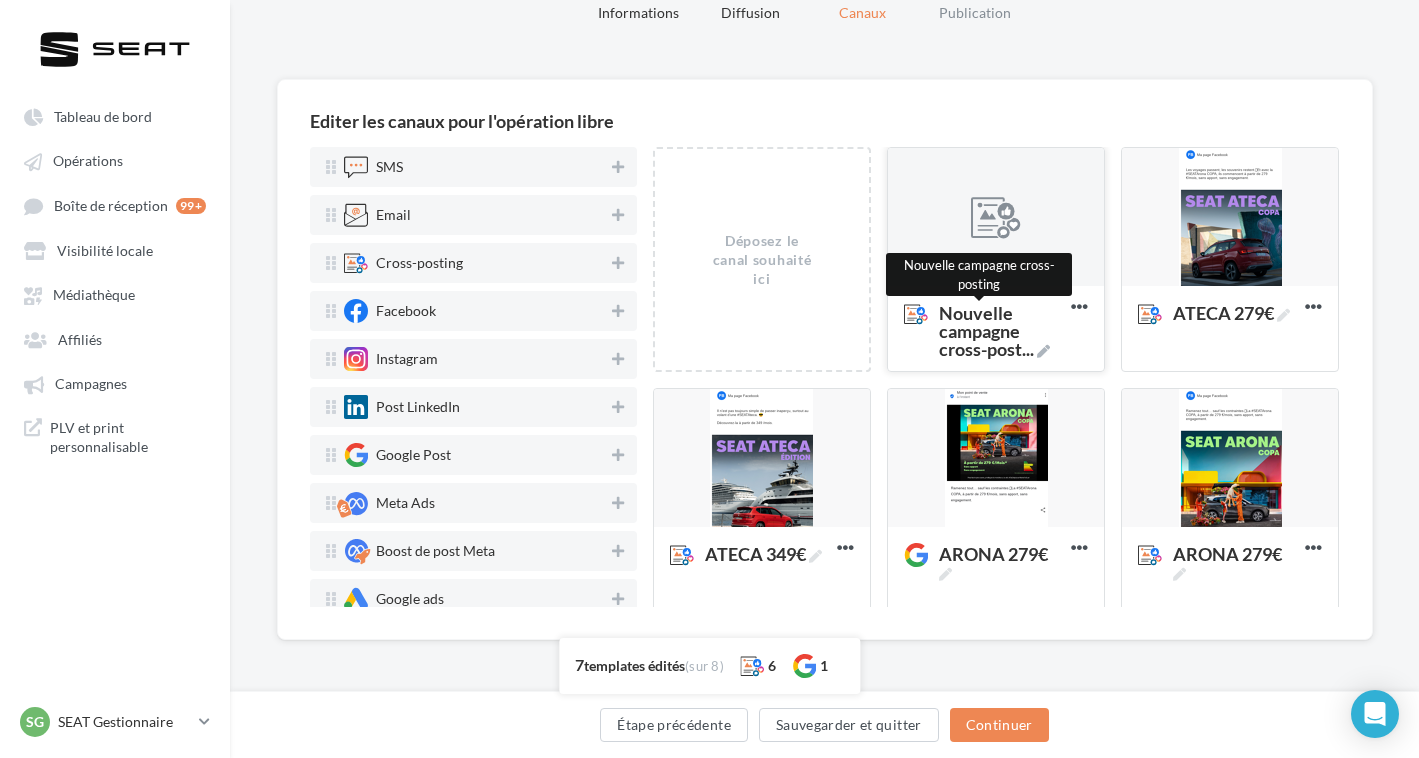 click on "Nouvelle campagne cross-post ..." at bounding box center [1001, 331] 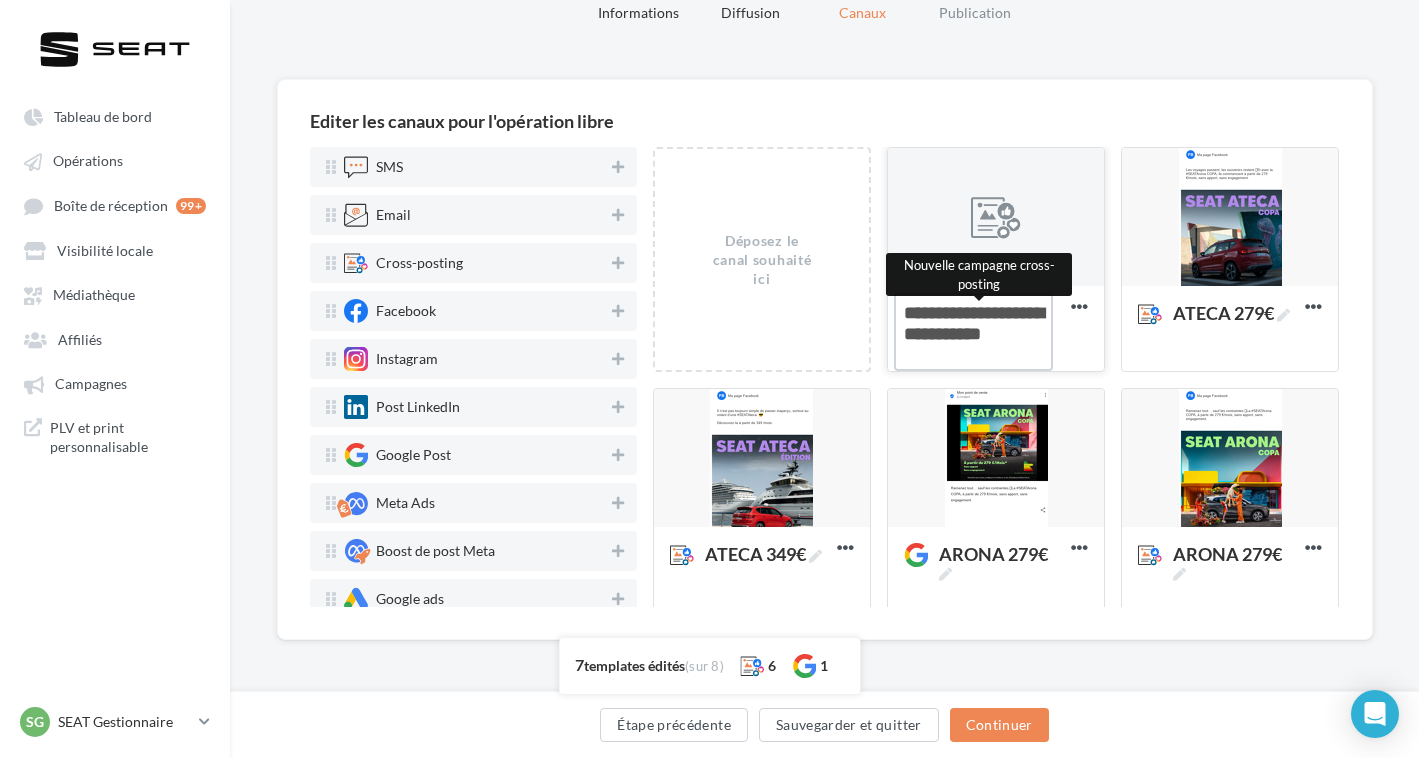 click on "Nouvelle campagne cross-post ...
Nouvelle campagne cross-posting" at bounding box center (973, 332) 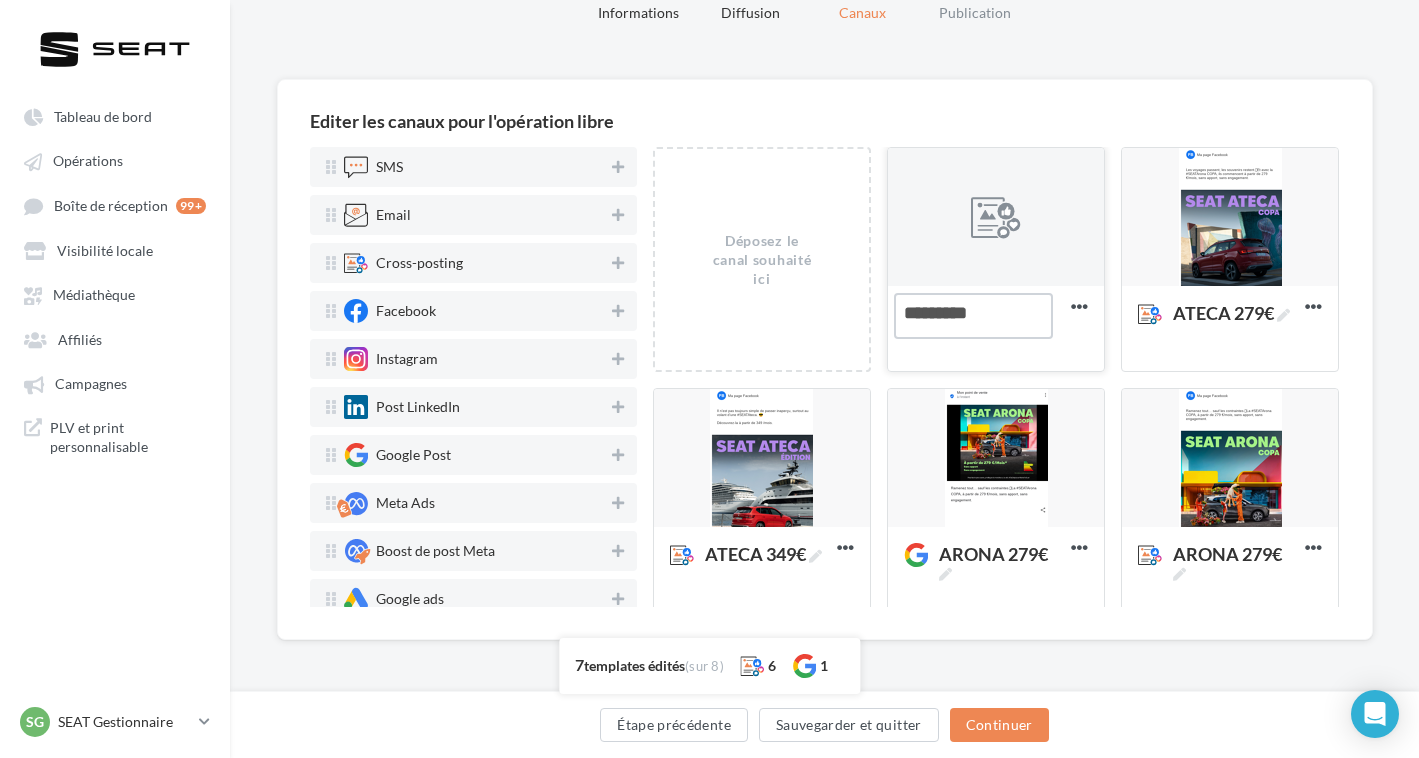 type on "*********" 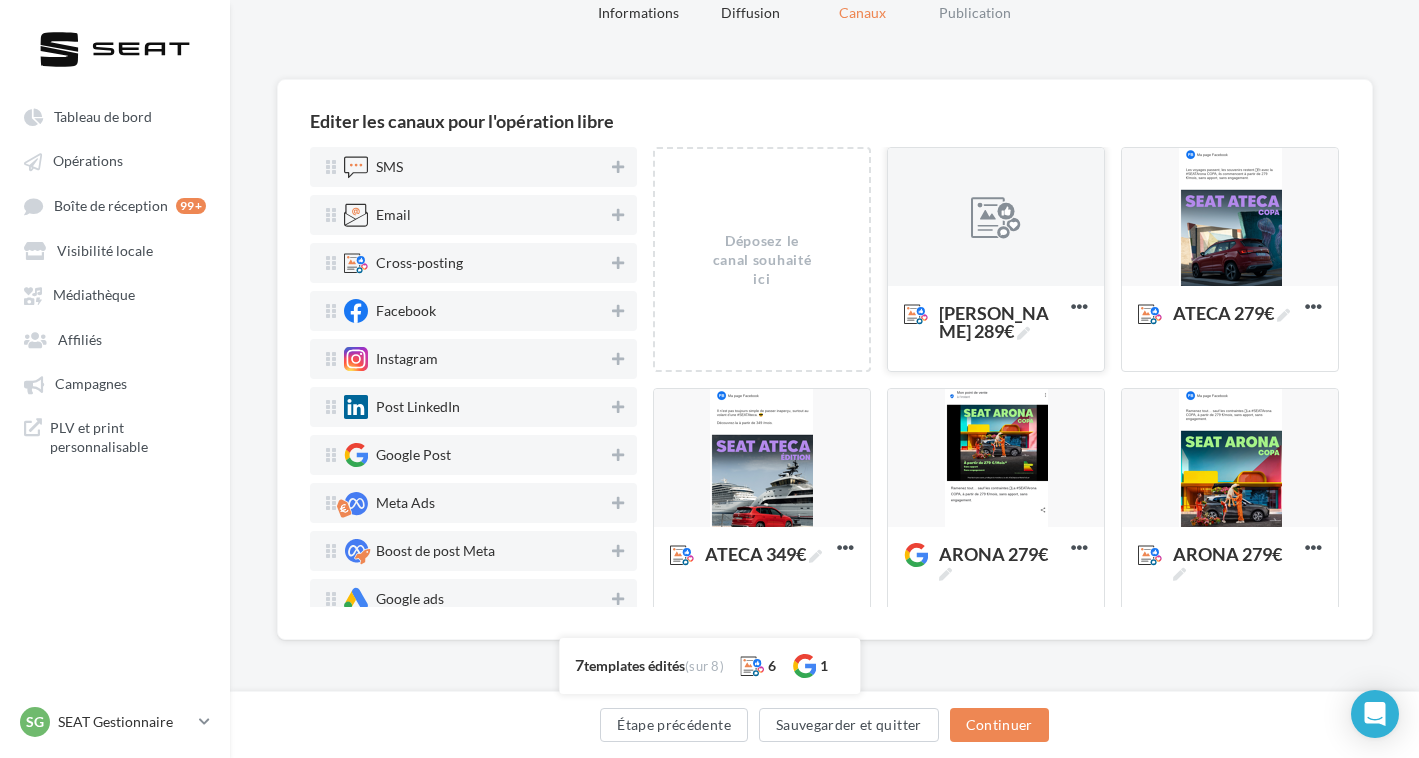 click at bounding box center (996, 218) 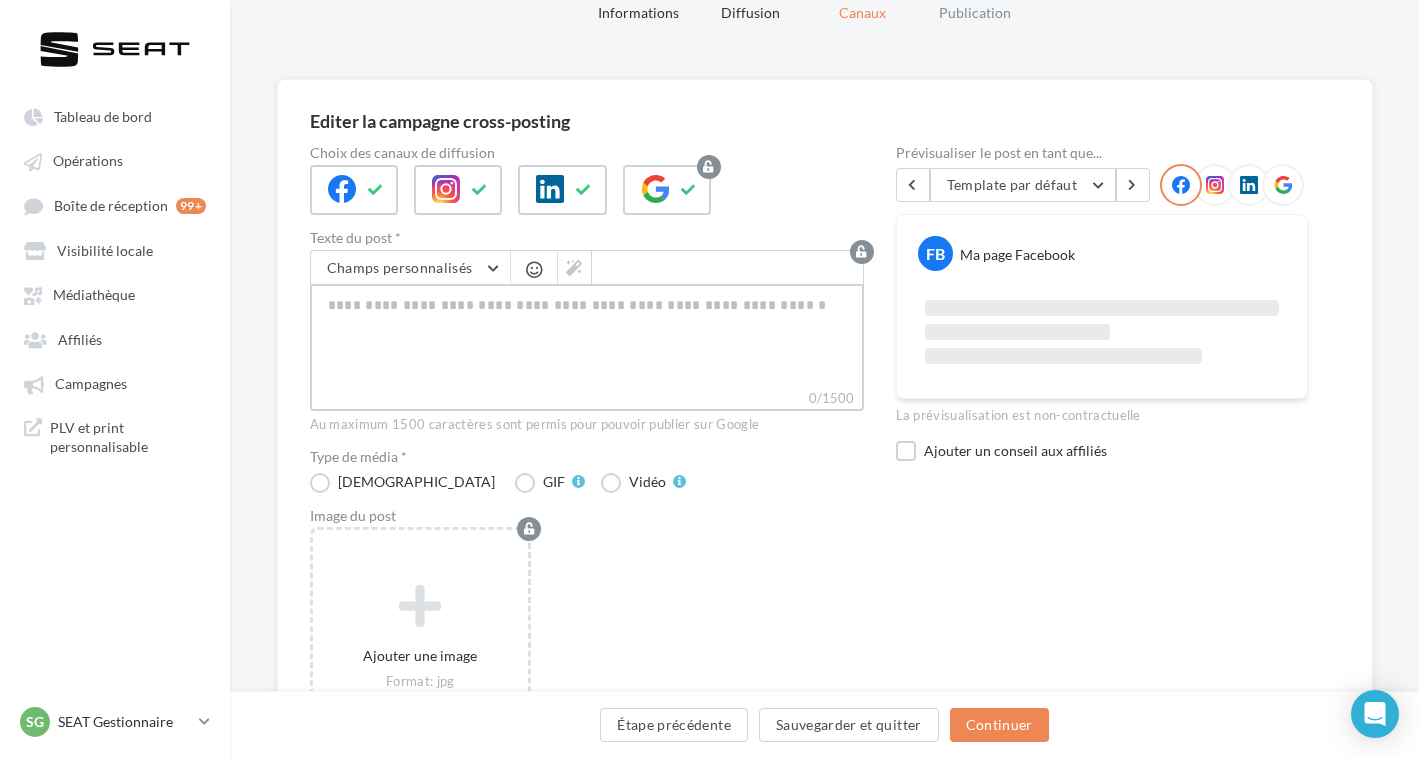 click on "0/1500" at bounding box center (587, 336) 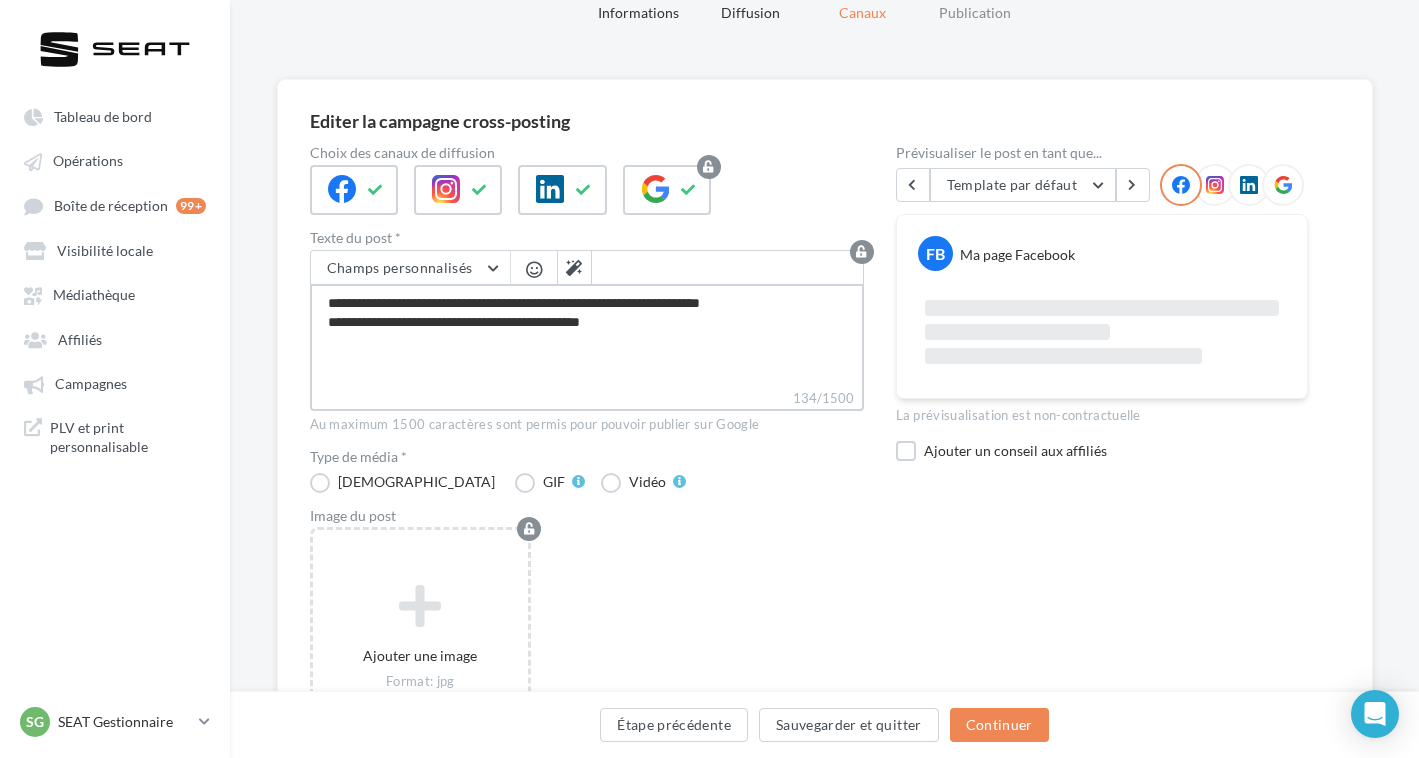 type on "**********" 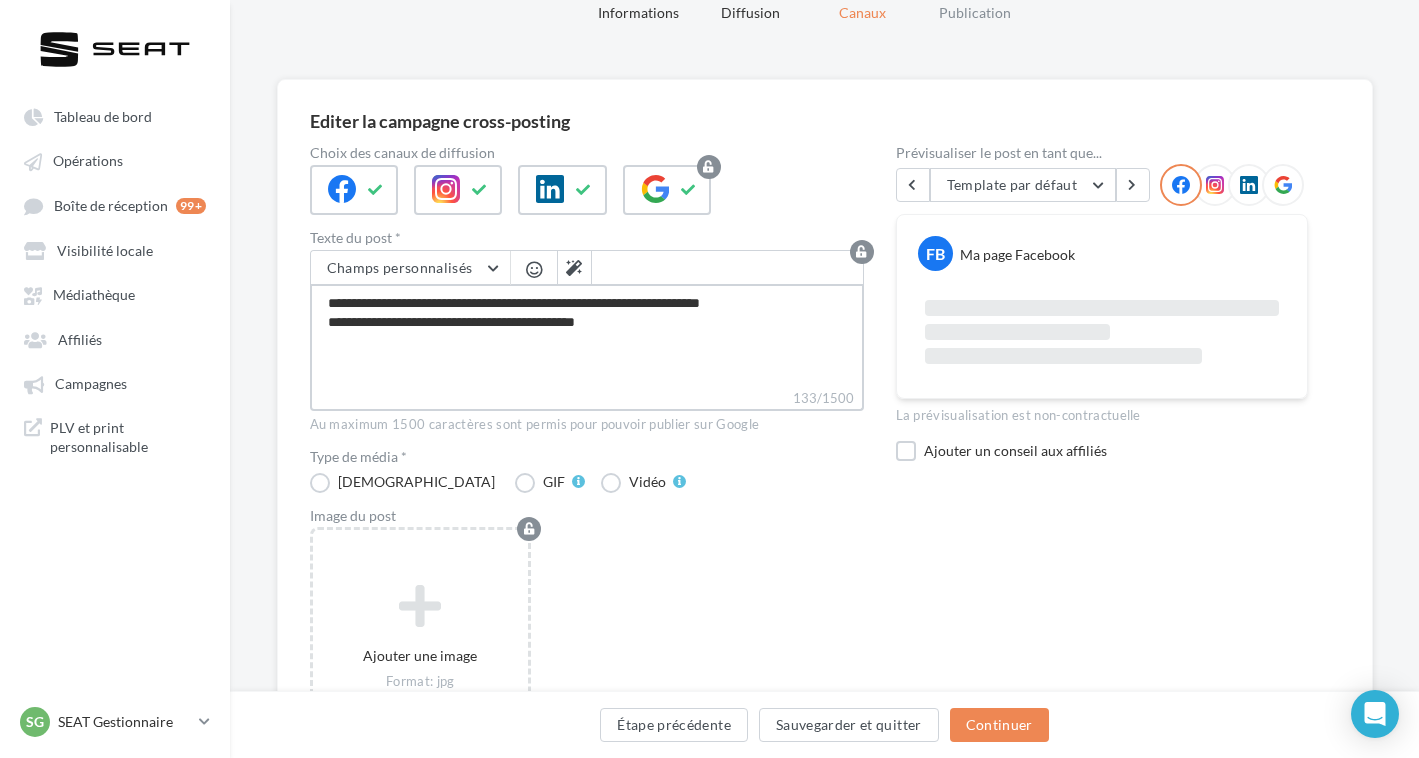 type on "**********" 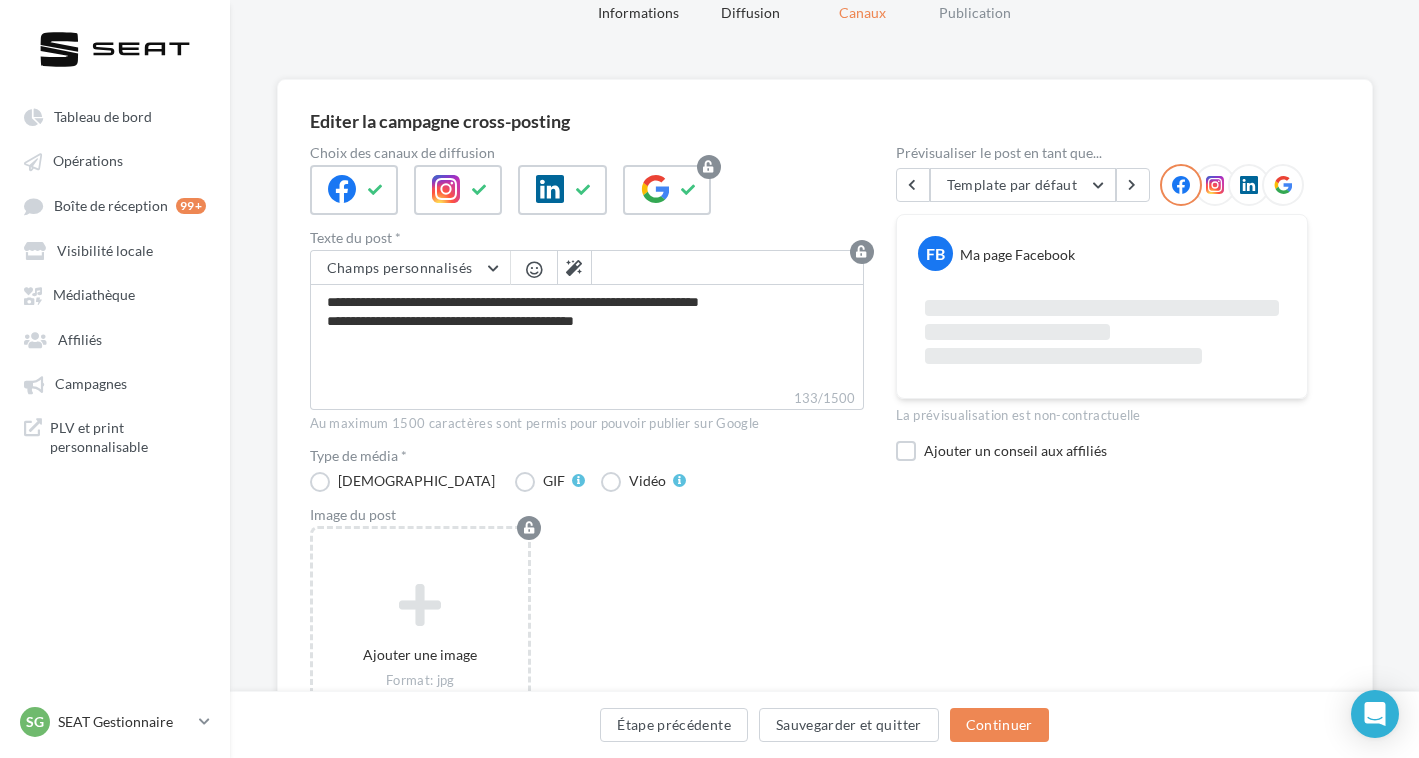 click on "Ajouter une image     Format: jpg   Taille min: 400x300 (LxH)   Taille max: 1920x1350 (LxH)" at bounding box center (595, 666) 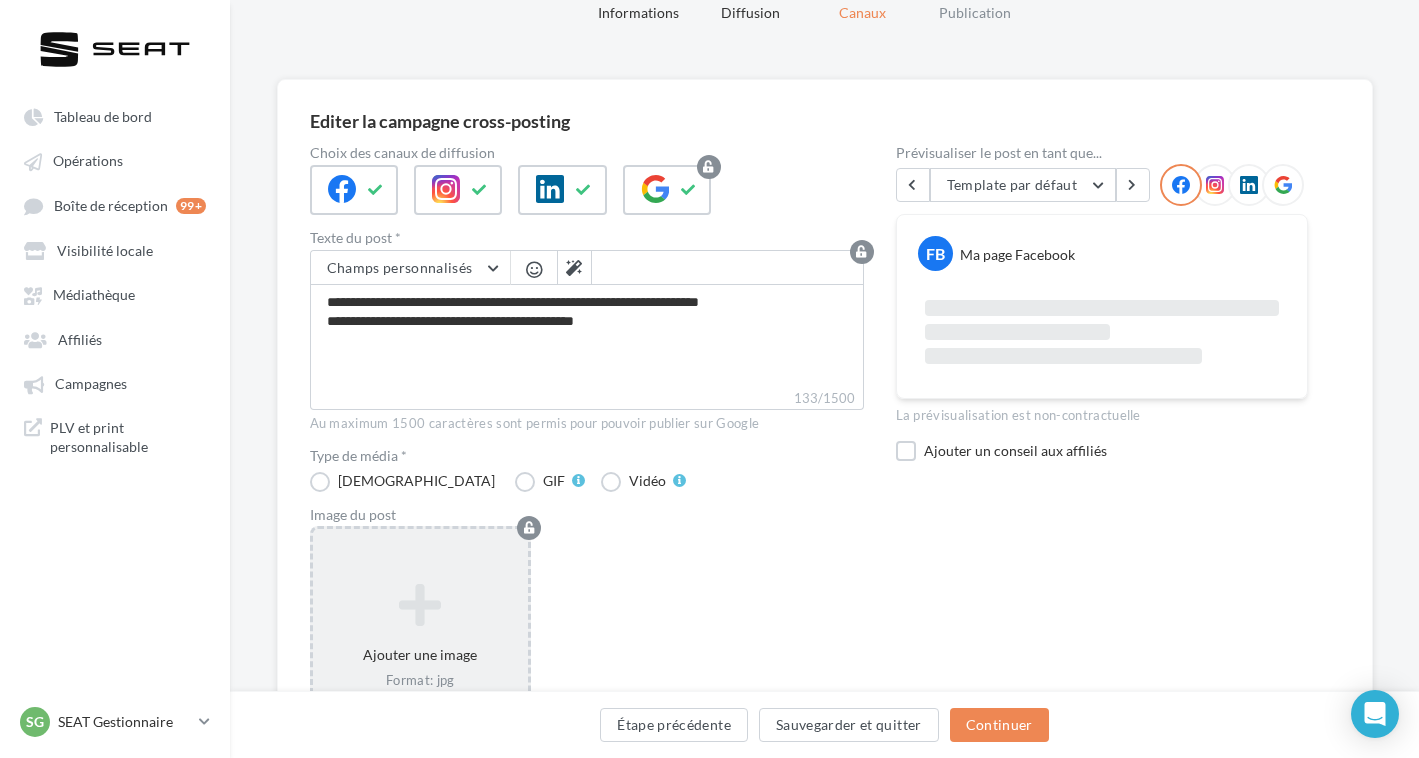 click at bounding box center (421, 604) 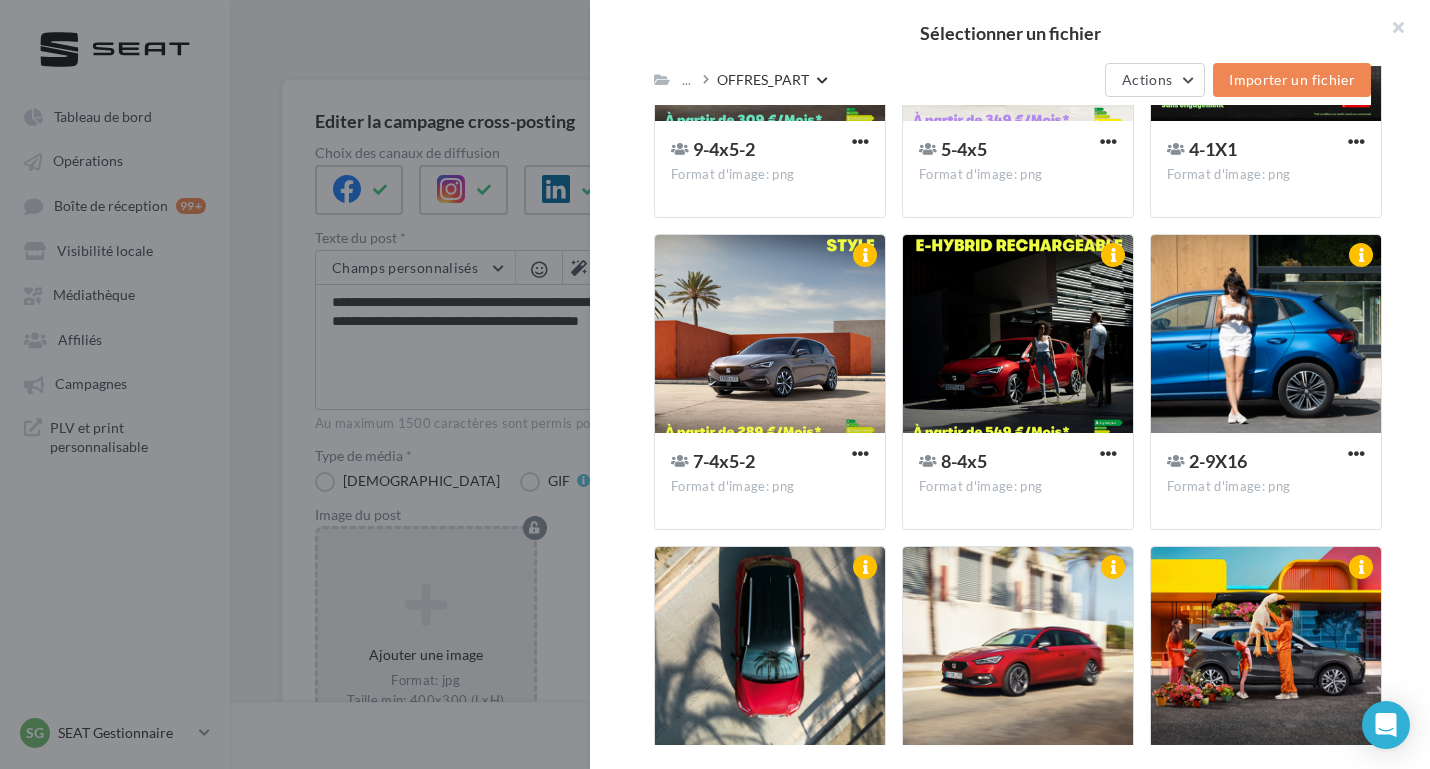 scroll, scrollTop: 1996, scrollLeft: 0, axis: vertical 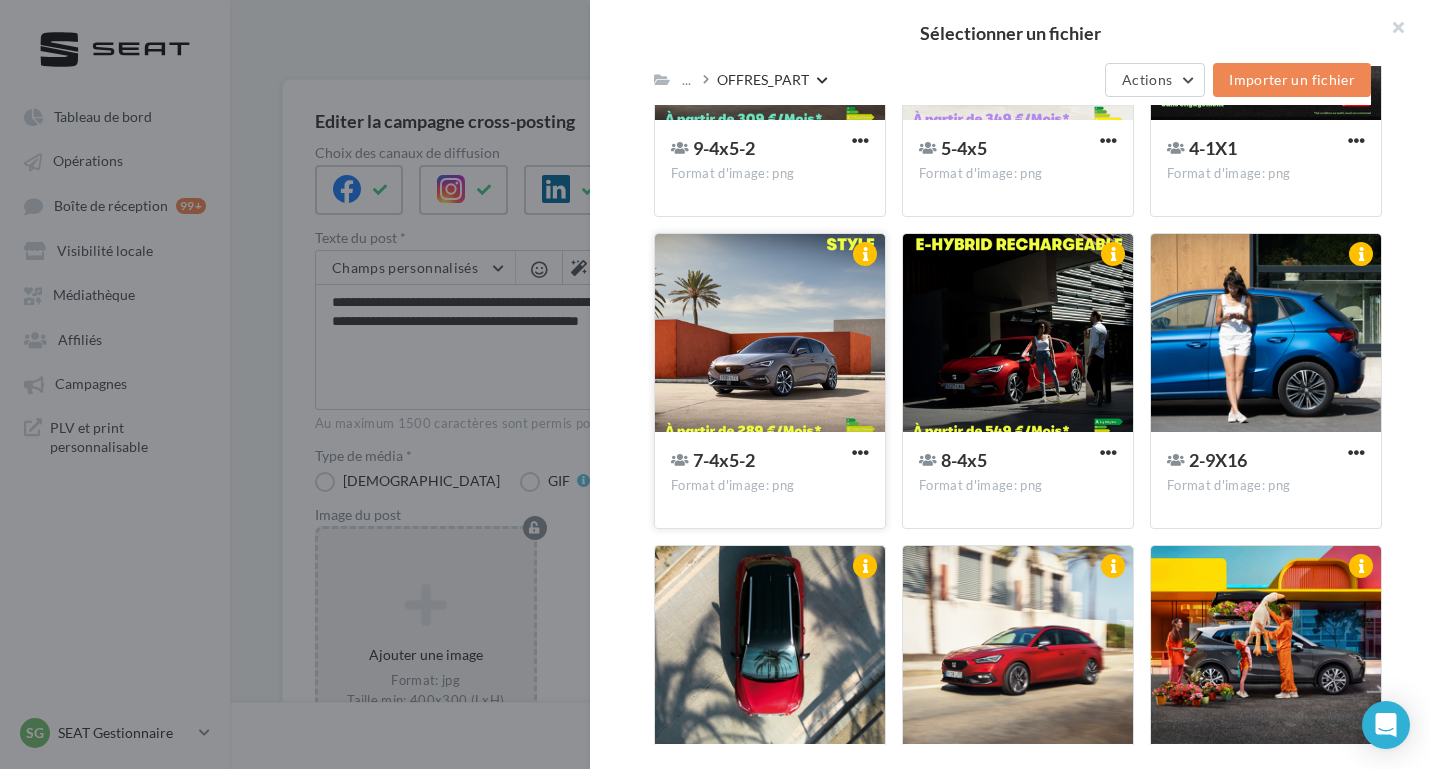 click at bounding box center [770, 334] 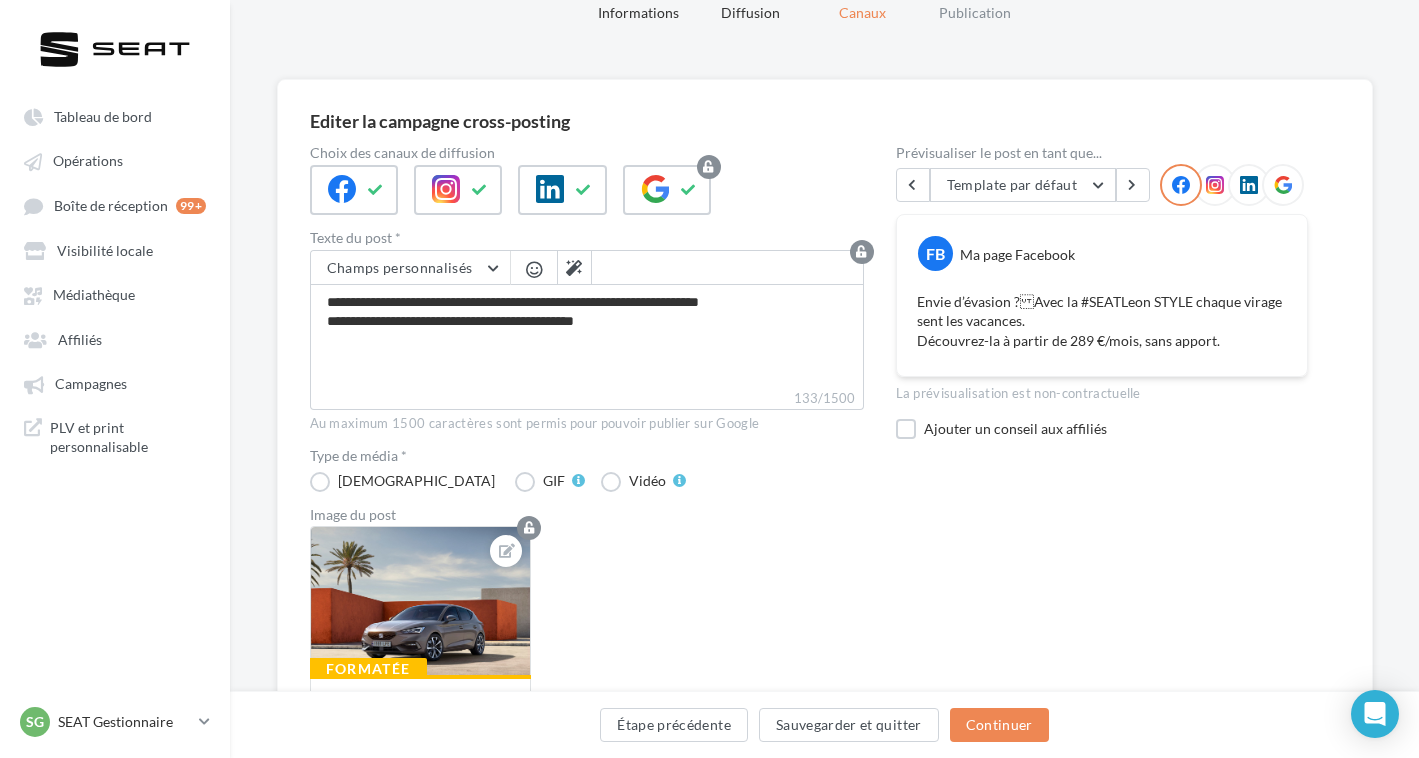 click on "Formatée
7-4x5-2" at bounding box center [595, 664] 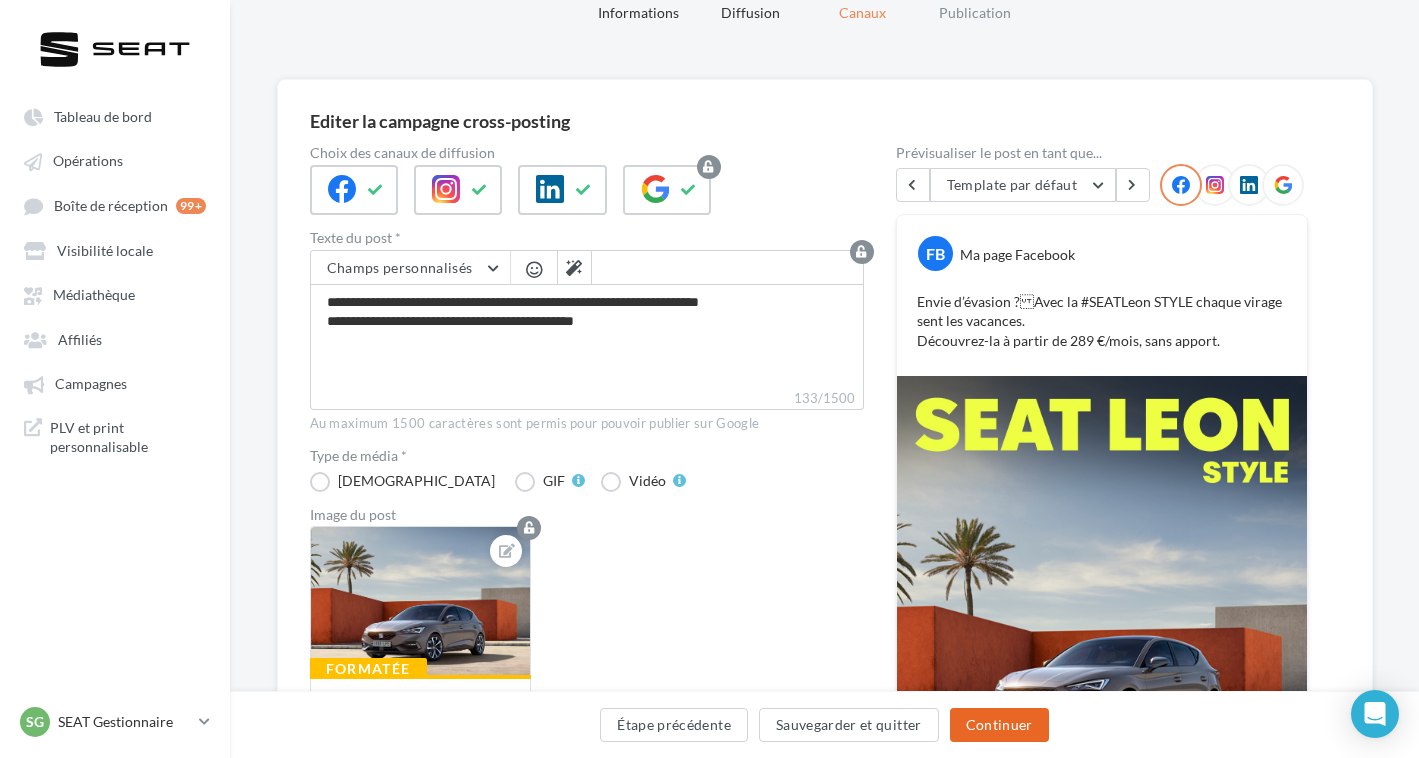 click on "Continuer" at bounding box center [999, 725] 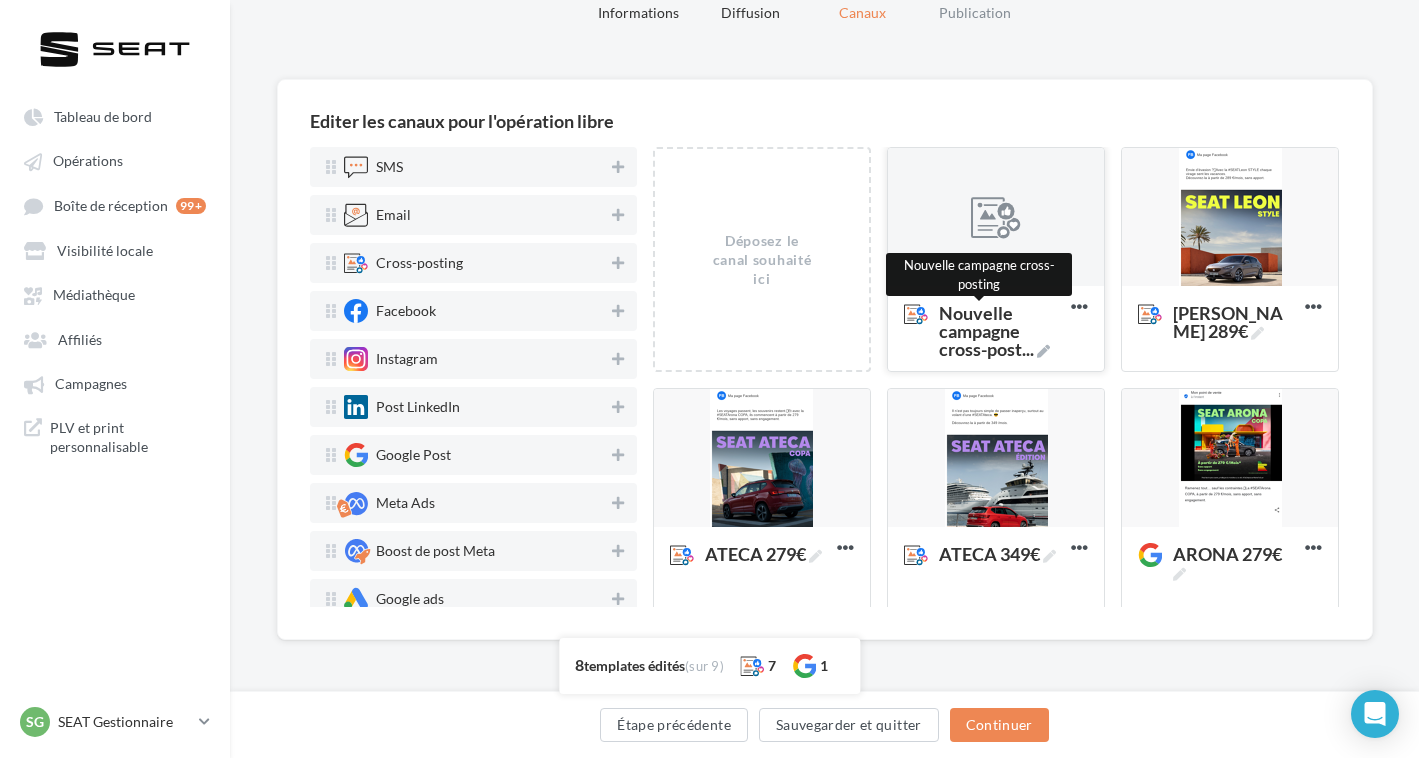 click on "..." at bounding box center (1028, 349) 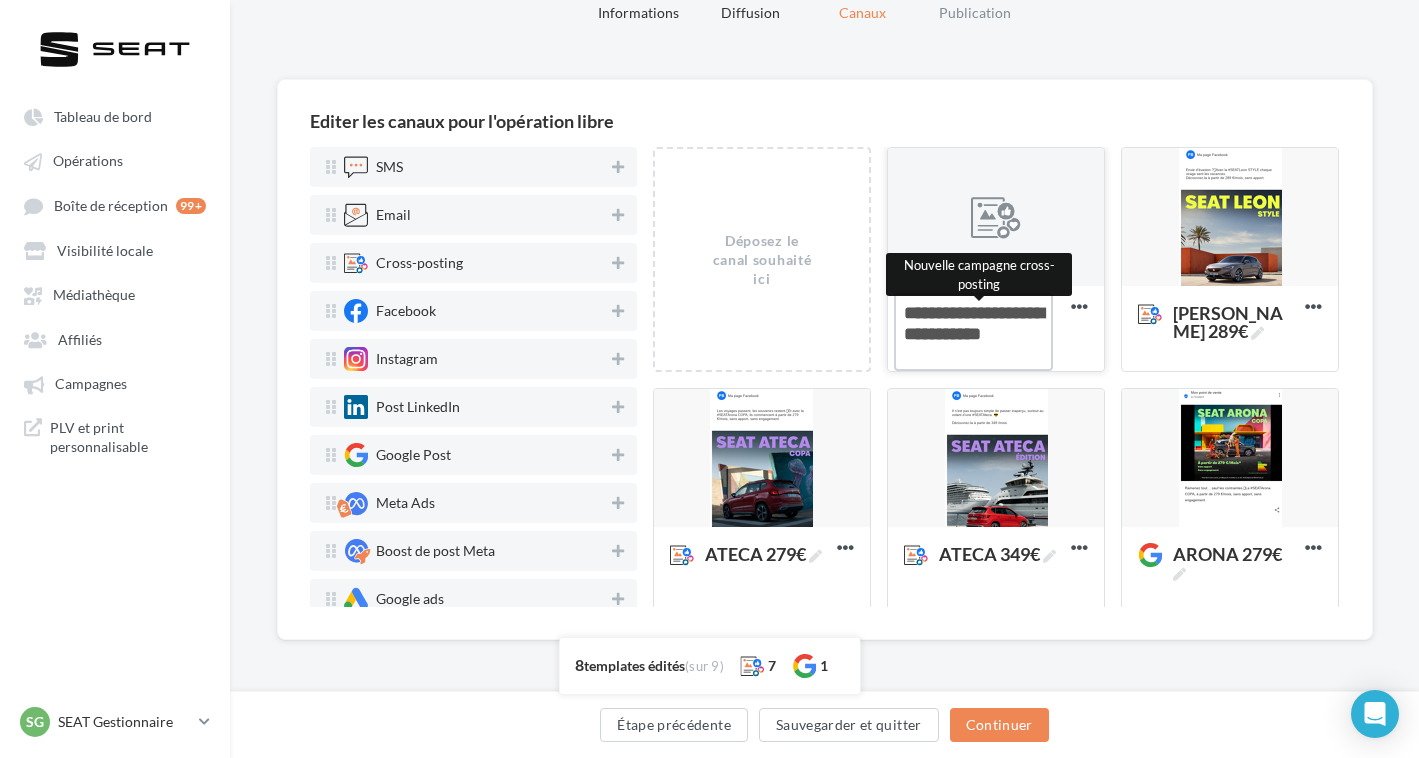 click on "Nouvelle campagne cross-post ...
Nouvelle campagne cross-posting" at bounding box center [973, 332] 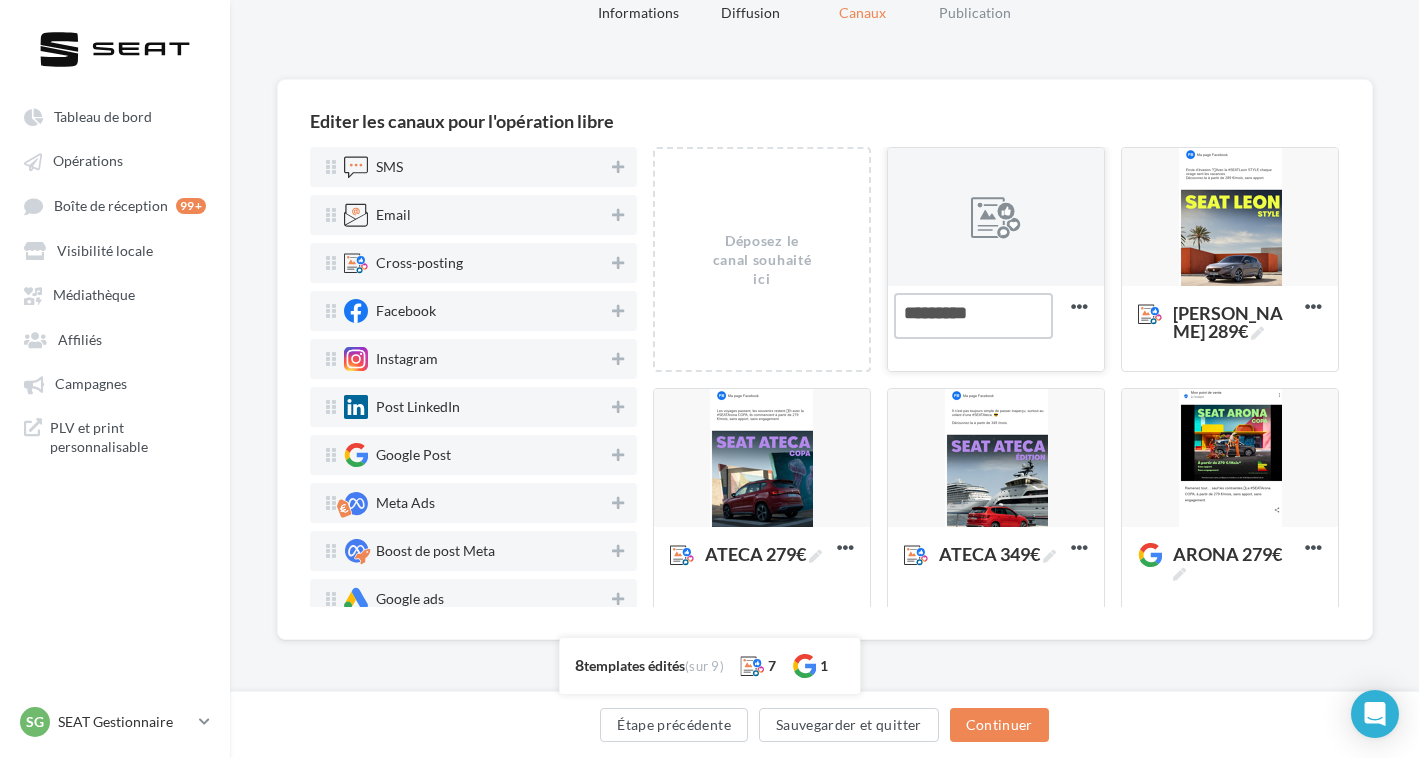 type on "*********" 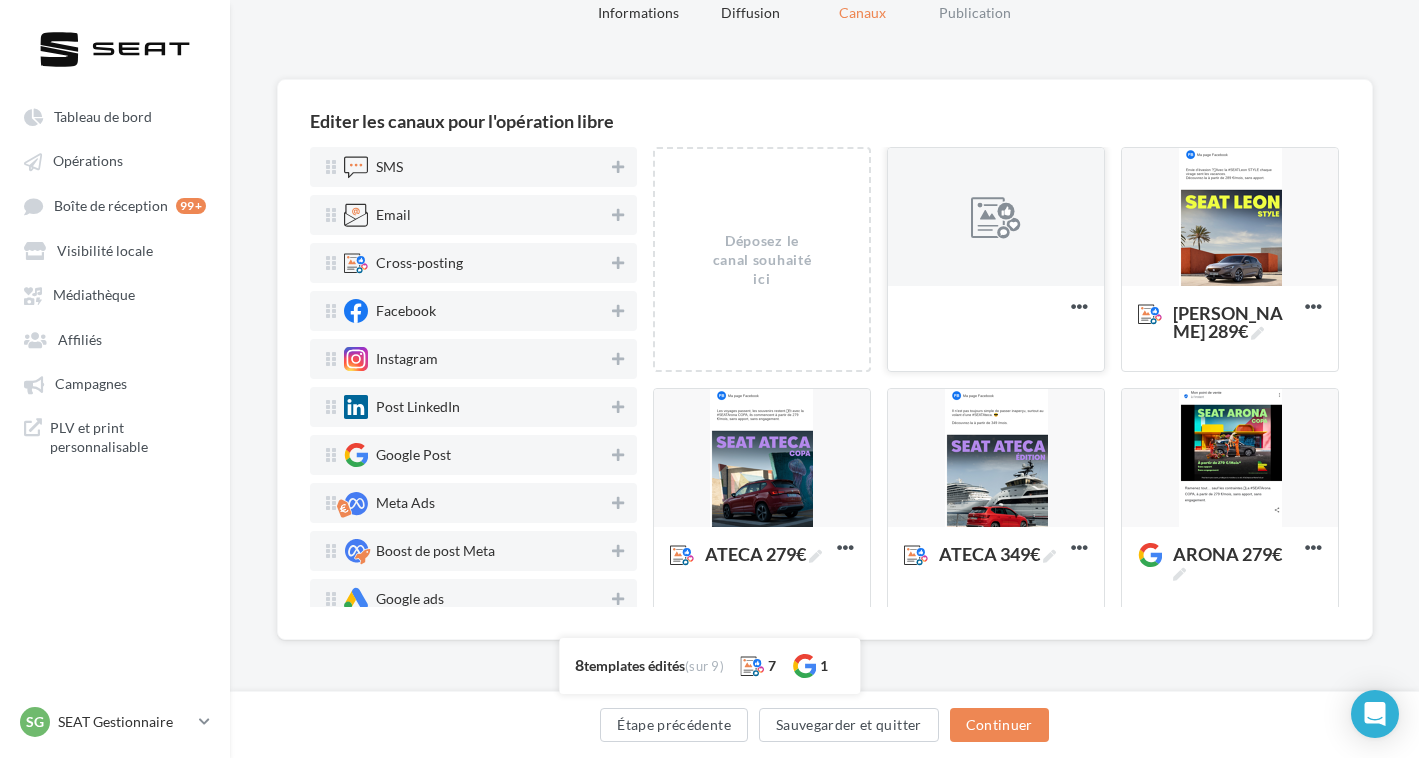 click on "Editer les canaux pour l'opération libre SMS  Email  Cross-posting  Facebook  Instagram  Post LinkedIn  Google Post  Meta Ads  Boost de post Meta  Google ads  Display ads  Support de communication  Document  Déposez le canal souhaité ici Déposez le canal souhaité ici                                [PERSON_NAME] 549€
[PERSON_NAME] 549€
Supprimer                                [PERSON_NAME] 289€   Editer Prévisualiser Dupliquer Supprimer                                ATECA 279€   Editer Prévisualiser Dupliquer Supprimer                                ATECA 349€   Editer Prévisualiser Dupliquer Supprimer                                ARONA 279€   Editer Prévisualiser Dupliquer Supprimer                                ARONA 279€   Editer Prévisualiser Dupliquer Supprimer                                ARONA 229€   Editer Prévisualiser Dupliquer Supprimer                                IBIZA 239€   Editer Prévisualiser Dupliquer Supprimer                                IBIZA 199€   Editer Dupliquer '" at bounding box center [825, 359] 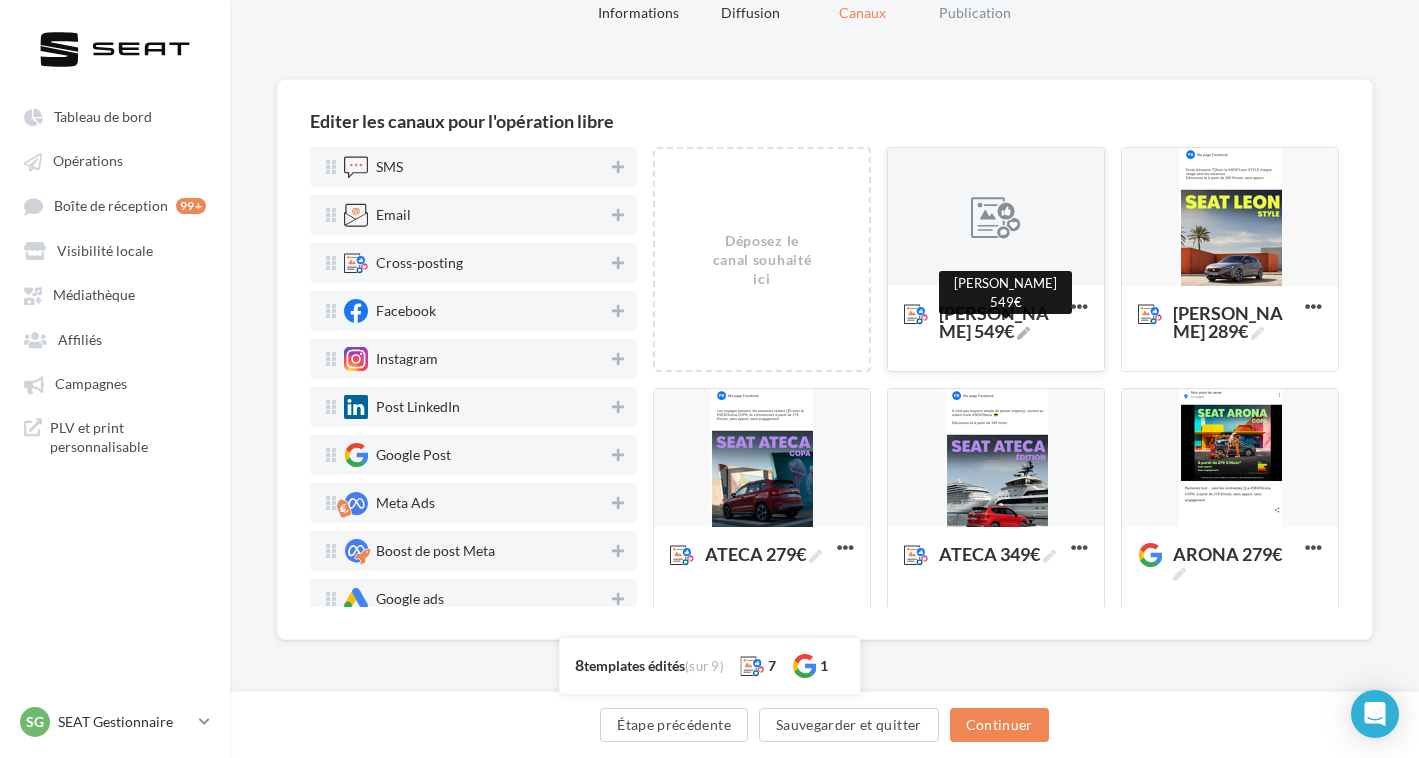 click at bounding box center [996, 218] 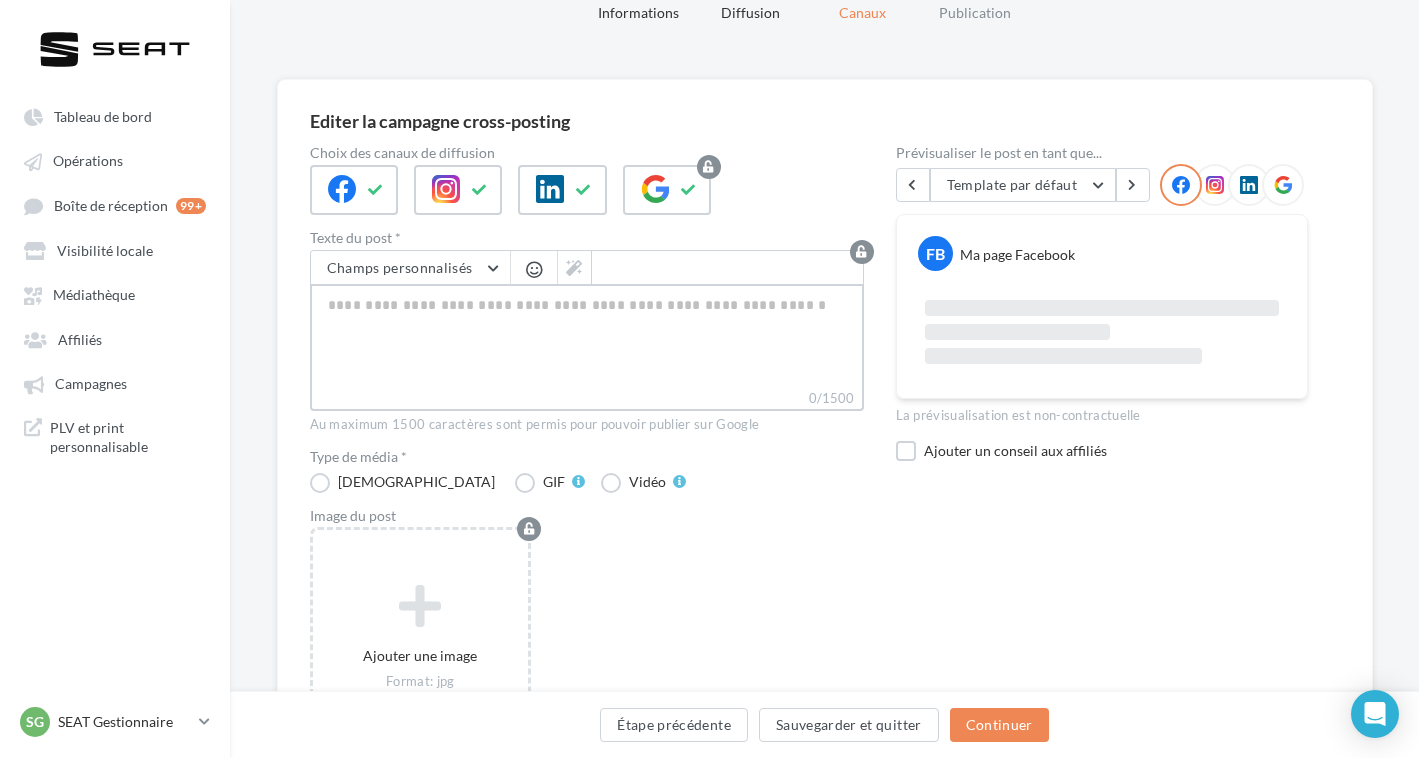 click on "0/1500" at bounding box center (587, 336) 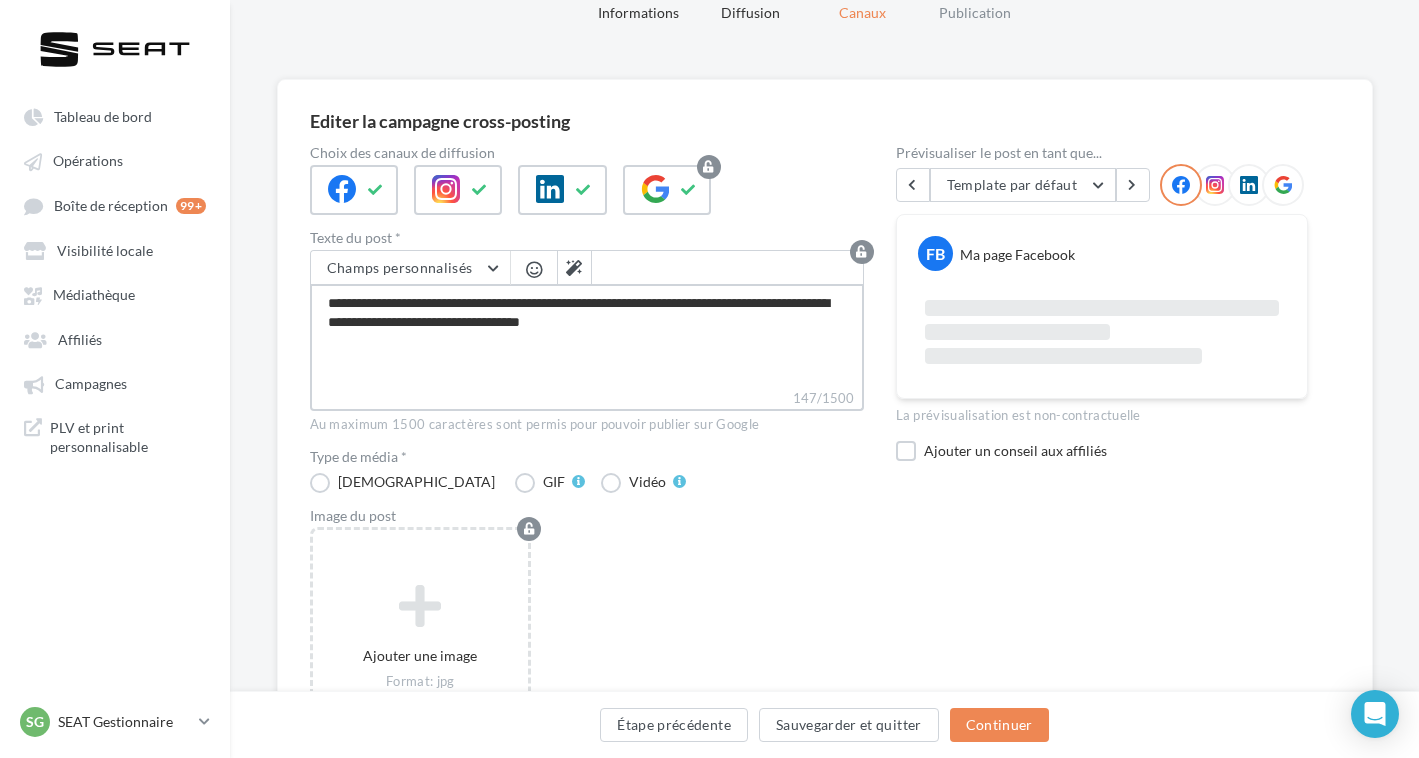 type on "**********" 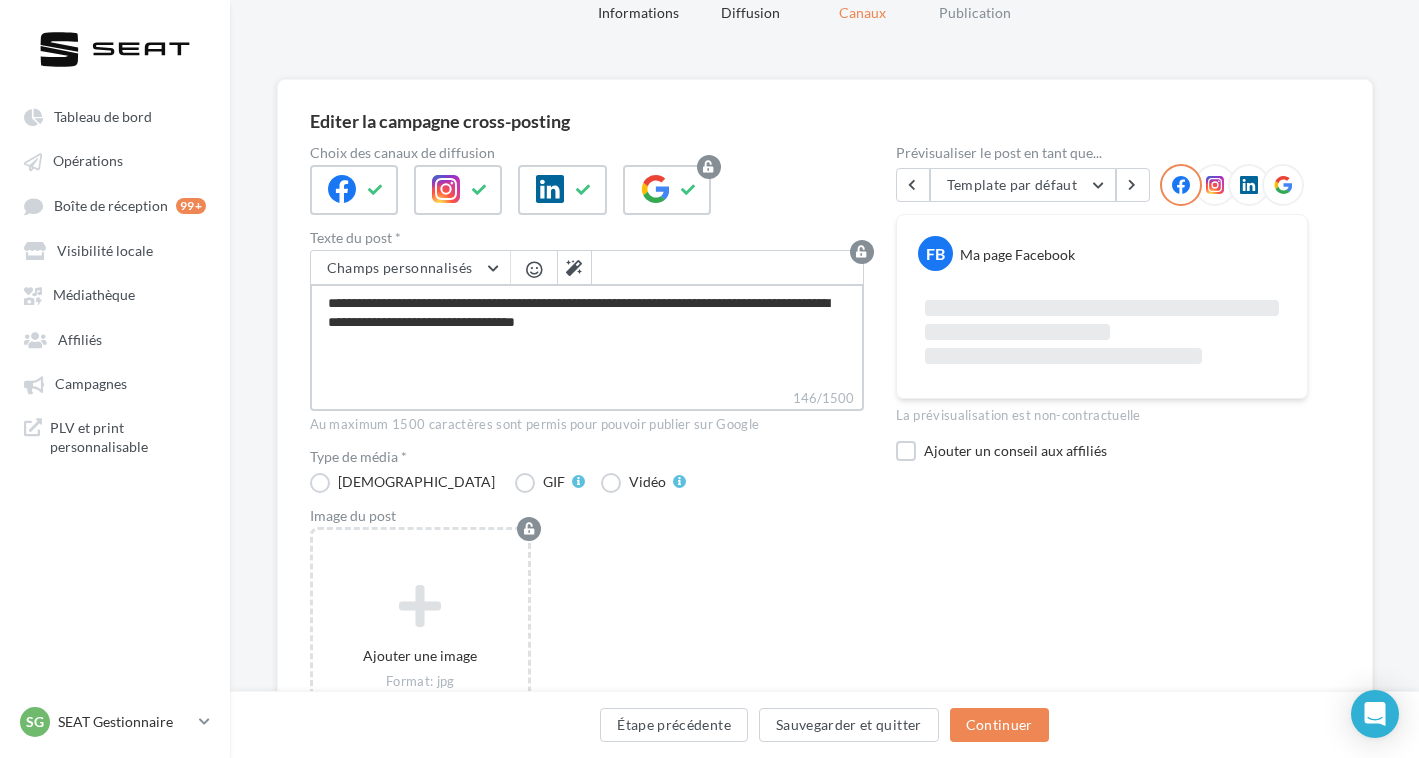 type on "**********" 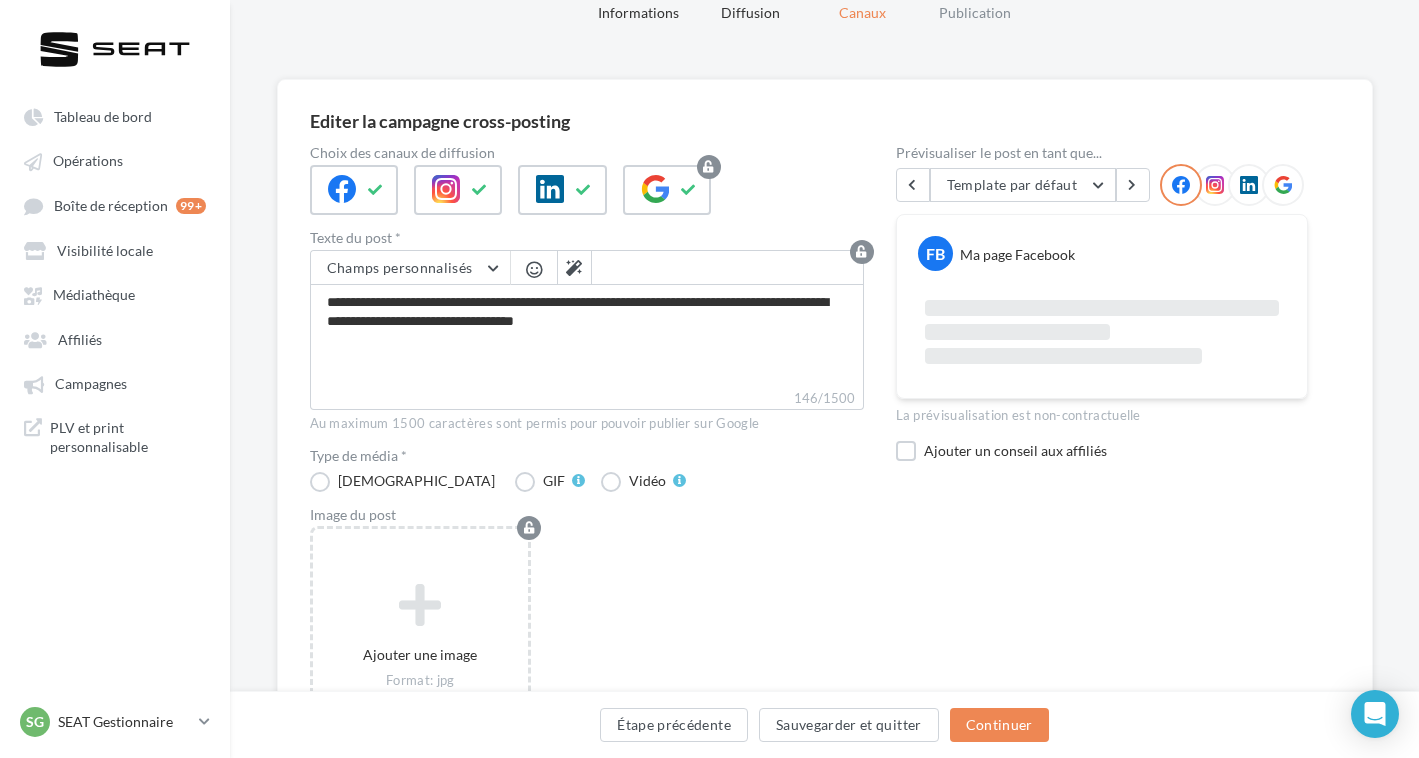 click on "Ajouter une image     Format: jpg   Taille min: 400x300 (LxH)   Taille max: 1920x1350 (LxH)" at bounding box center [595, 666] 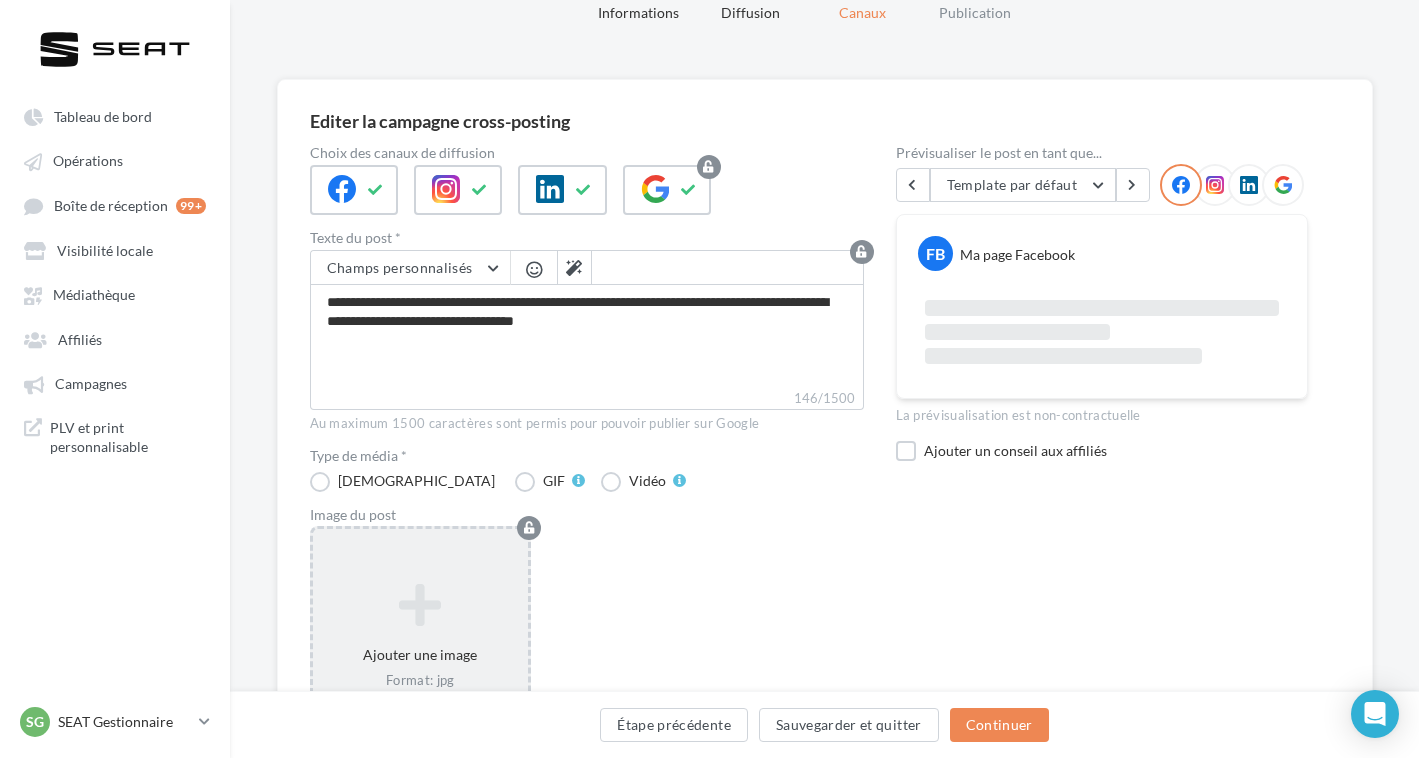 click on "Ajouter une image     Format: jpg   Taille min: 400x300 (LxH)   Taille max: 1920x1350 (LxH)" at bounding box center (421, 656) 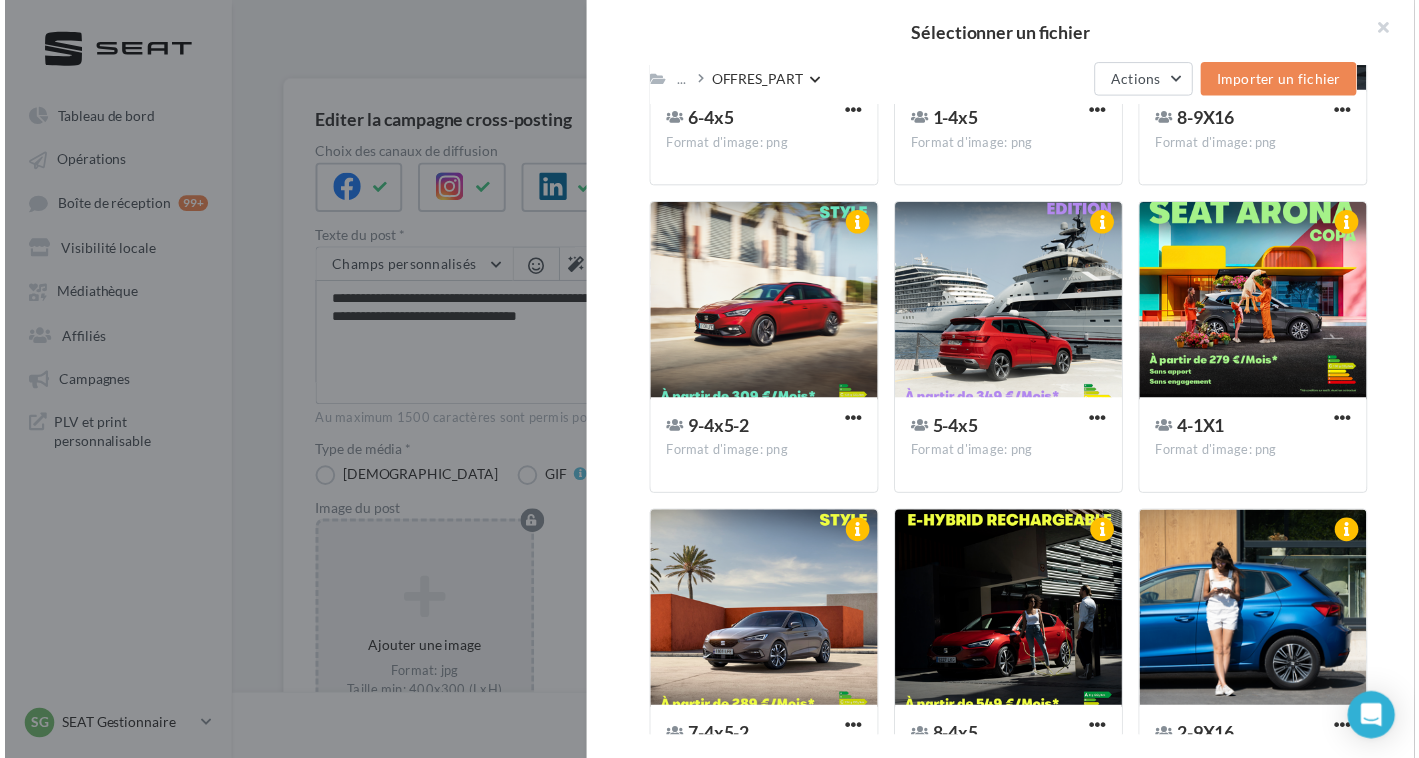 scroll, scrollTop: 1714, scrollLeft: 0, axis: vertical 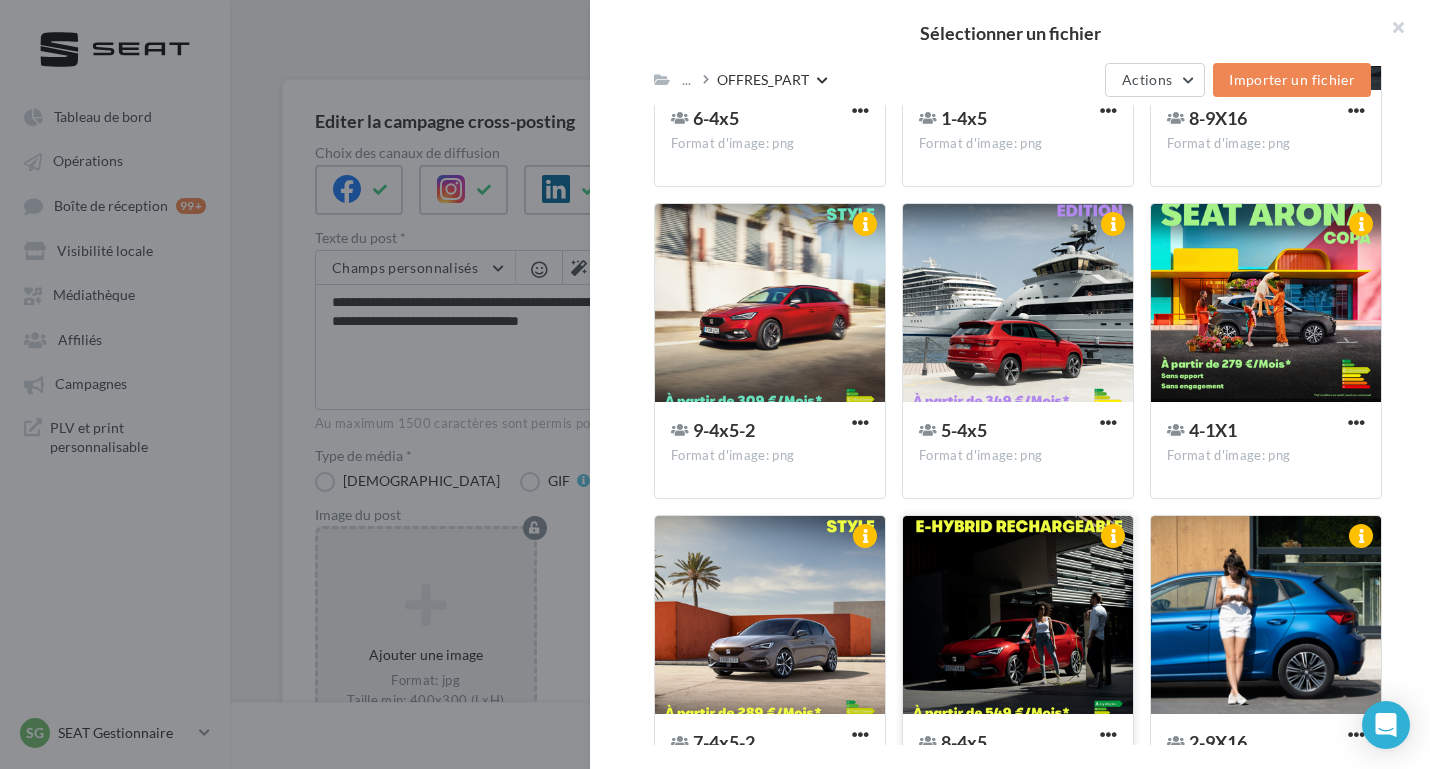 click at bounding box center (1018, 616) 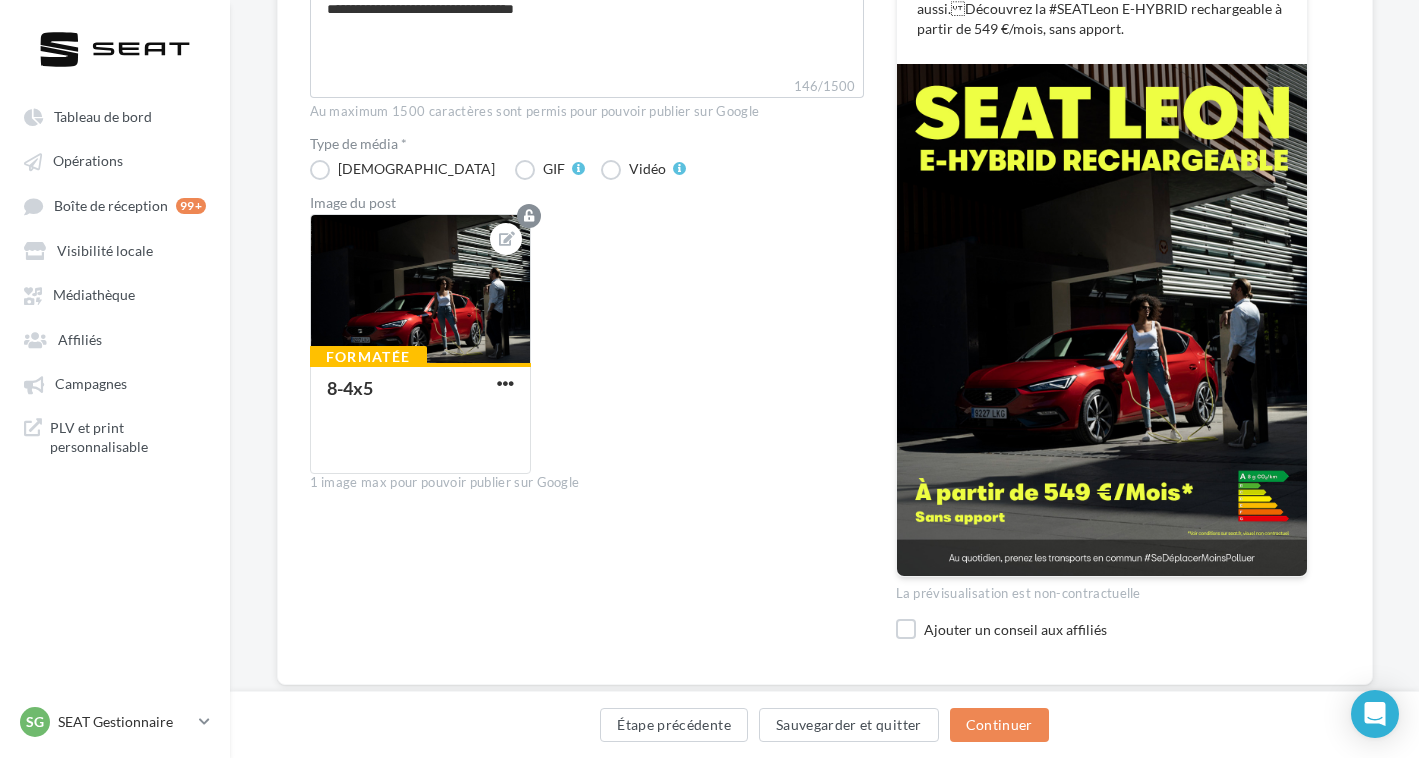 scroll, scrollTop: 404, scrollLeft: 0, axis: vertical 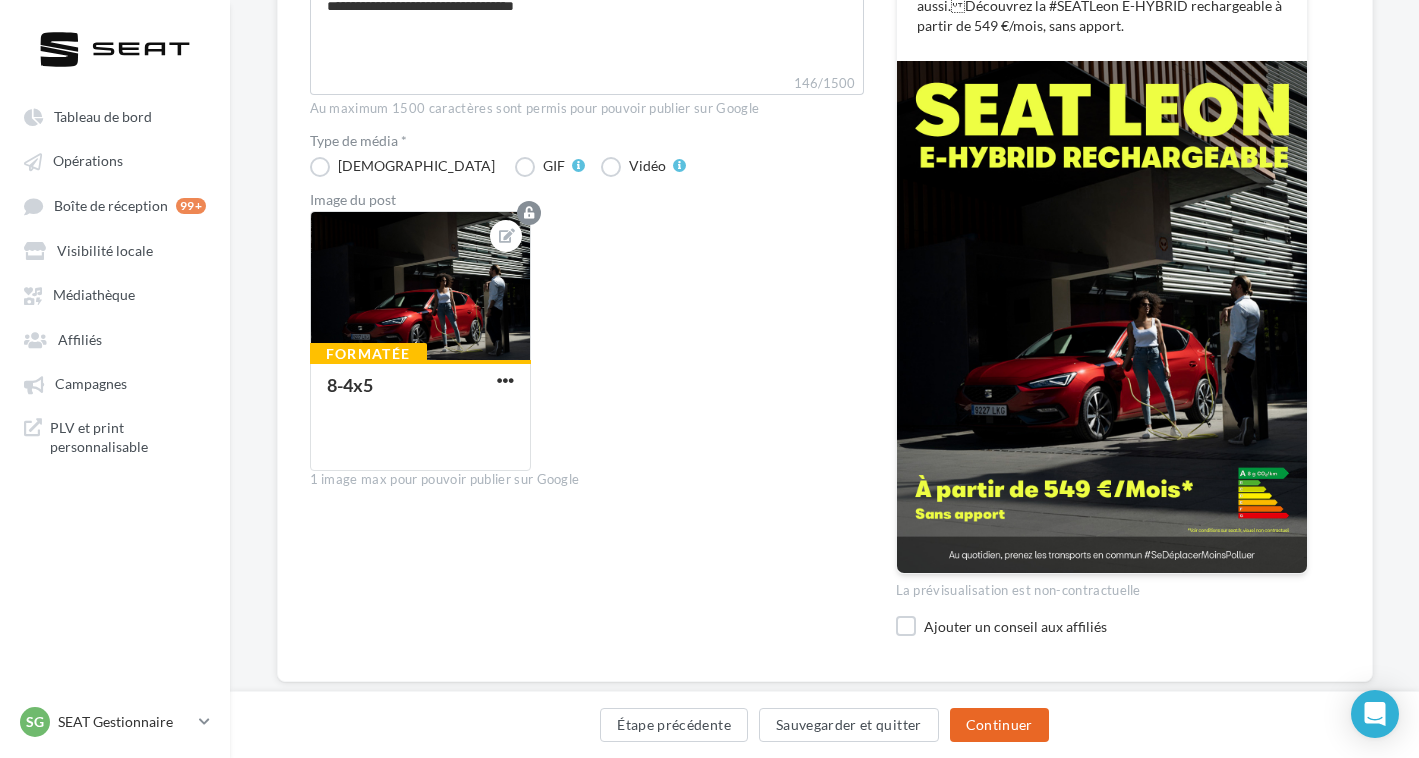 click on "Continuer" at bounding box center [999, 725] 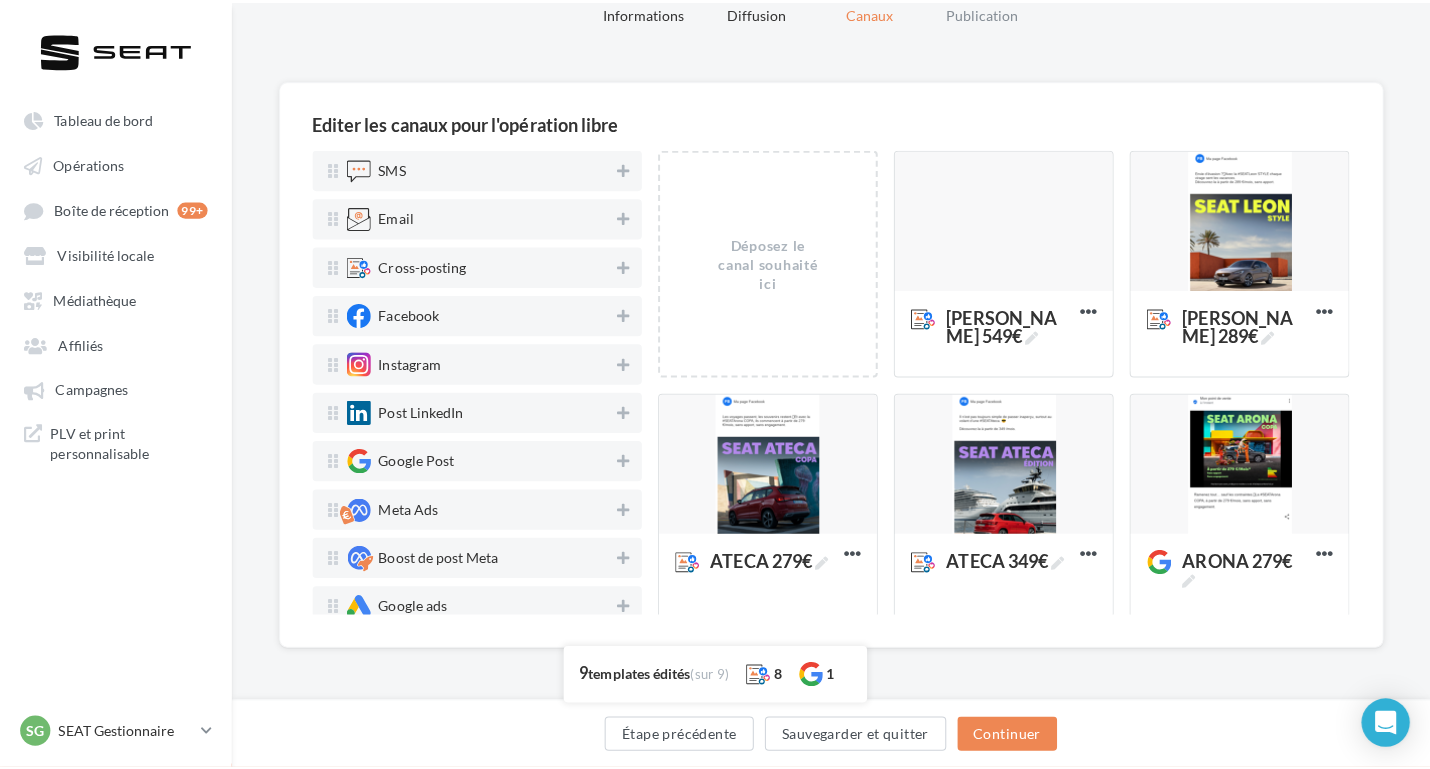 scroll, scrollTop: 89, scrollLeft: 0, axis: vertical 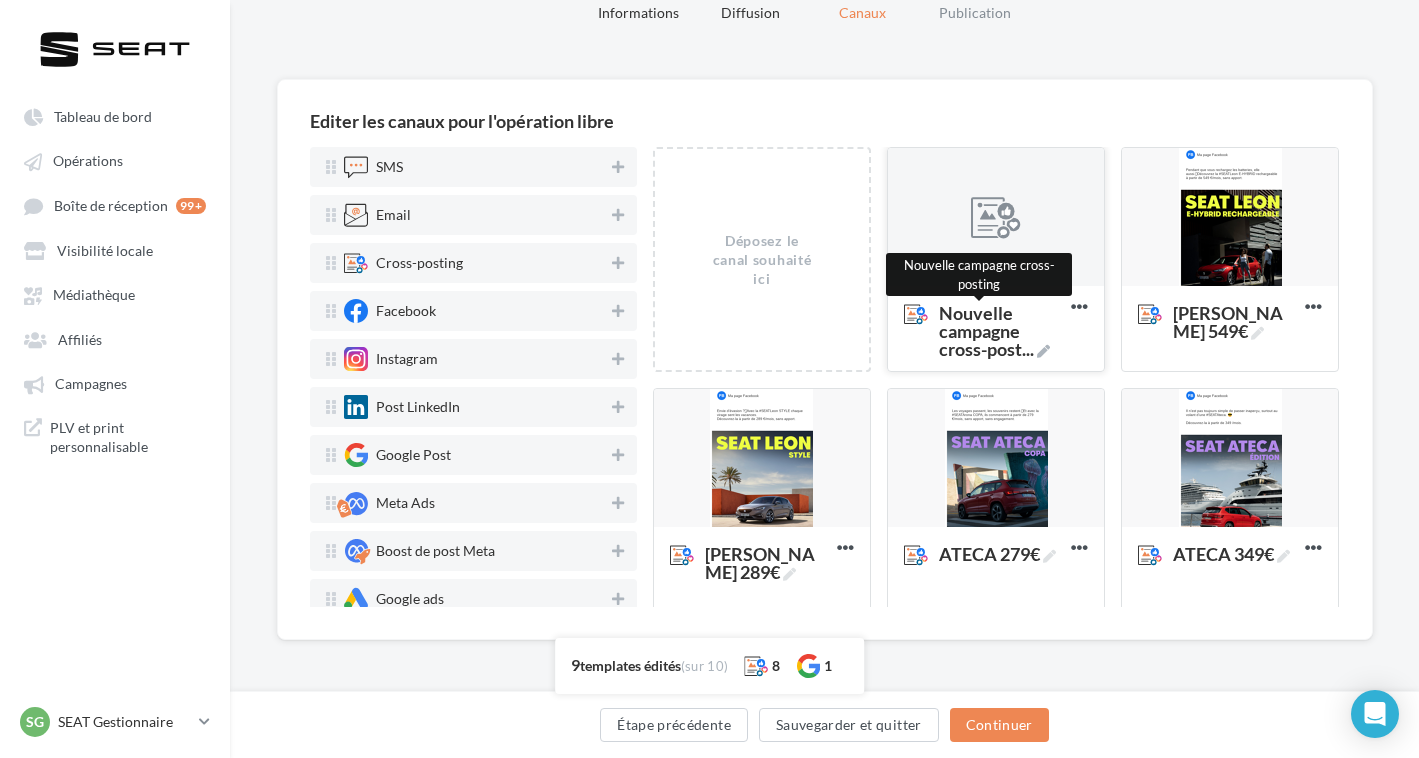 click on "..." at bounding box center [1028, 349] 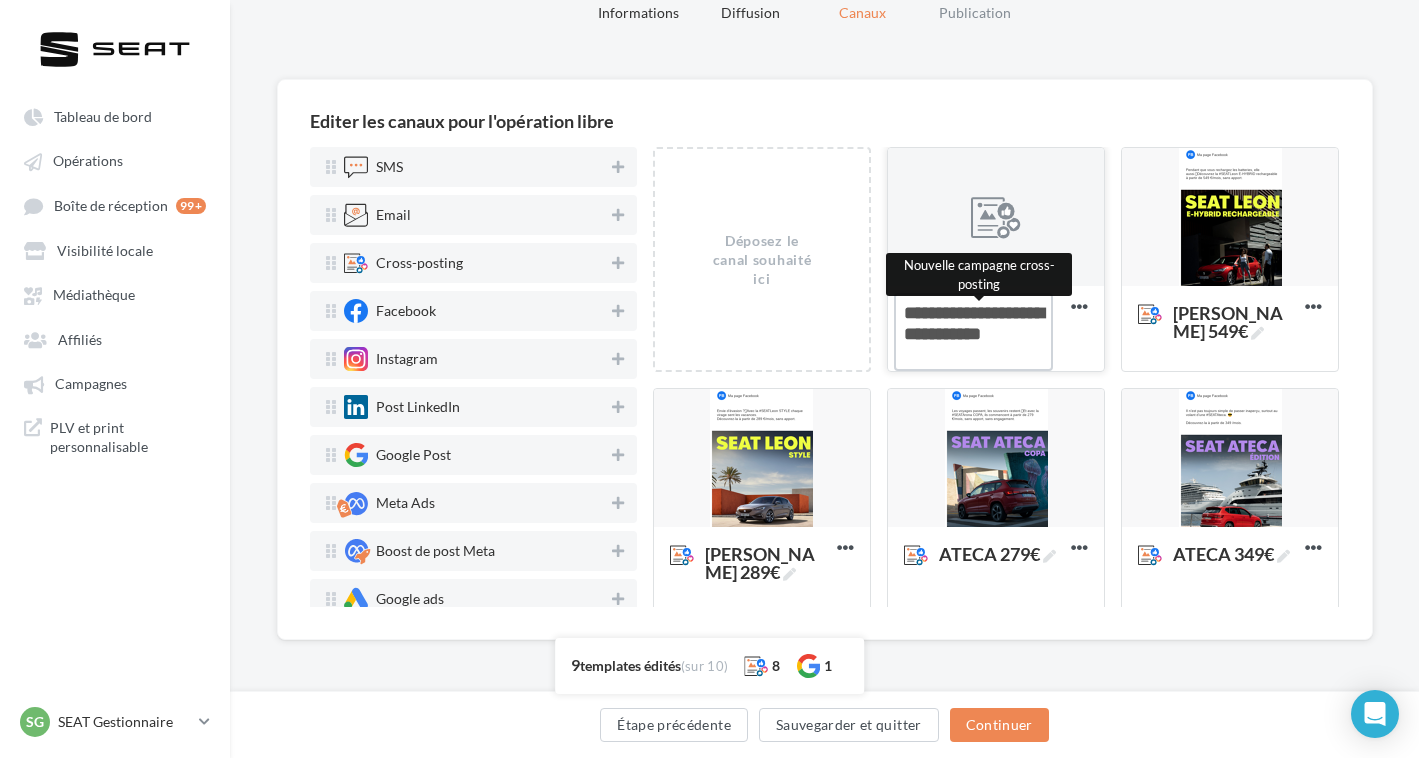 click on "Nouvelle campagne cross-post ...
Nouvelle campagne cross-posting" at bounding box center (973, 332) 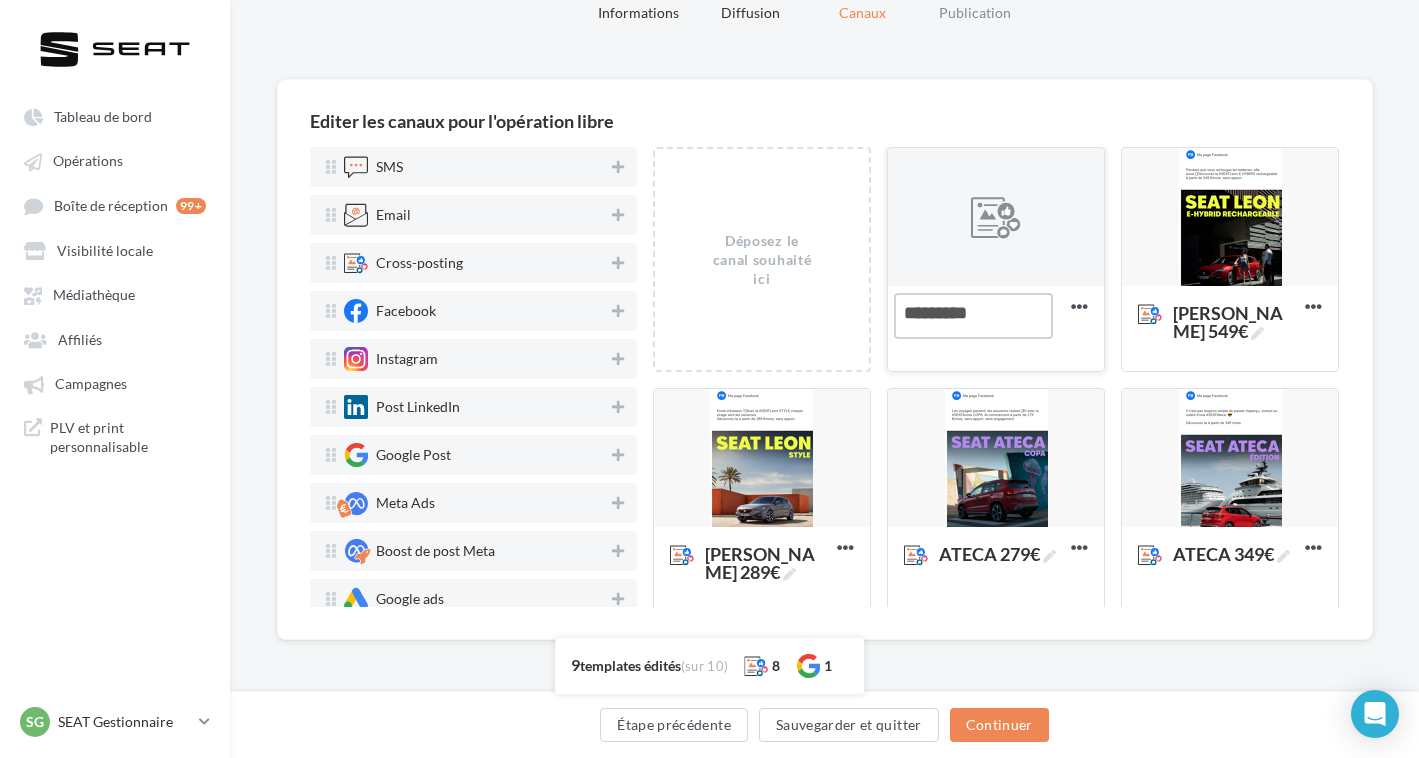 type on "*********" 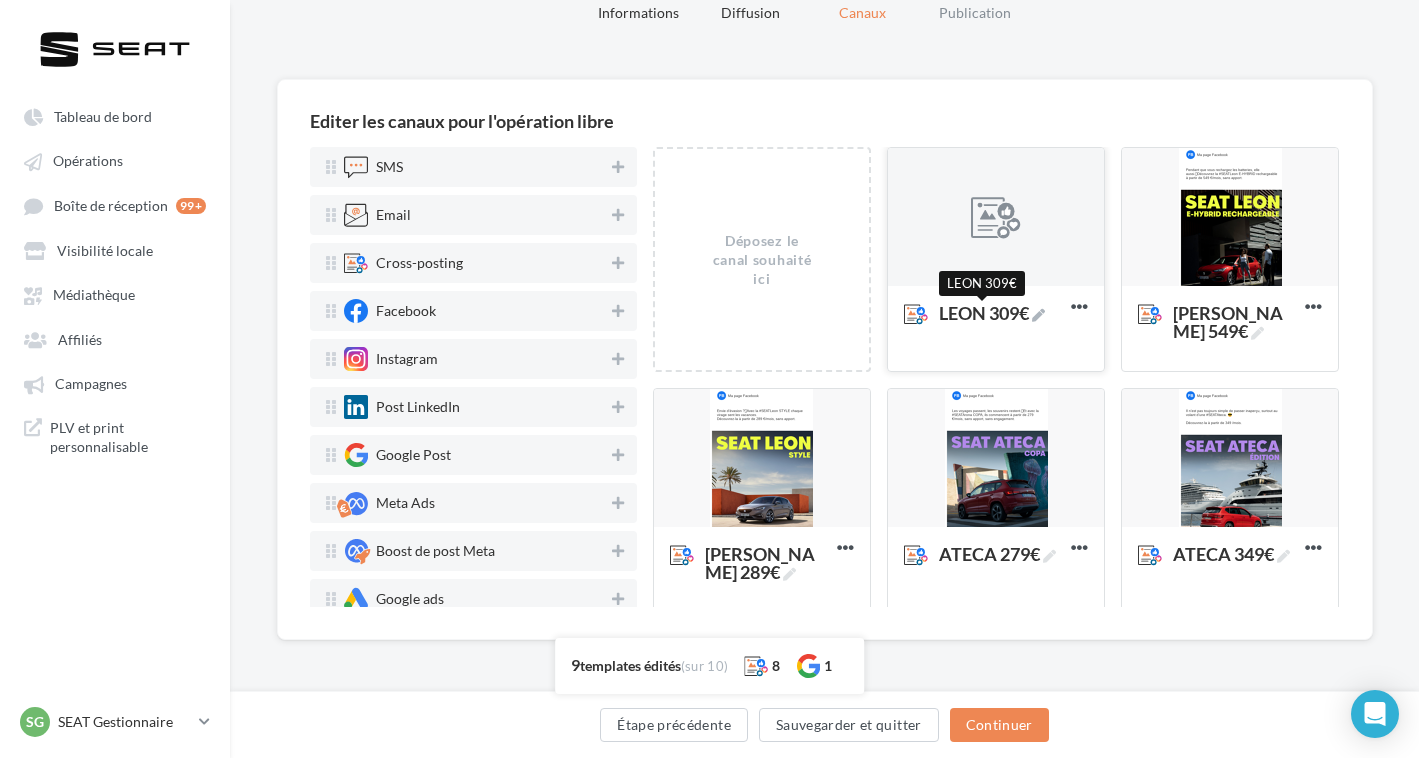 click at bounding box center [996, 218] 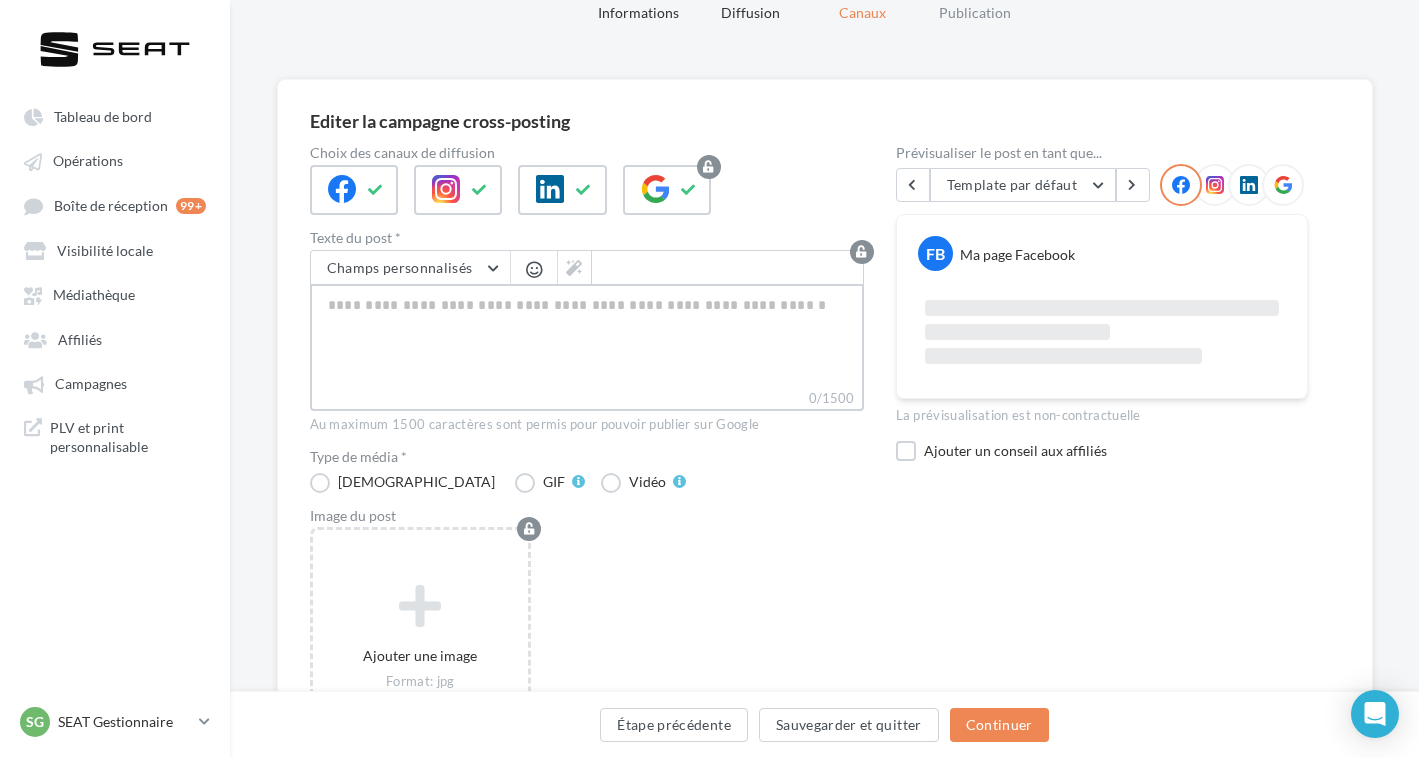 click on "0/1500" at bounding box center [587, 336] 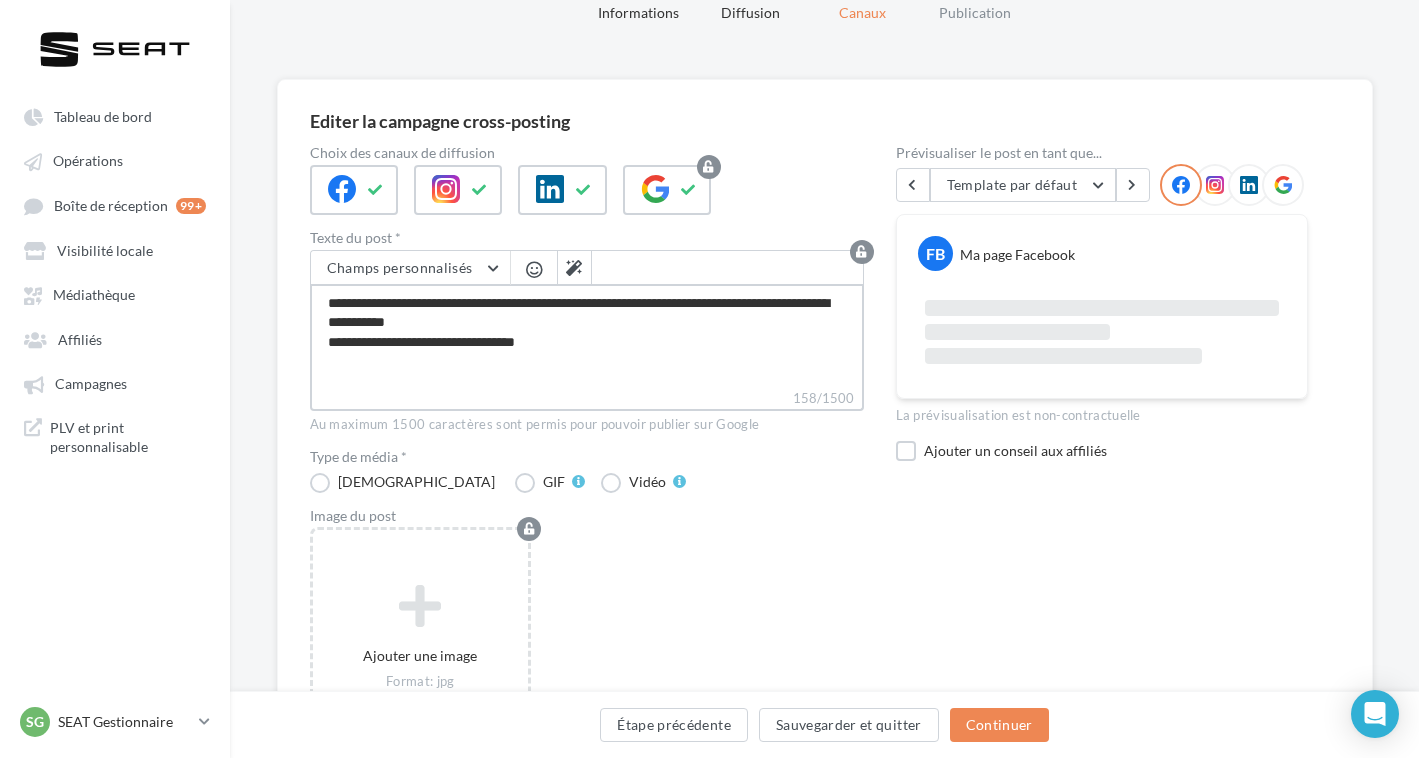 type on "**********" 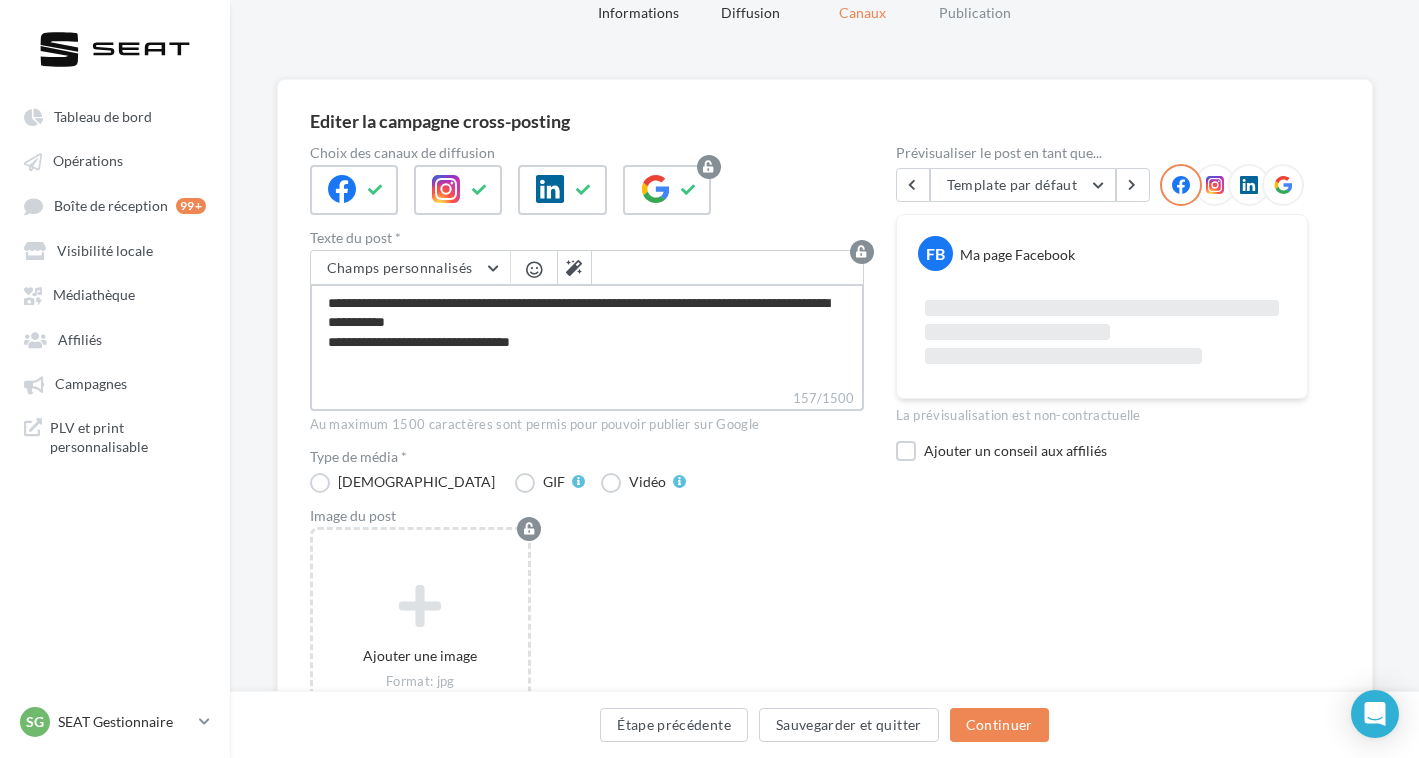 type on "**********" 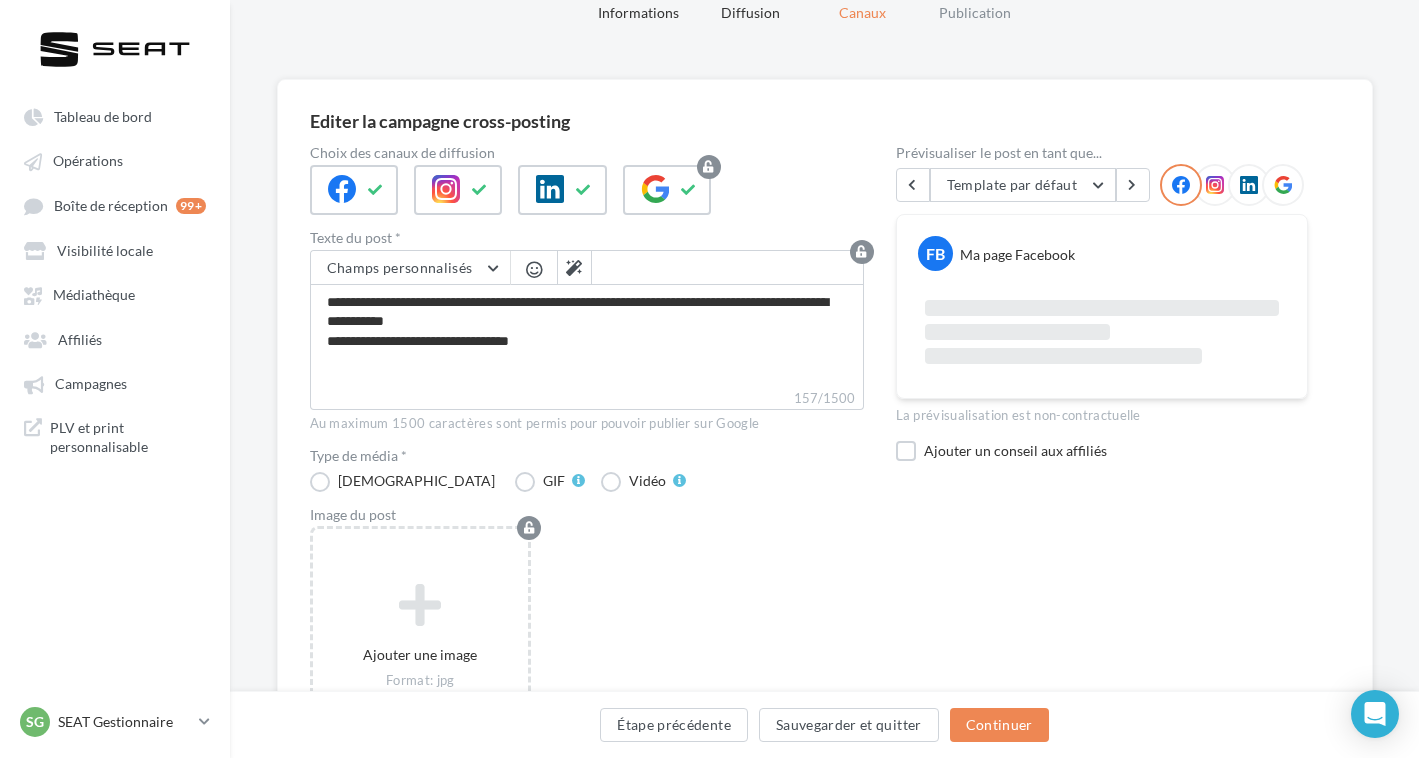 click on "Ajouter une image     Format: jpg   Taille min: 400x300 (LxH)   Taille max: 1920x1350 (LxH)" at bounding box center (595, 666) 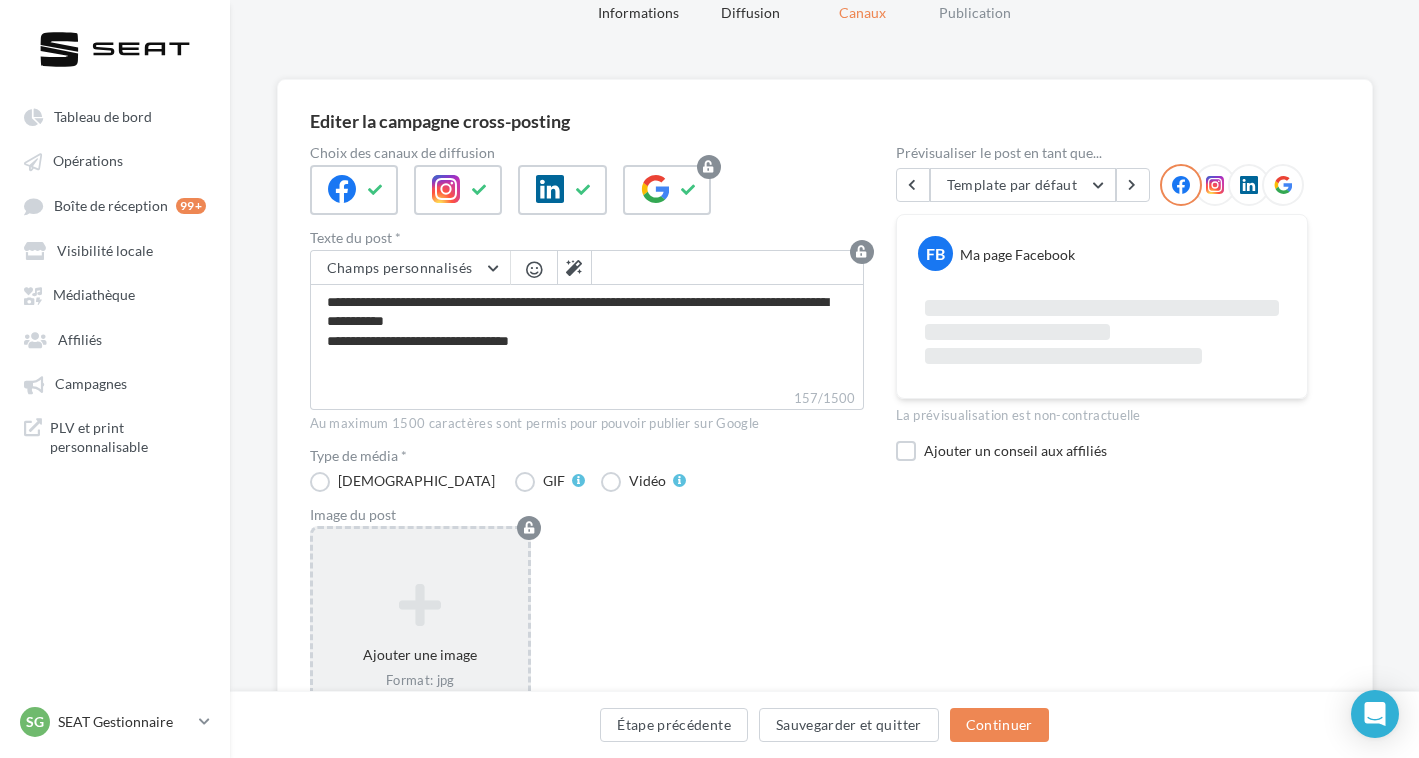 click on "Ajouter une image     Format: jpg   Taille min: 400x300 (LxH)   Taille max: 1920x1350 (LxH)" at bounding box center (421, 655) 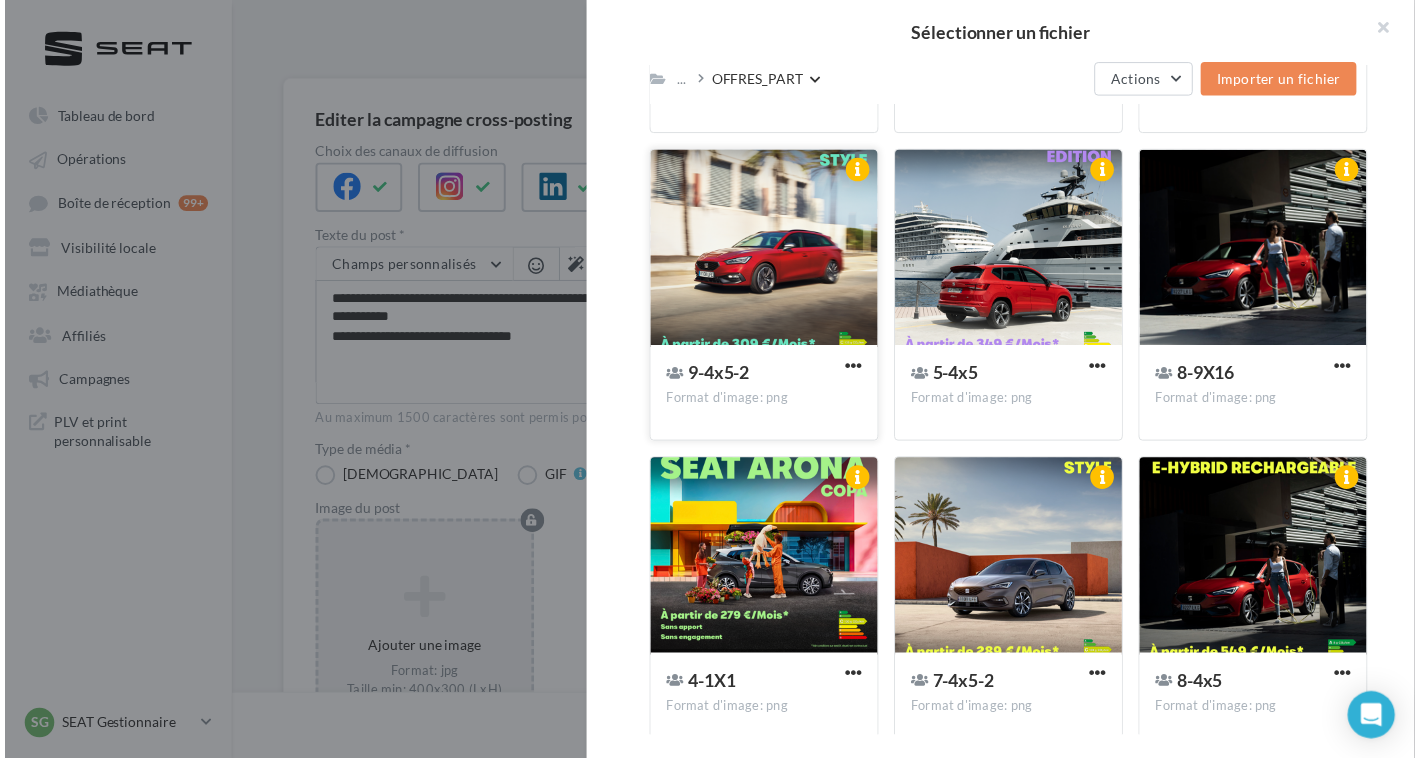 scroll, scrollTop: 3639, scrollLeft: 0, axis: vertical 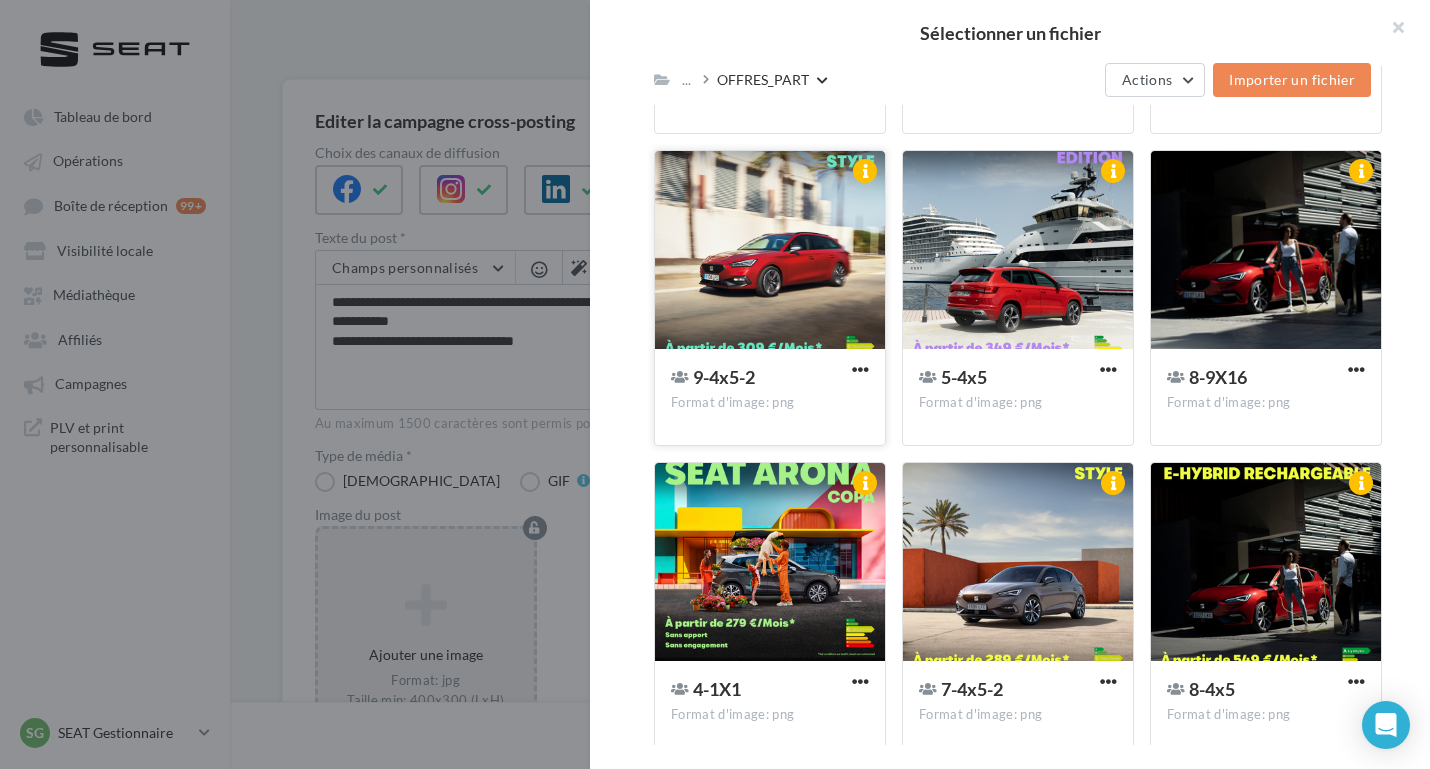 click at bounding box center [770, 251] 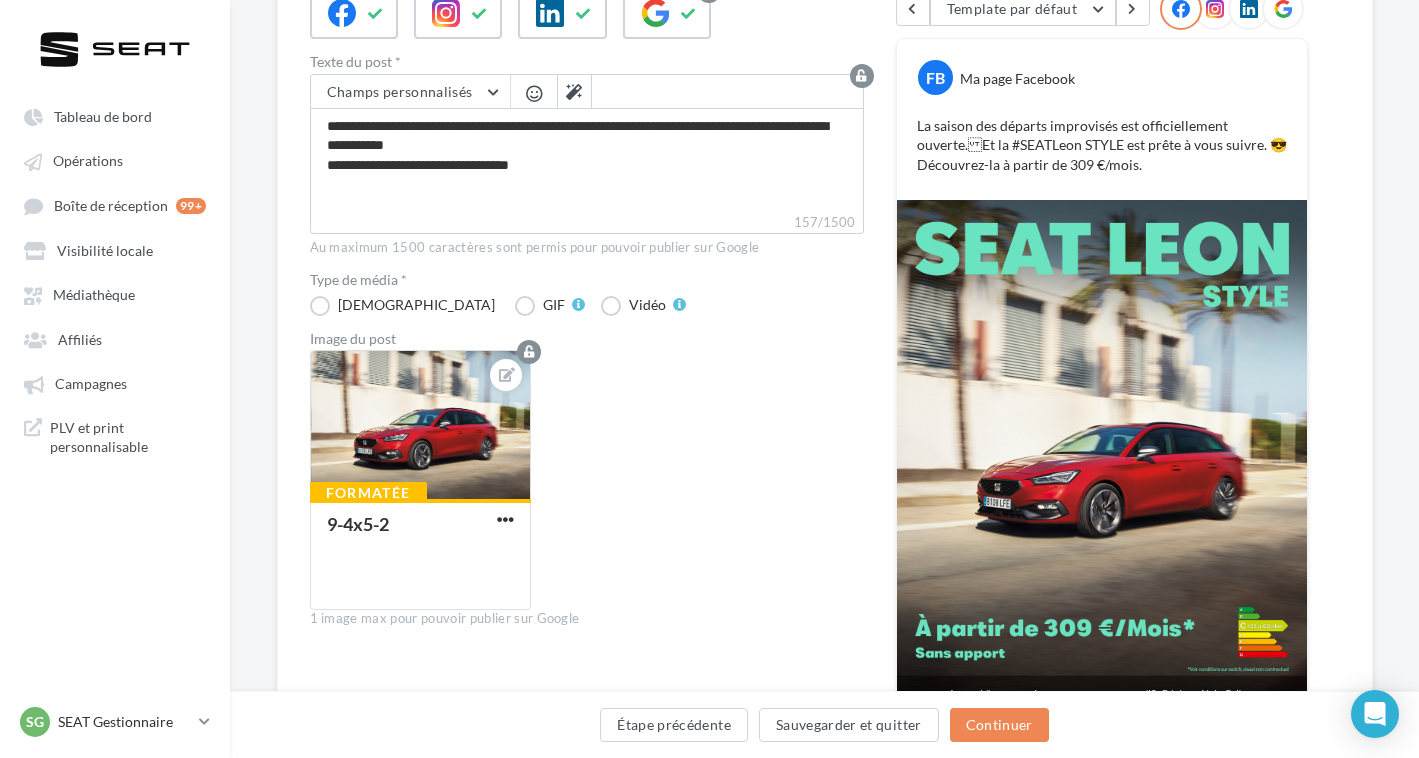 scroll, scrollTop: 263, scrollLeft: 0, axis: vertical 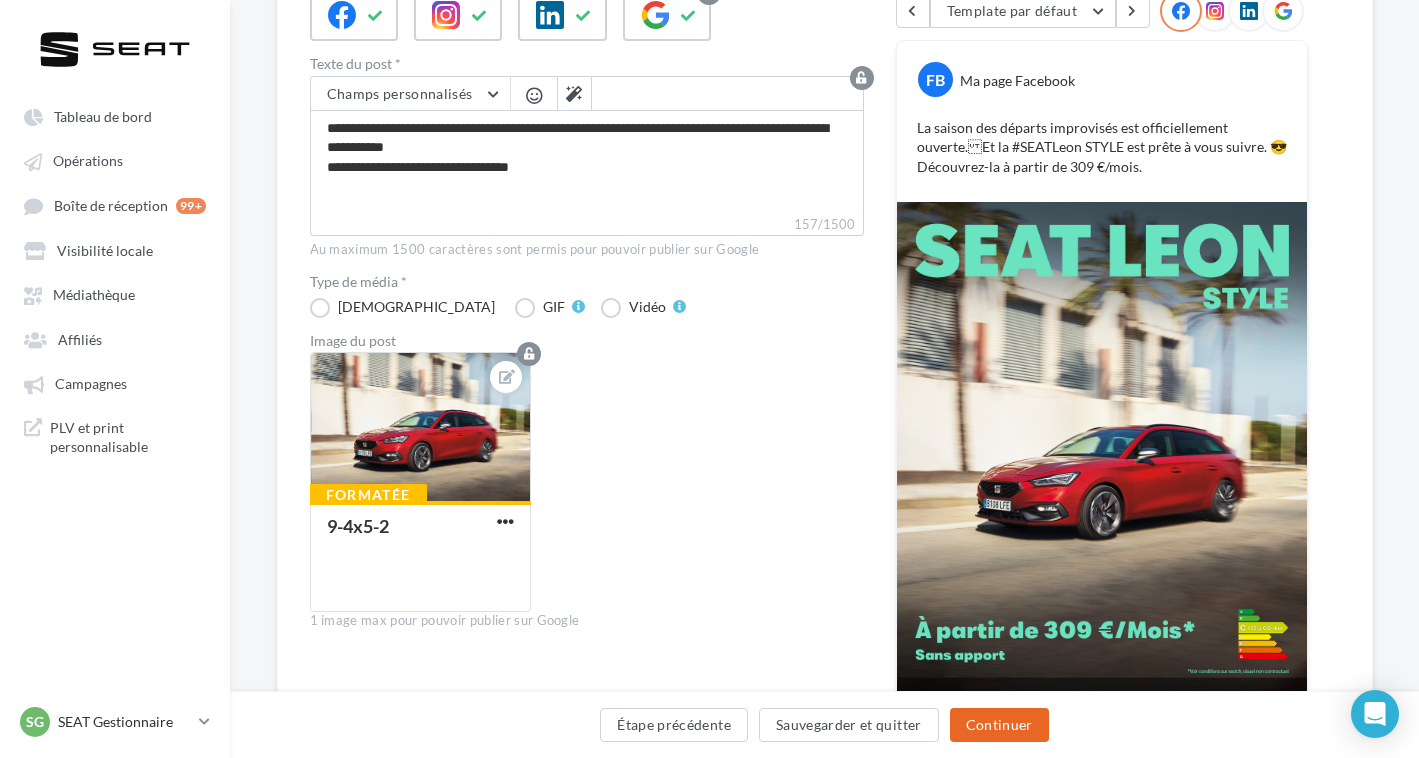 click on "Continuer" at bounding box center [999, 725] 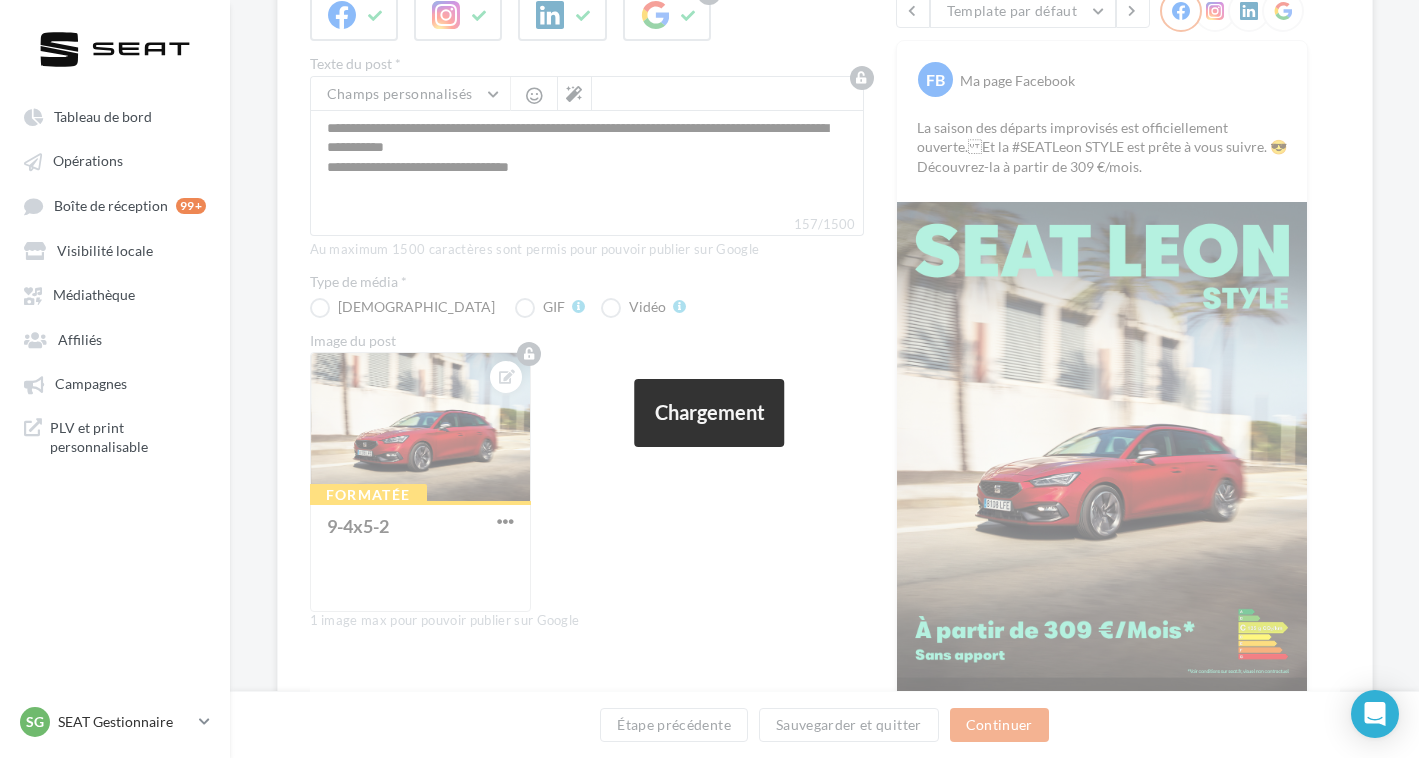 scroll, scrollTop: 89, scrollLeft: 0, axis: vertical 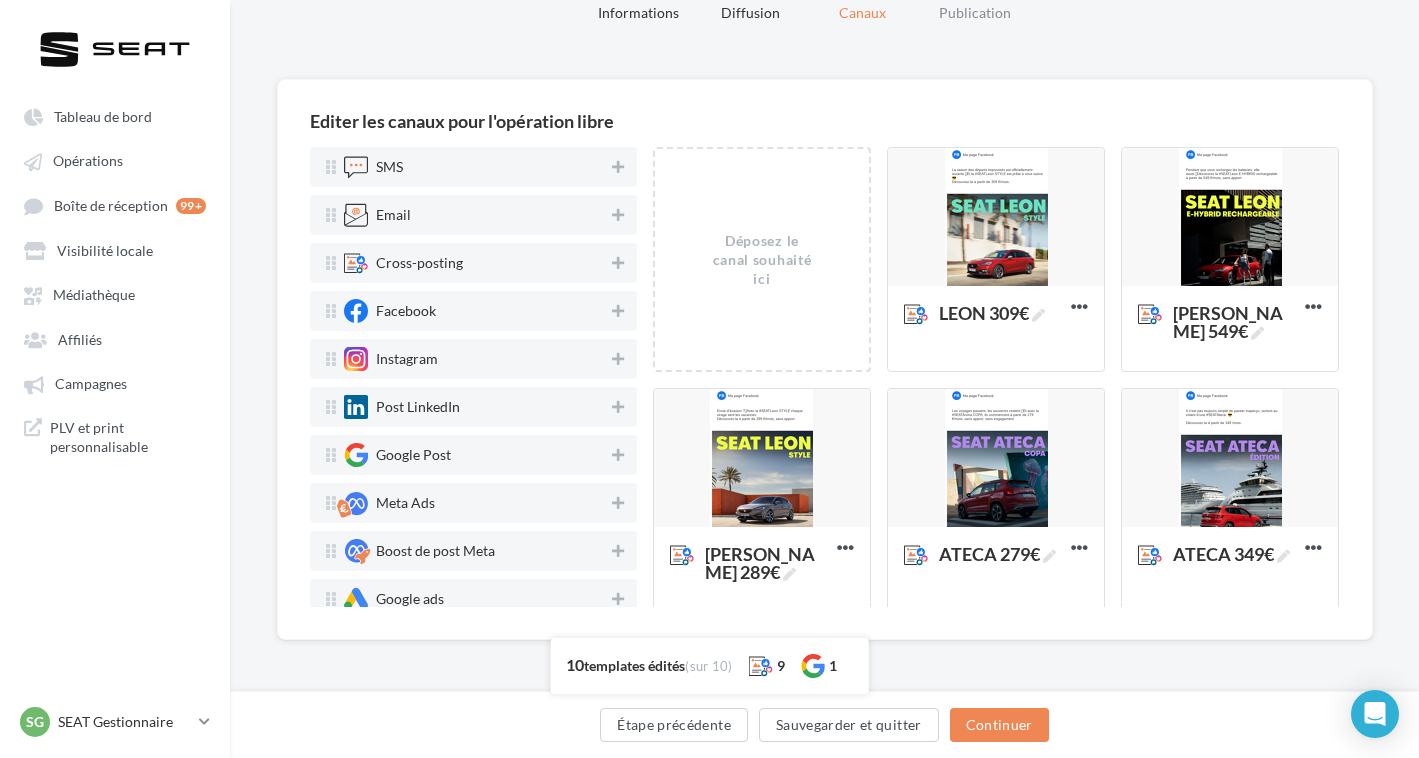 click on "Editer les canaux pour l'opération libre SMS  Email  Cross-posting  Facebook  Instagram  Post LinkedIn  Google Post  Meta Ads  Boost de post Meta  Google ads  Display ads  Support de communication  Document  Déposez le canal souhaité ici Déposez le canal souhaité ici                                [PERSON_NAME] 309€   Editer Prévisualiser Dupliquer Supprimer                                [PERSON_NAME] 549€   Editer Prévisualiser Dupliquer Supprimer                                [PERSON_NAME] 289€   Editer Prévisualiser Dupliquer Supprimer                                ATECA 279€   Editer Prévisualiser Dupliquer Supprimer                                ATECA 349€   Editer Prévisualiser Dupliquer Supprimer                                ARONA 279€   Editer Prévisualiser Dupliquer Supprimer                                ARONA 279€   Editer Prévisualiser Dupliquer Supprimer                                ARONA 229€   Editer Prévisualiser Dupliquer Supprimer                                IBIZA 239€" at bounding box center [825, 359] 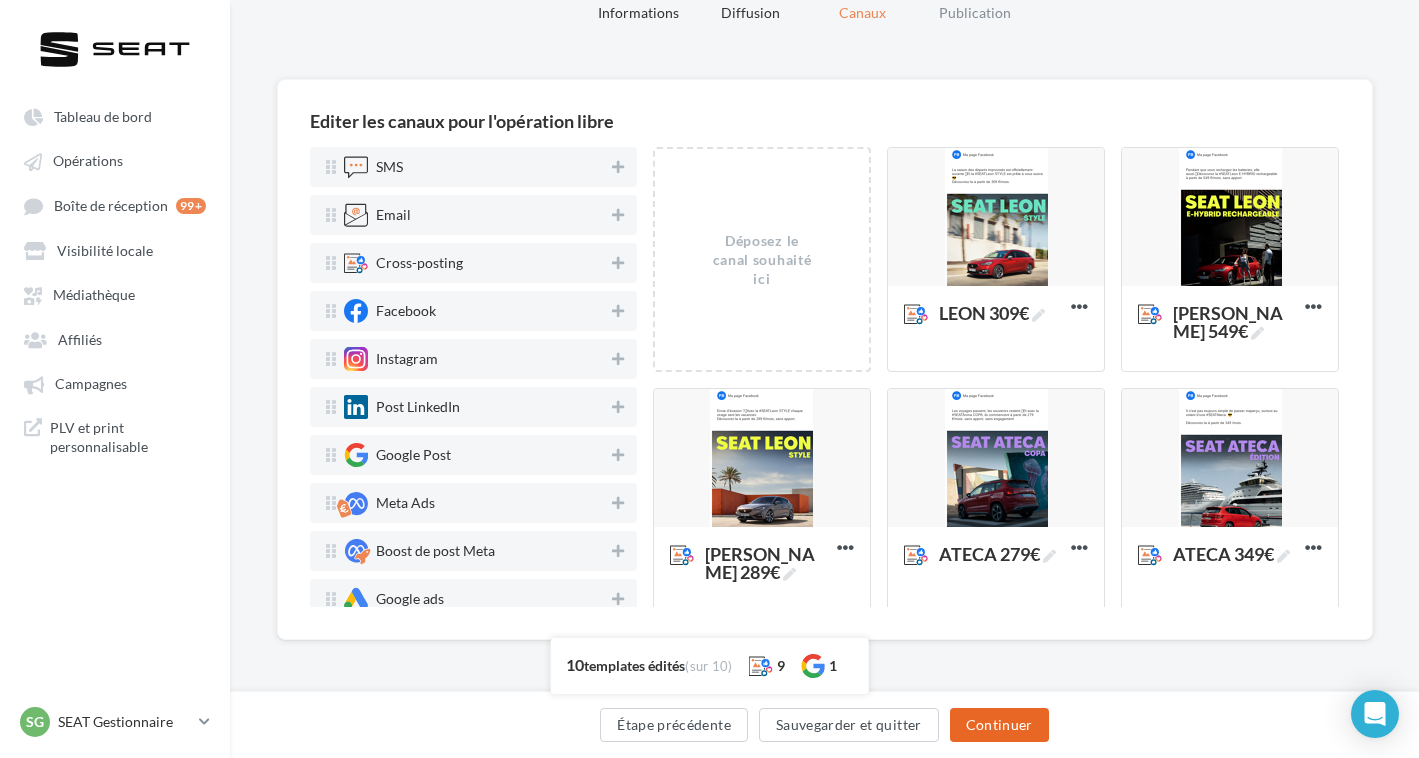 click on "Continuer" at bounding box center (999, 725) 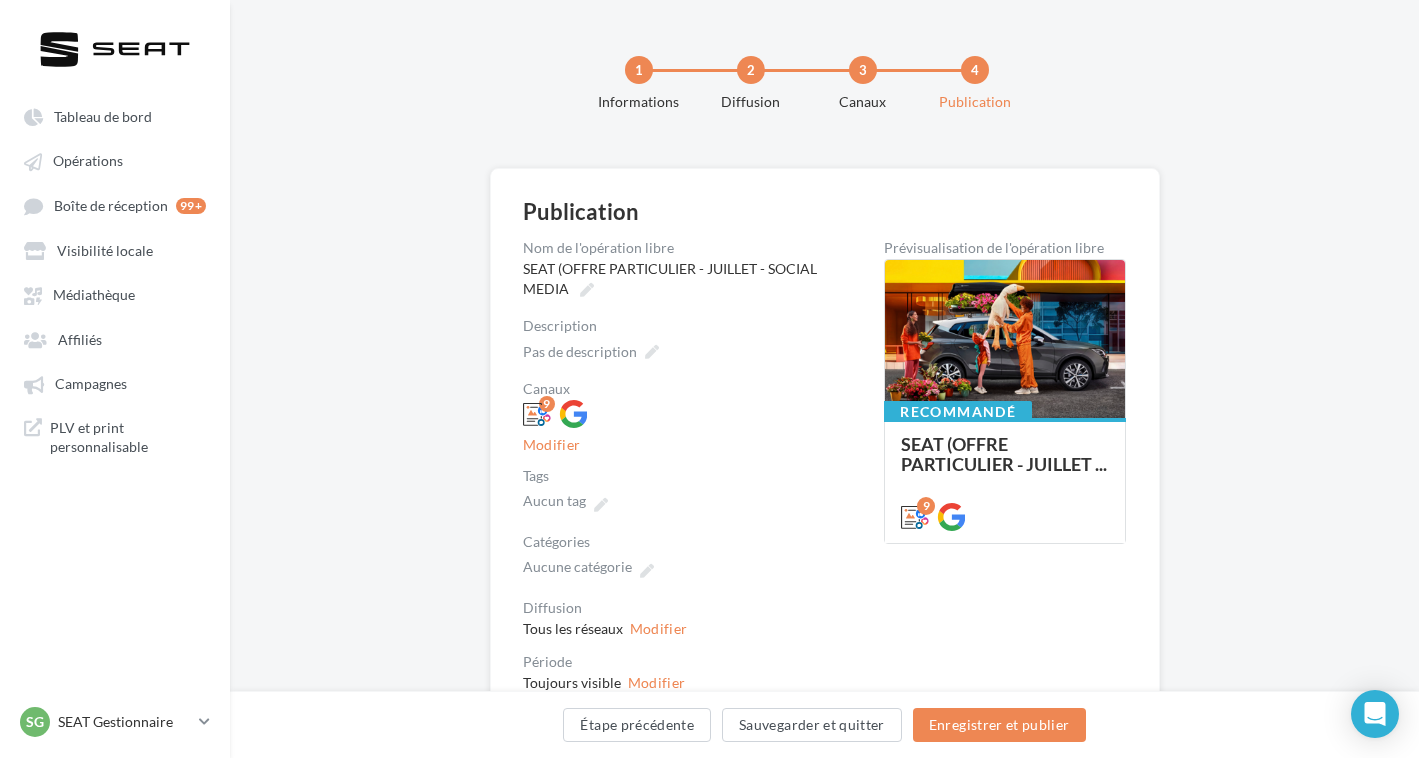 scroll, scrollTop: 86, scrollLeft: 0, axis: vertical 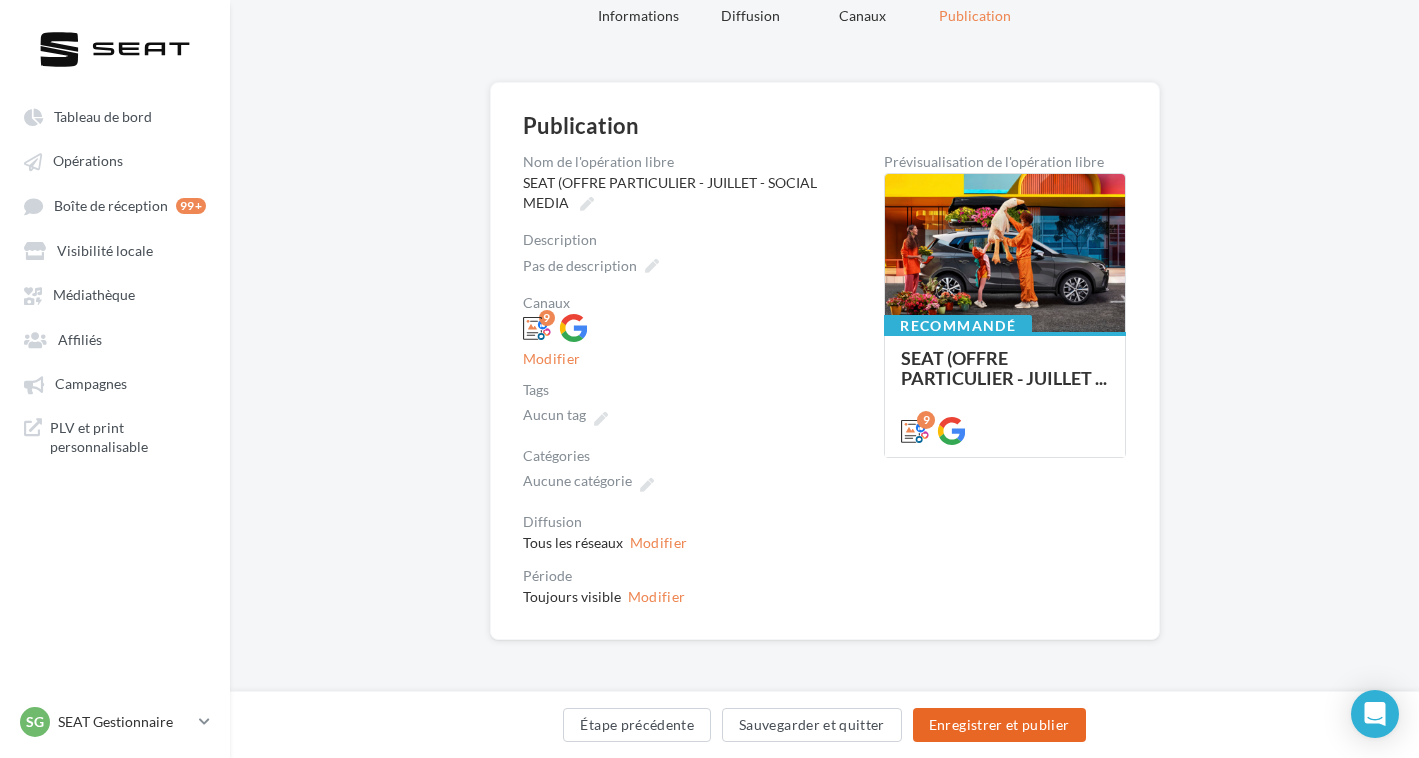 click on "Enregistrer et publier" at bounding box center (999, 725) 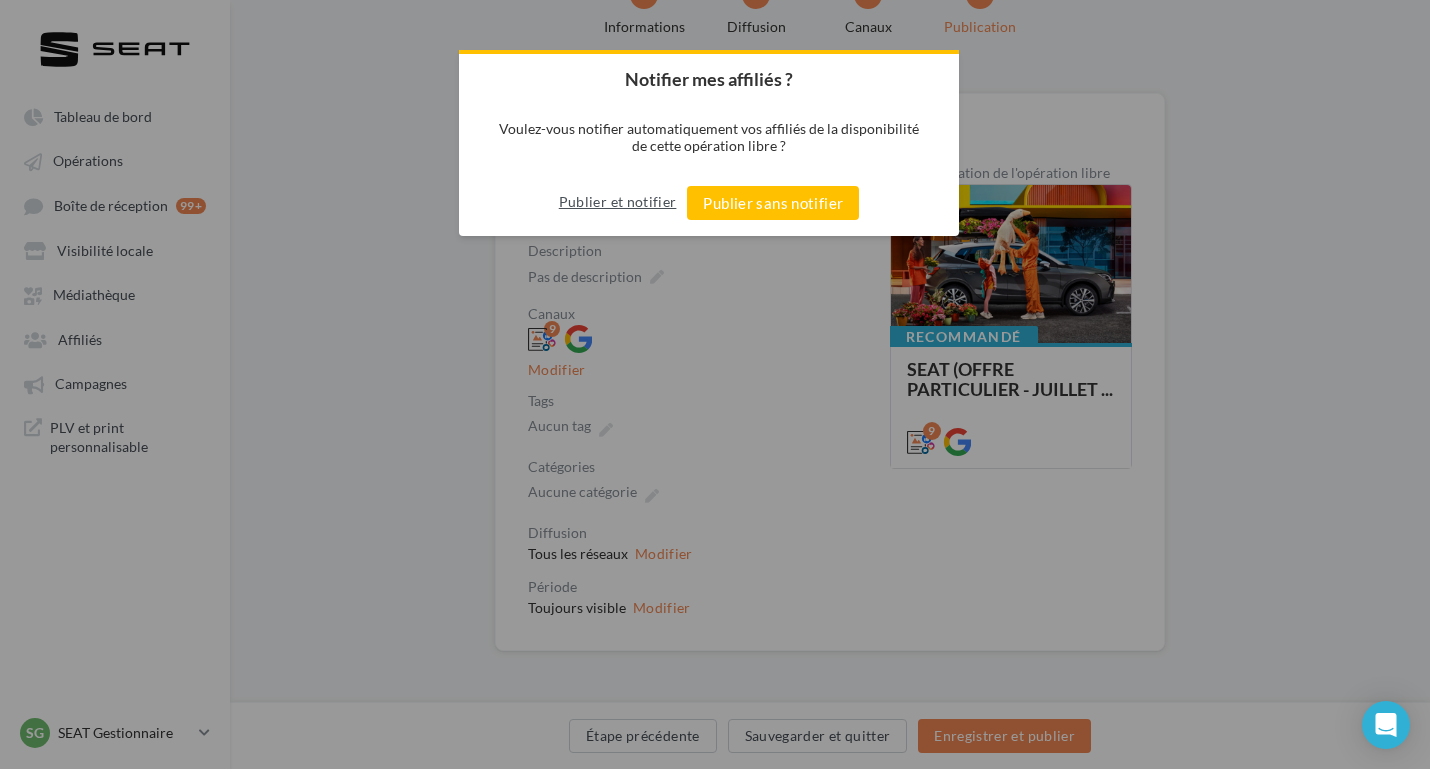 click on "Publier et notifier" at bounding box center (618, 202) 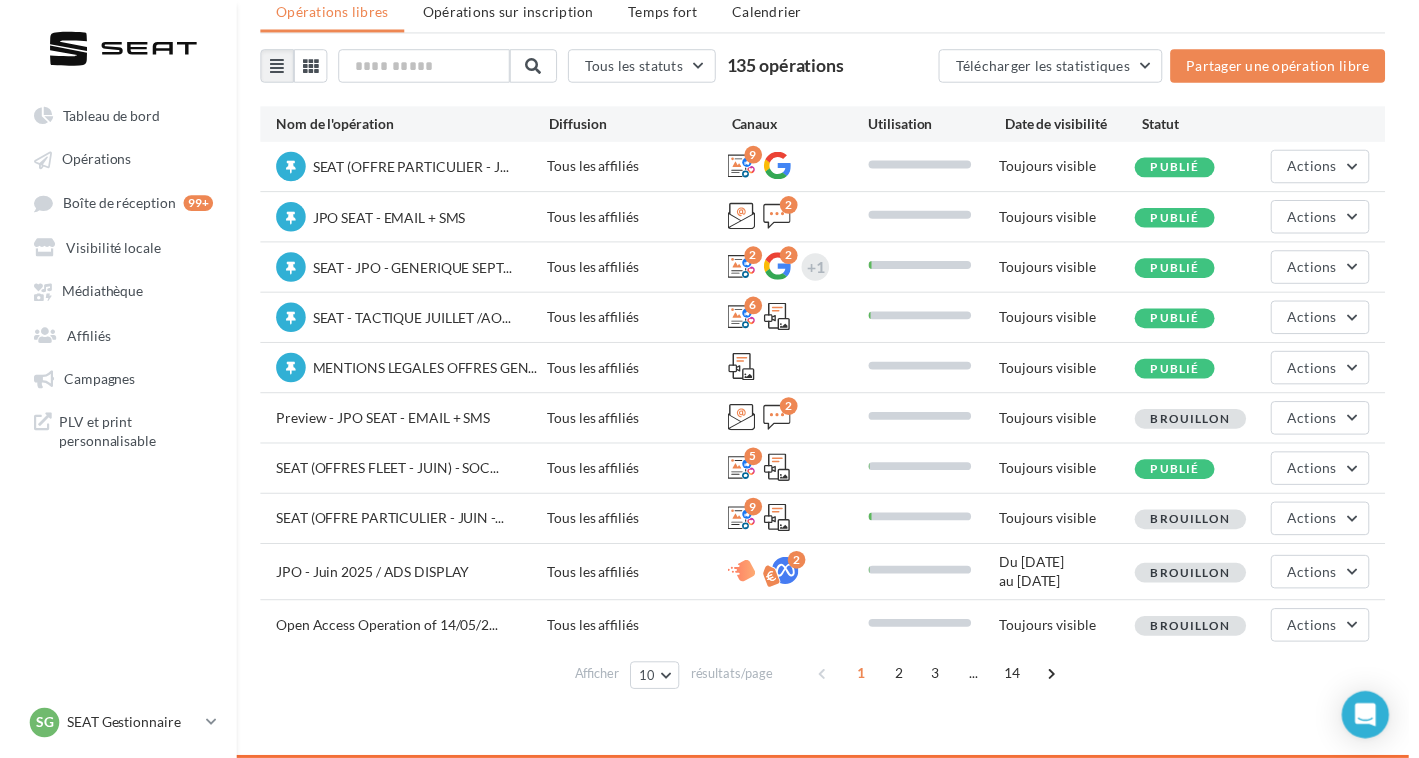 scroll, scrollTop: 0, scrollLeft: 0, axis: both 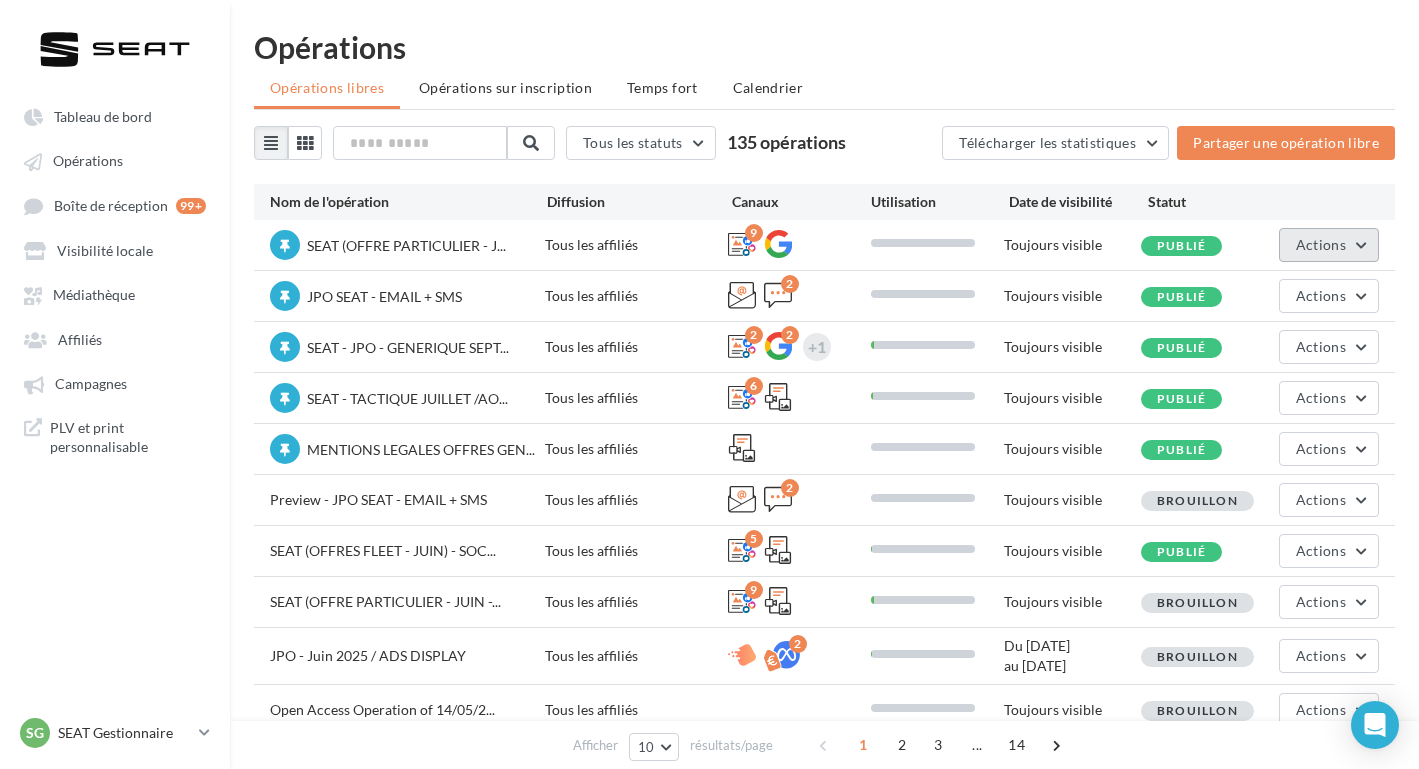 click on "Actions" at bounding box center [1321, 244] 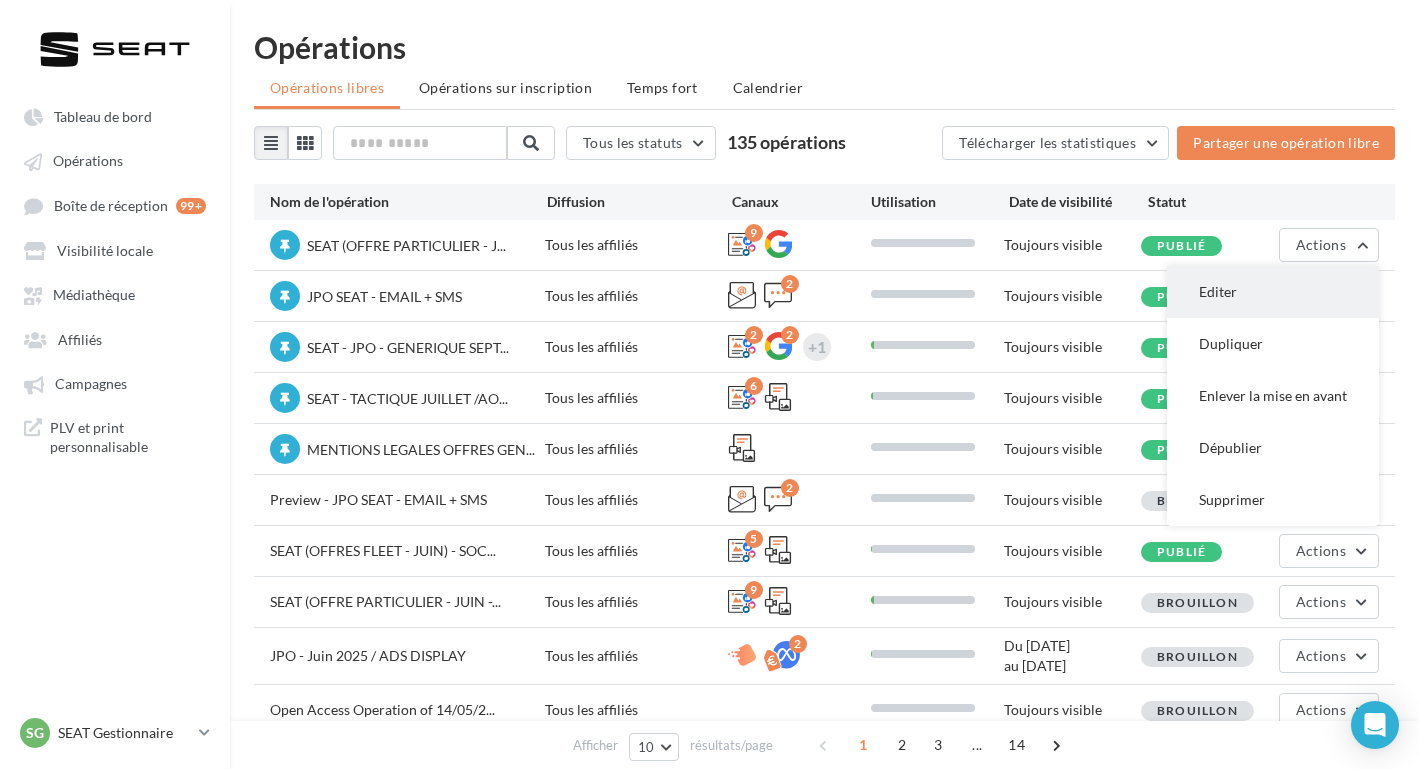 click on "Editer" at bounding box center [1273, 292] 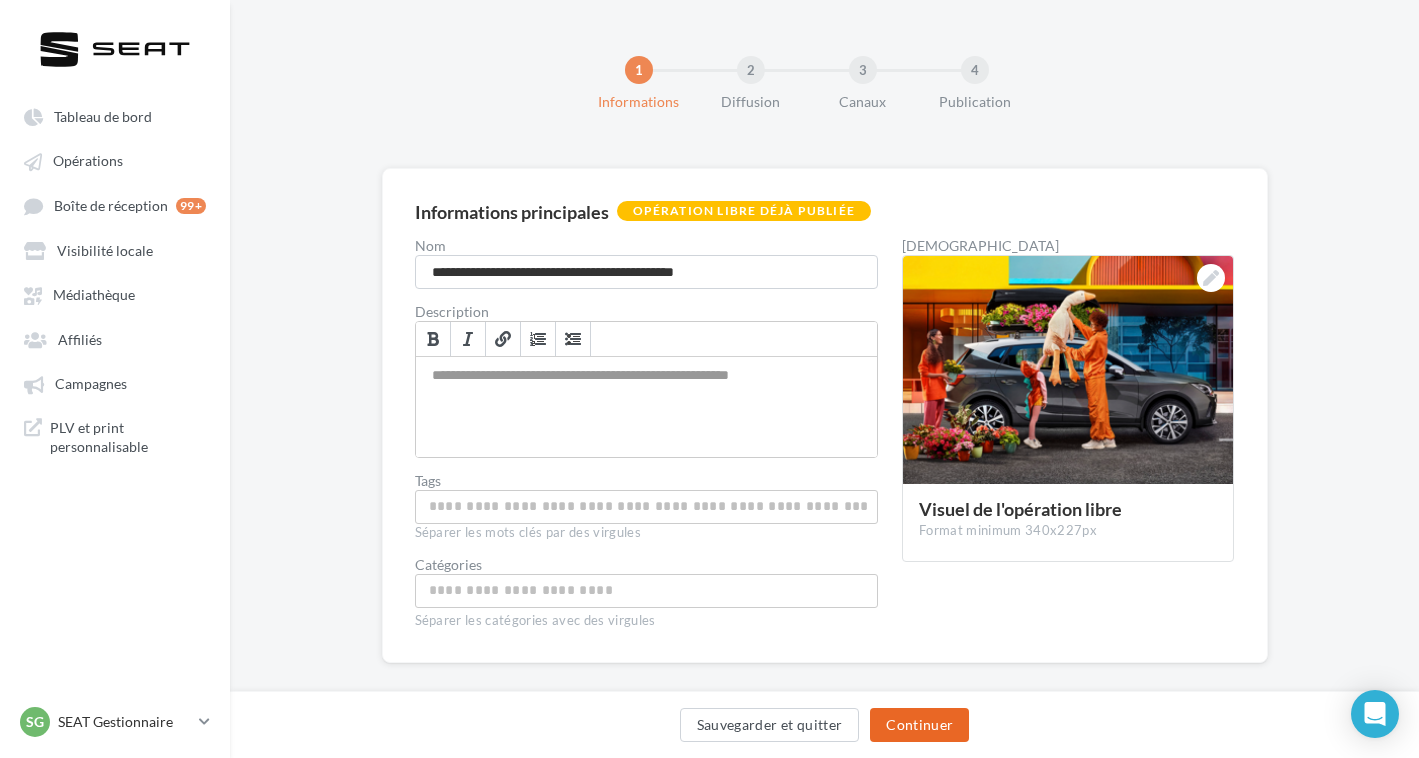 click on "Continuer" at bounding box center [919, 725] 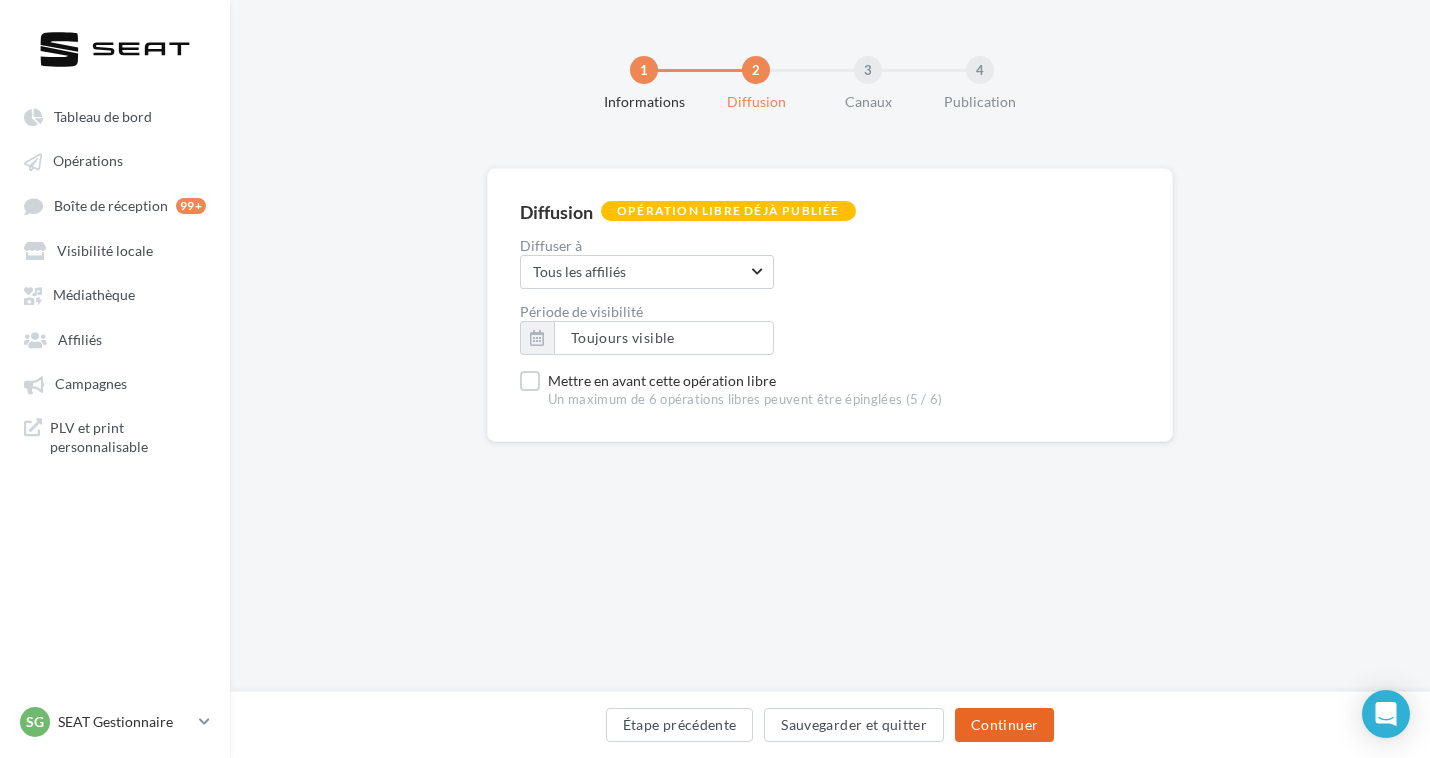 click on "Continuer" at bounding box center [1004, 725] 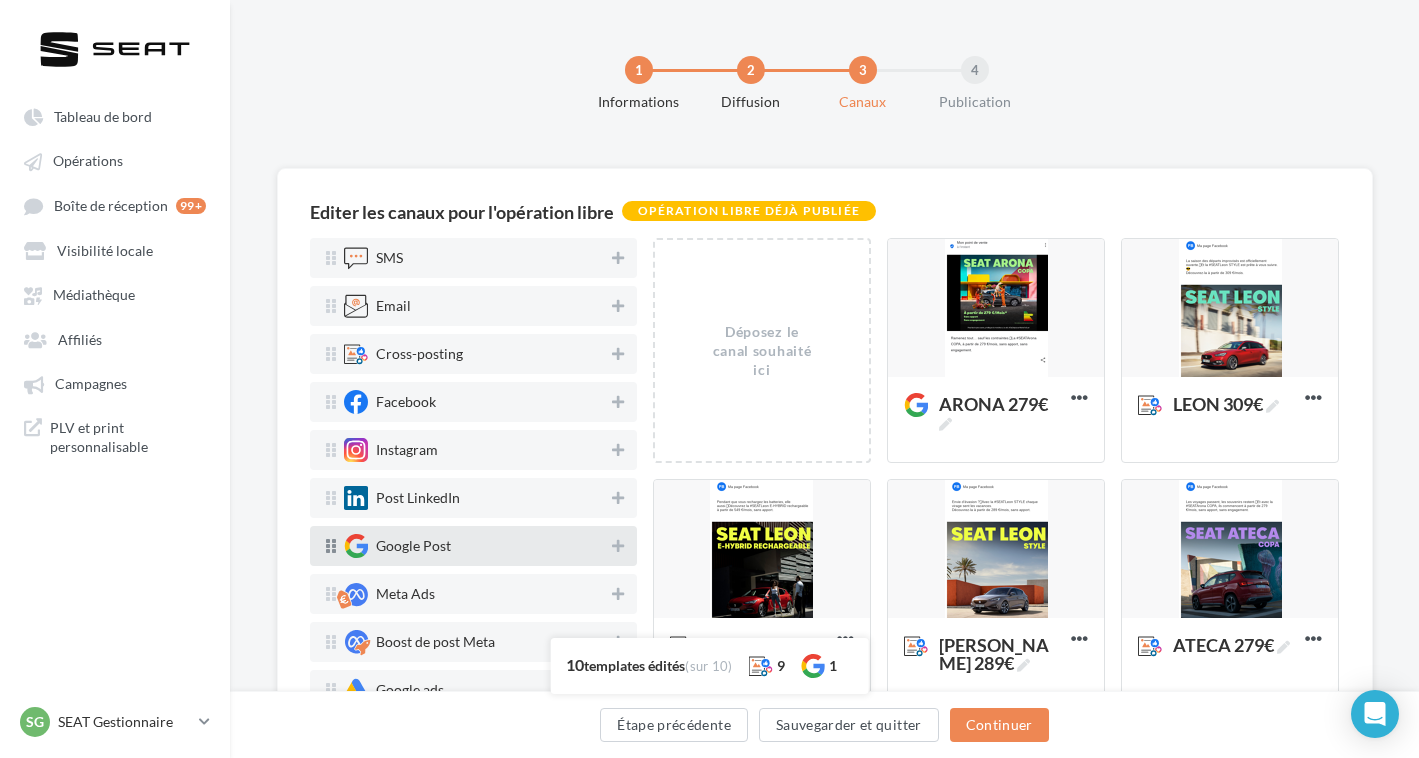 scroll, scrollTop: 164, scrollLeft: 0, axis: vertical 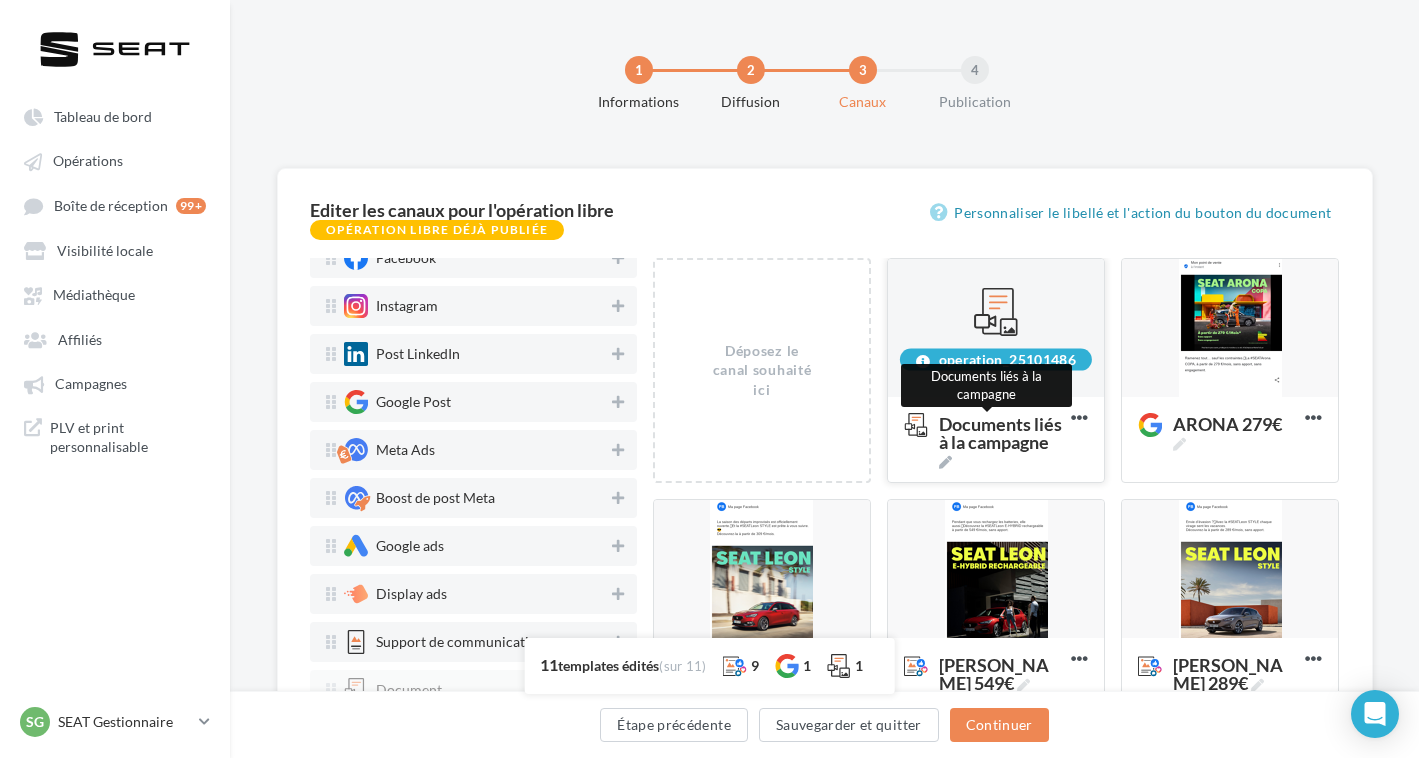 click on "Documents liés à la campagne" at bounding box center [1001, 442] 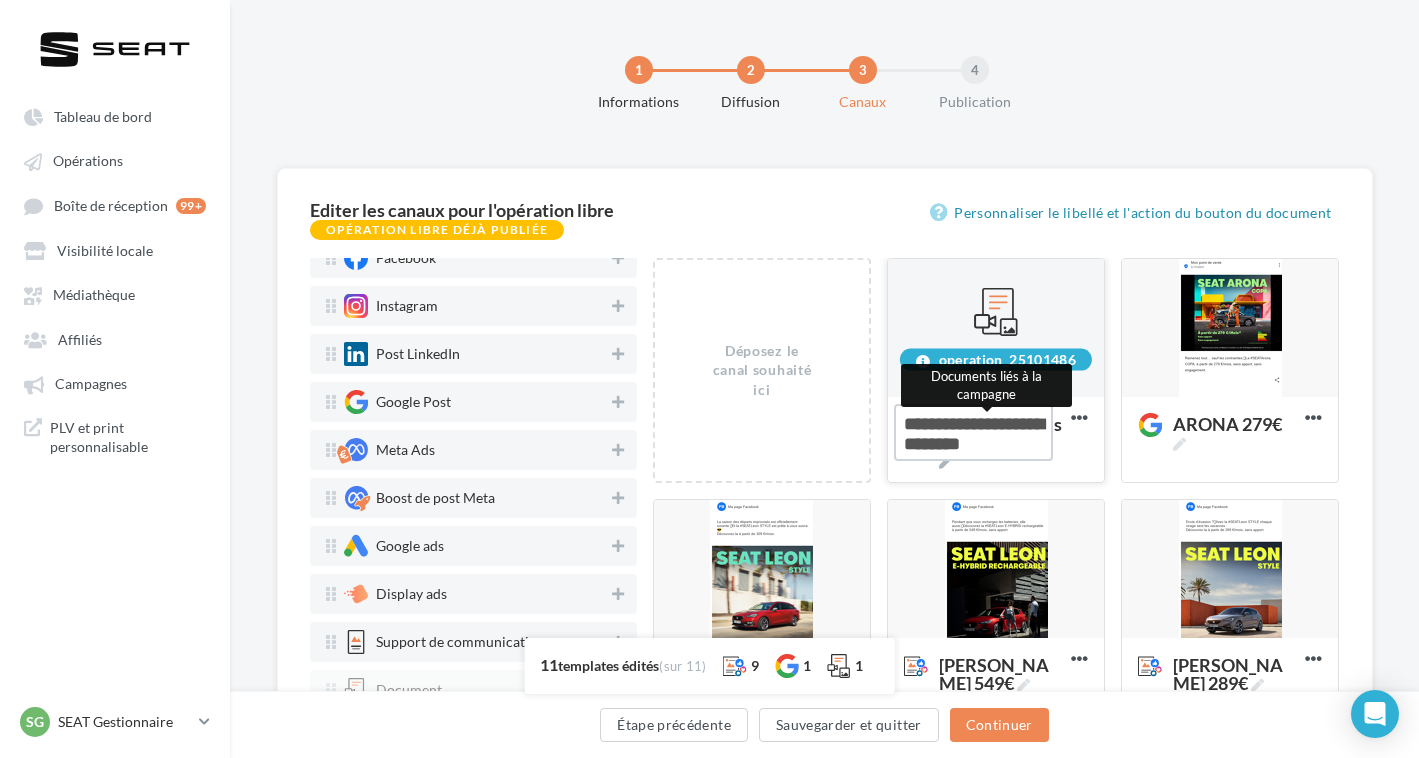 click on "Documents liés à la campagne
Documents liés à la campagne" at bounding box center (973, 432) 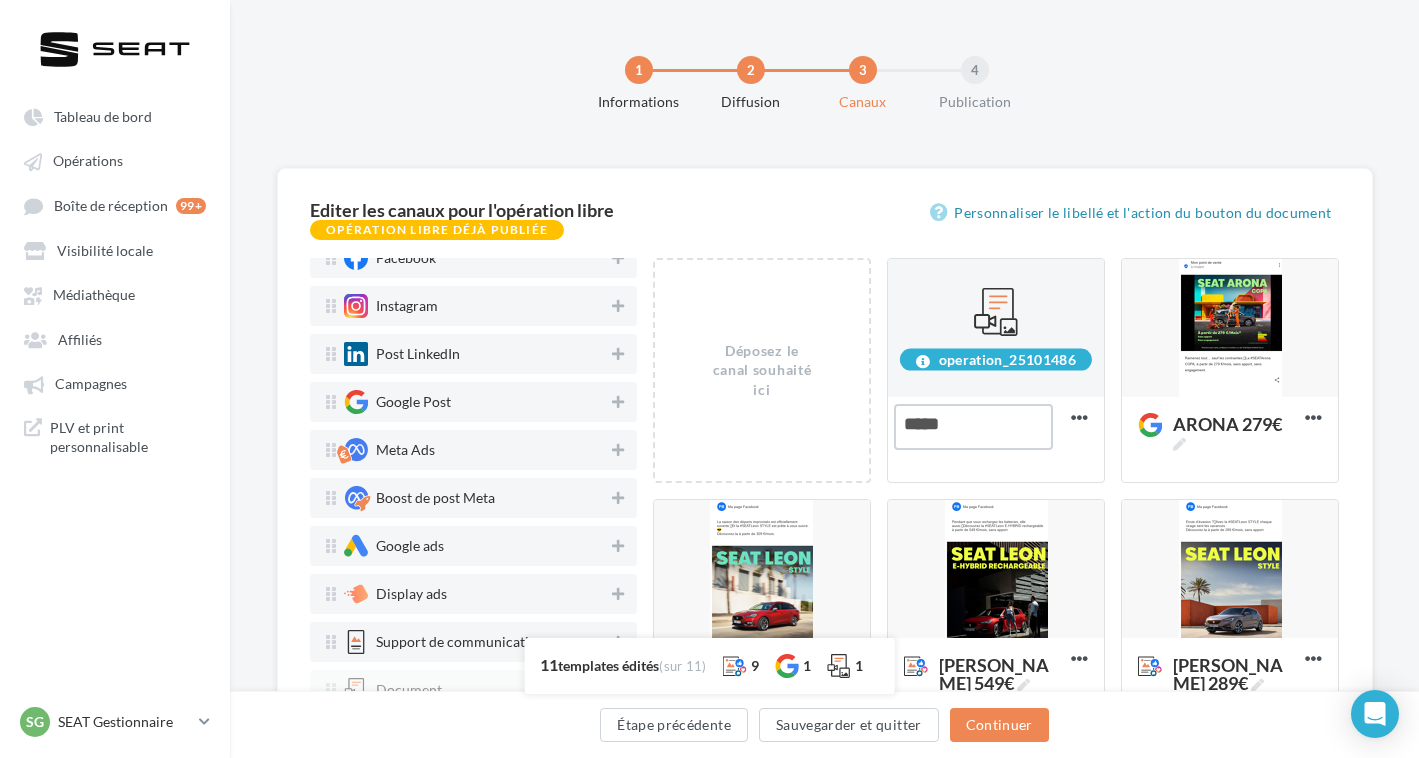 type on "*****" 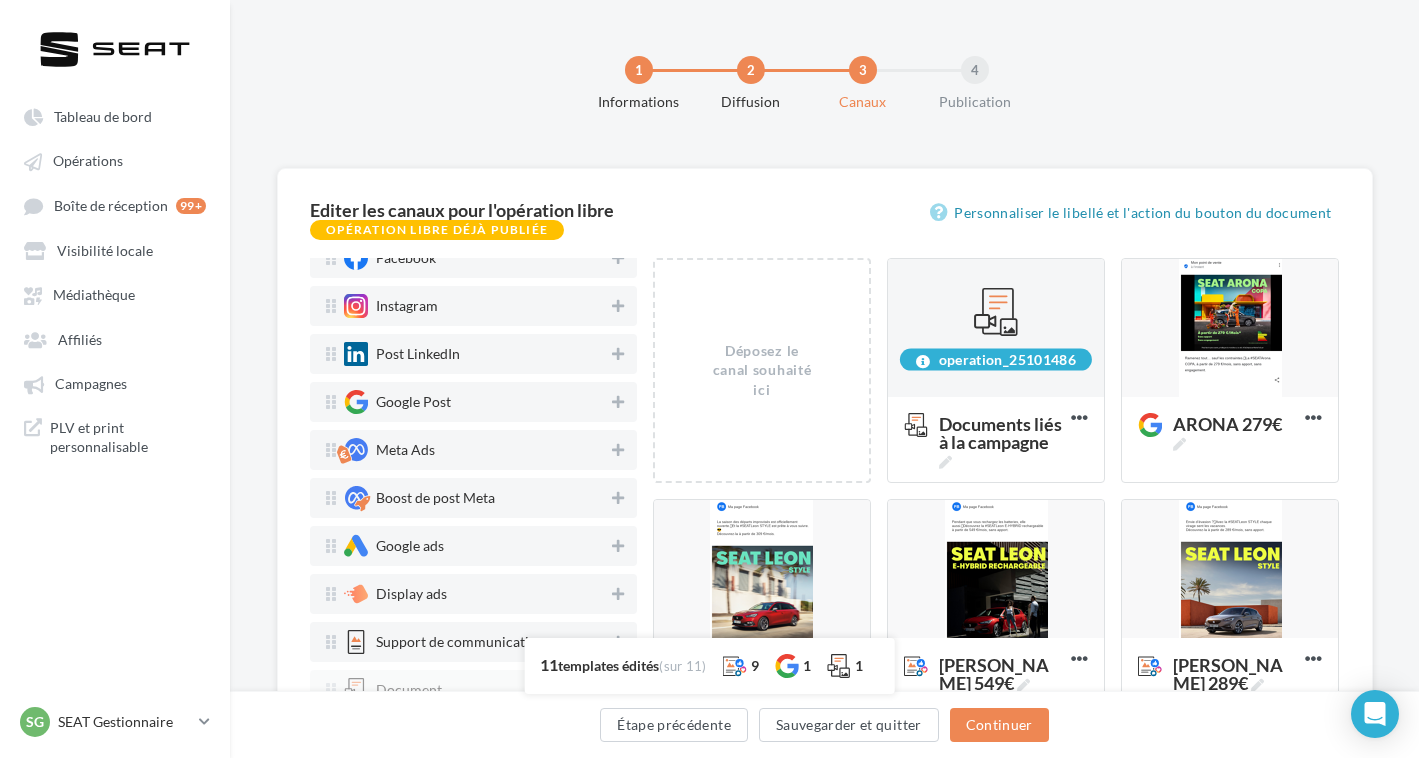 click on "Editer les canaux pour l'opération libre Opération libre déjà publiée Personnaliser le libellé et l'action du [PERSON_NAME] du document SMS  Email  Cross-posting  Facebook  Instagram  Post LinkedIn  Google Post  Meta Ads  Boost de post Meta  Google ads  Display ads  Support de communication  Document  Déposez le canal souhaité ici Déposez le canal souhaité ici  operation_25101486                                Documents liés à la campagne   Supprimer                                ARONA 279€   Editer Prévisualiser Dupliquer Supprimer                                [PERSON_NAME] 309€   Editer Prévisualiser Dupliquer Supprimer                                [PERSON_NAME] 549€   Editer Prévisualiser Dupliquer Supprimer                                [PERSON_NAME] 289€   Editer Prévisualiser Dupliquer Supprimer                                ATECA 279€   Editer Prévisualiser Dupliquer Supprimer                                ATECA 349€   Editer Prévisualiser Dupliquer Supprimer                                  Editer" at bounding box center [825, 459] 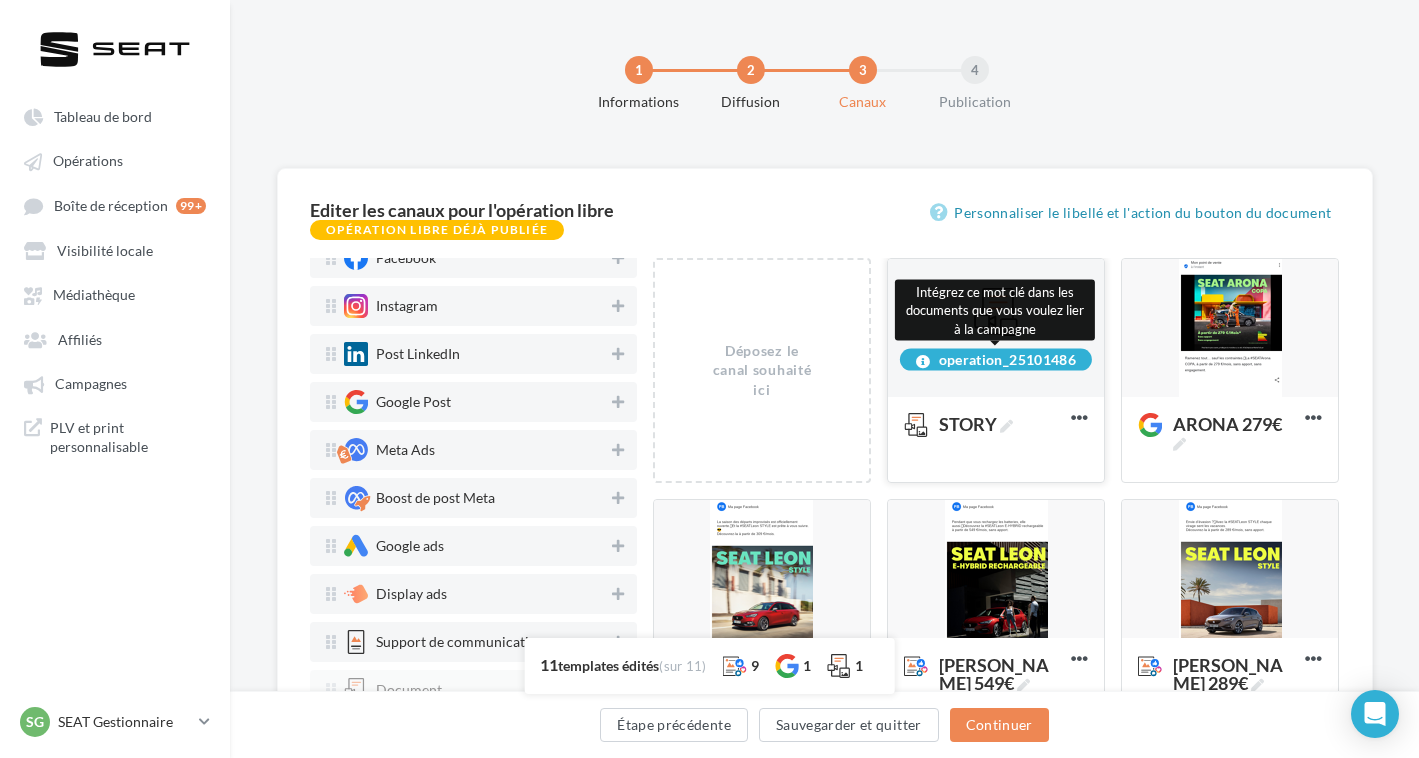 click on "operation_25101486" at bounding box center [996, 360] 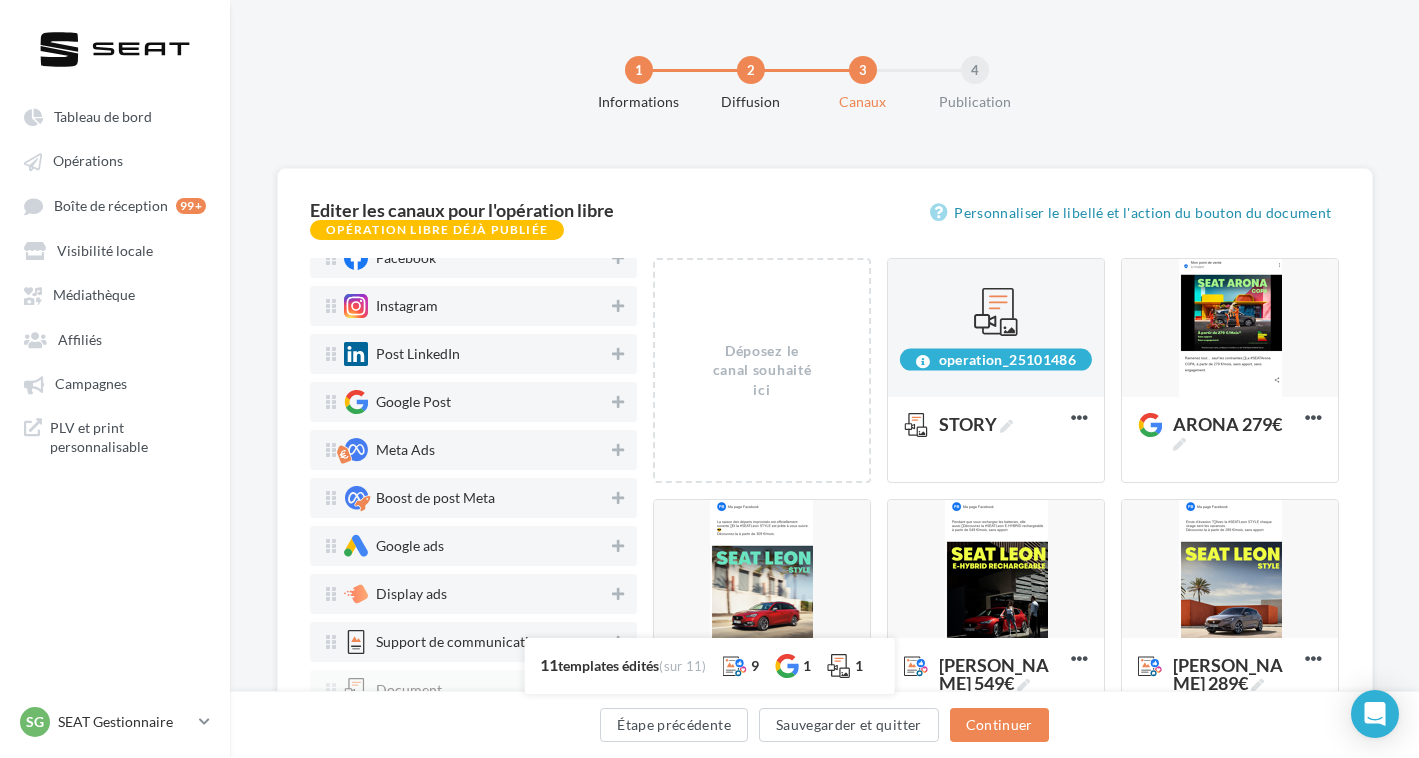 click on "Personnaliser le libellé et l'action du bouton du document" at bounding box center (1082, 221) 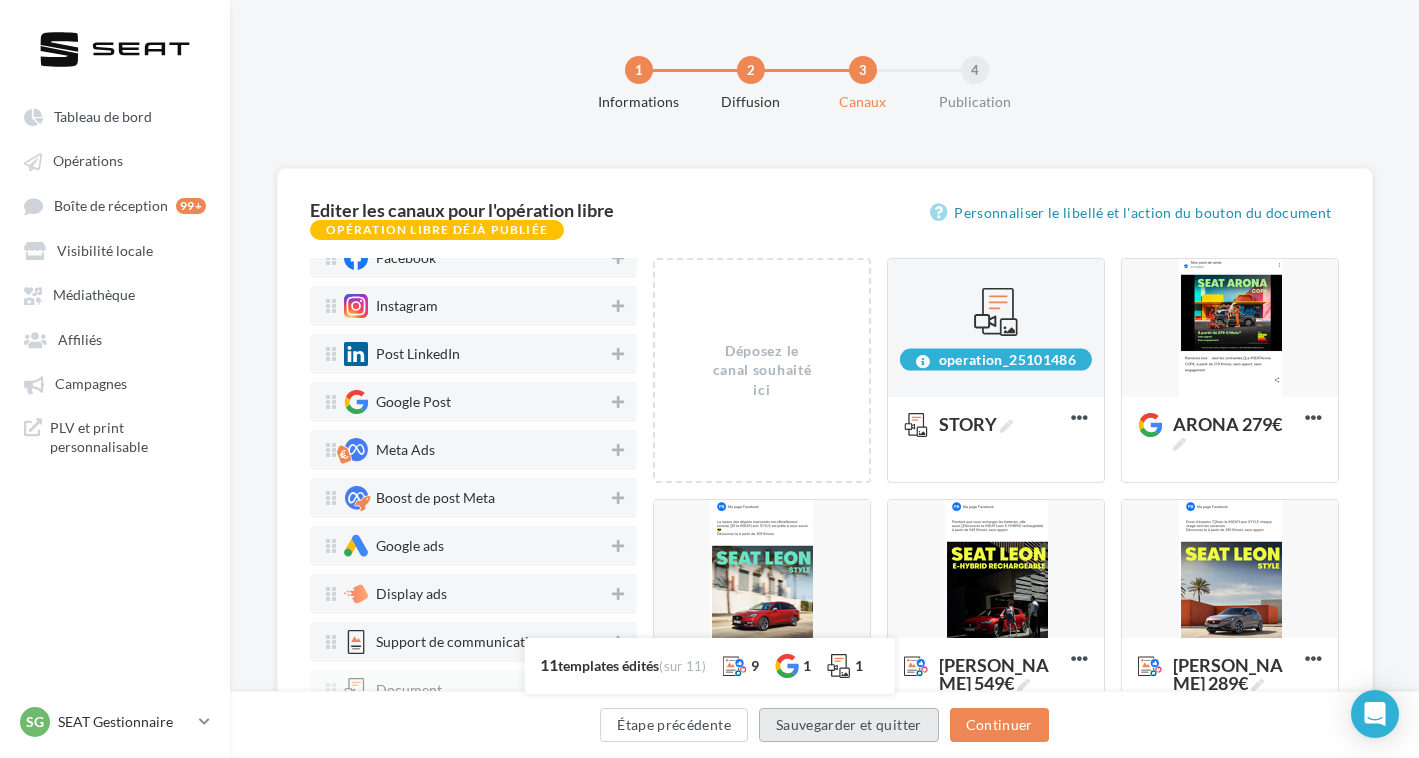 click on "Sauvegarder et quitter" at bounding box center (849, 725) 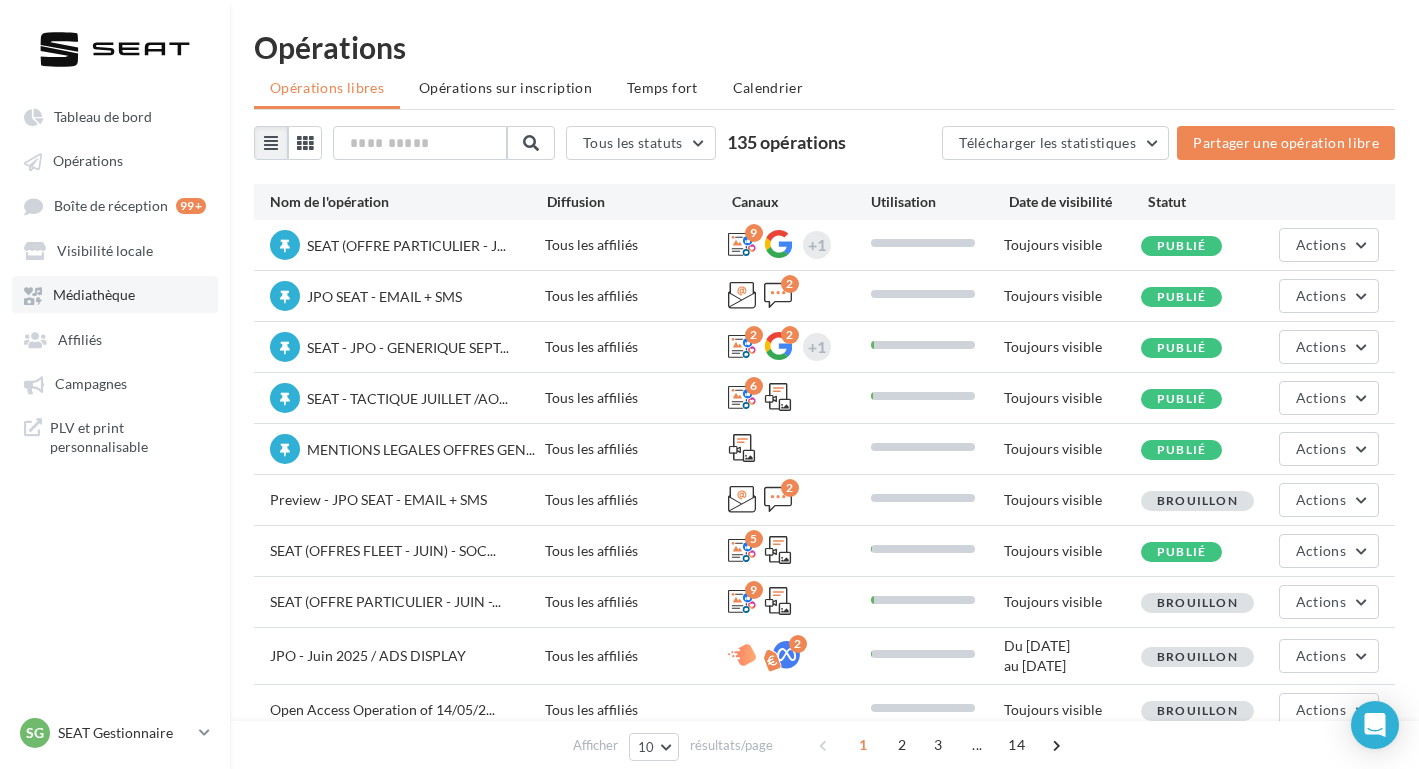 click on "Médiathèque" at bounding box center (94, 295) 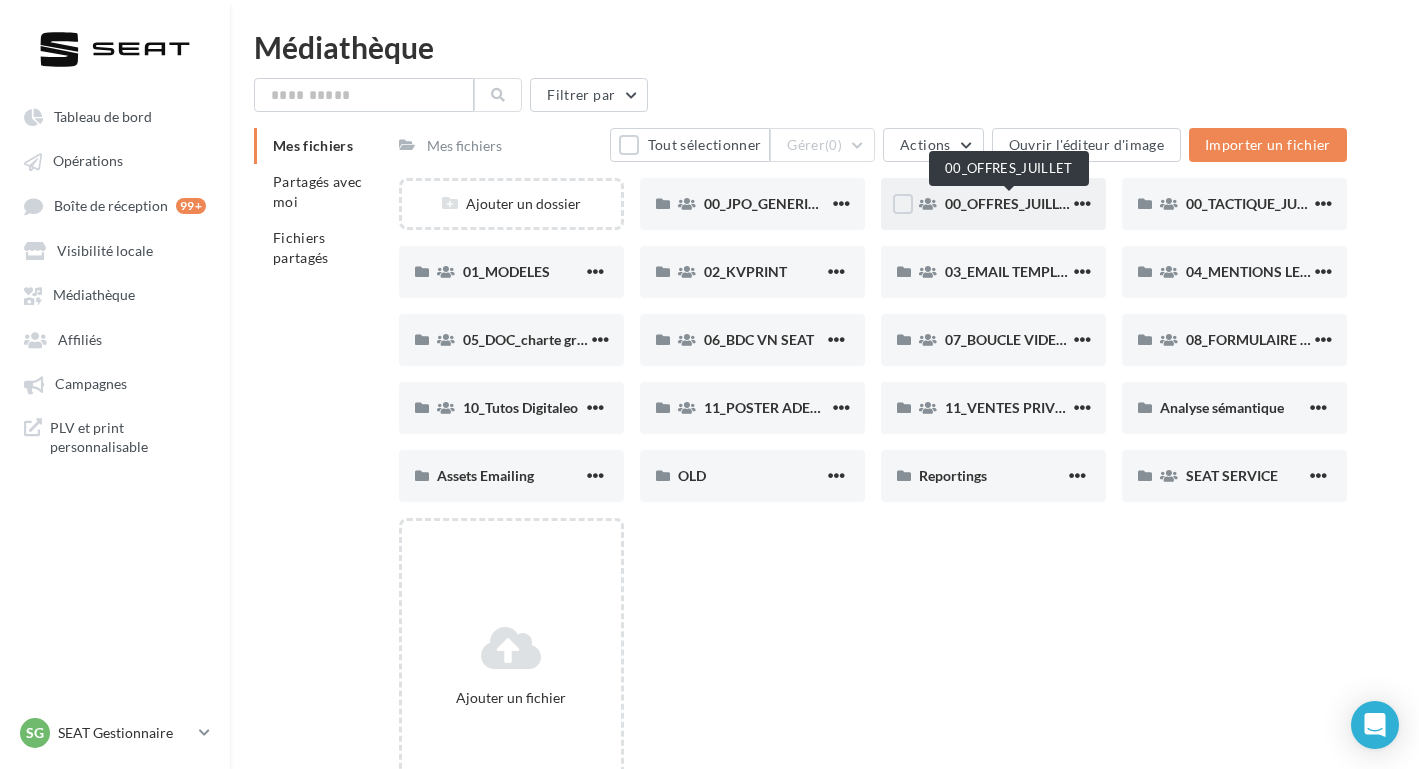 click on "00_OFFRES_JUILLET" at bounding box center (1010, 203) 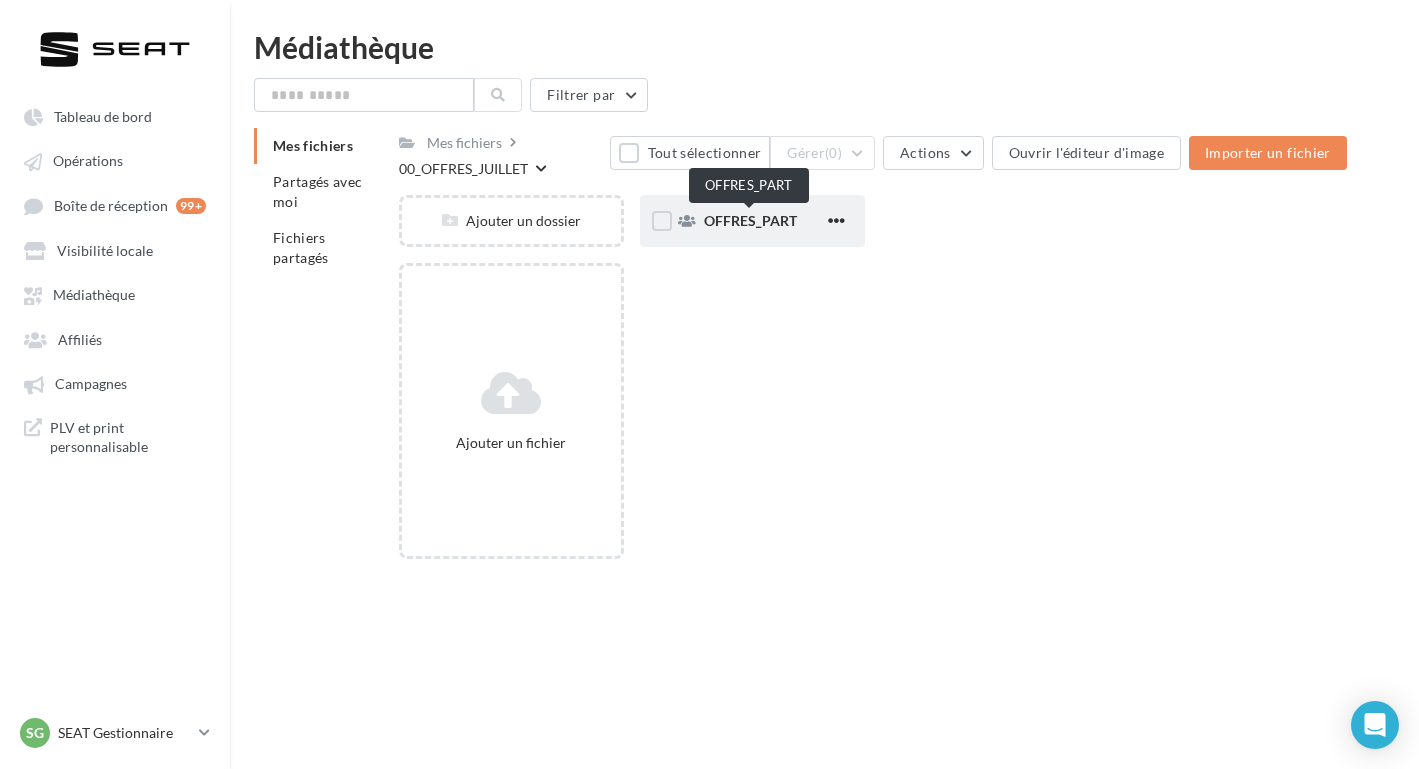click on "OFFRES_PART" at bounding box center (750, 220) 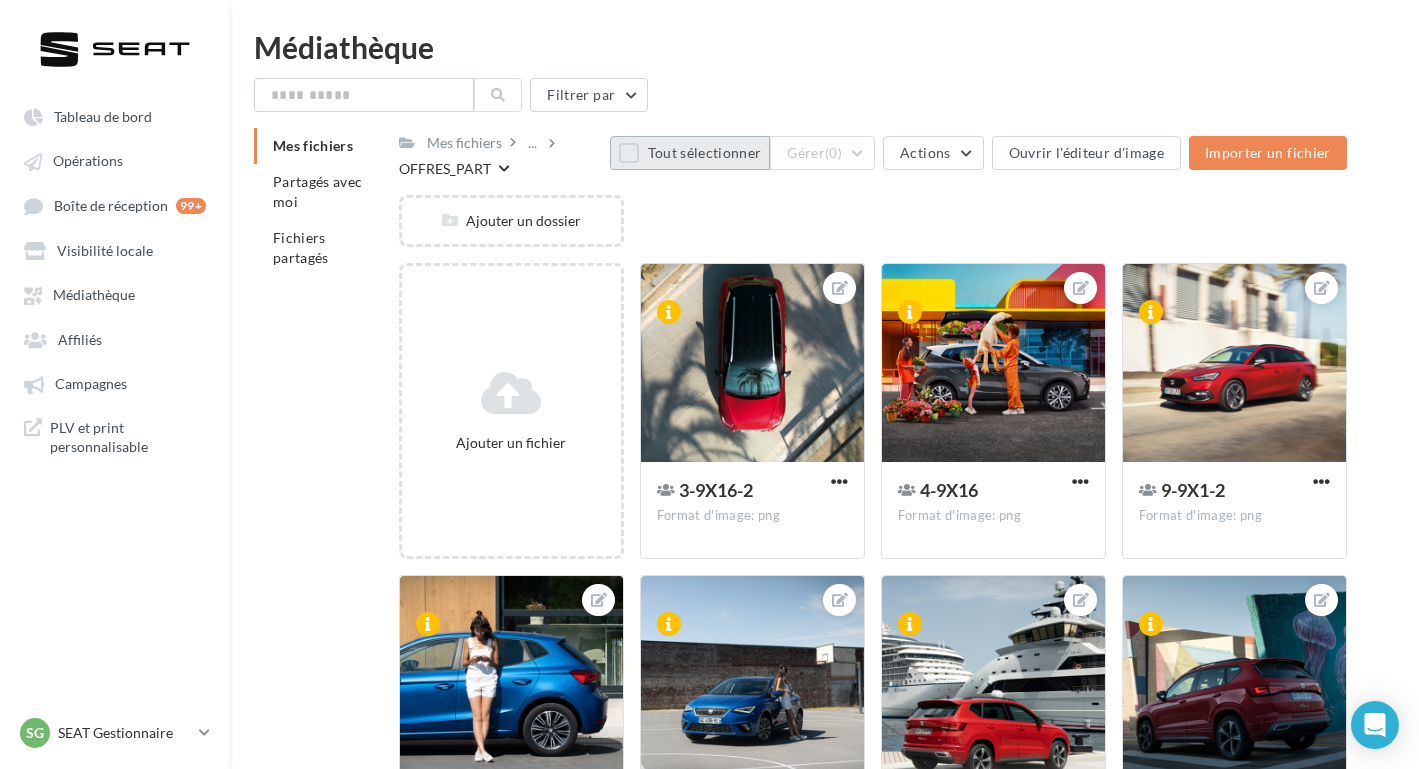 click on "Tout sélectionner" at bounding box center [690, 153] 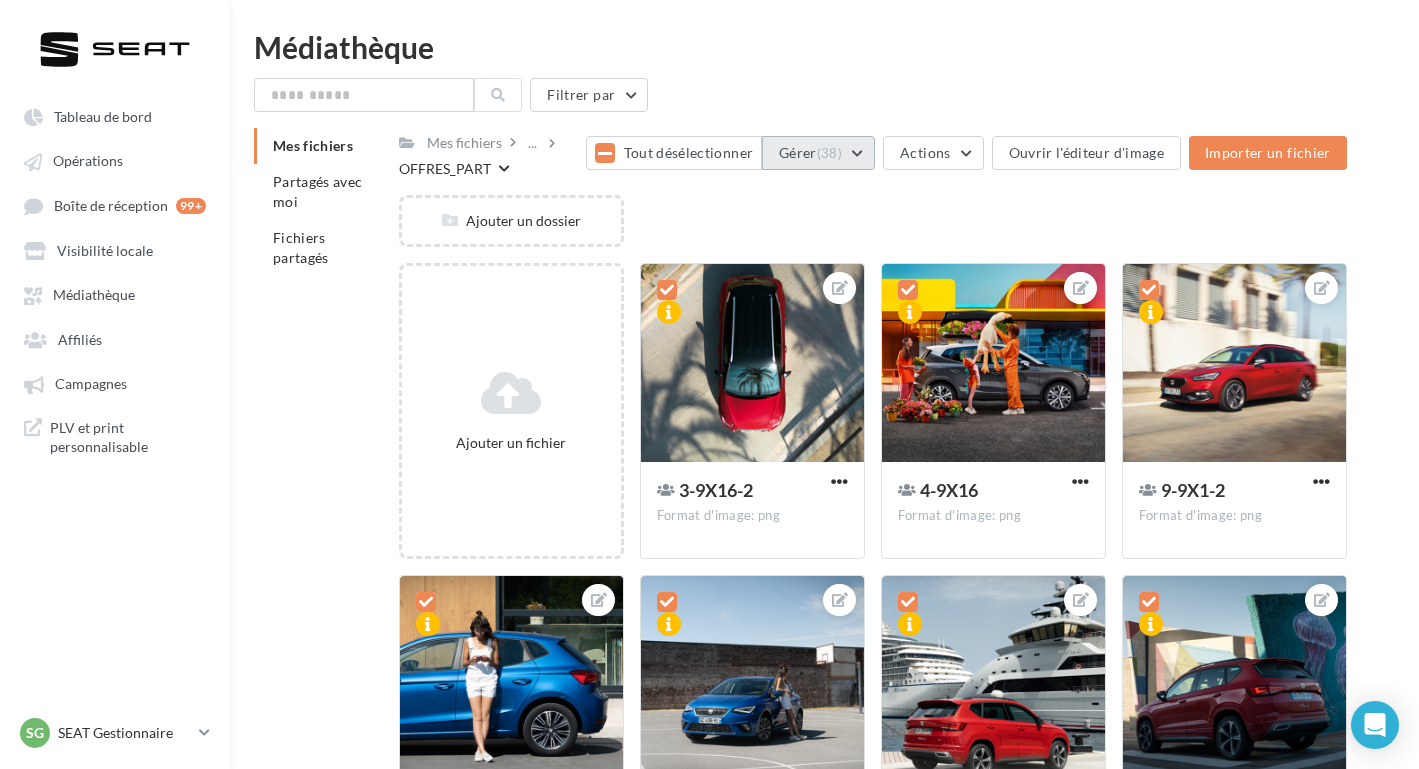click on "(38)" at bounding box center [829, 153] 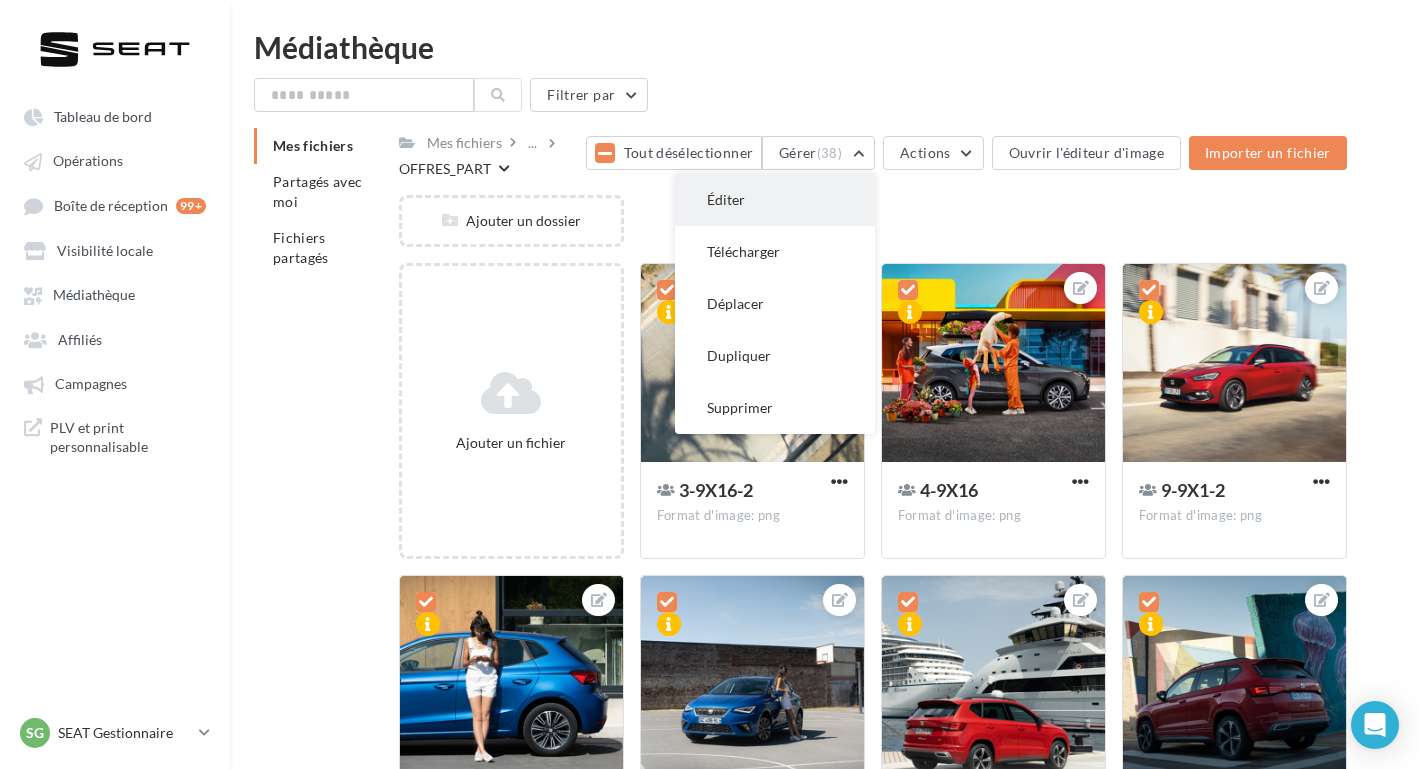 click on "Éditer" at bounding box center (775, 200) 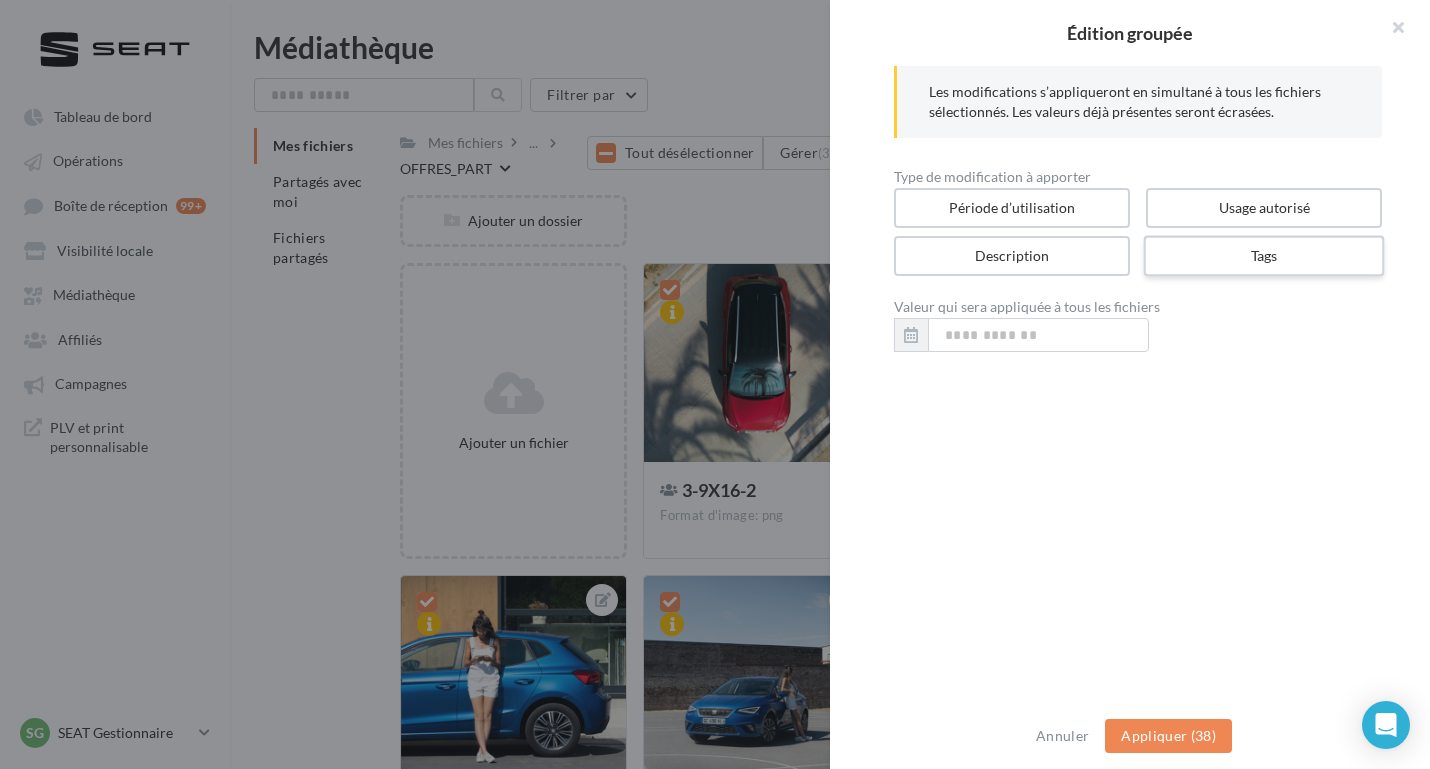 click on "Tags" at bounding box center (1264, 256) 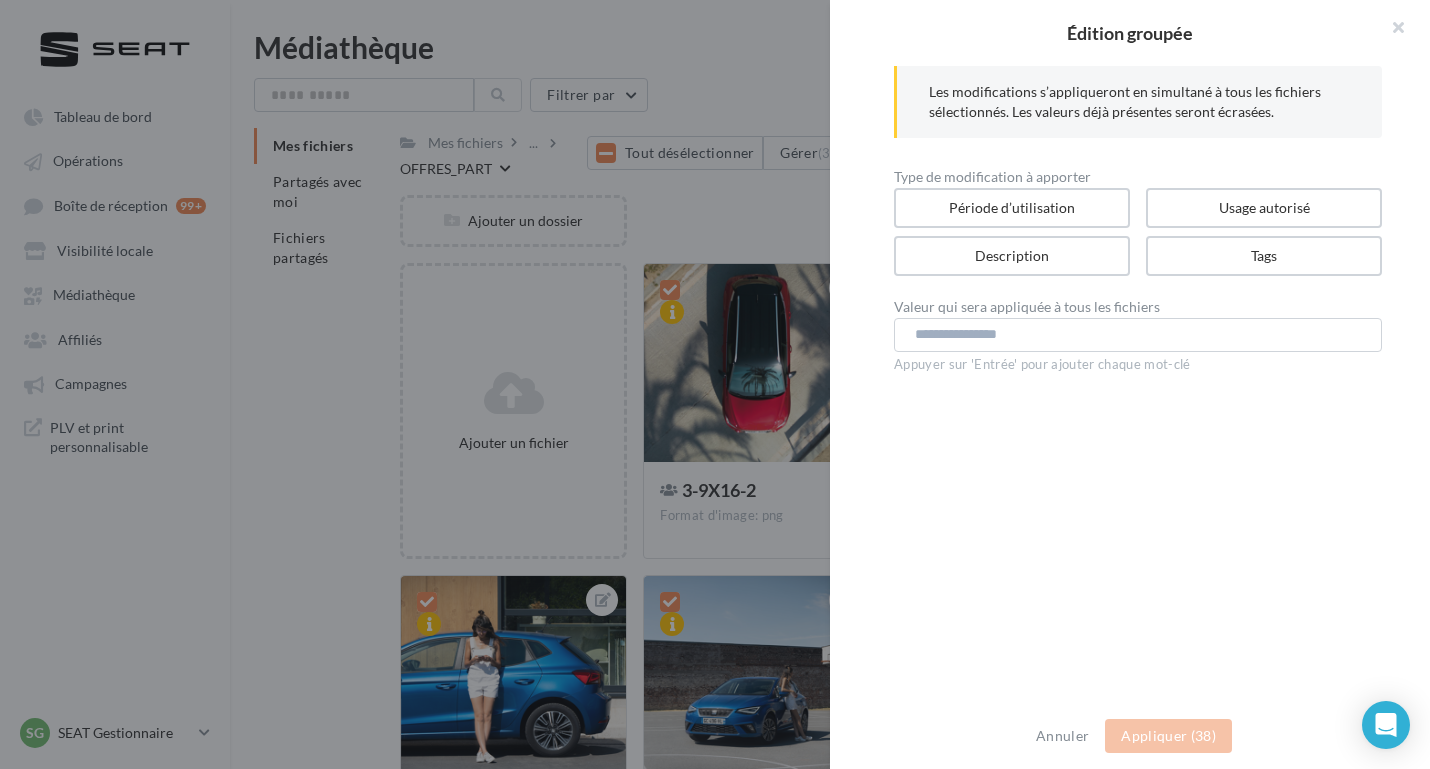 click at bounding box center [1131, 334] 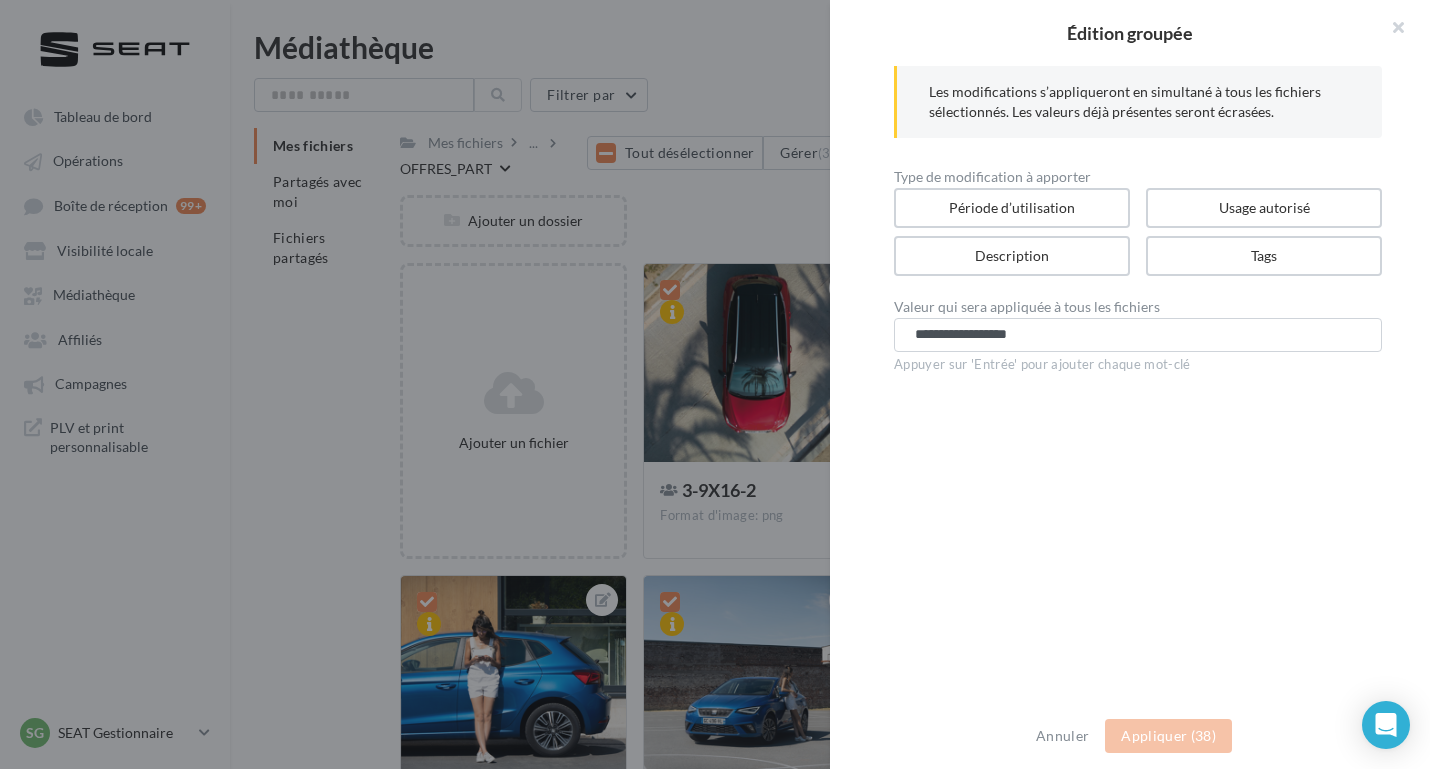 type 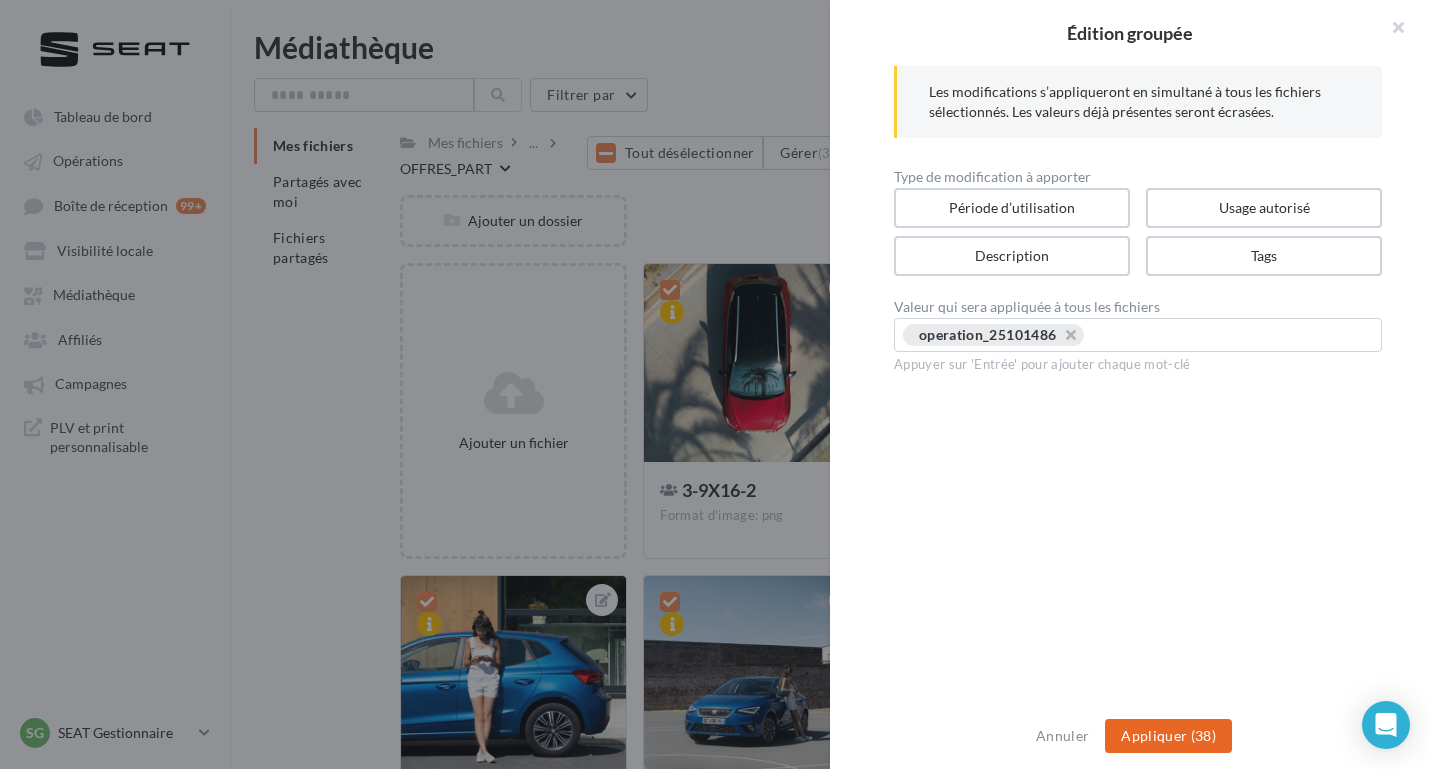 click on "Appliquer (38)" at bounding box center (1168, 736) 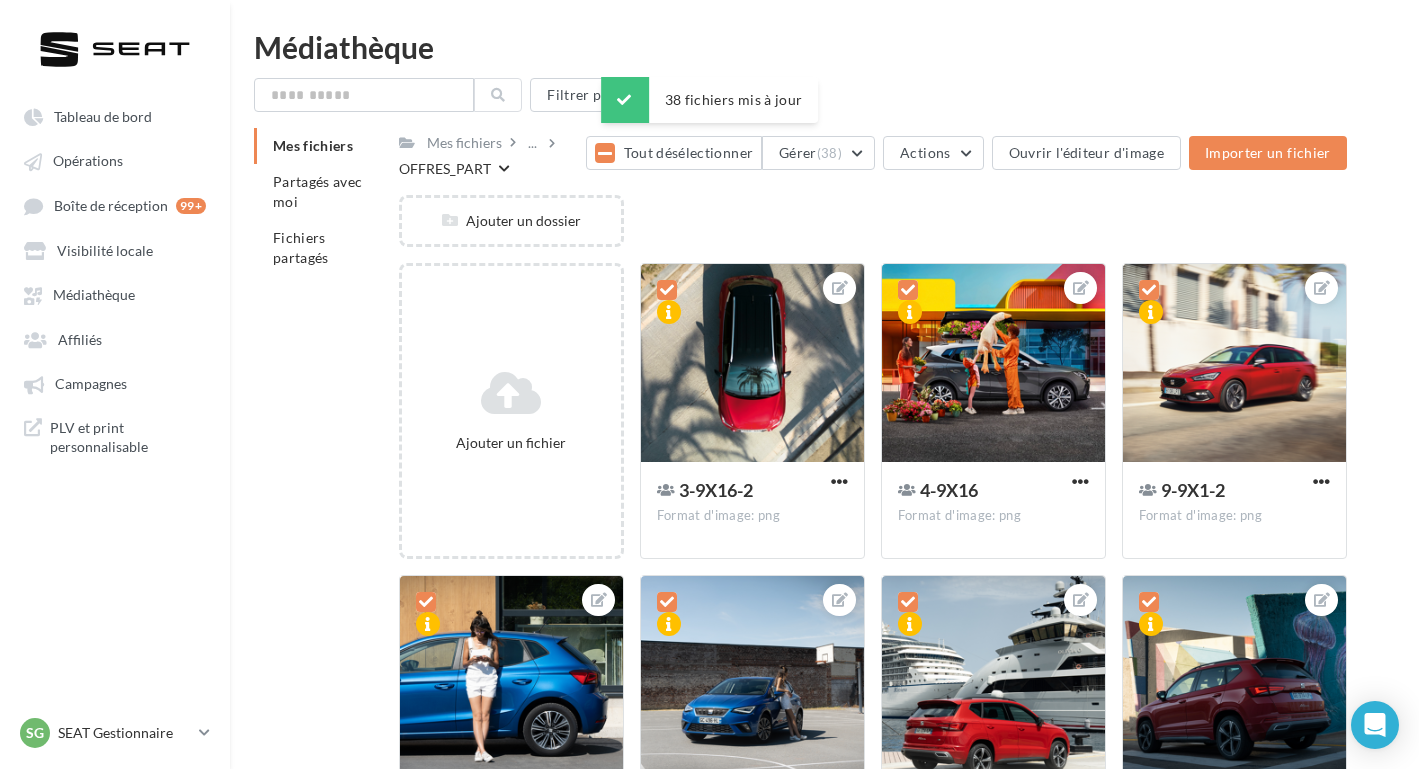 click on "Ajouter un dossier" at bounding box center (881, 229) 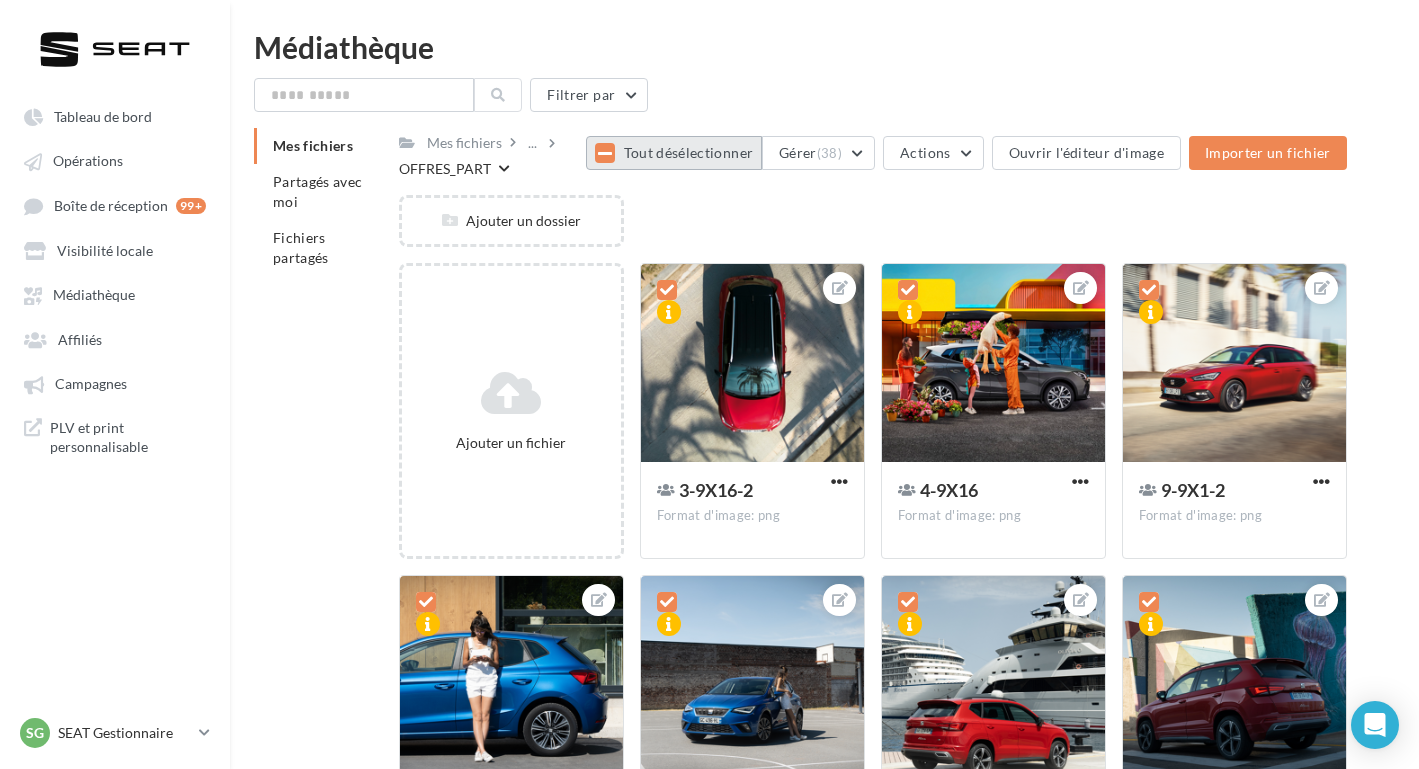 click at bounding box center (605, 153) 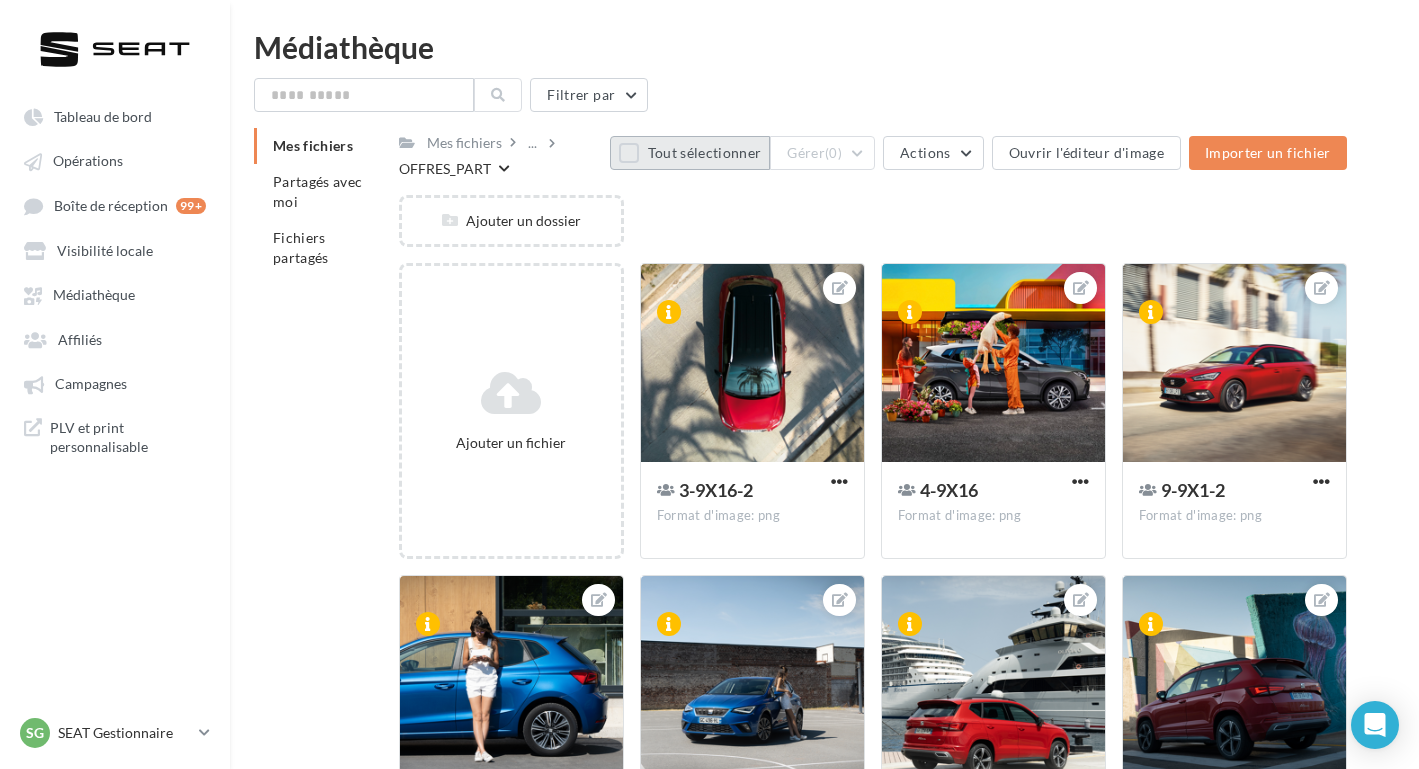 click on "Filtrer par" at bounding box center (824, 95) 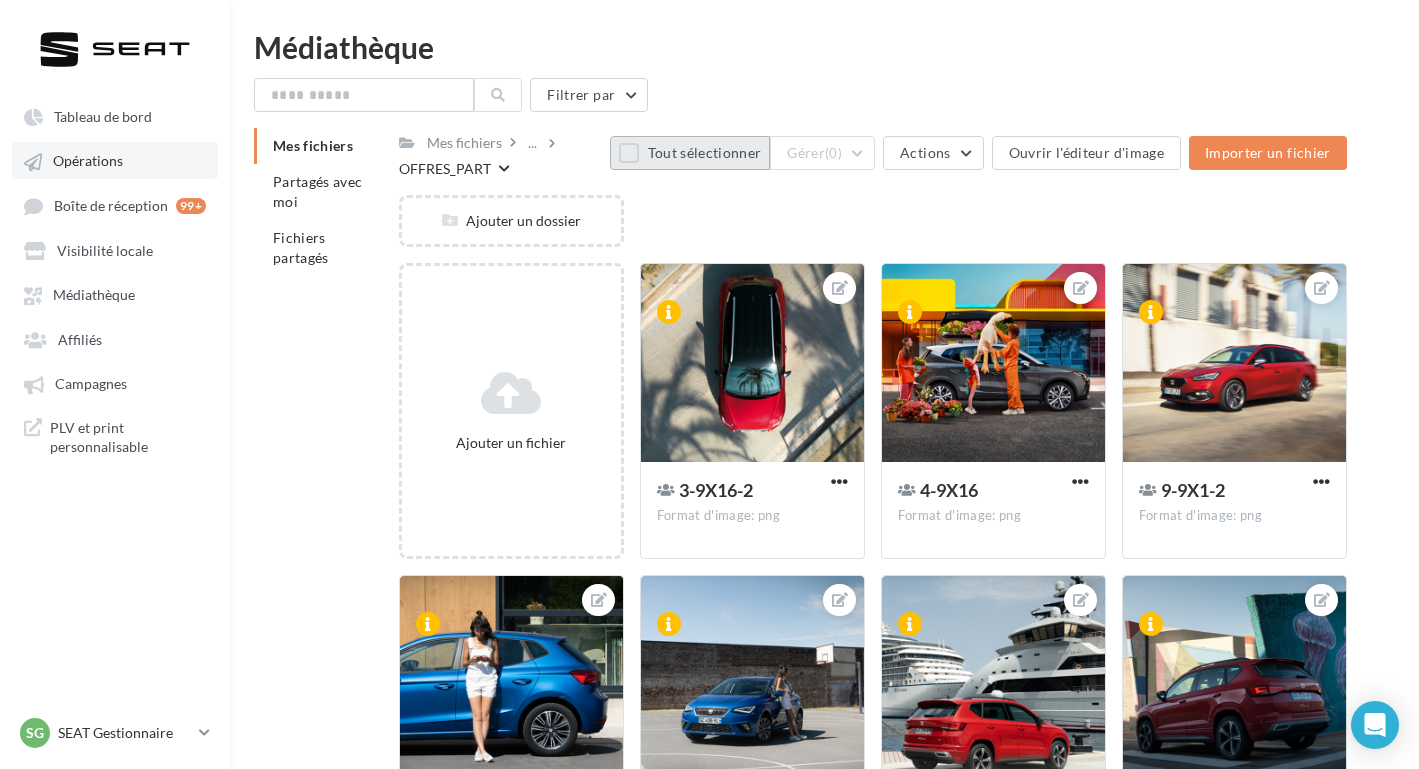 click on "Opérations" at bounding box center (115, 160) 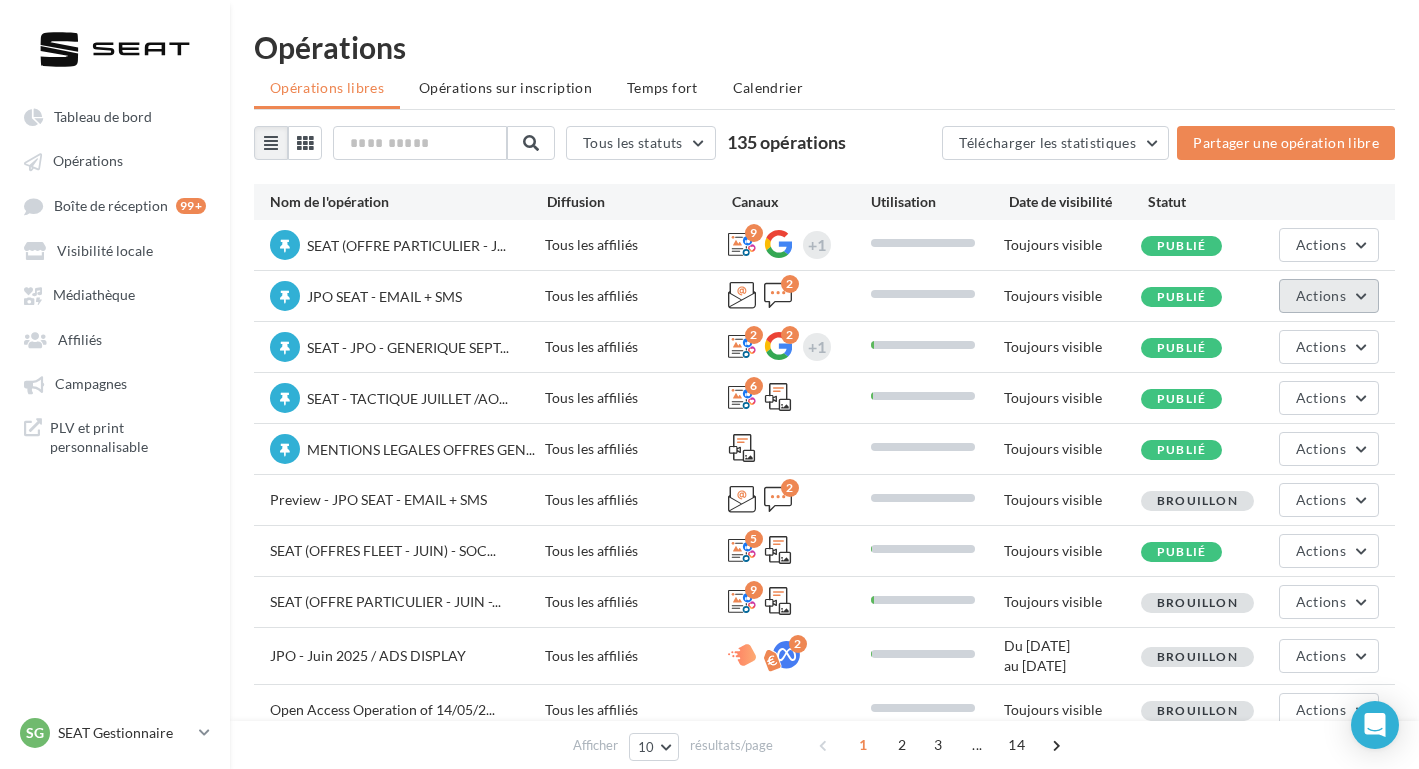 click on "Actions" at bounding box center [1329, 296] 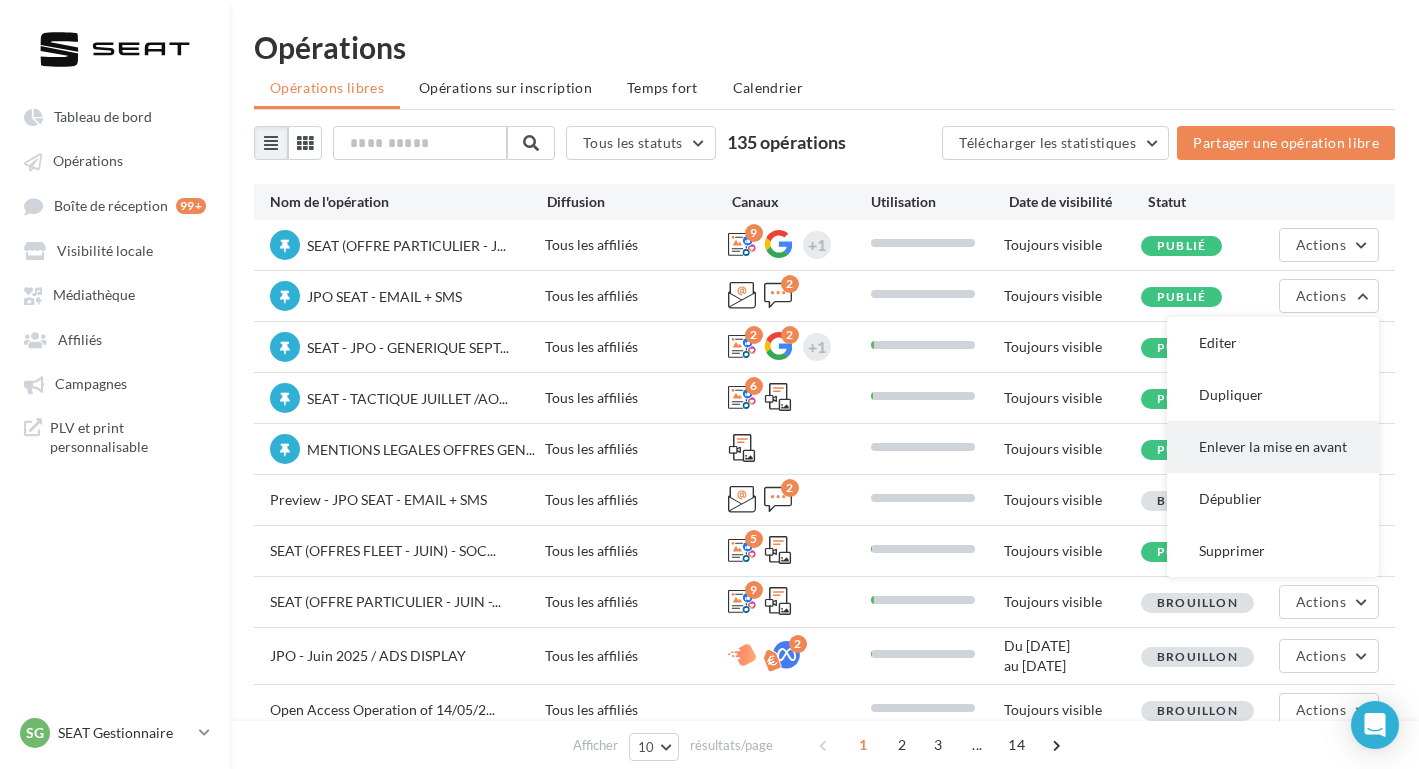 click on "Enlever la mise en avant" at bounding box center (1273, 447) 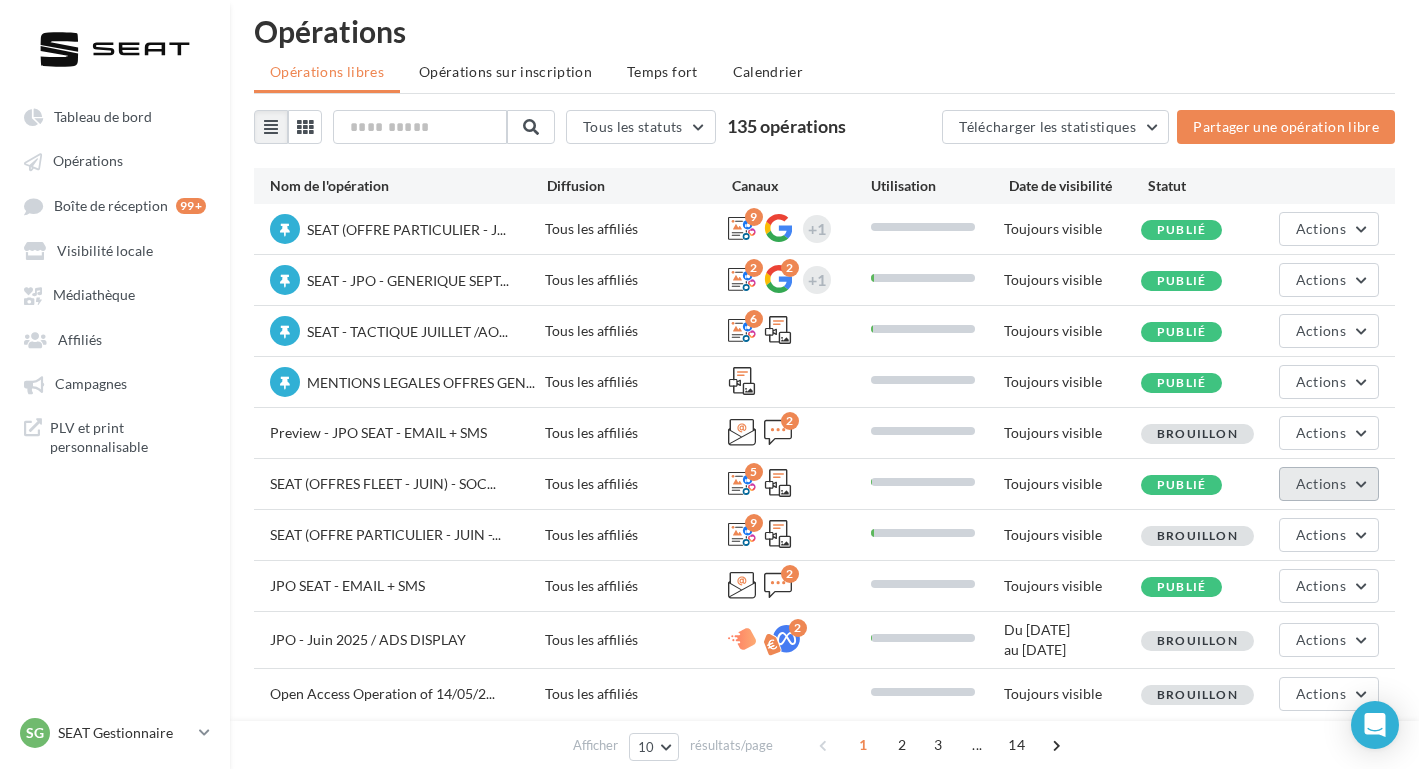 scroll, scrollTop: 0, scrollLeft: 0, axis: both 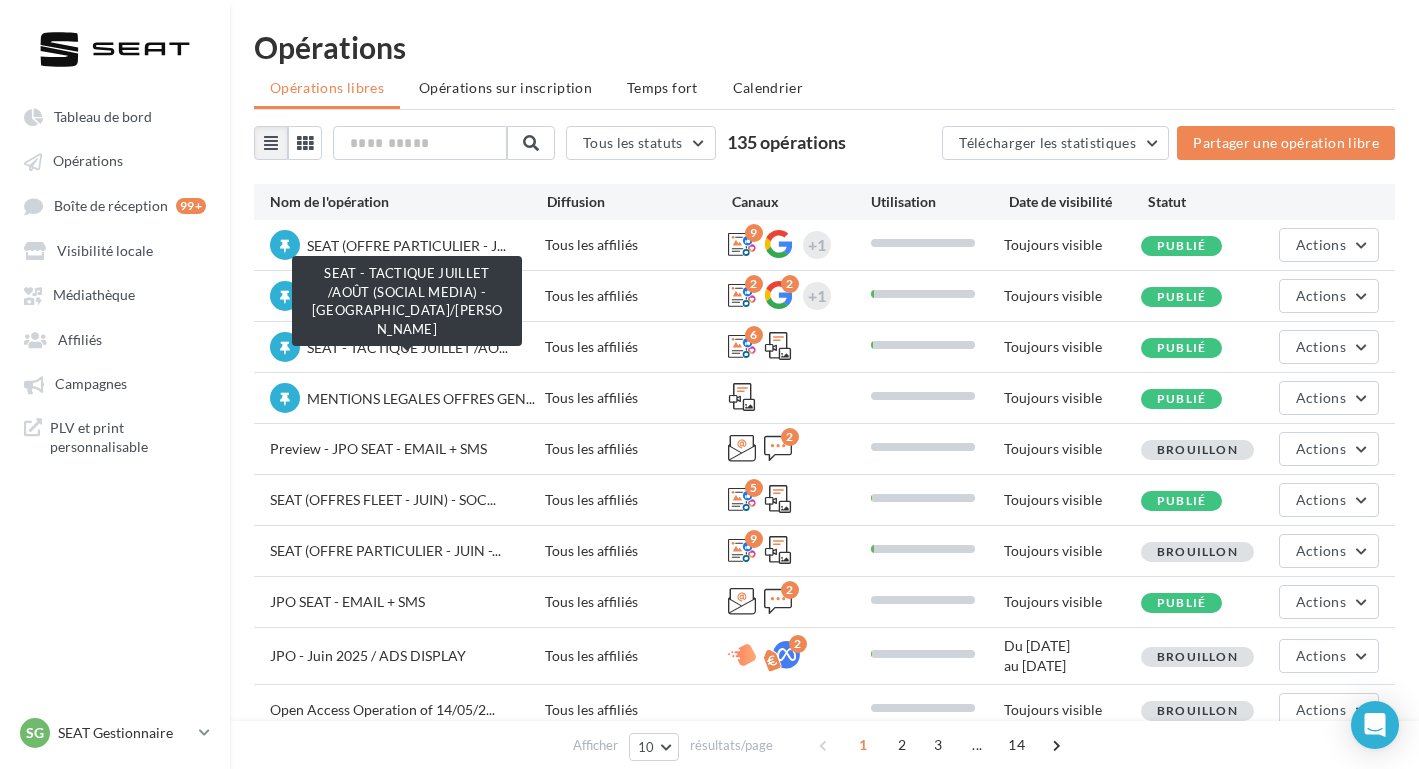 click on "SEAT - TACTIQUE JUILLET /AO..." at bounding box center (407, 347) 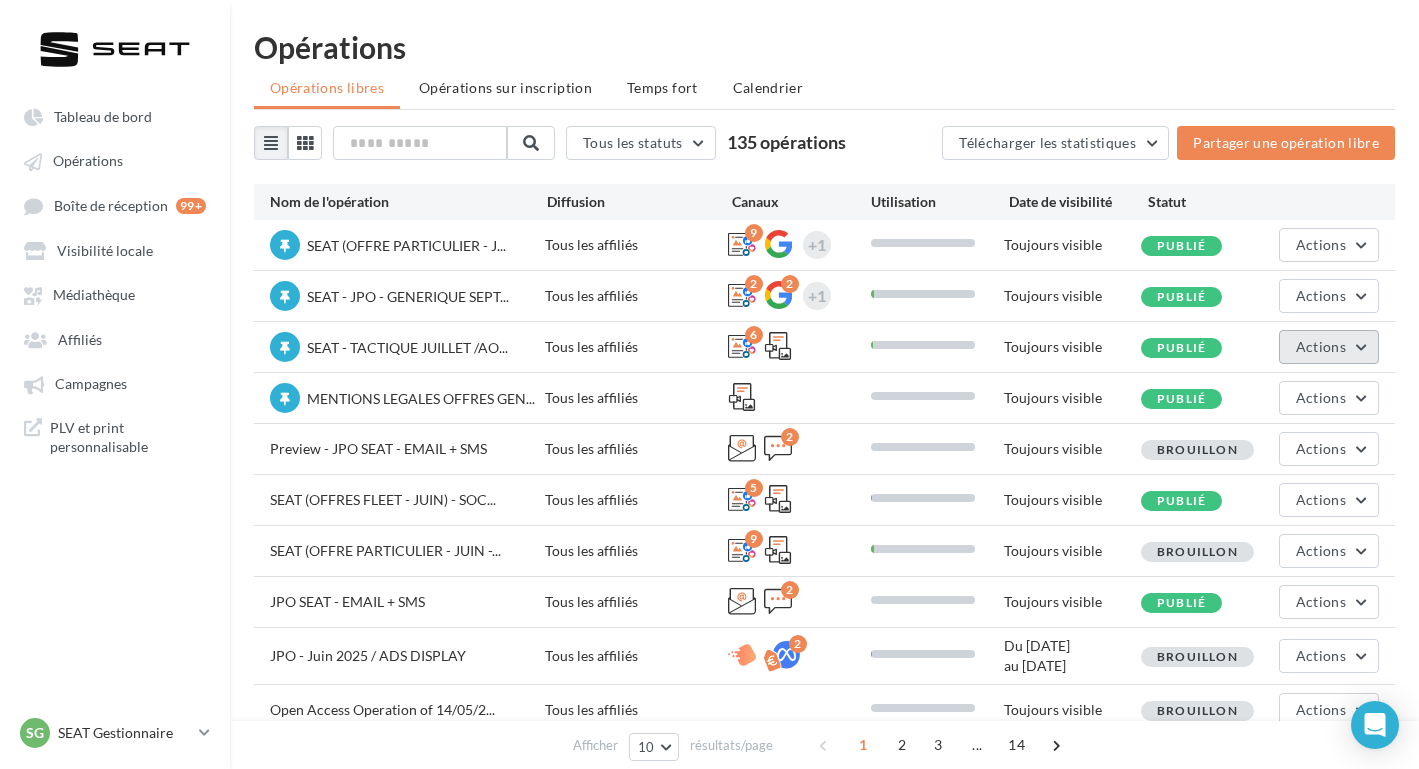 click on "Actions" at bounding box center (1321, 346) 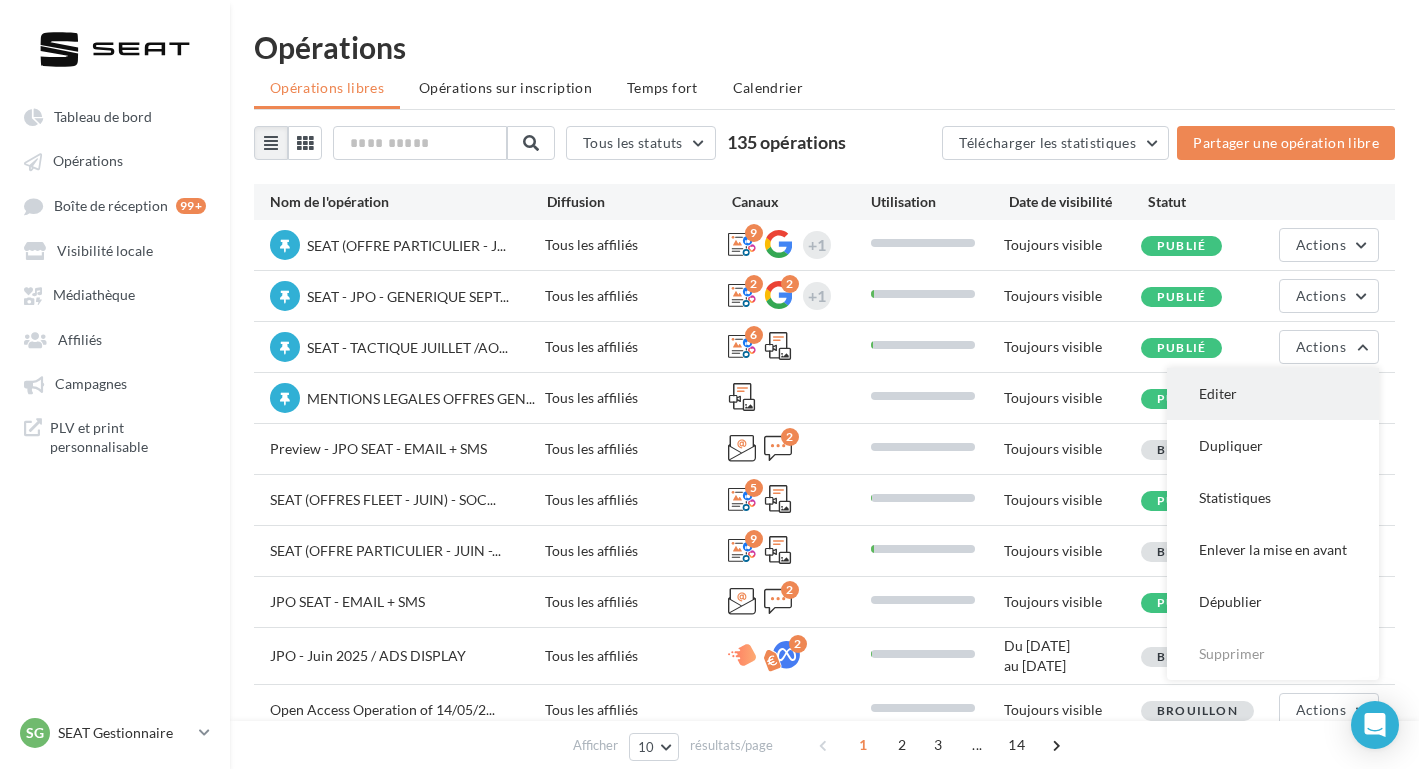 click on "Editer" at bounding box center (1273, 394) 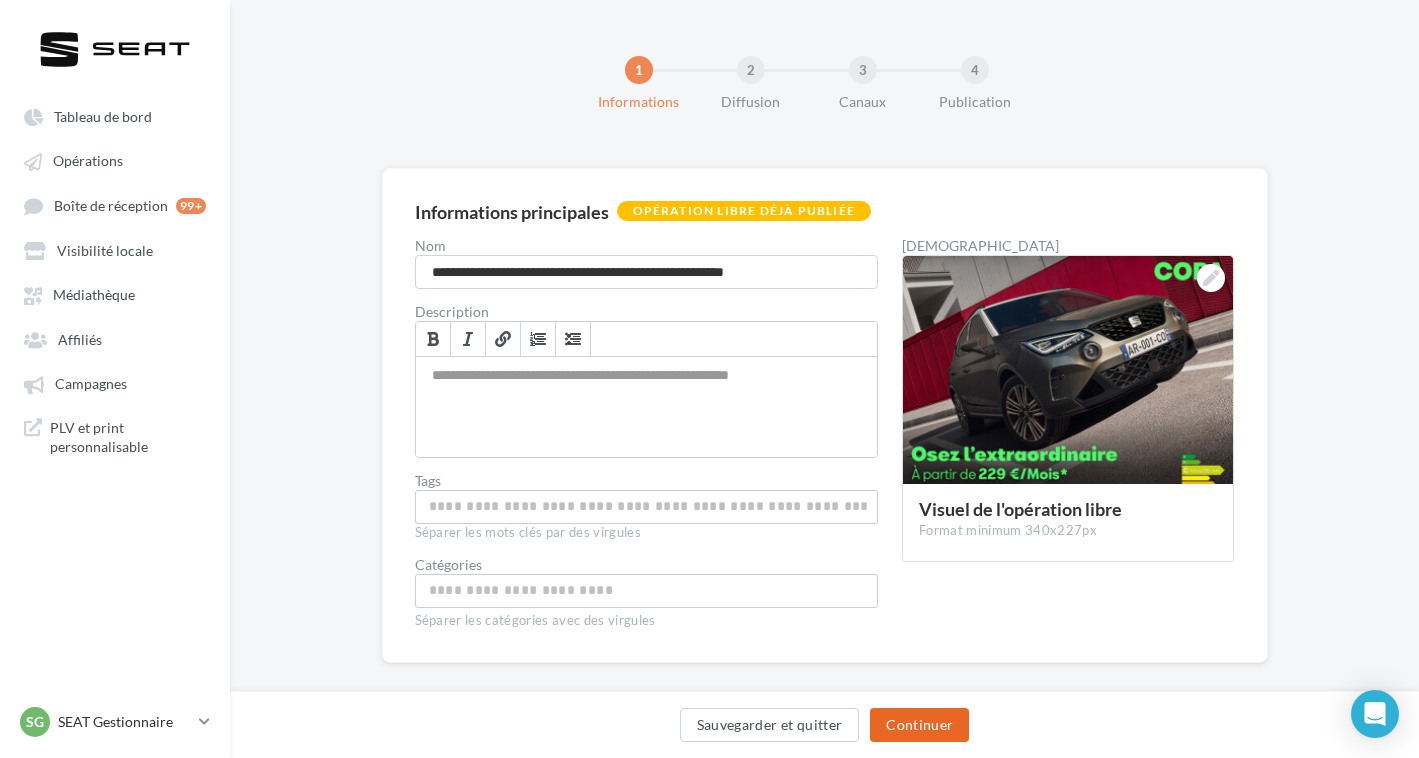 click on "Continuer" at bounding box center (919, 725) 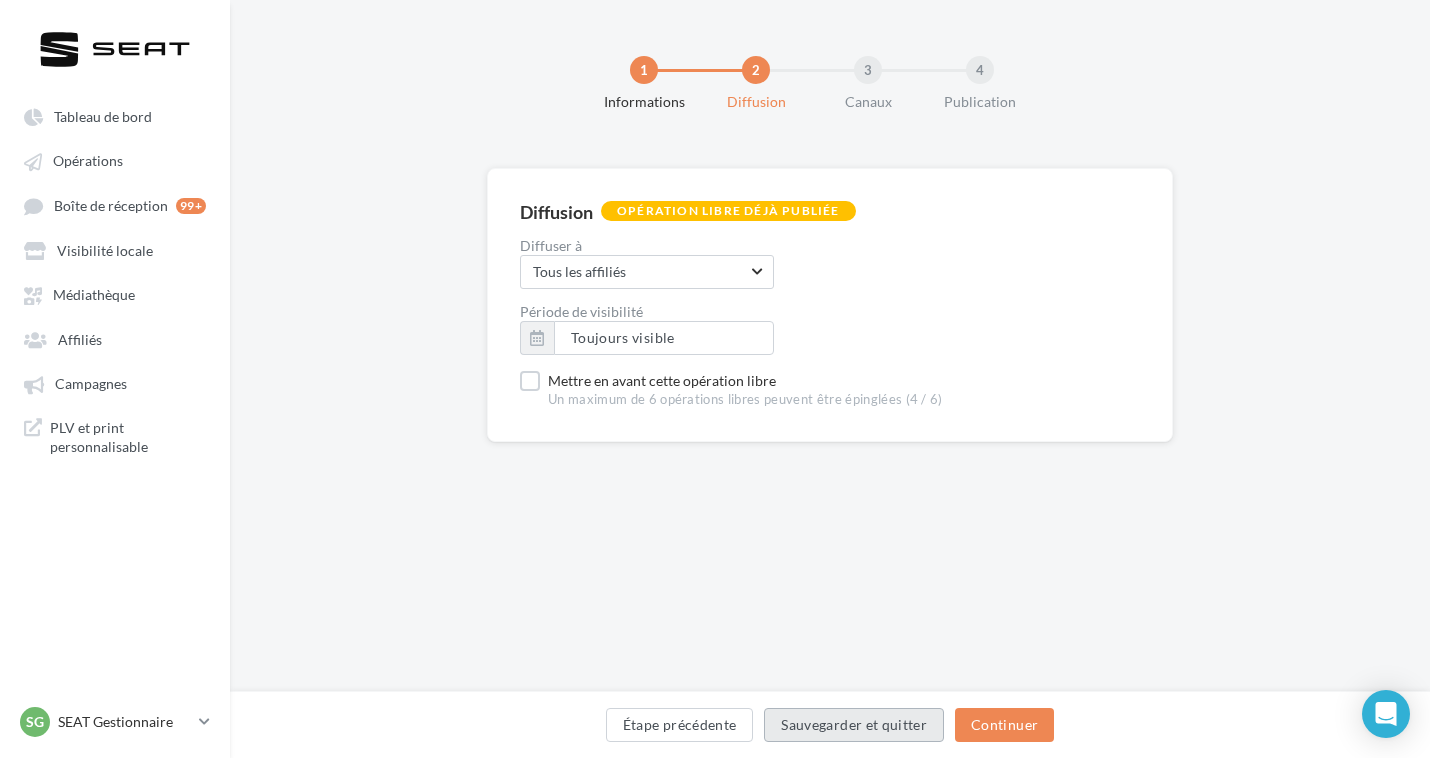 click on "Sauvegarder et quitter" at bounding box center (854, 725) 